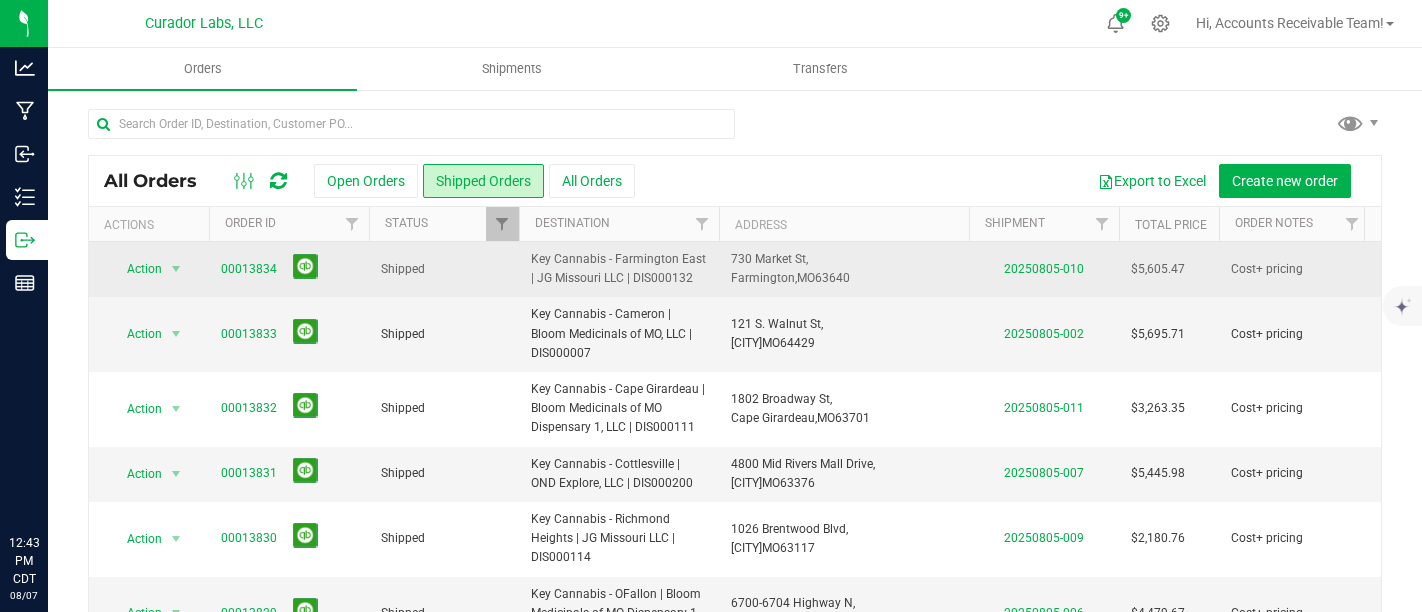 scroll, scrollTop: 0, scrollLeft: 0, axis: both 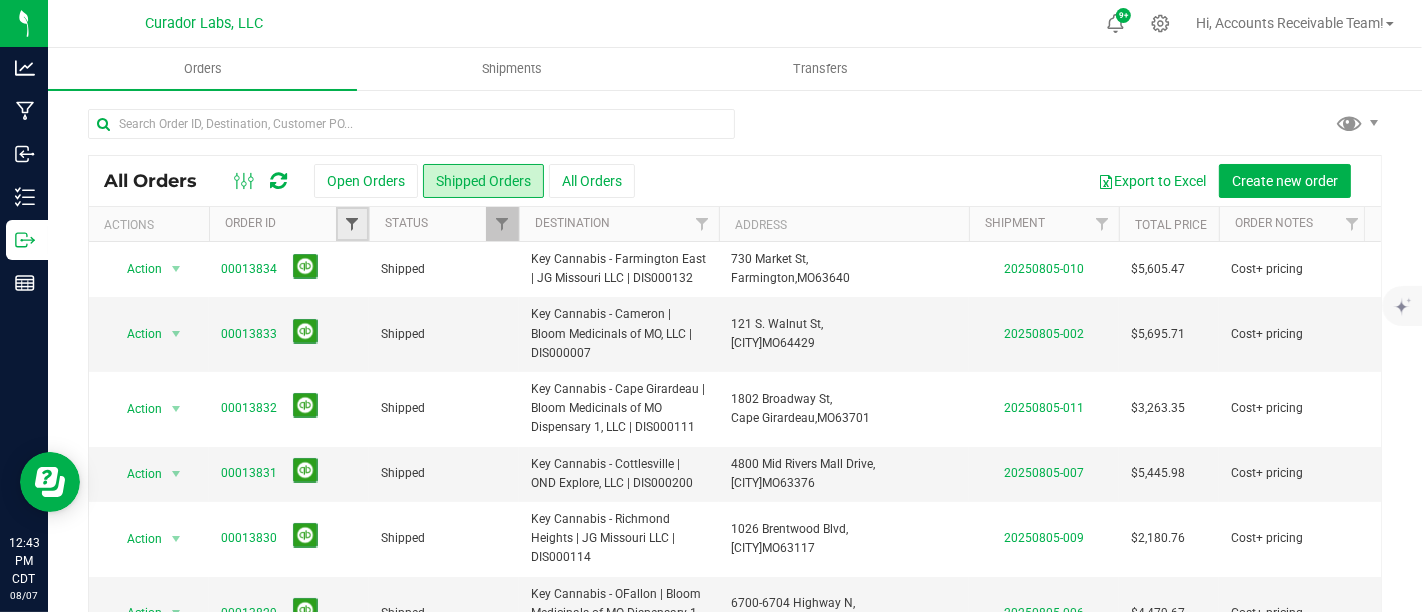 click at bounding box center [352, 224] 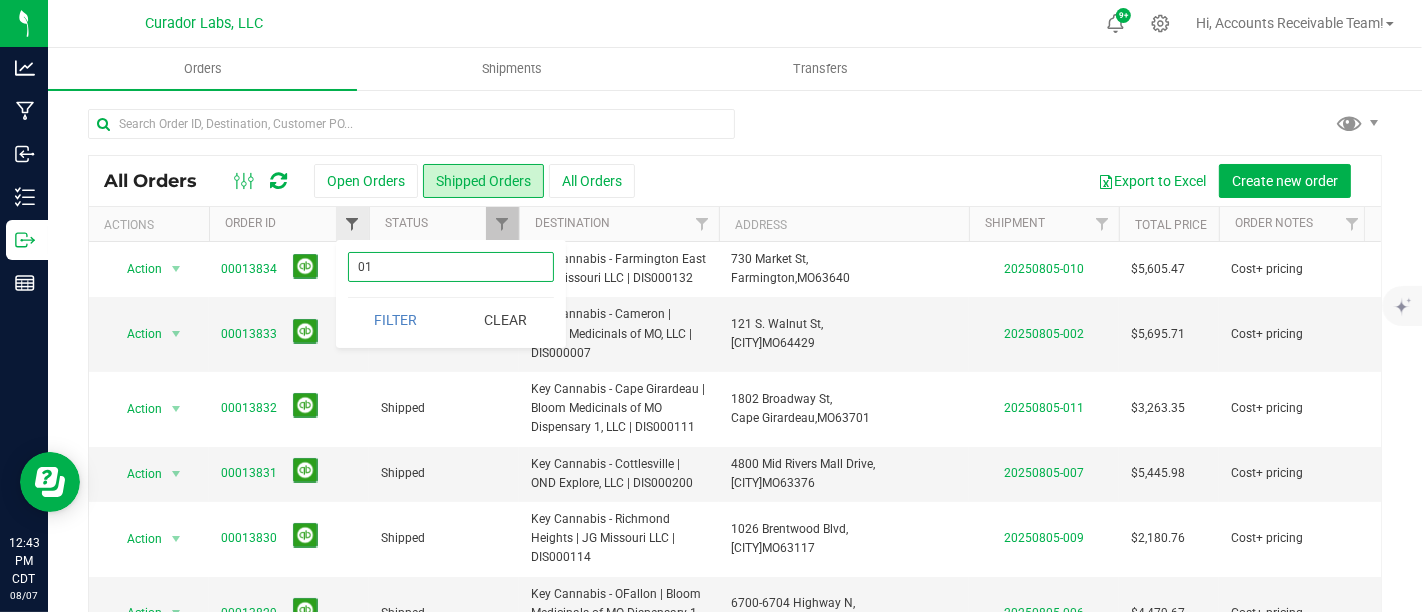 type on "0" 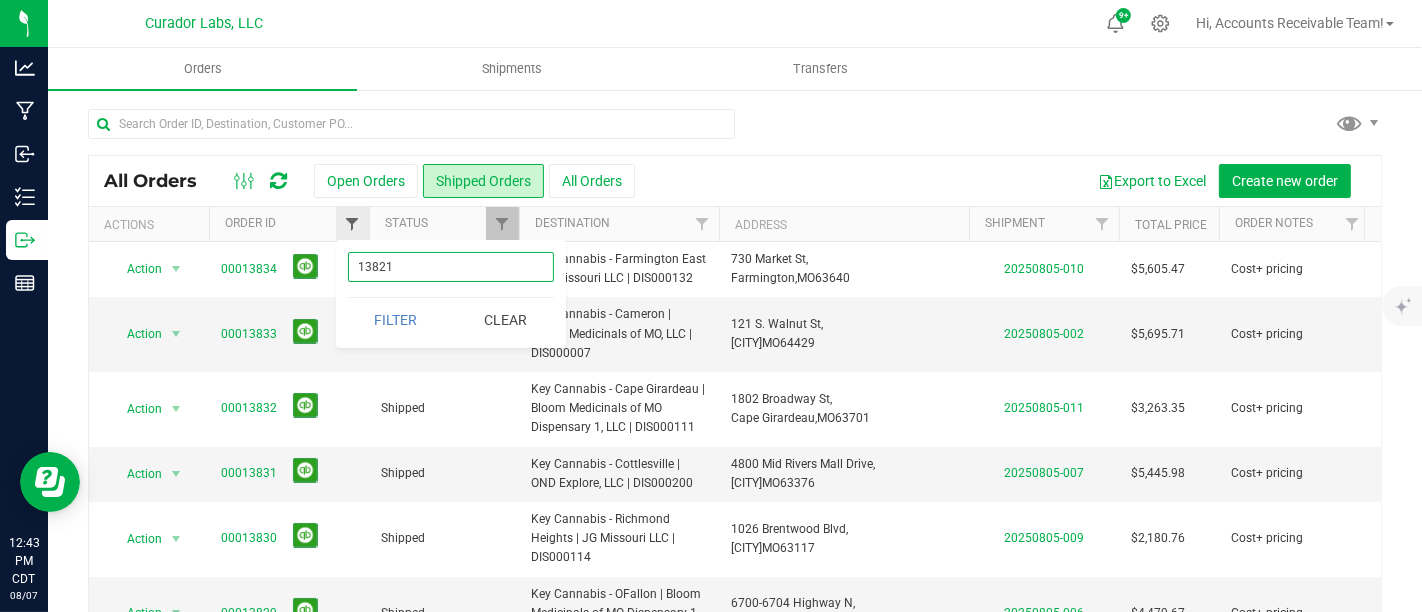 type on "13821" 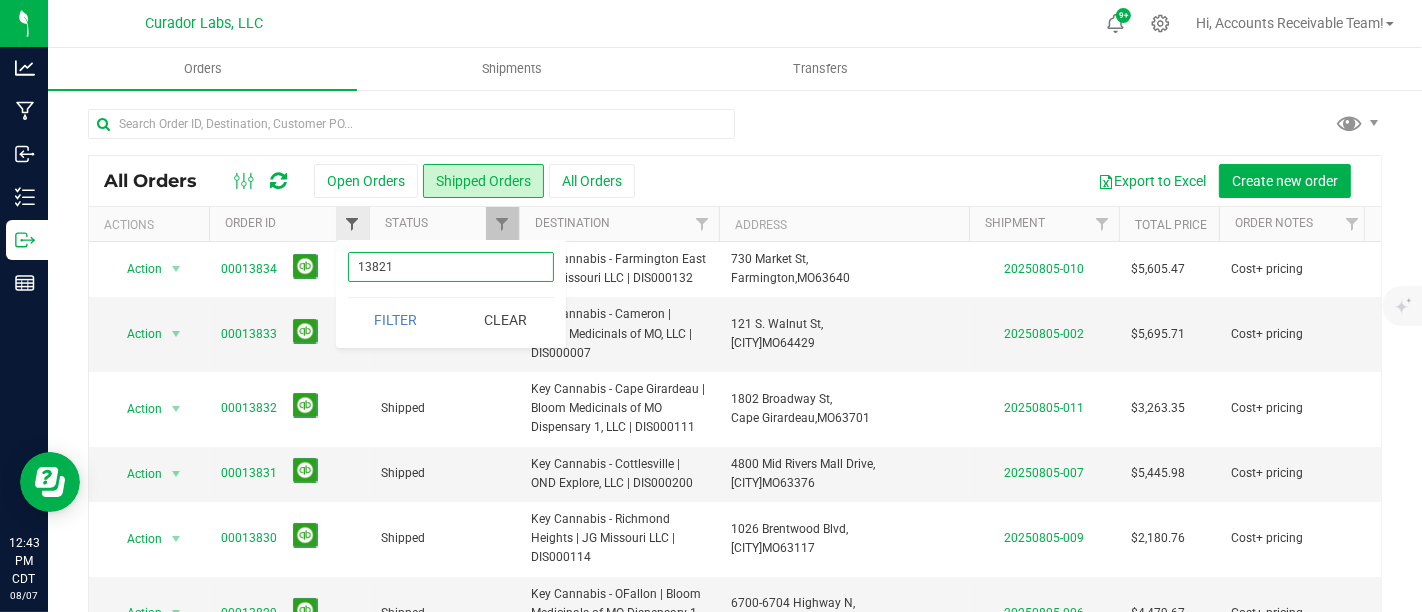 click on "Filter" at bounding box center (396, 320) 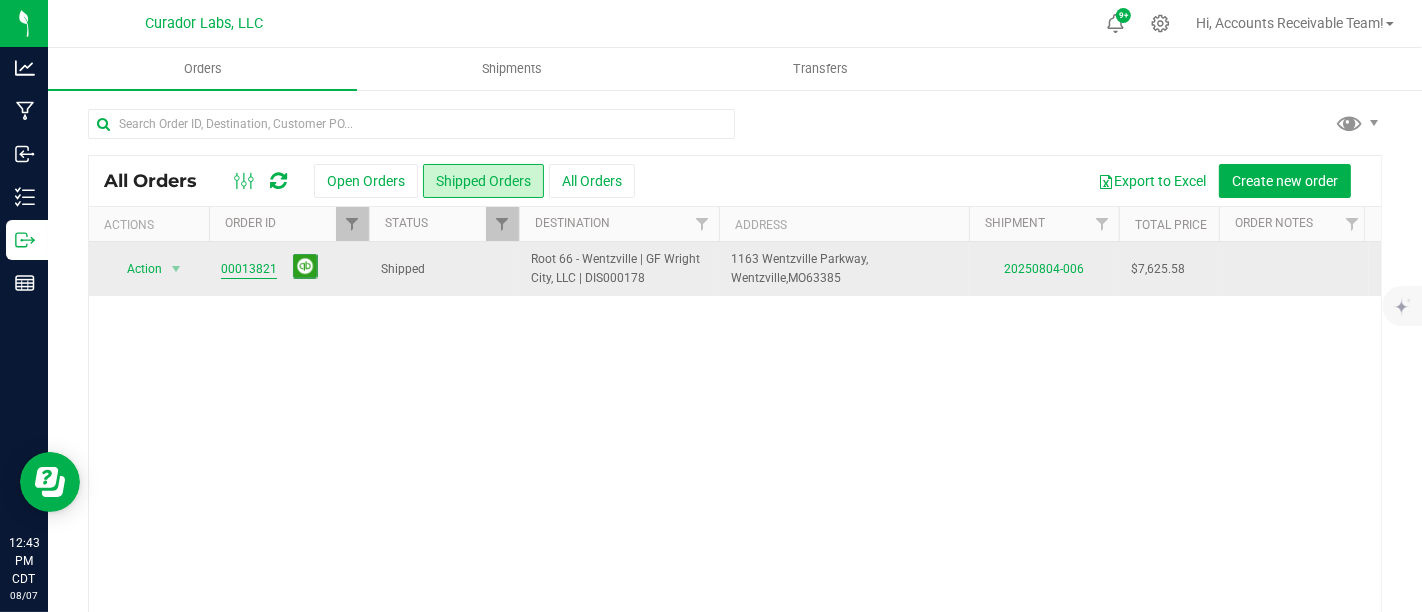 click on "00013821" at bounding box center [249, 269] 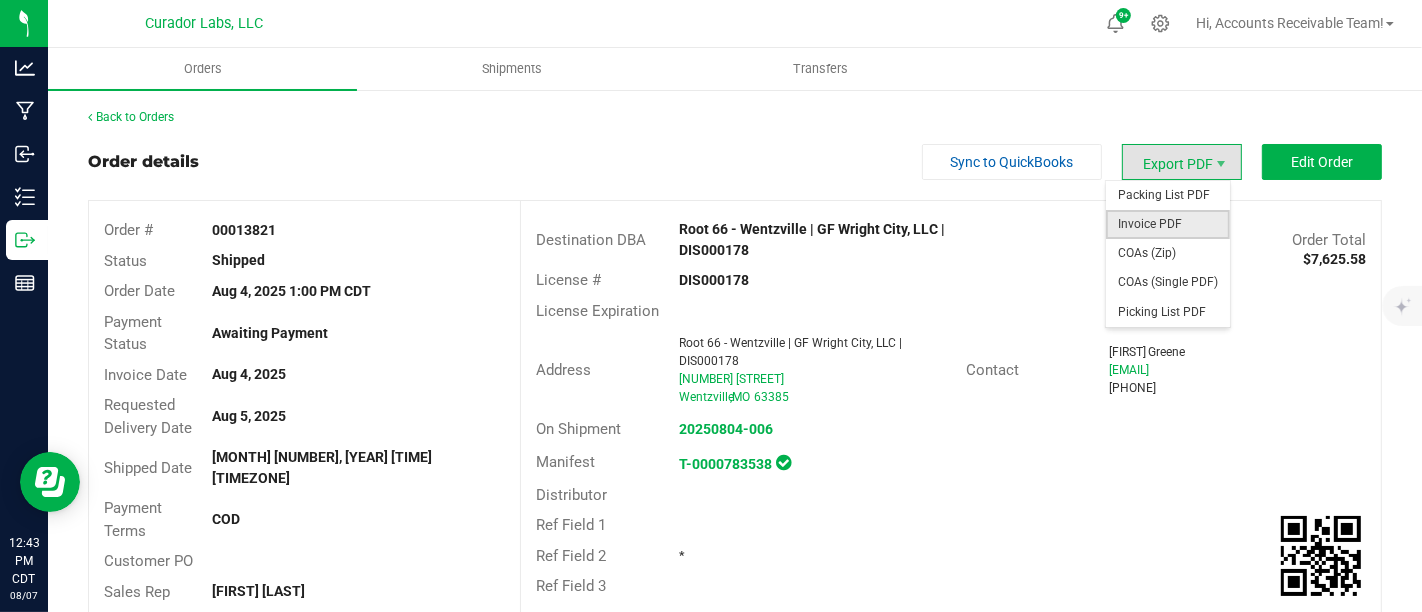 click on "Invoice PDF" at bounding box center (1168, 224) 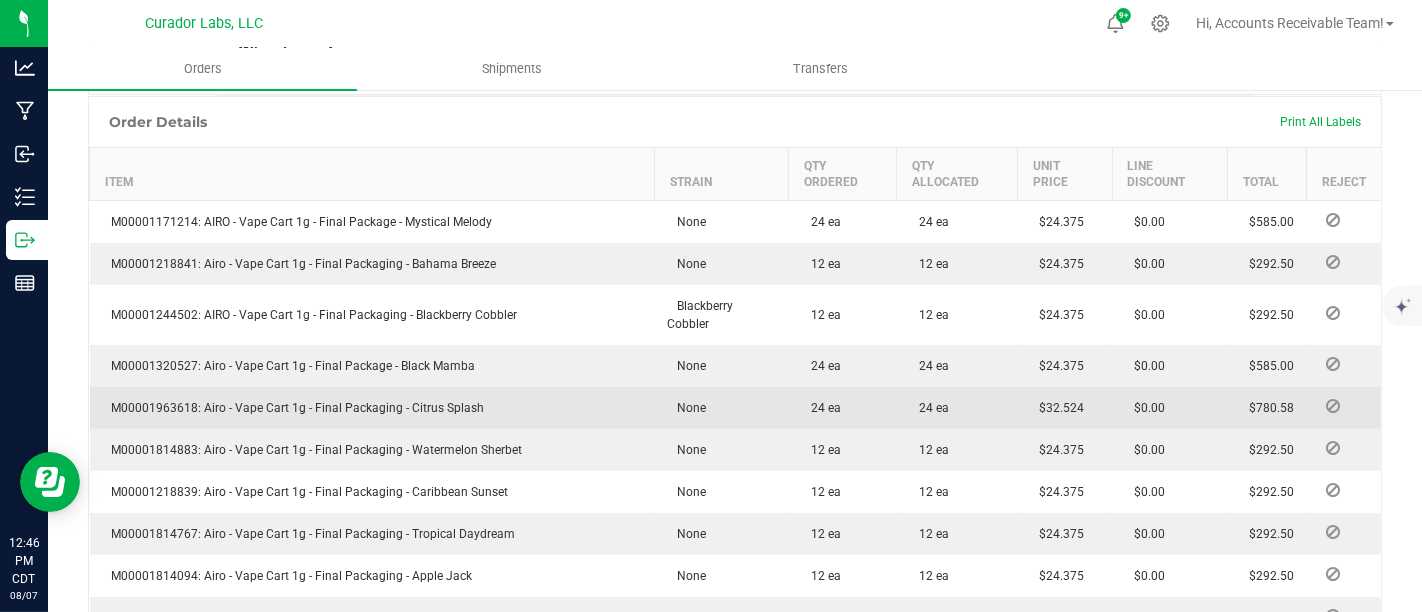 scroll, scrollTop: 444, scrollLeft: 0, axis: vertical 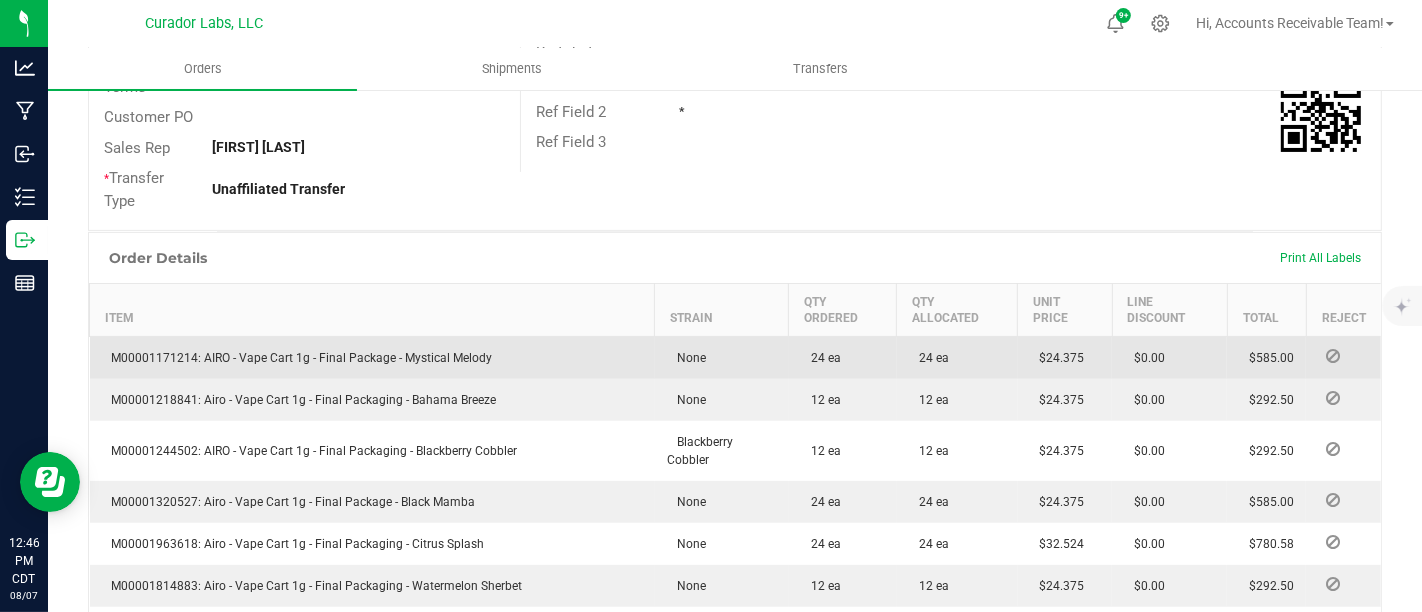 click on "M00001171214: AIRO - Vape Cart 1g - Final Package - Mystical Melody" at bounding box center [297, 358] 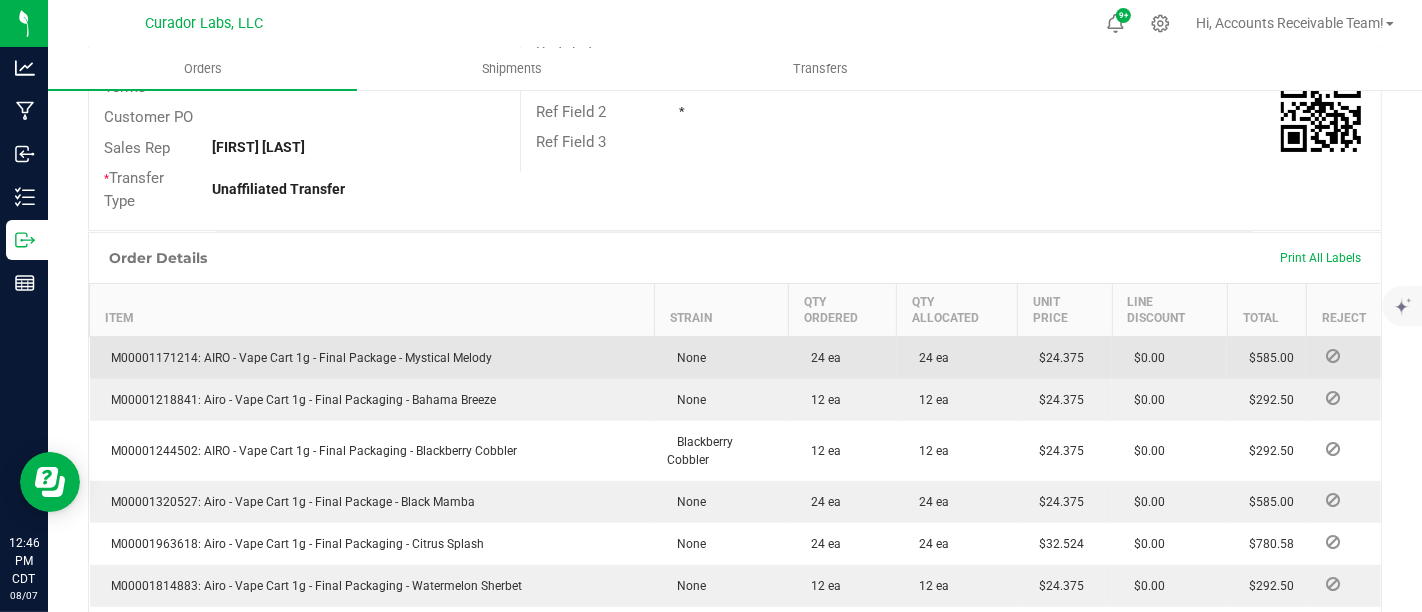 click on "M00001171214: AIRO - Vape Cart 1g - Final Package - Mystical Melody" at bounding box center (297, 358) 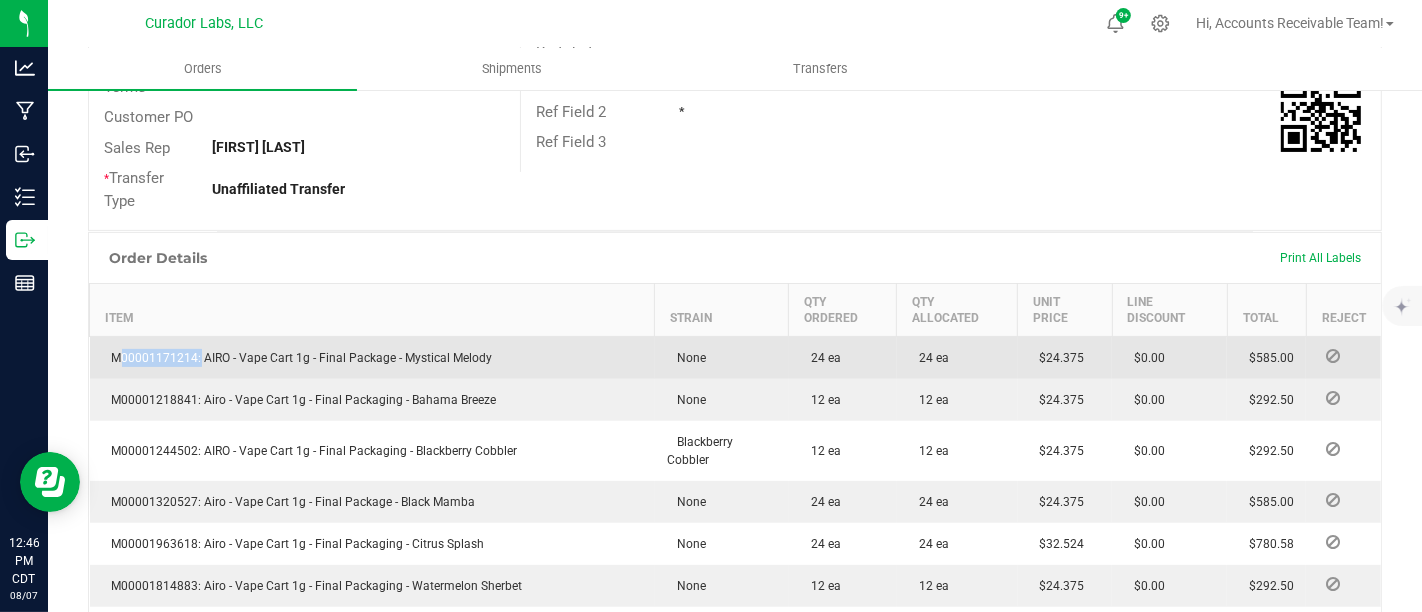 copy on "M00001171214" 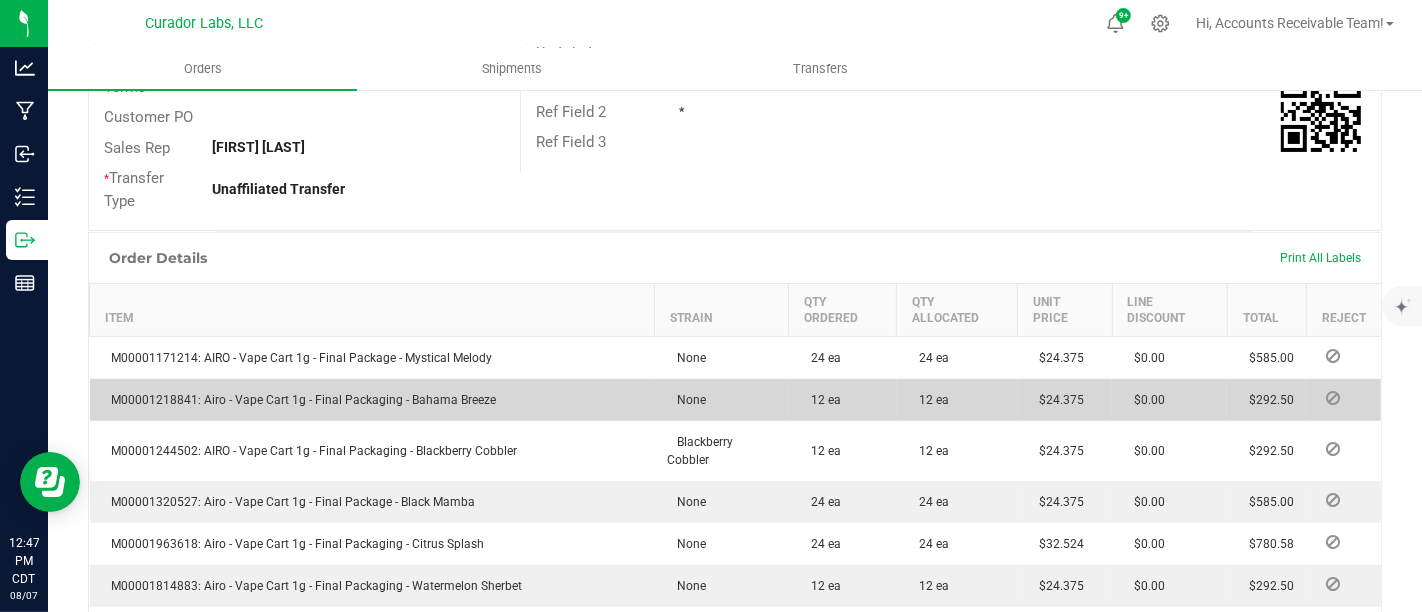 click on "M00001218841: Airo - Vape Cart 1g - Final Packaging - Bahama Breeze" at bounding box center (299, 400) 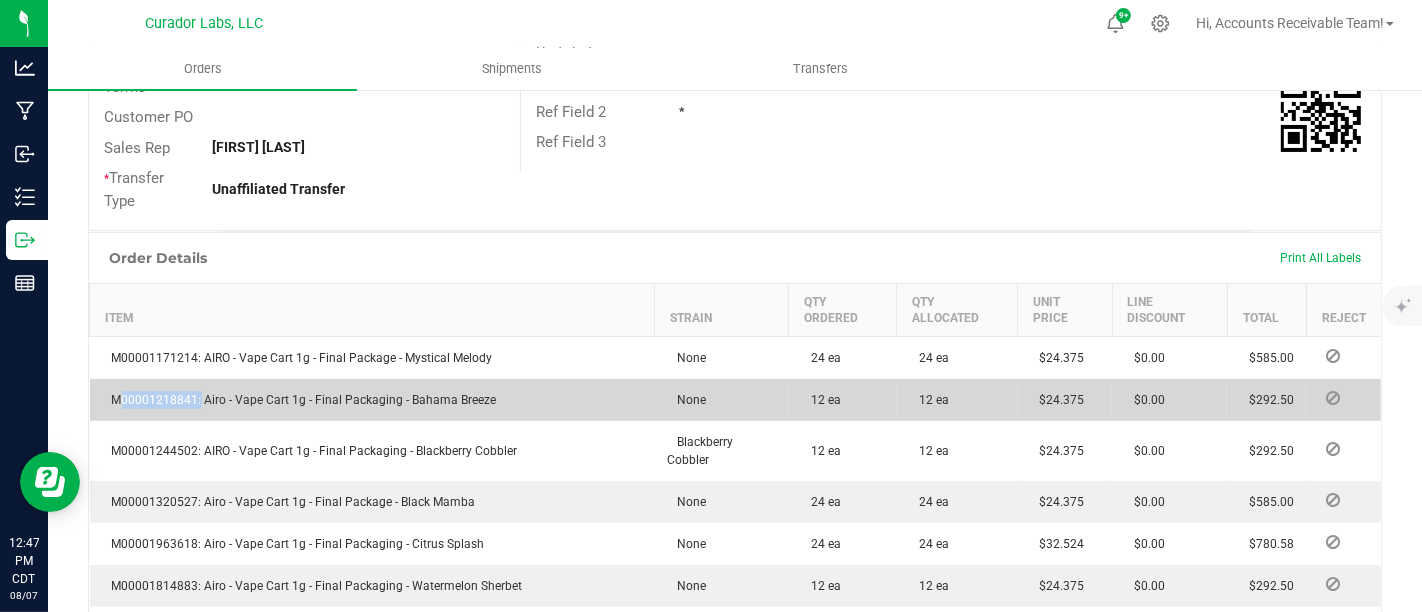 click on "M00001218841: Airo - Vape Cart 1g - Final Packaging - Bahama Breeze" at bounding box center [299, 400] 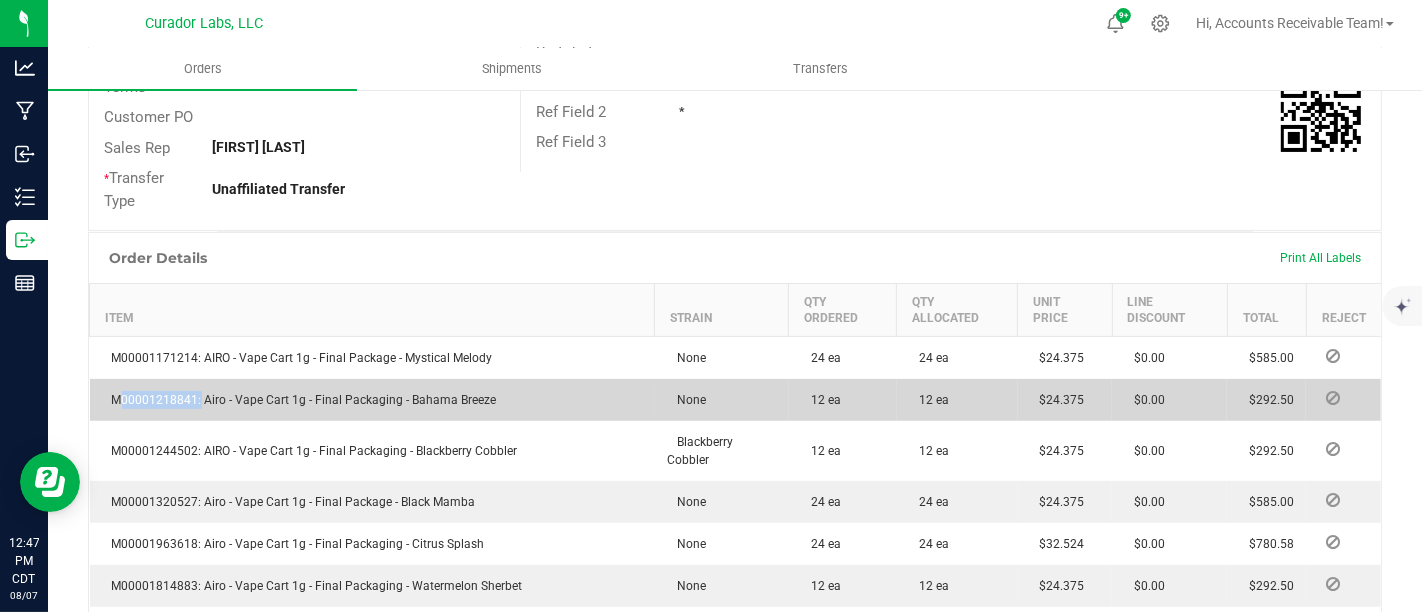 copy on "M00001218841" 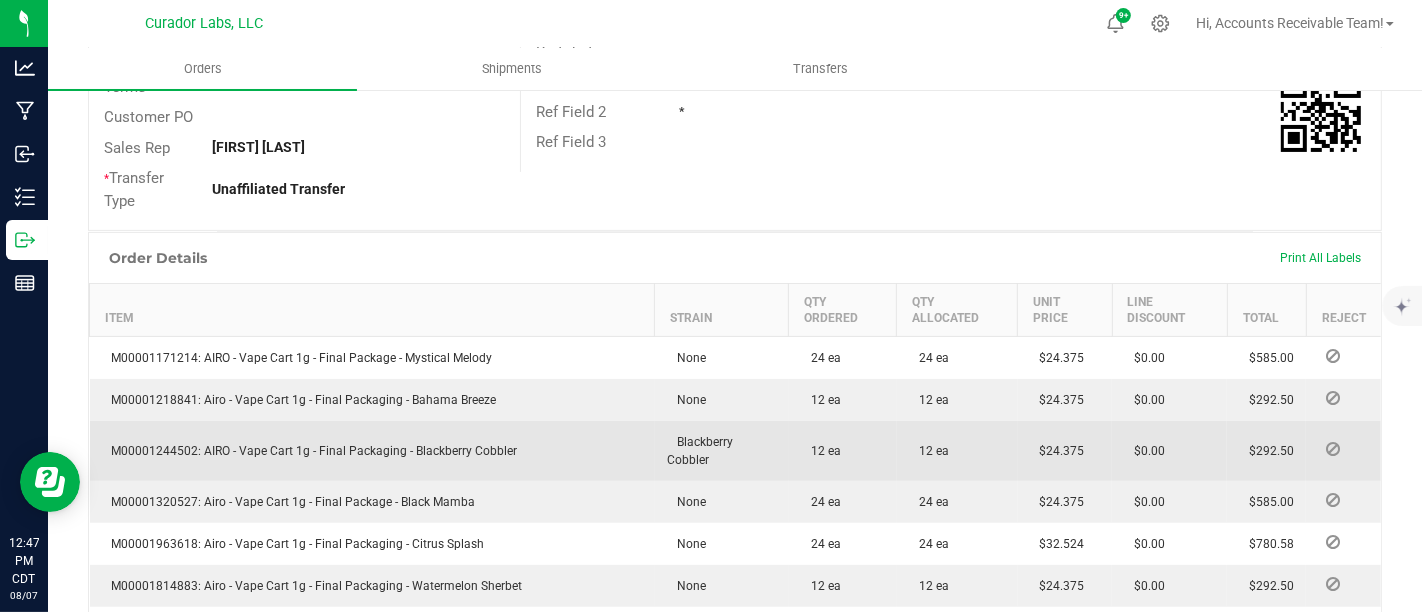click on "M00001244502: AIRO - Vape Cart 1g - Final Packaging - Blackberry Cobbler" at bounding box center [310, 451] 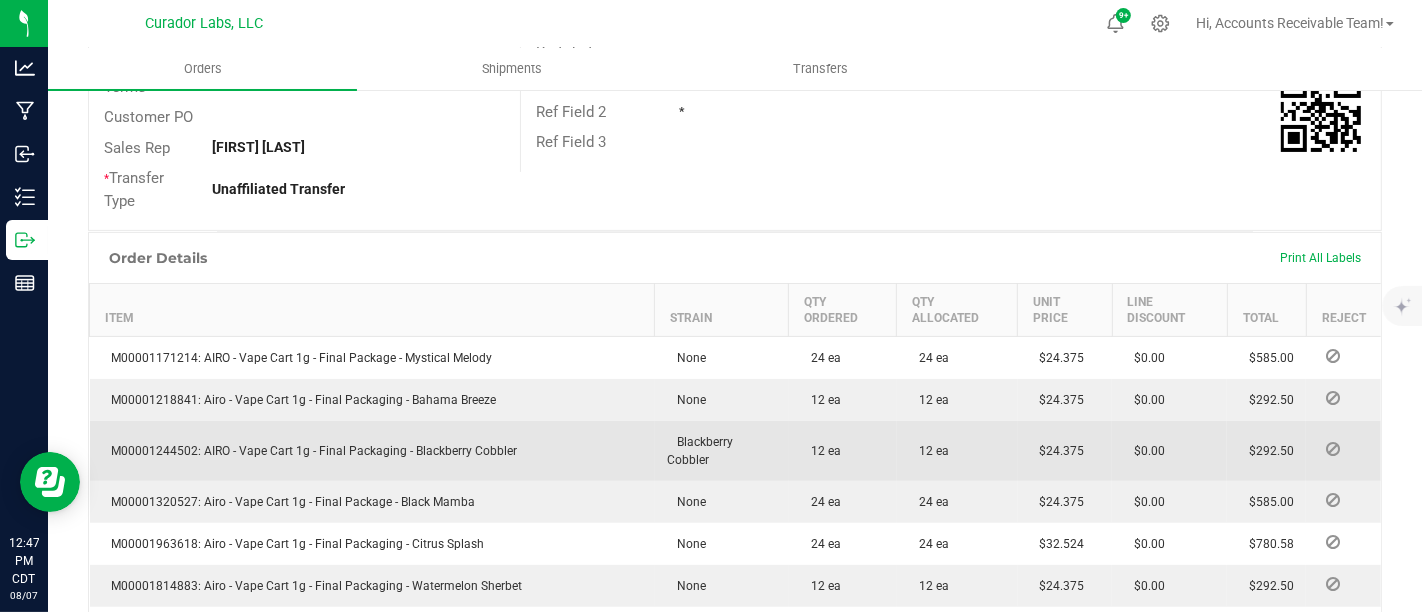 click on "M00001244502: AIRO - Vape Cart 1g - Final Packaging - Blackberry Cobbler" at bounding box center [310, 451] 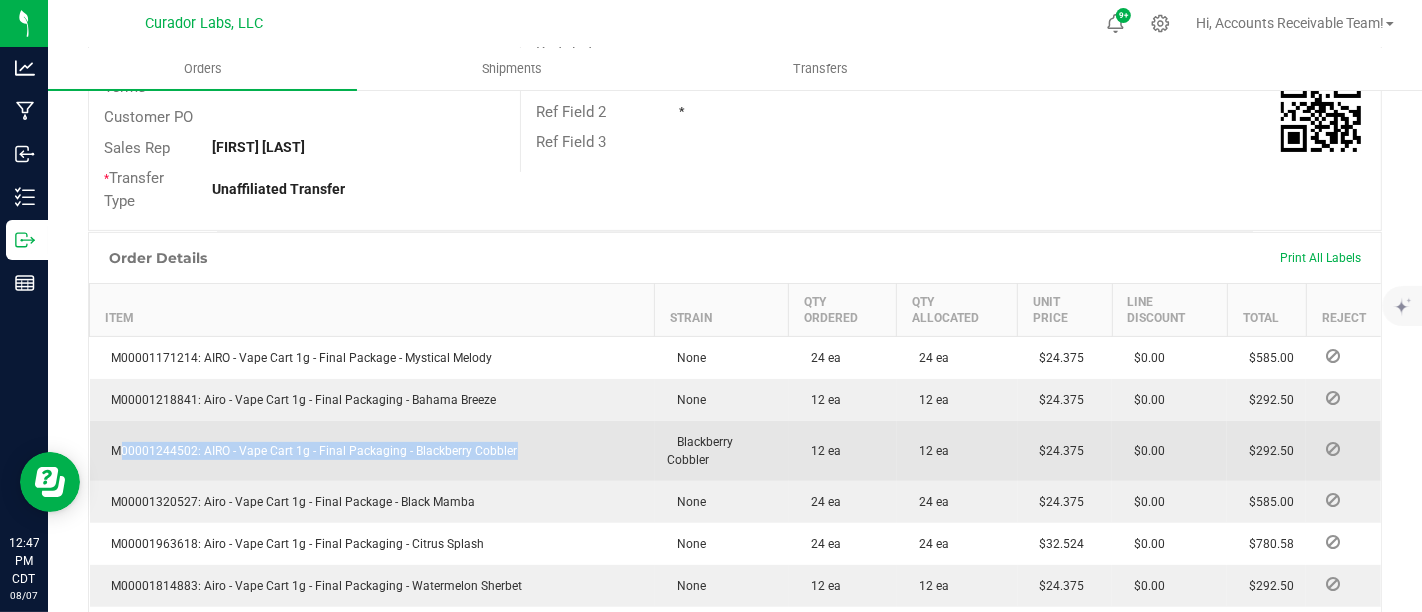 click on "M00001244502: AIRO - Vape Cart 1g - Final Packaging - Blackberry Cobbler" at bounding box center (310, 451) 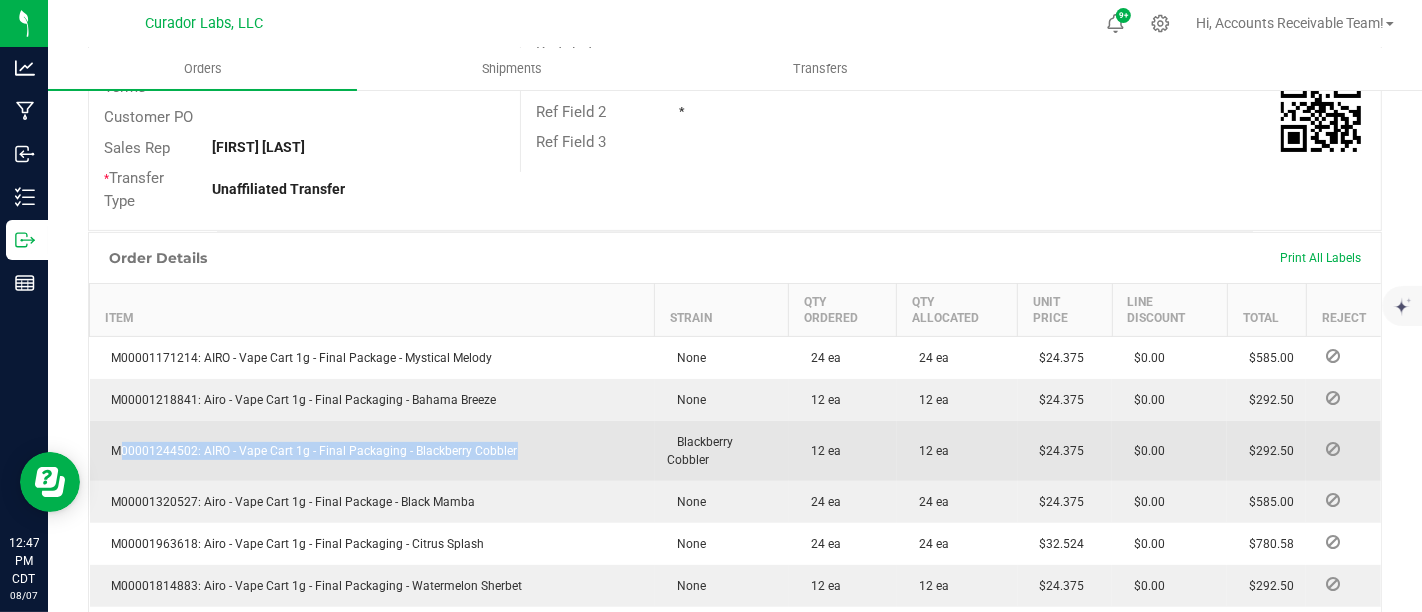 click on "M00001244502: AIRO - Vape Cart 1g - Final Packaging - Blackberry Cobbler" at bounding box center [310, 451] 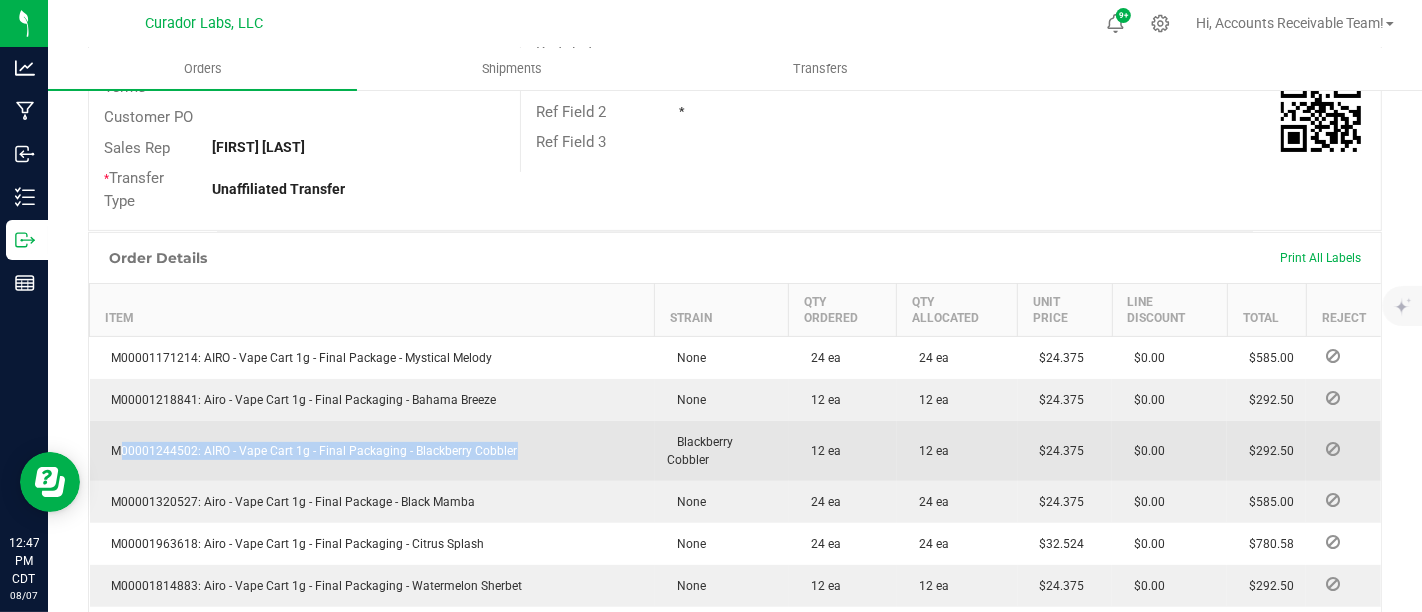 click on "M00001244502: AIRO - Vape Cart 1g - Final Packaging - Blackberry Cobbler" at bounding box center (310, 451) 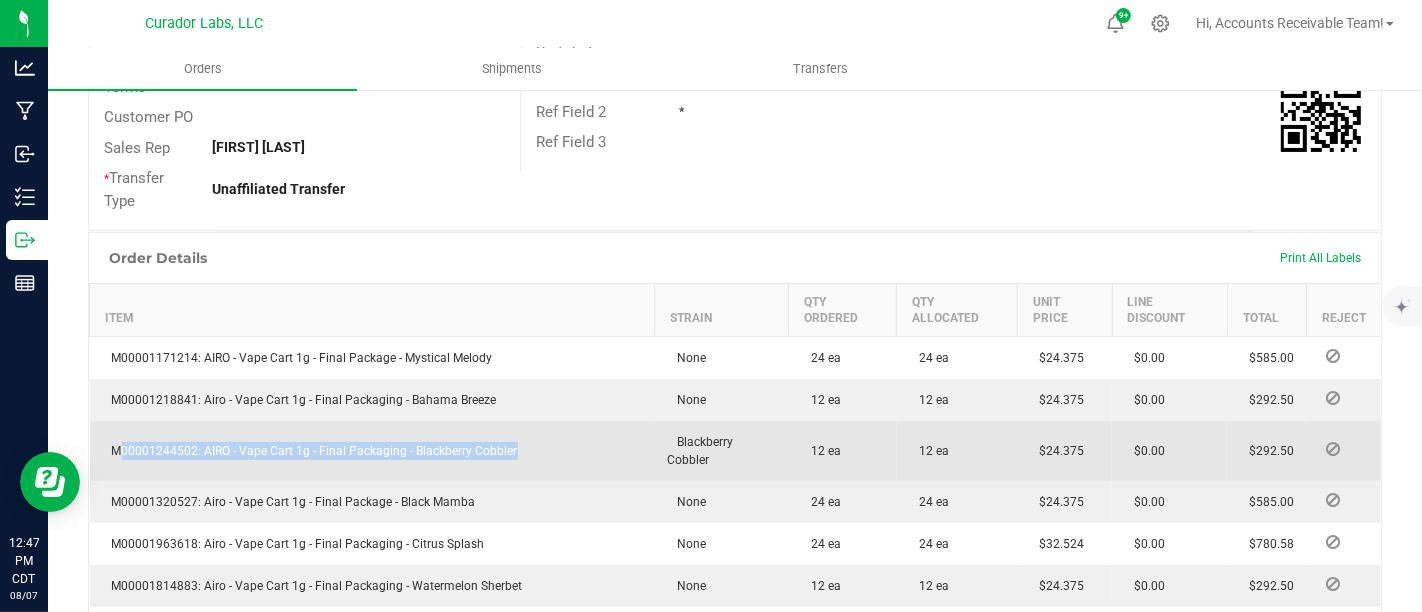 click on "M00001244502: AIRO - Vape Cart 1g - Final Packaging - Blackberry Cobbler" at bounding box center [310, 451] 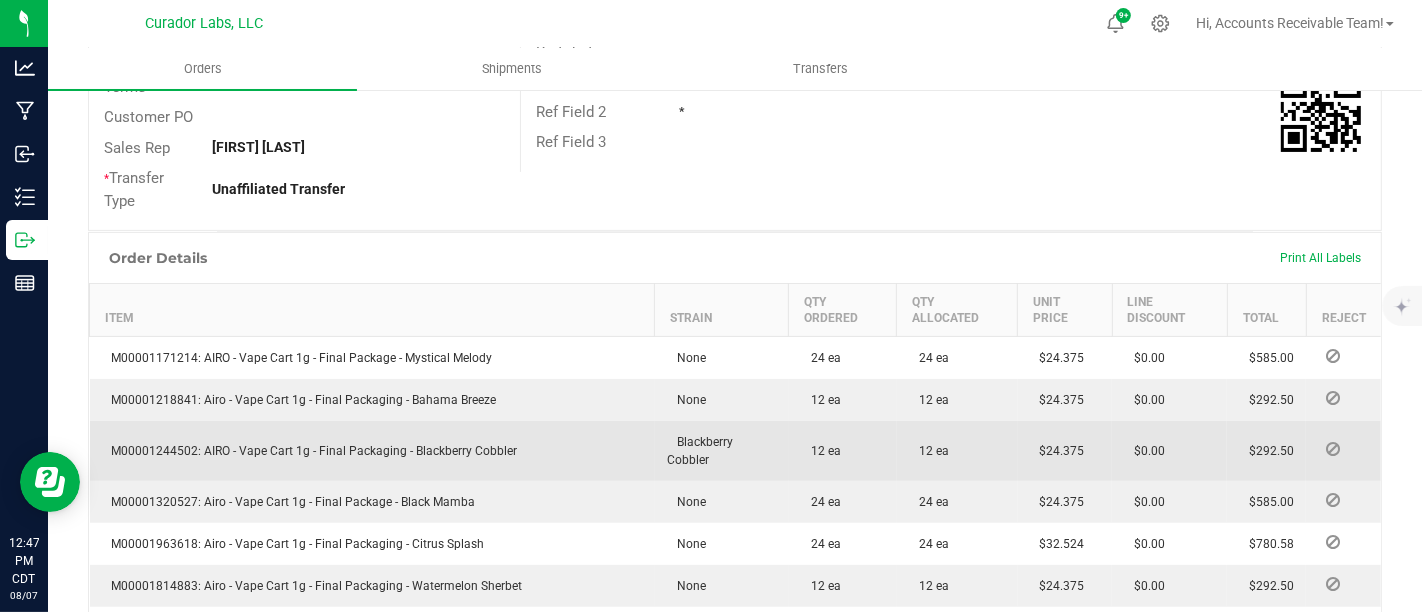 click on "M00001244502: AIRO - Vape Cart 1g - Final Packaging - Blackberry Cobbler" at bounding box center [310, 451] 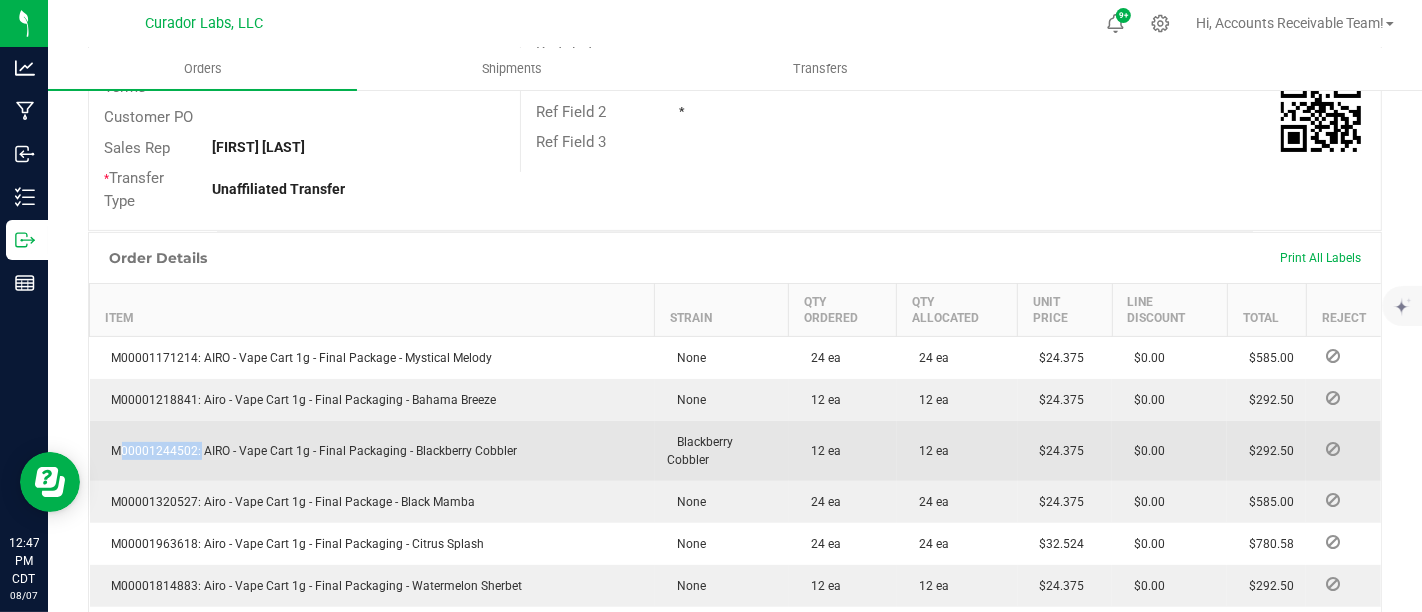 click on "M00001244502: AIRO - Vape Cart 1g - Final Packaging - Blackberry Cobbler" at bounding box center (310, 451) 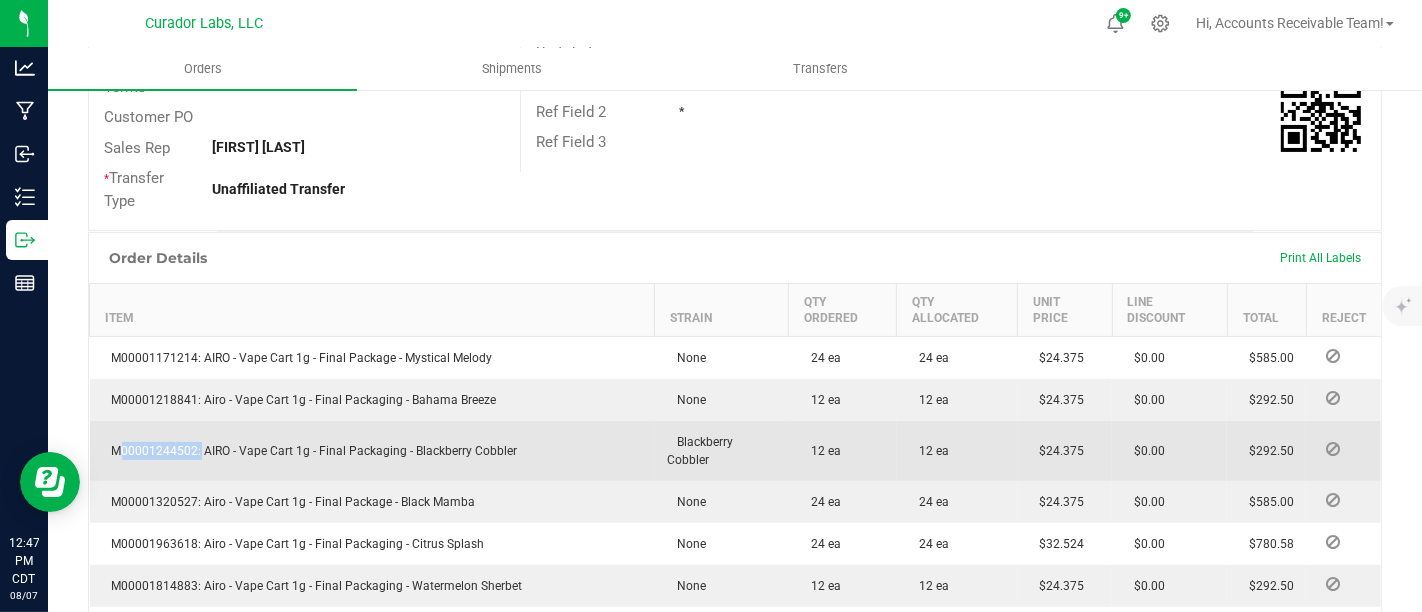 copy on "M00001244502" 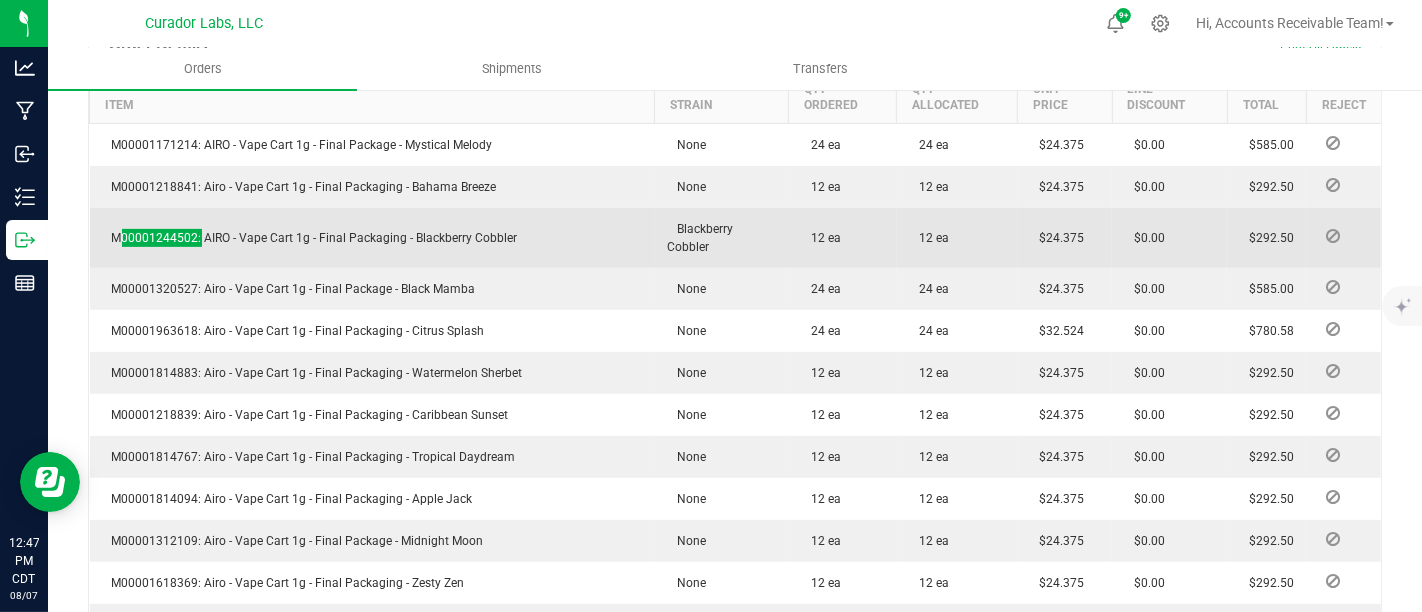 scroll, scrollTop: 666, scrollLeft: 0, axis: vertical 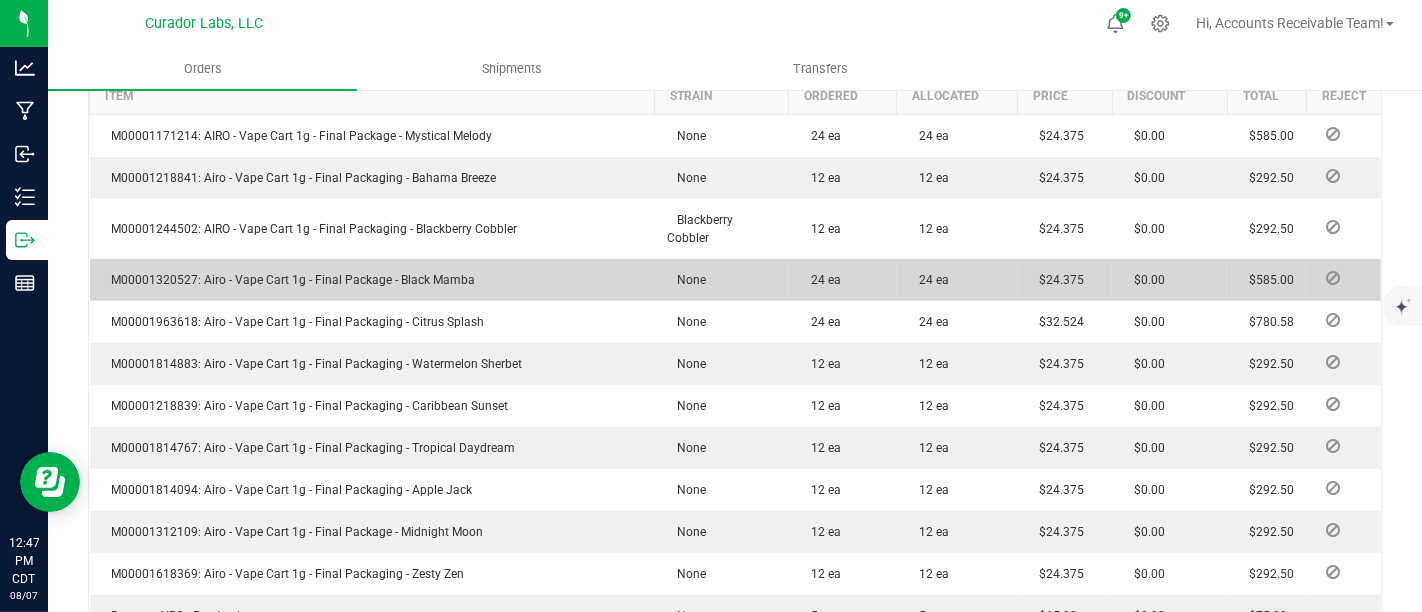 click on "M00001320527: Airo - Vape Cart 1g - Final Package - Black Mamba" at bounding box center [289, 280] 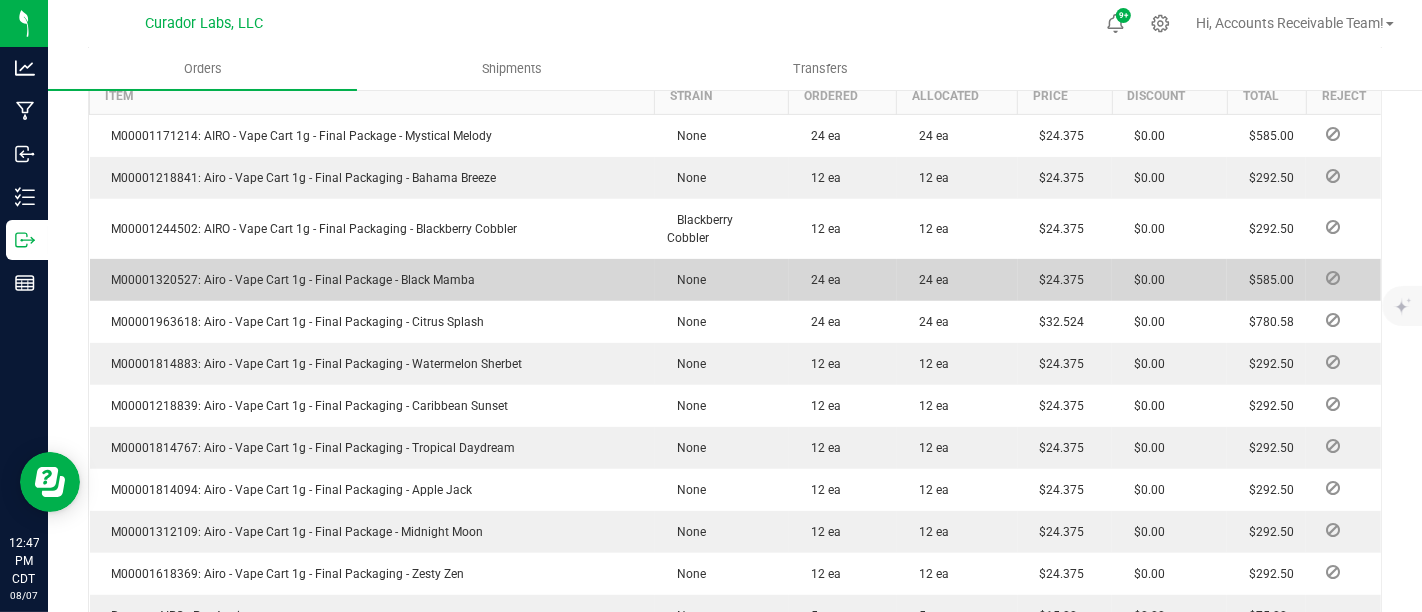 click on "M00001320527: Airo - Vape Cart 1g - Final Package - Black Mamba" at bounding box center (289, 280) 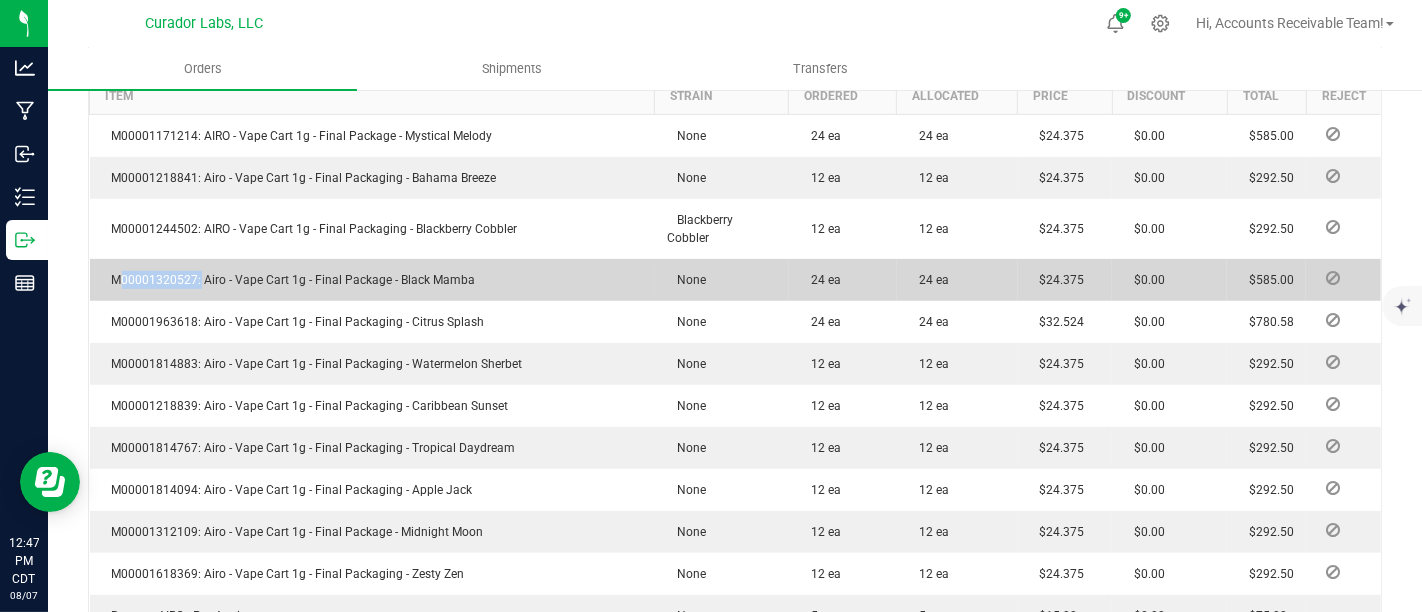 copy on "M00001320527" 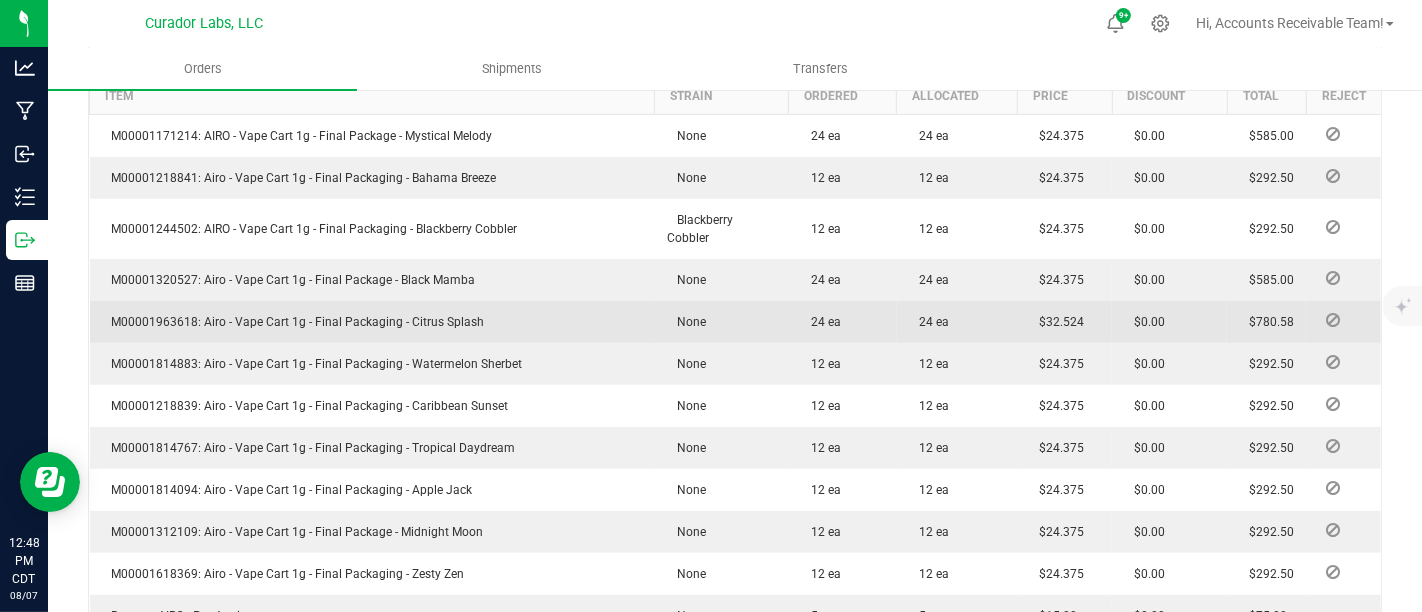 click on "M00001963618: Airo - Vape Cart 1g - Final Packaging - Citrus Splash" at bounding box center (293, 322) 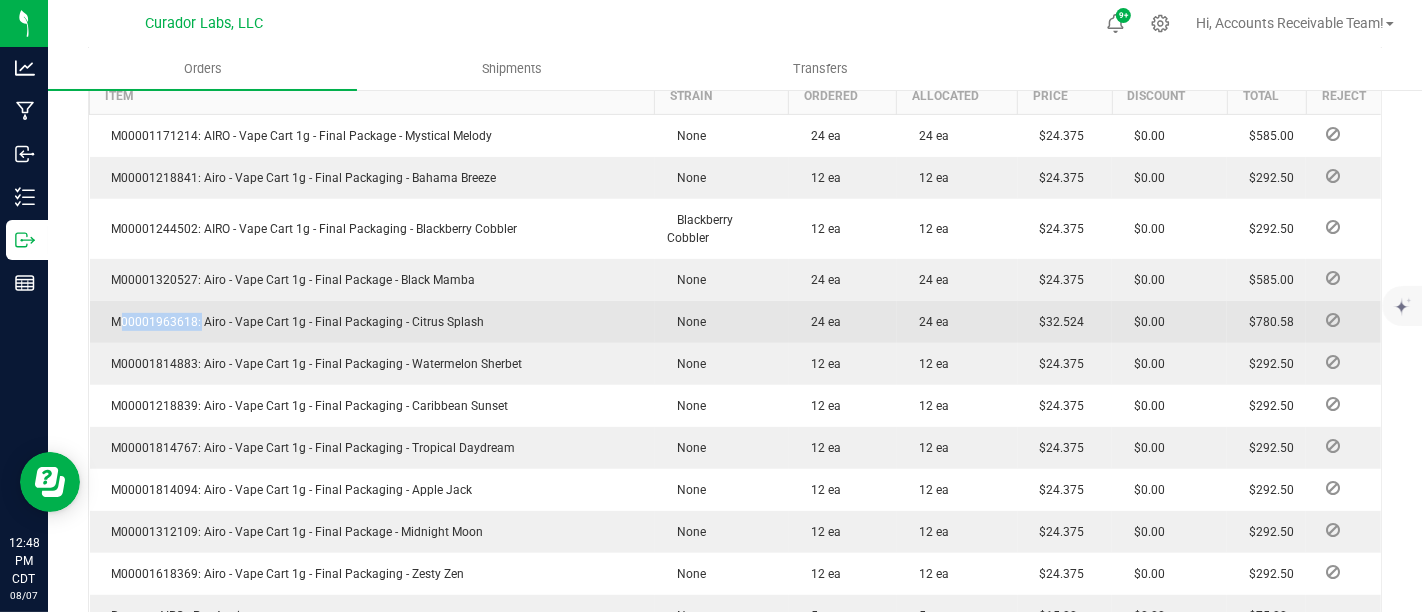 click on "M00001963618: Airo - Vape Cart 1g - Final Packaging - Citrus Splash" at bounding box center (293, 322) 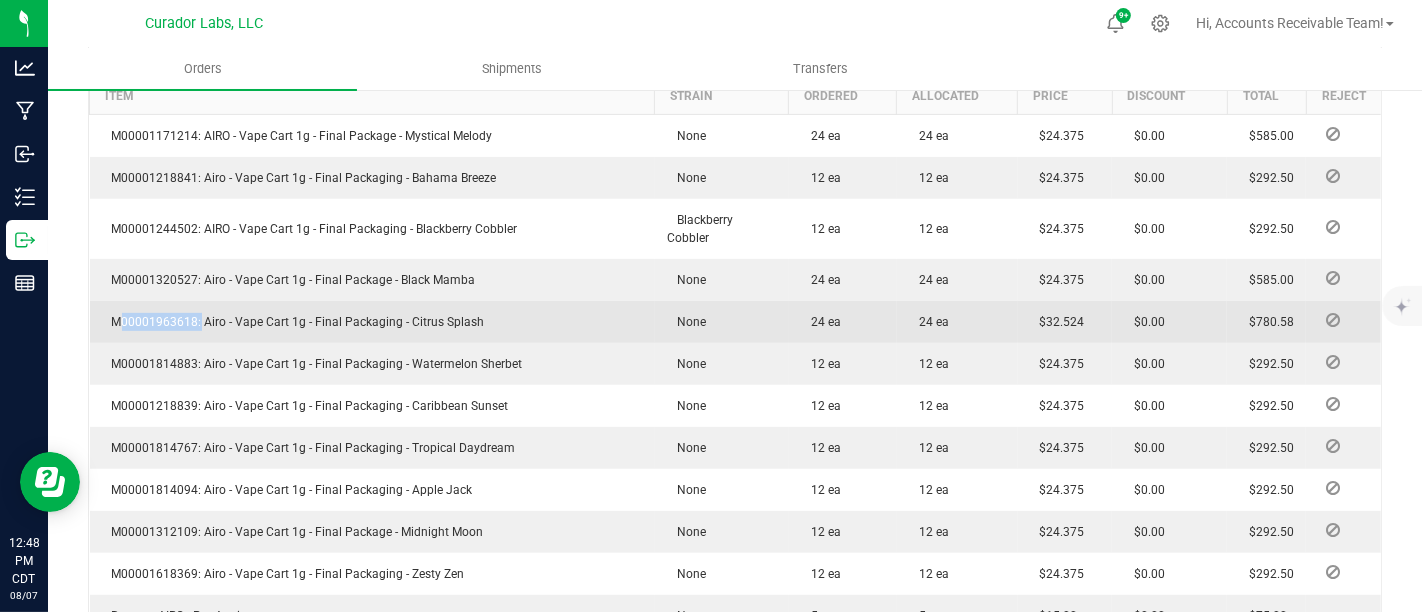 copy on "M00001963618" 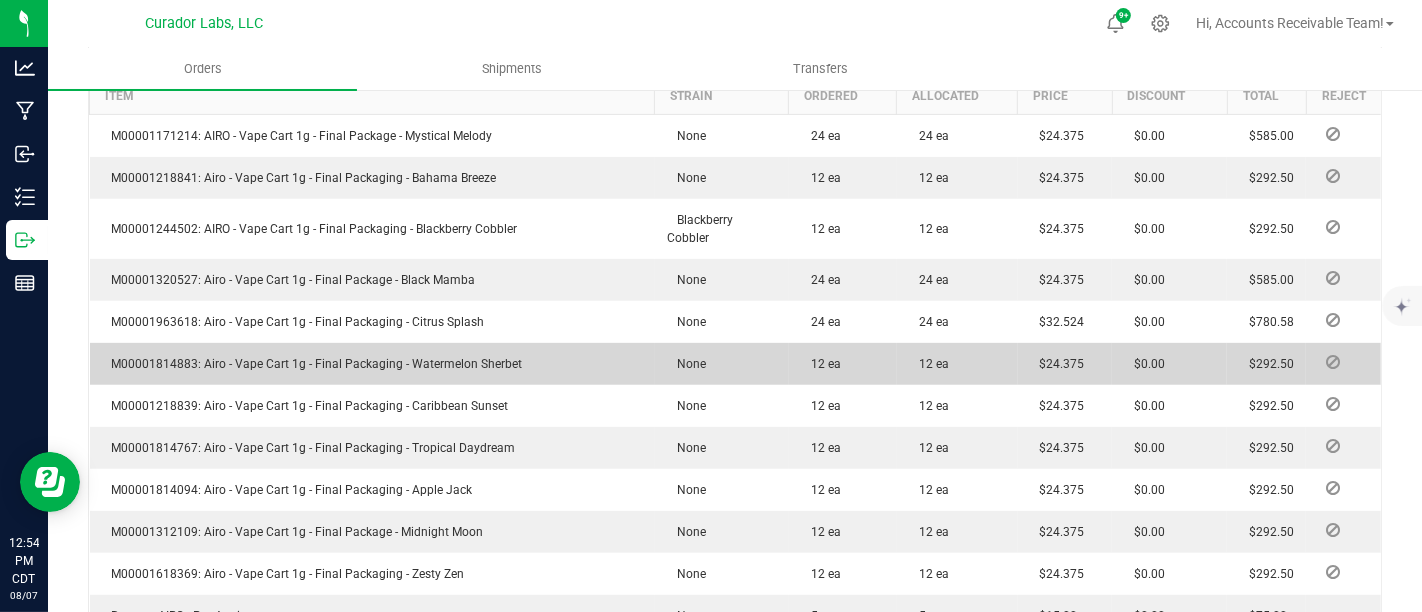 click on "M00001814883: Airo - Vape Cart 1g - Final Packaging - Watermelon Sherbet" at bounding box center [312, 364] 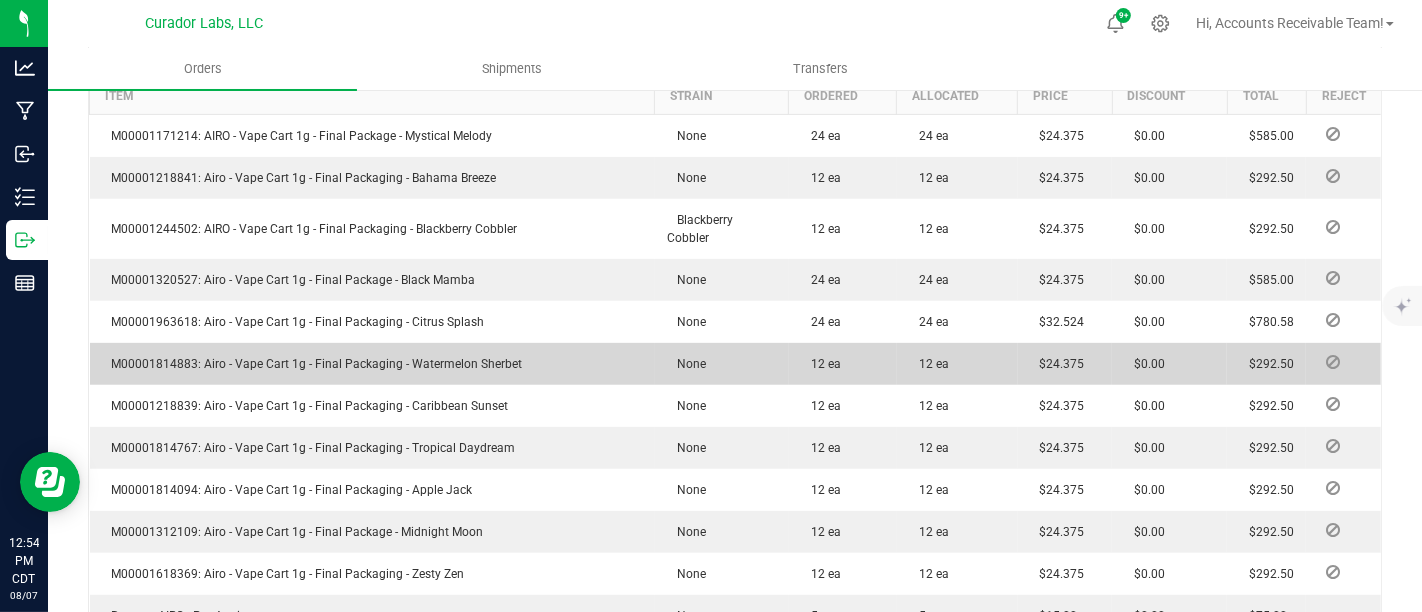 click on "M00001814883: Airo - Vape Cart 1g - Final Packaging - Watermelon Sherbet" at bounding box center [312, 364] 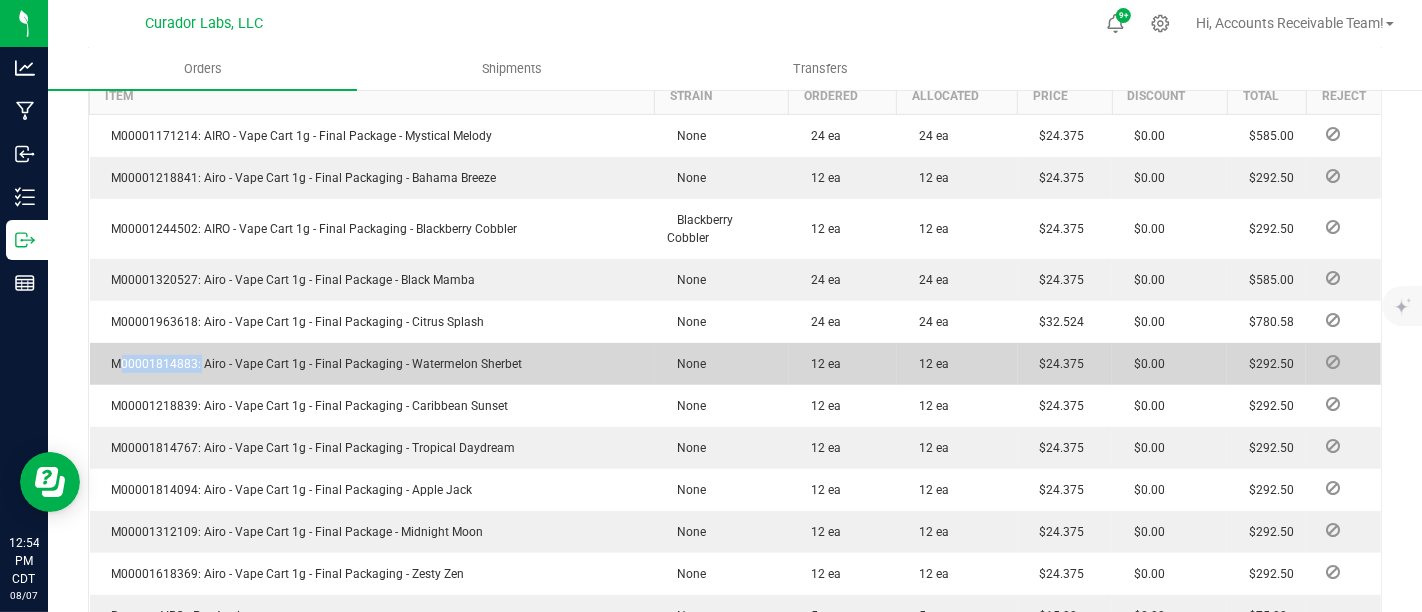 copy on "M00001814883" 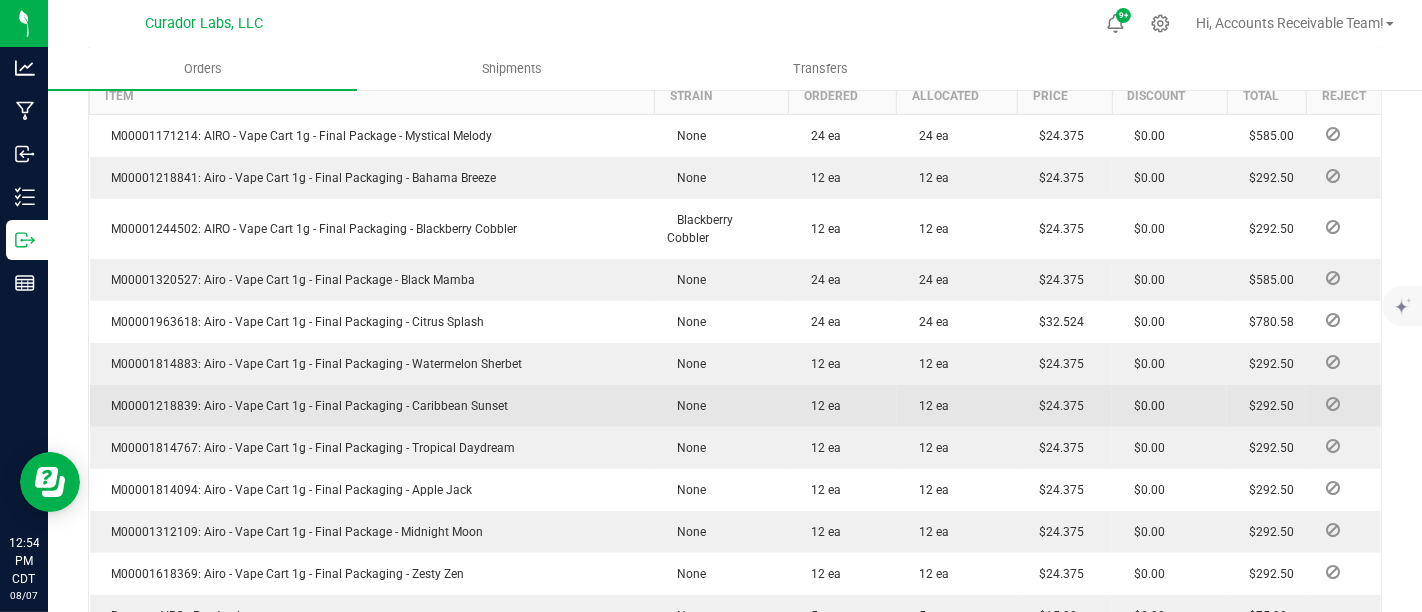 click on "M00001218839: Airo - Vape Cart 1g - Final Packaging - Caribbean Sunset" at bounding box center (305, 406) 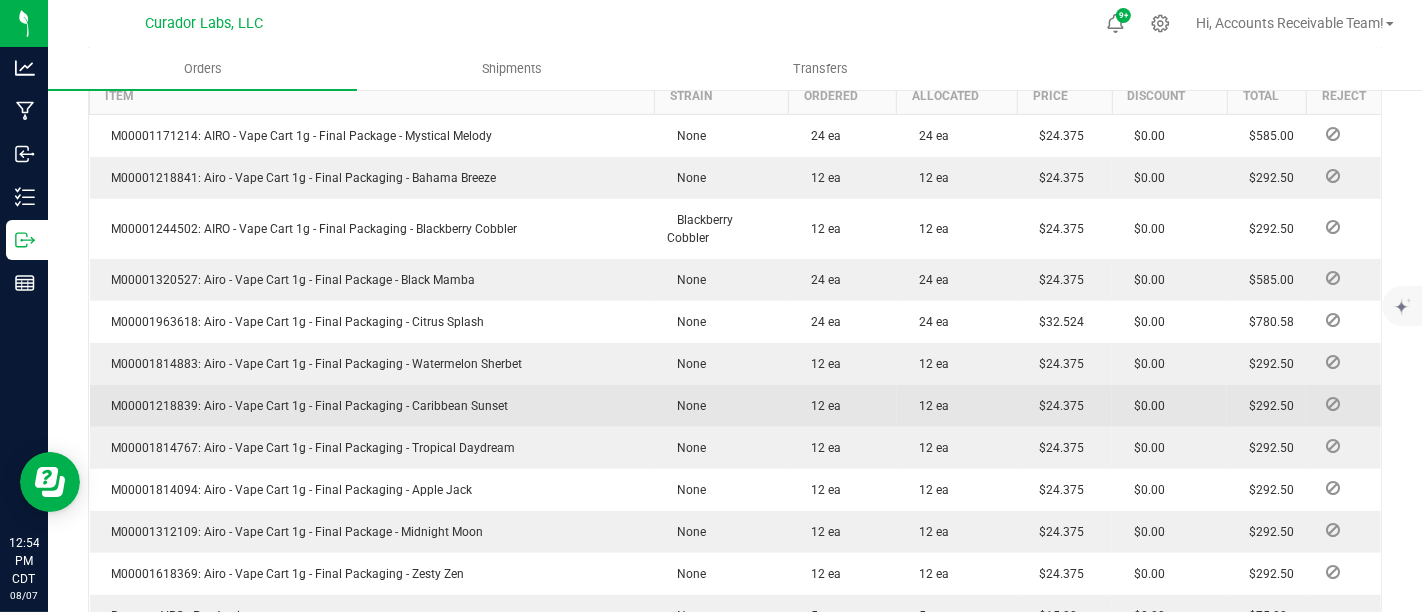 click on "M00001218839: Airo - Vape Cart 1g - Final Packaging - Caribbean Sunset" at bounding box center (305, 406) 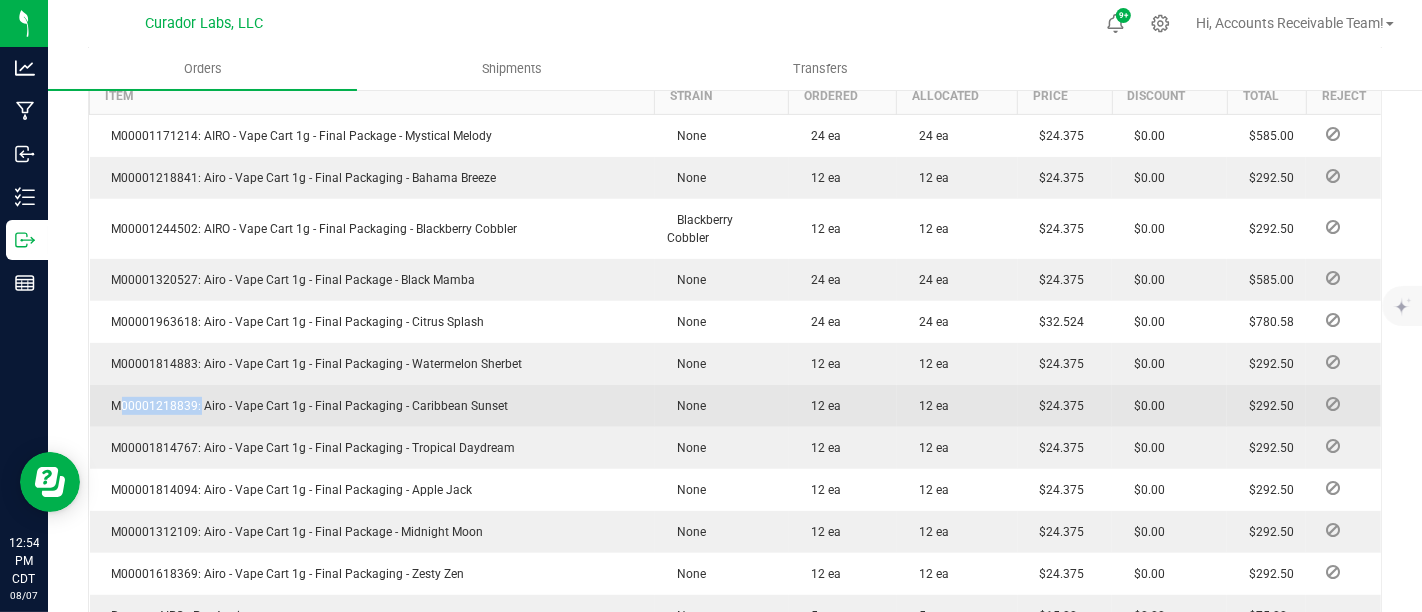 copy on "M00001218839" 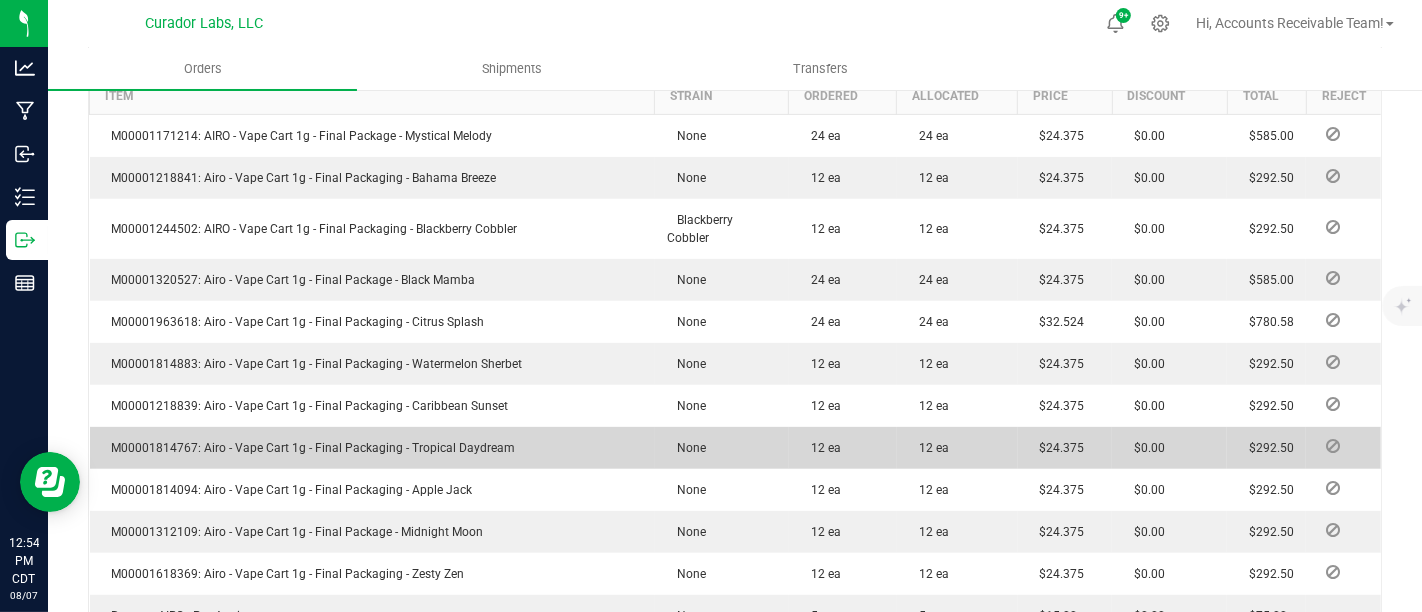 click on "M00001814767: Airo - Vape Cart 1g - Final Packaging - Tropical Daydream" at bounding box center (309, 448) 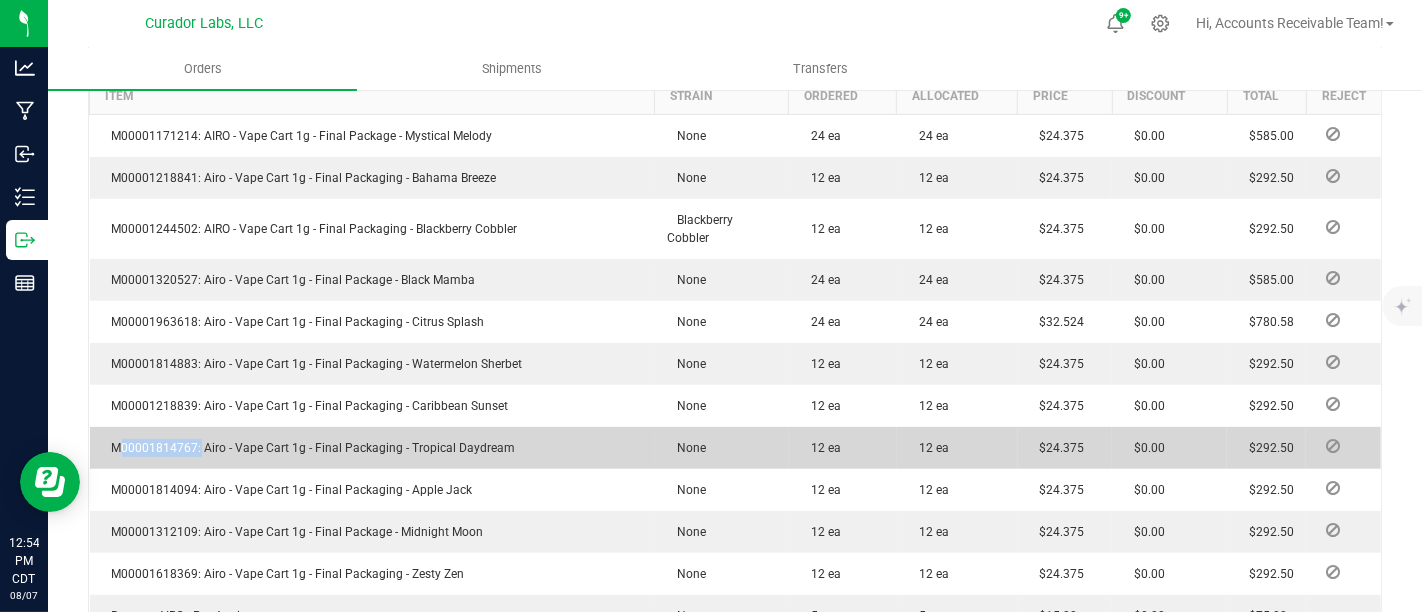 click on "M00001814767: Airo - Vape Cart 1g - Final Packaging - Tropical Daydream" at bounding box center [309, 448] 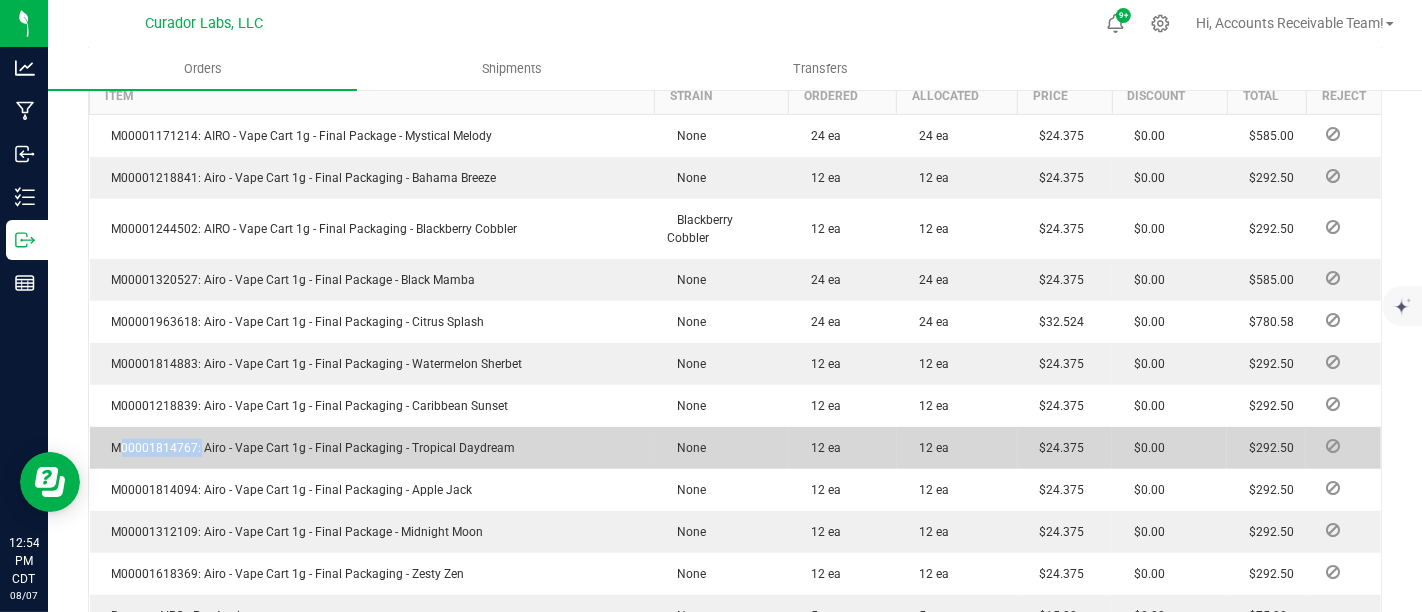 copy on "M00001814767" 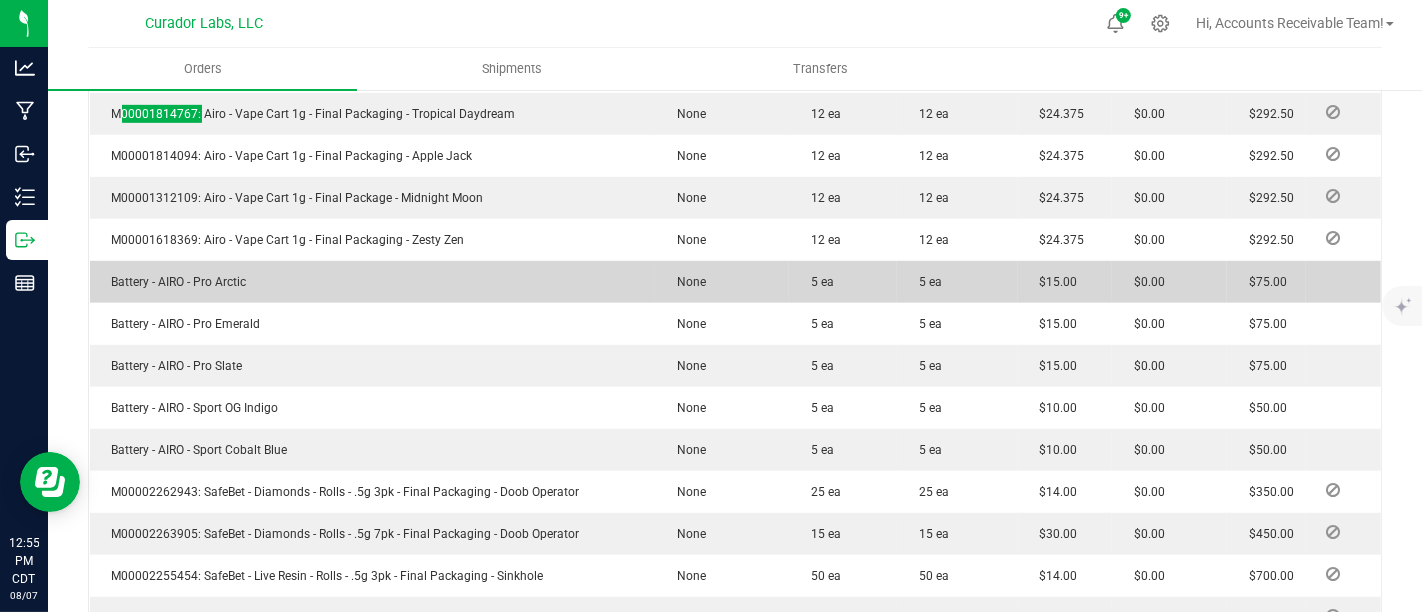 scroll, scrollTop: 888, scrollLeft: 0, axis: vertical 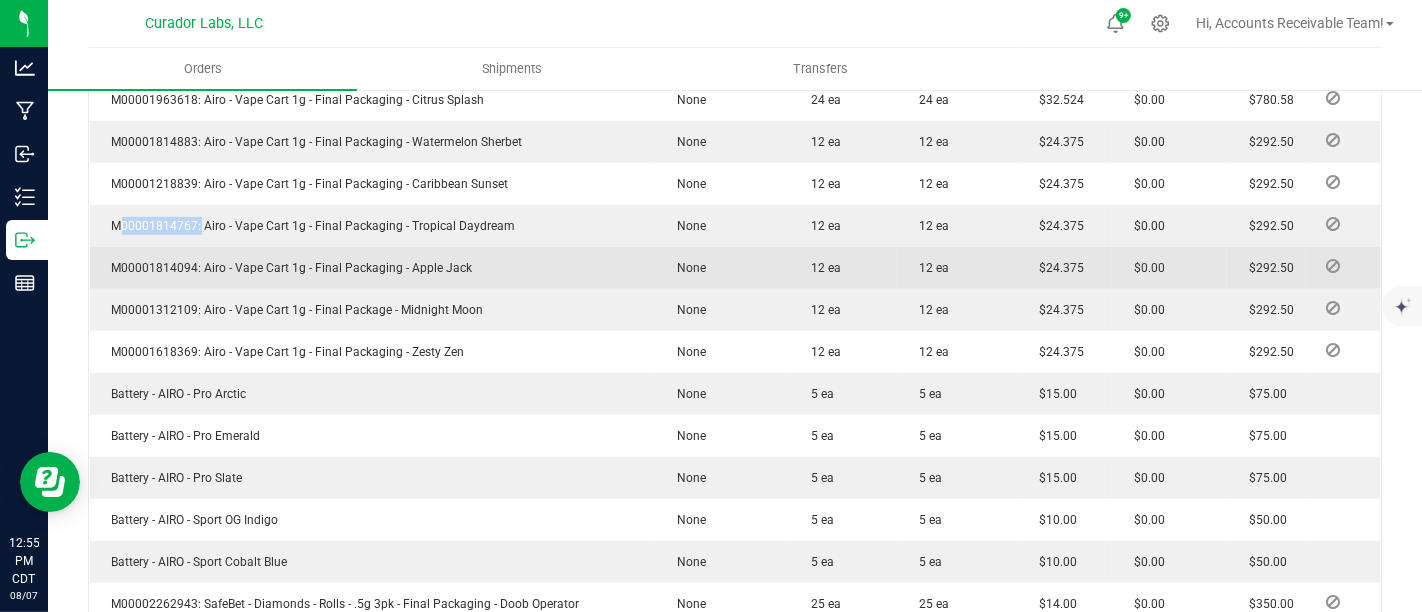 click on "M00001814094: Airo - Vape Cart 1g - Final Packaging - Apple Jack" at bounding box center [287, 268] 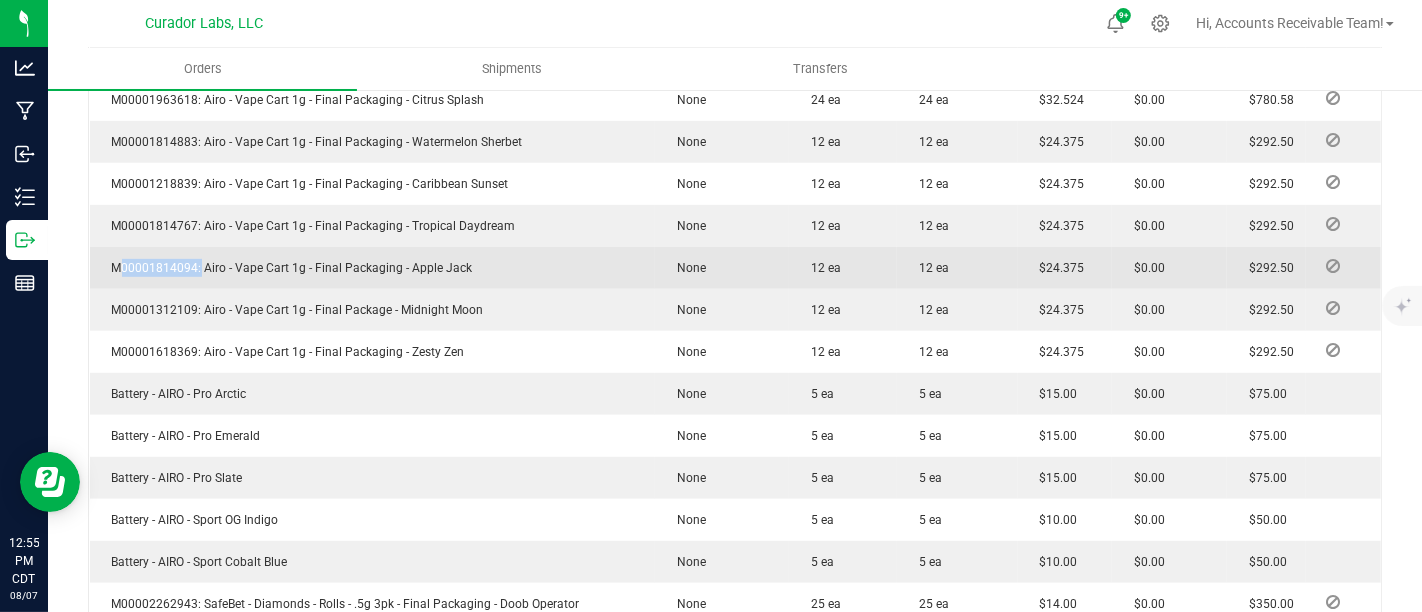 click on "M00001814094: Airo - Vape Cart 1g - Final Packaging - Apple Jack" at bounding box center (287, 268) 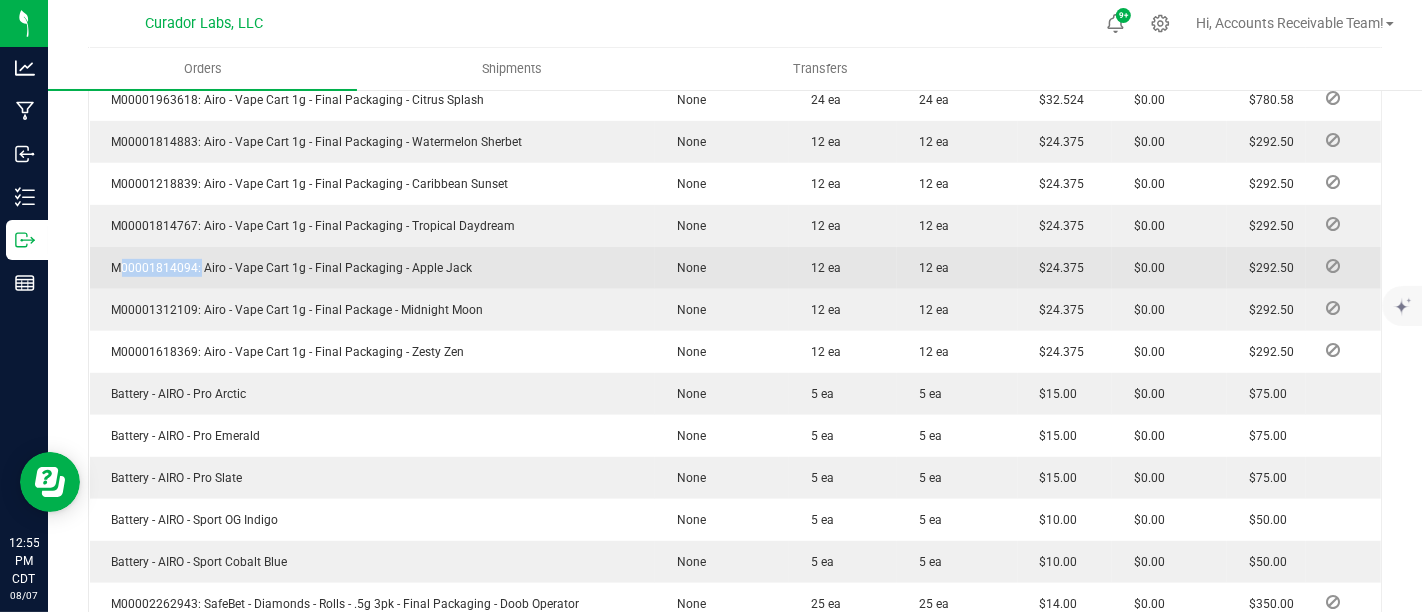 copy on "M00001814094" 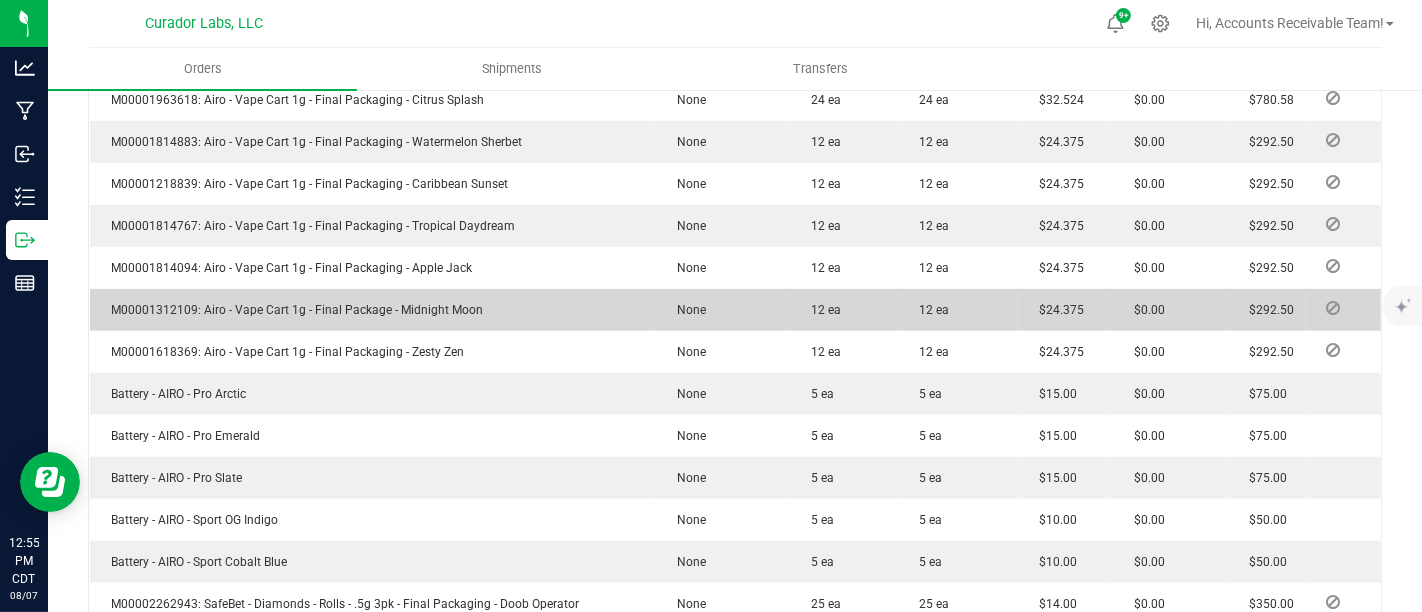 click on "M00001312109: Airo - Vape Cart 1g - Final Package - Midnight Moon" at bounding box center (293, 310) 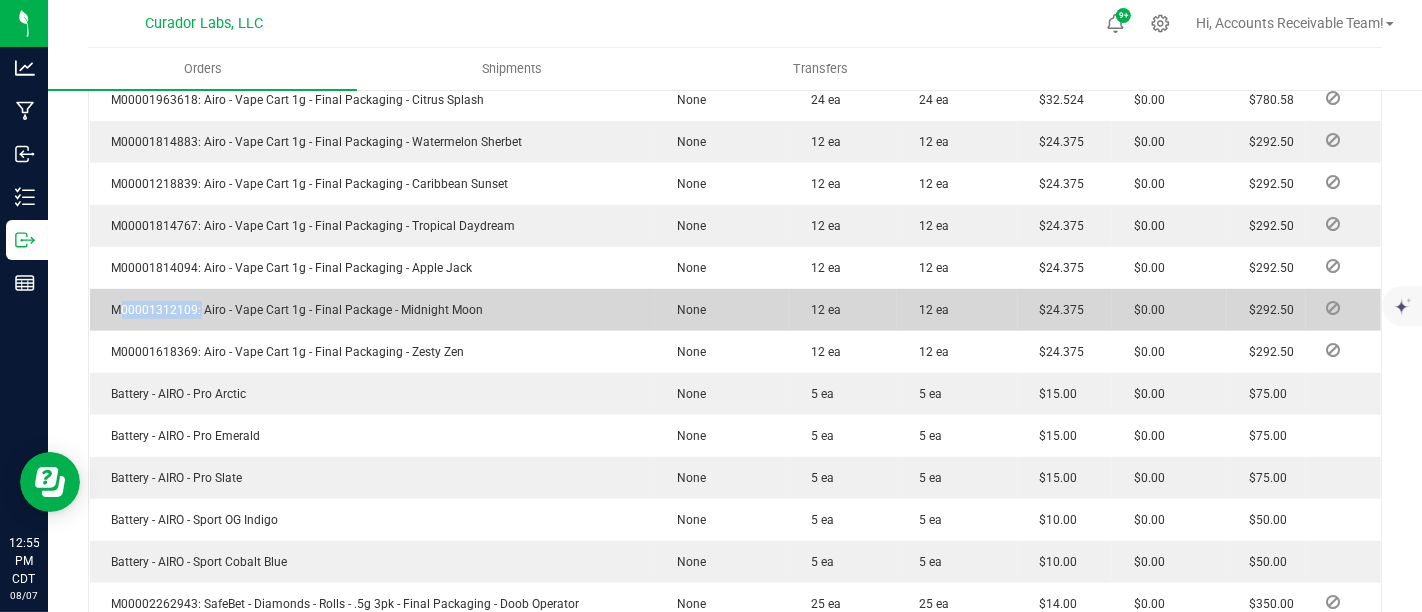 click on "M00001312109: Airo - Vape Cart 1g - Final Package - Midnight Moon" at bounding box center [293, 310] 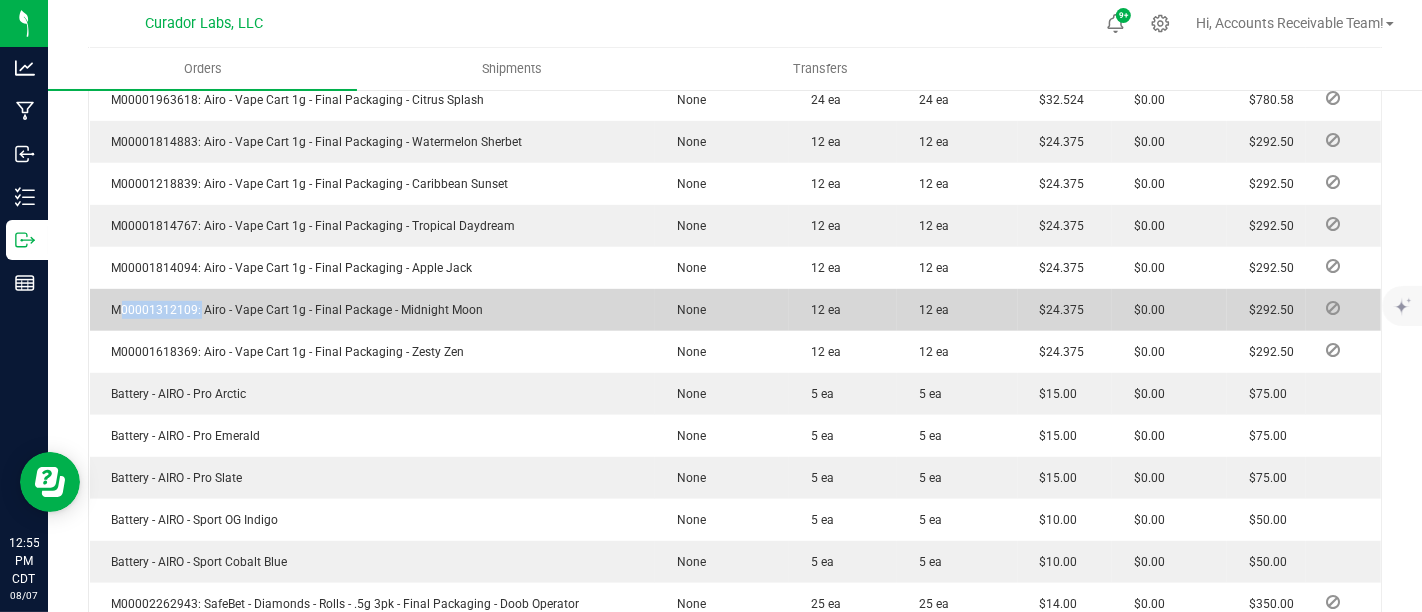 copy on "M00001312109" 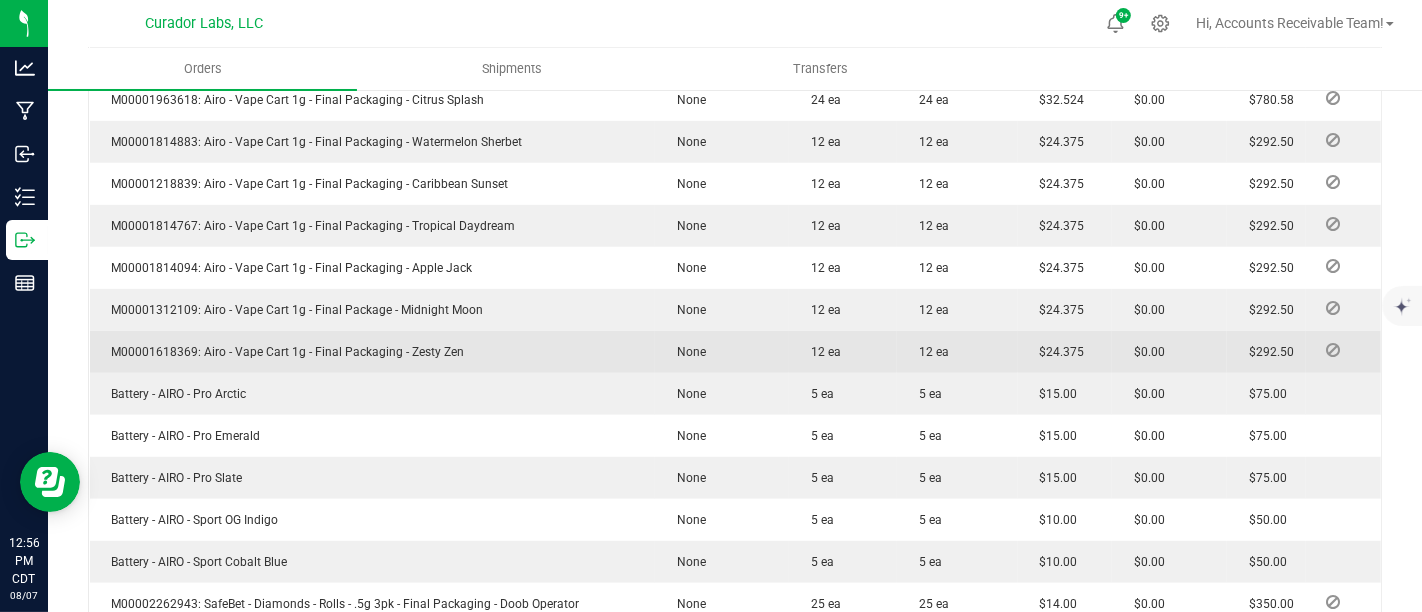 click on "M00001618369: Airo - Vape Cart 1g - Final Packaging - Zesty Zen" at bounding box center [283, 352] 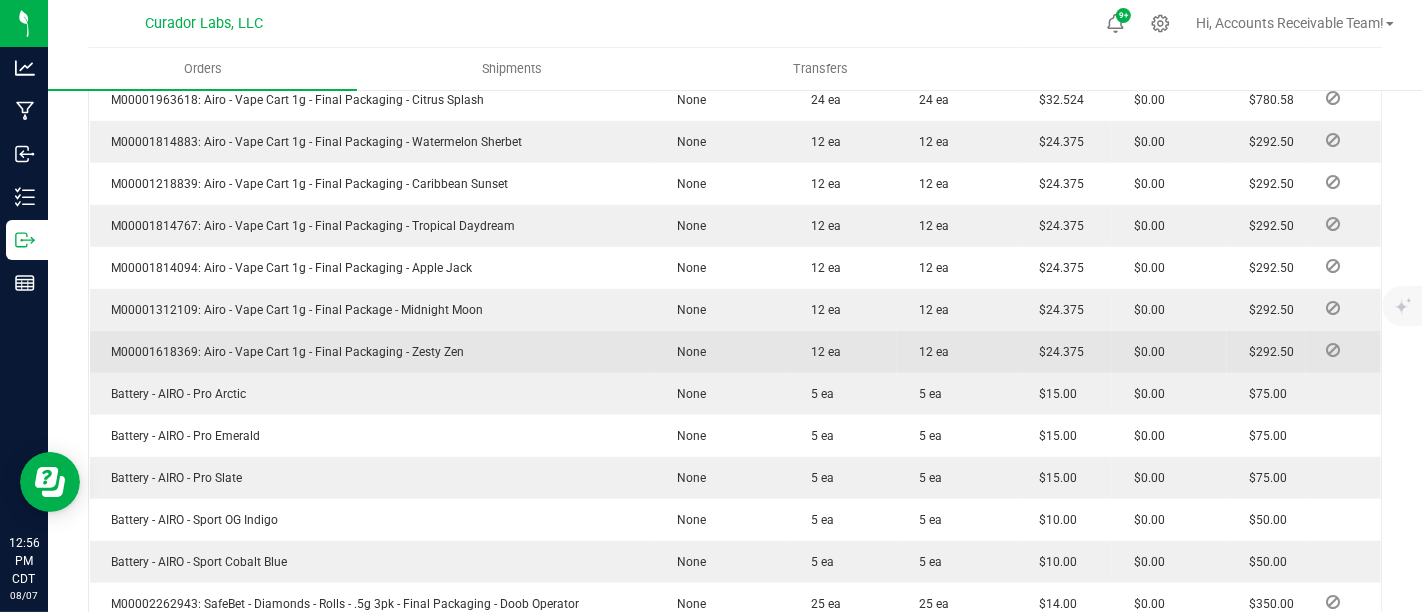 click on "M00001618369: Airo - Vape Cart 1g - Final Packaging - Zesty Zen" at bounding box center [283, 352] 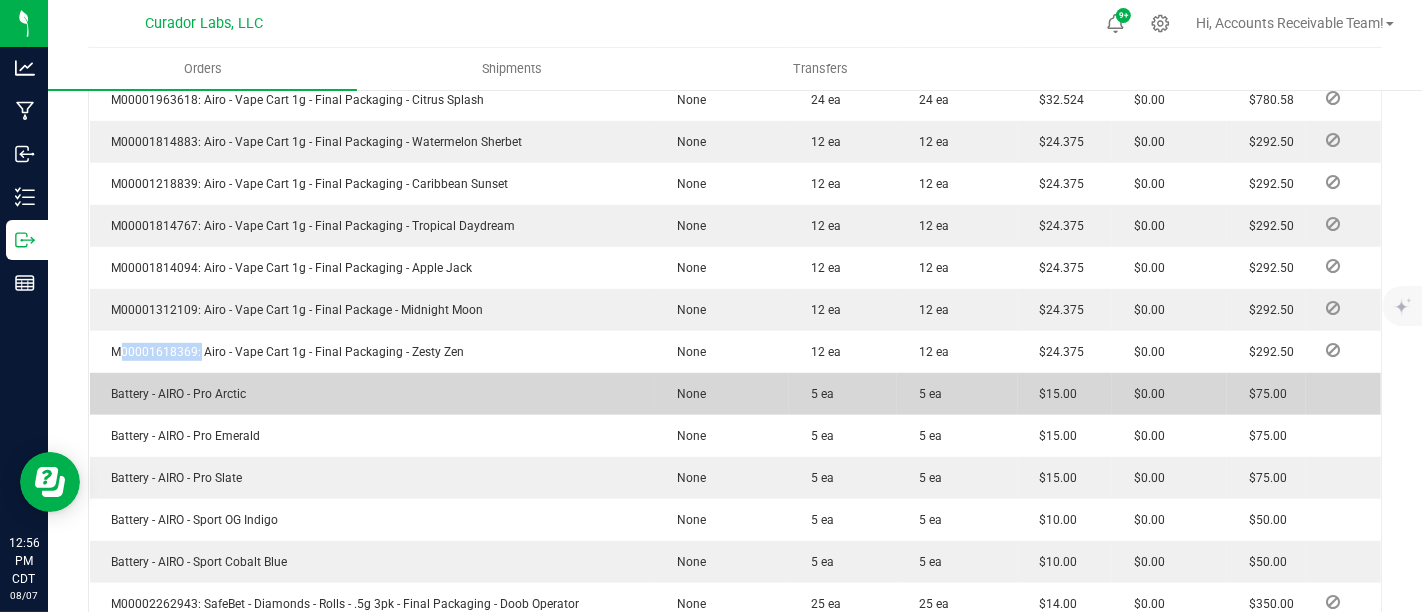 drag, startPoint x: 100, startPoint y: 370, endPoint x: 314, endPoint y: 373, distance: 214.02103 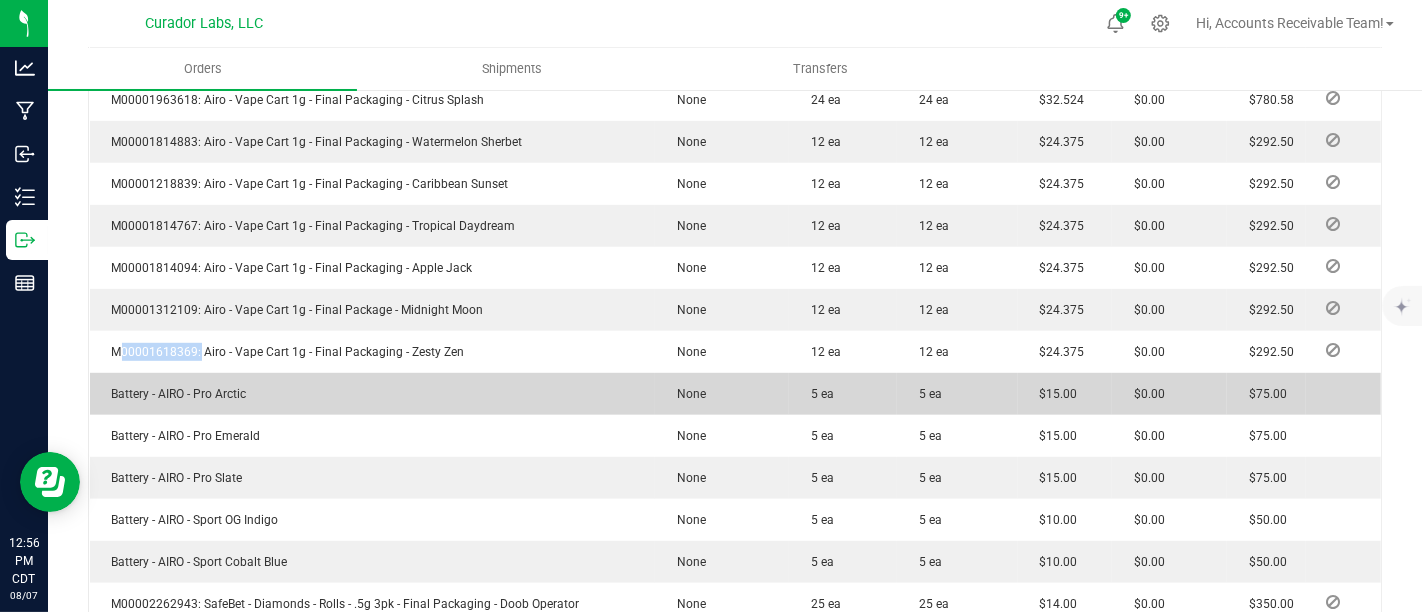click on "Battery - AIRO - Pro Arctic" at bounding box center (372, 394) 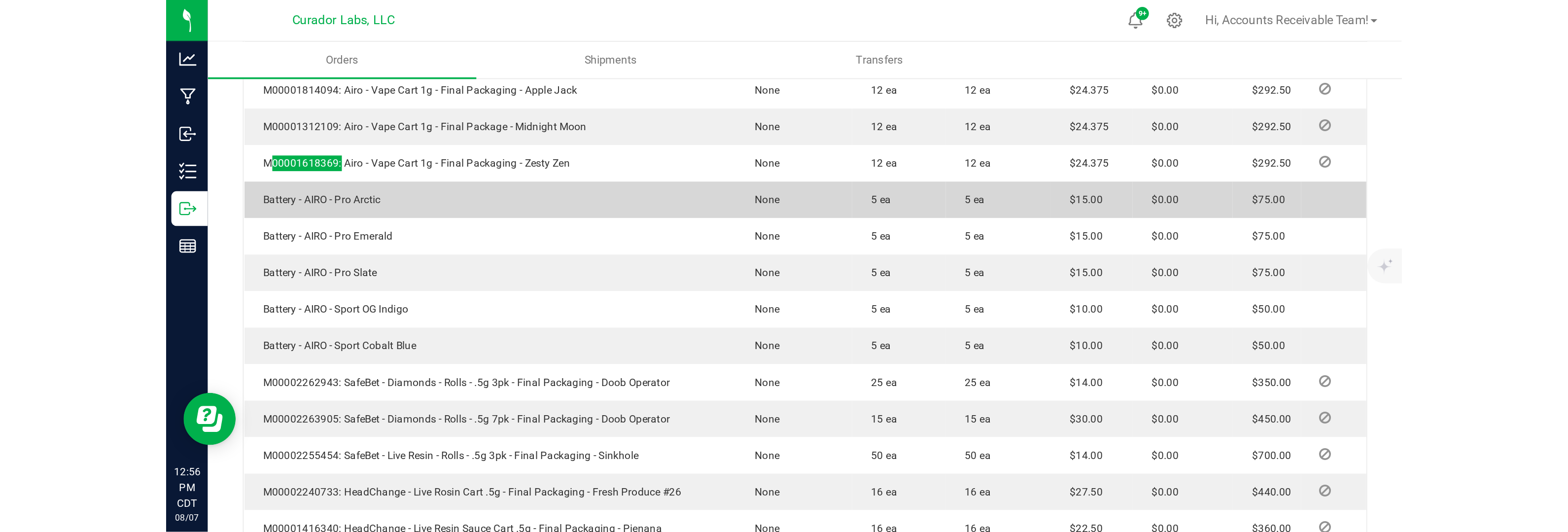 scroll, scrollTop: 548, scrollLeft: 0, axis: vertical 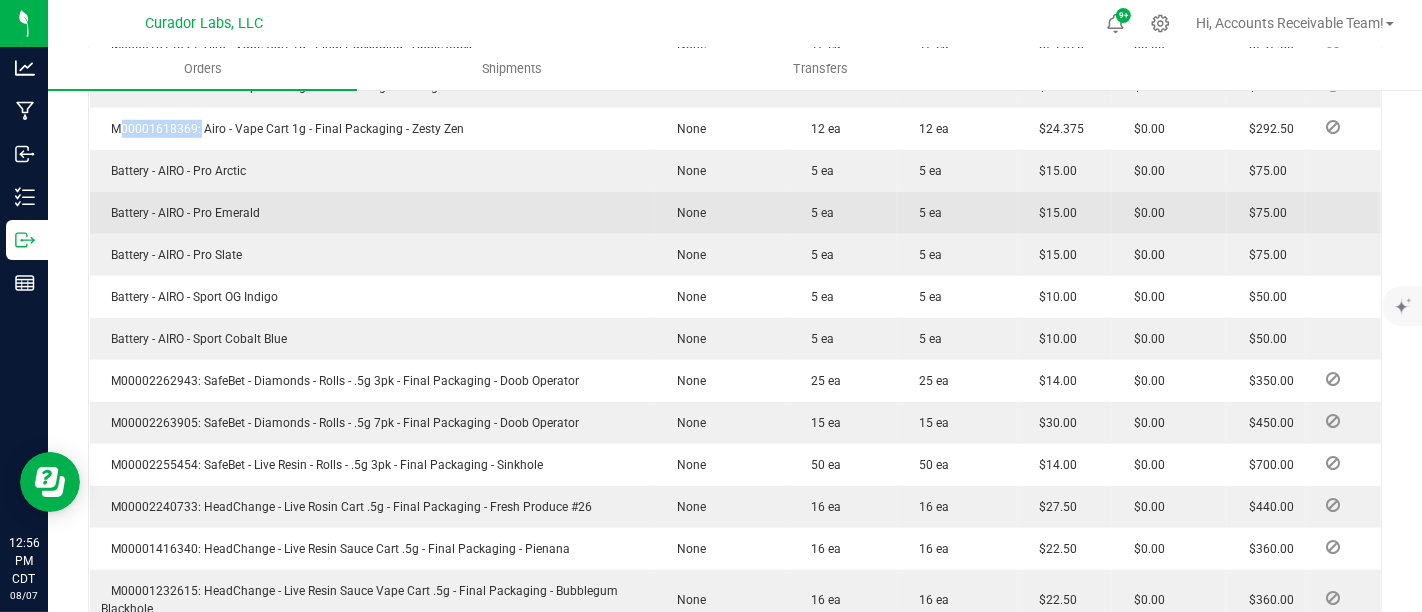 drag, startPoint x: 107, startPoint y: 192, endPoint x: 226, endPoint y: 192, distance: 119 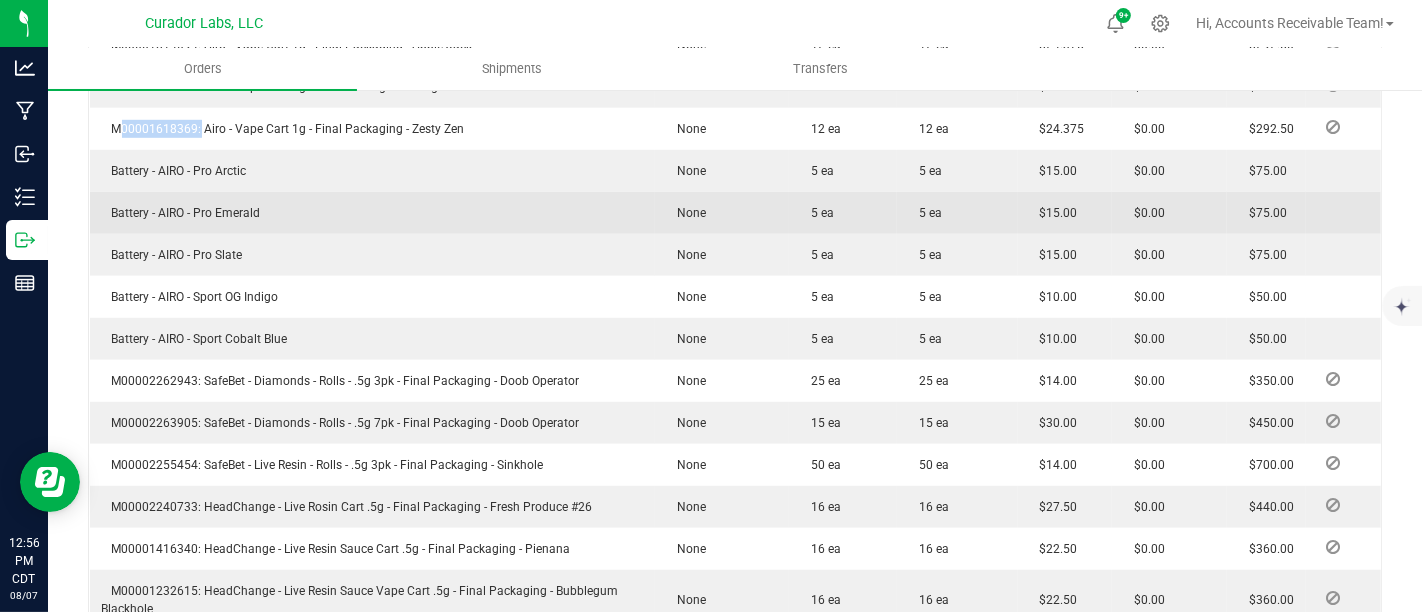 click on "Battery - AIRO - Pro Emerald" at bounding box center [372, 213] 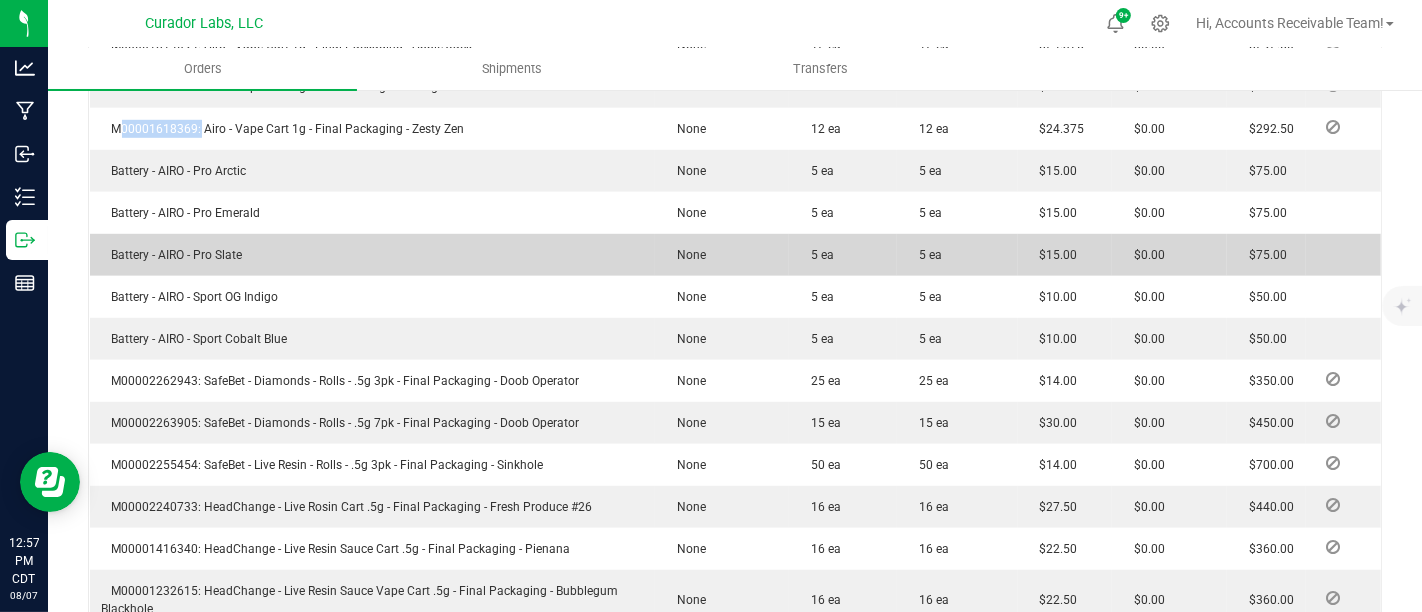 drag, startPoint x: 111, startPoint y: 230, endPoint x: 281, endPoint y: 244, distance: 170.5755 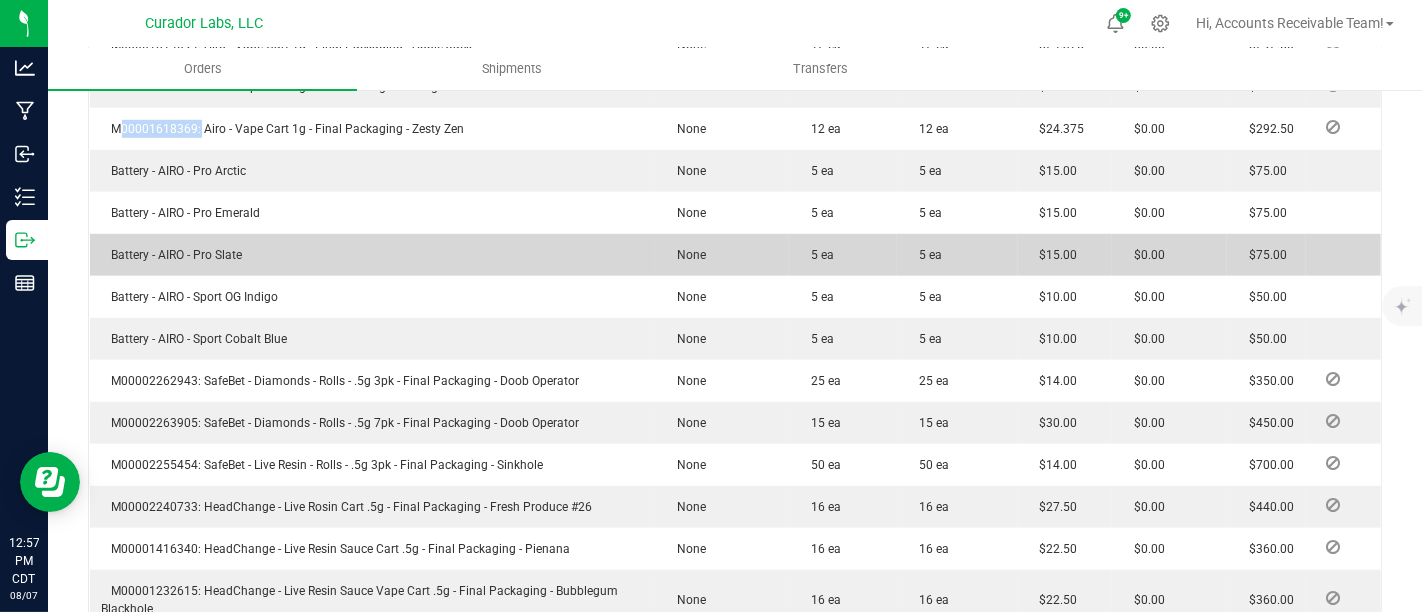 click on "Battery - AIRO - Pro Slate" at bounding box center [372, 255] 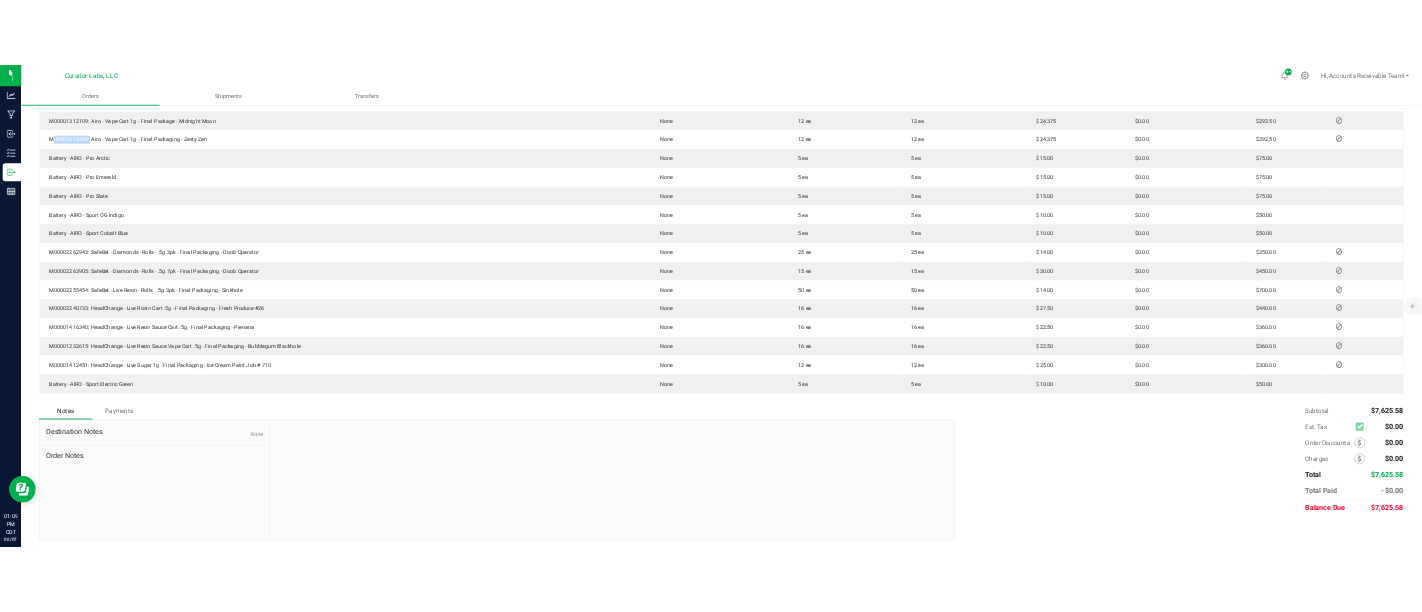 scroll, scrollTop: 943, scrollLeft: 0, axis: vertical 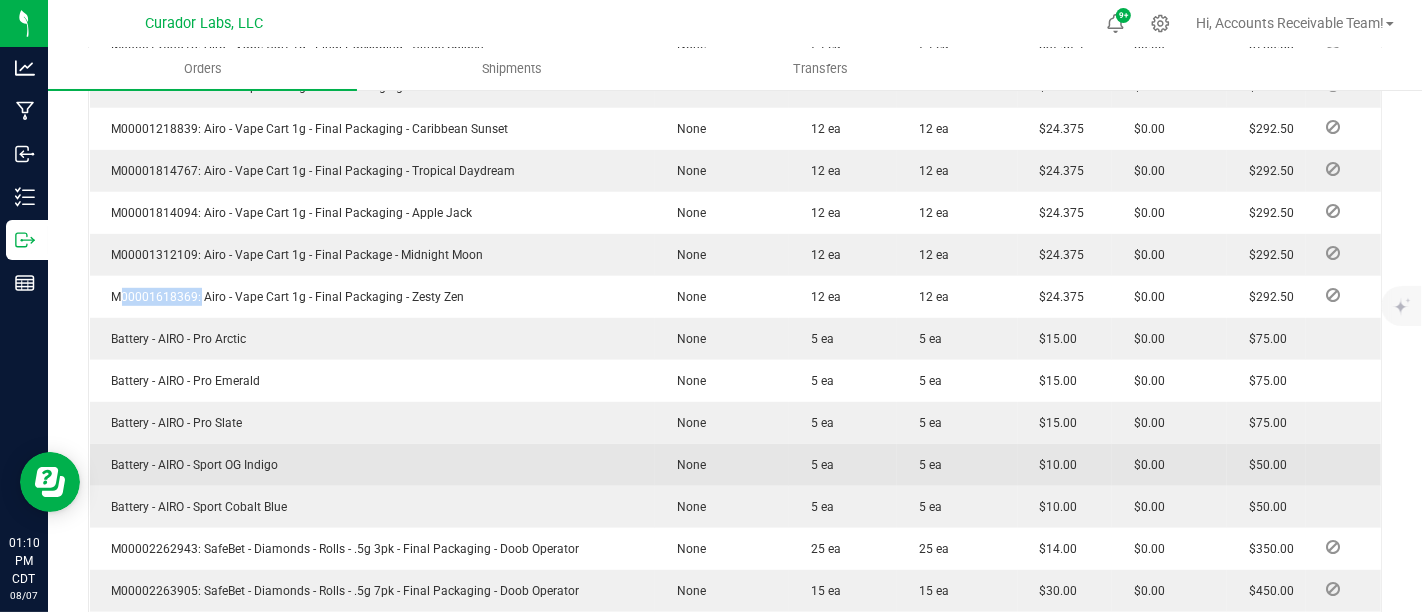 drag, startPoint x: 110, startPoint y: 441, endPoint x: 319, endPoint y: 445, distance: 209.03827 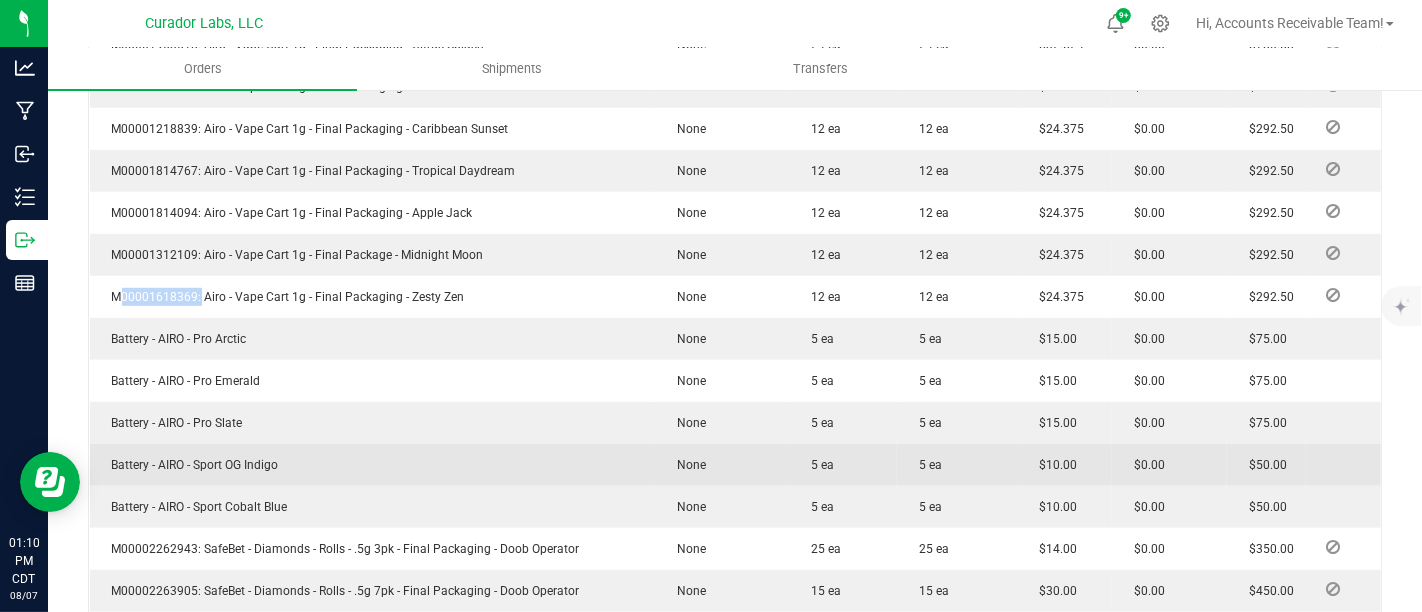 click on "Battery - AIRO - Sport OG Indigo" at bounding box center [372, 465] 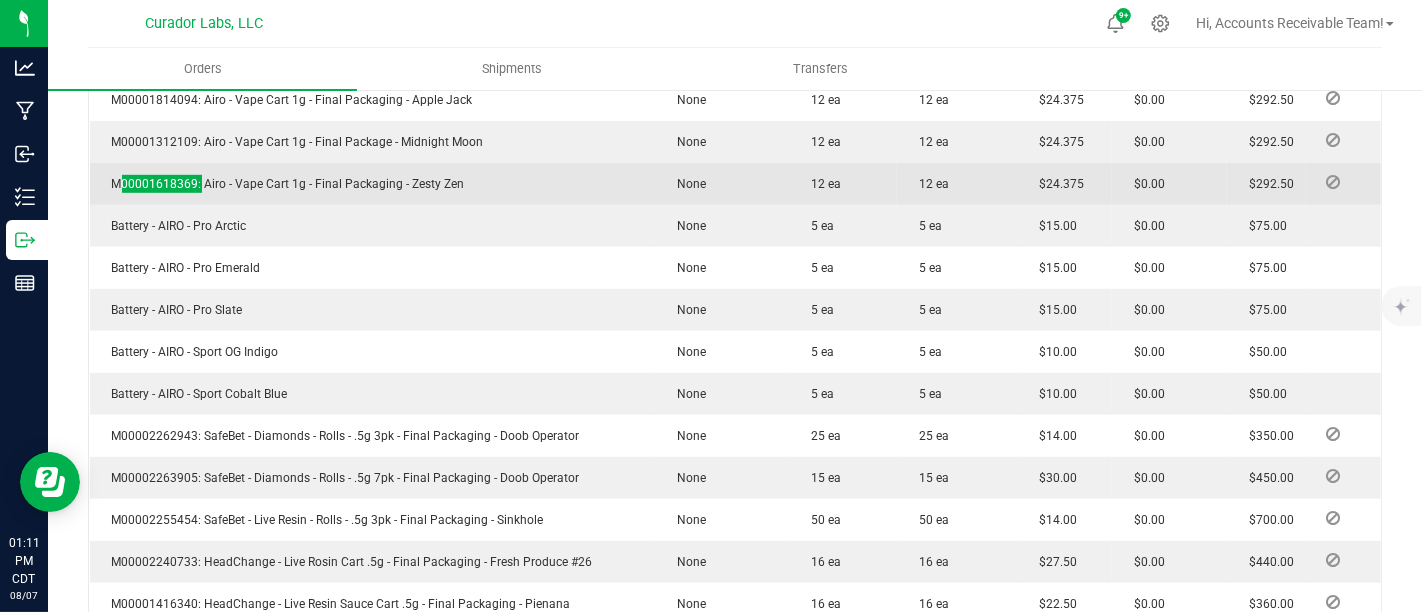scroll, scrollTop: 1165, scrollLeft: 0, axis: vertical 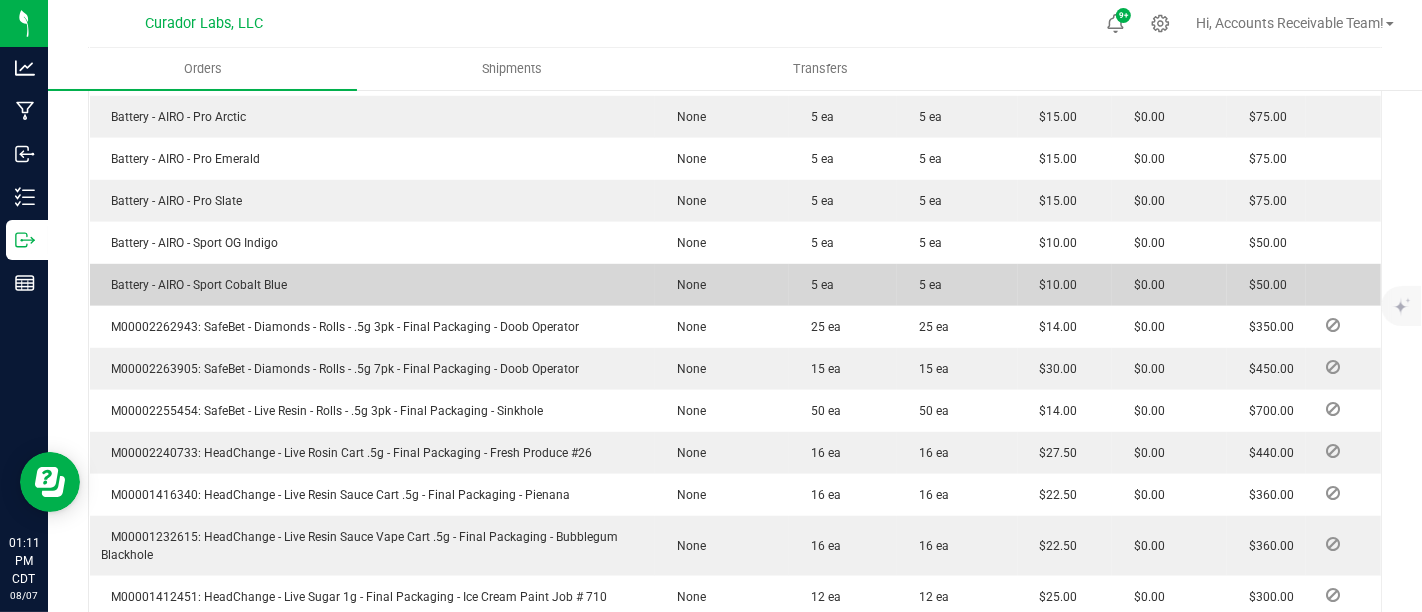 drag, startPoint x: 111, startPoint y: 264, endPoint x: 317, endPoint y: 263, distance: 206.00243 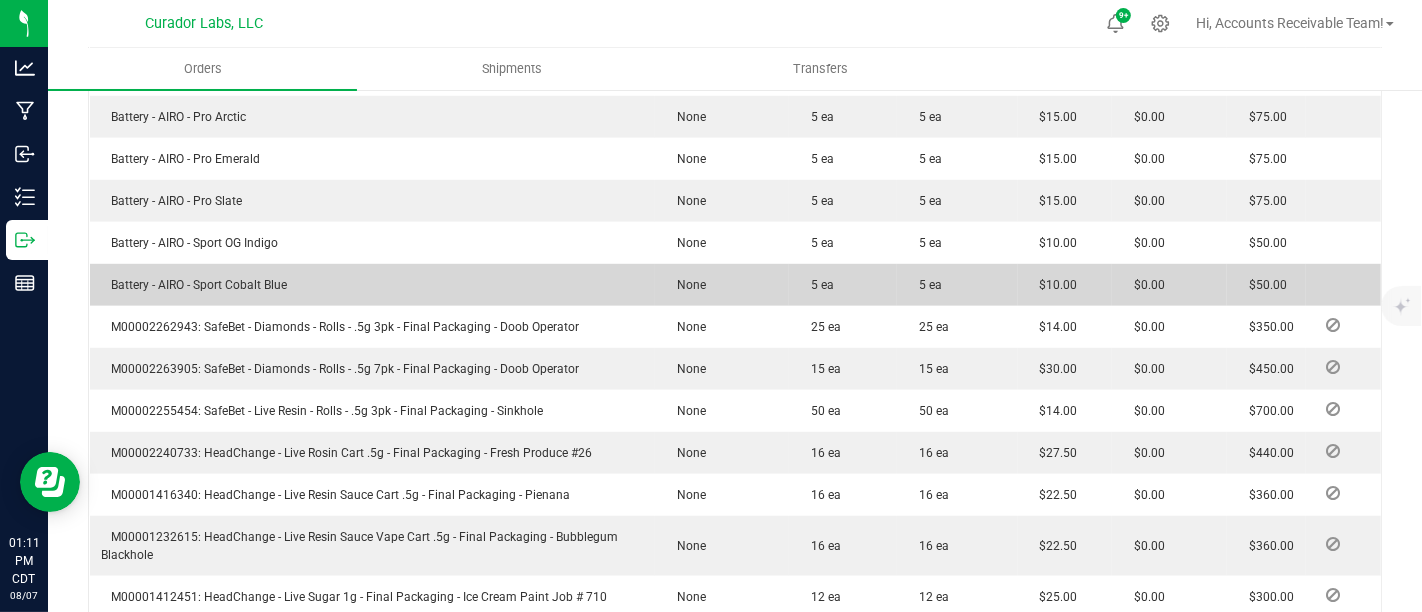 click on "Battery - AIRO - Sport Cobalt Blue" at bounding box center (372, 285) 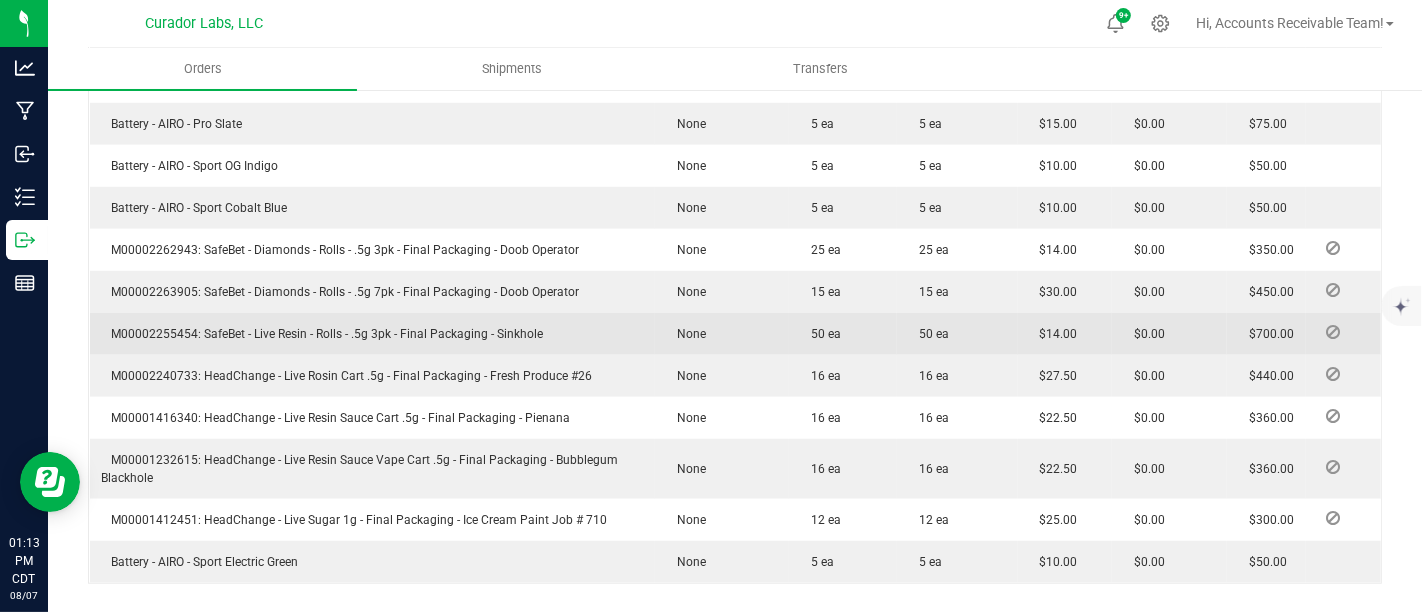 scroll, scrollTop: 1277, scrollLeft: 0, axis: vertical 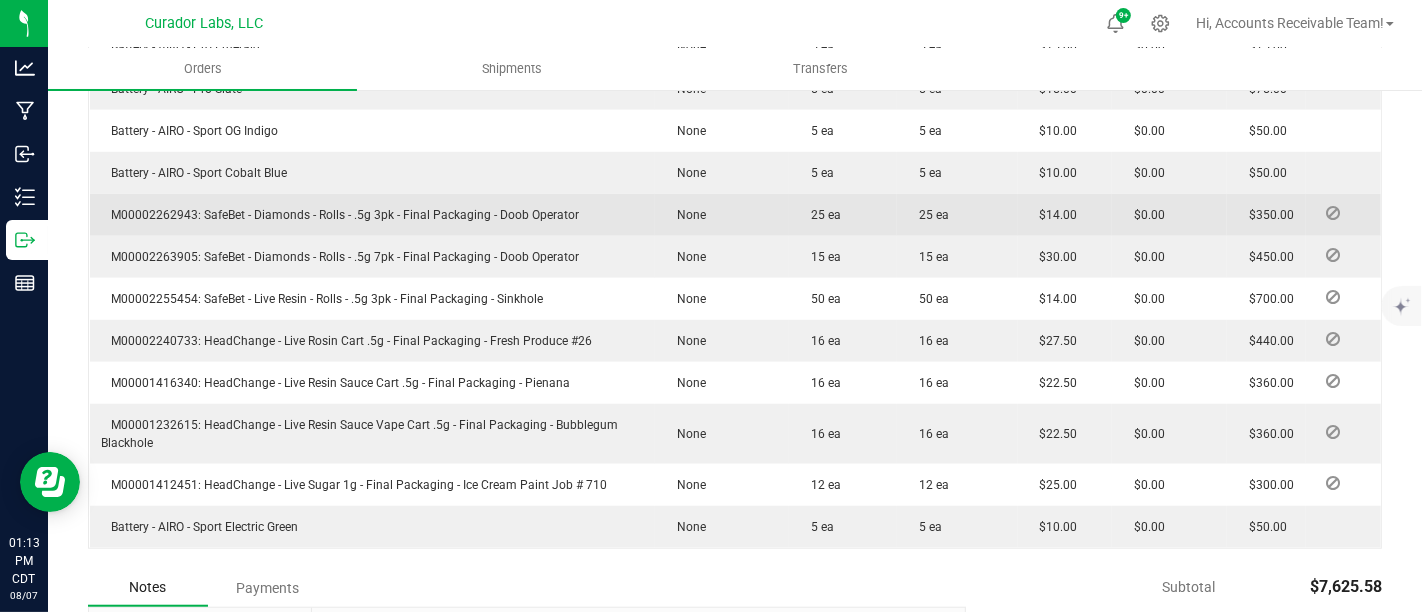 drag, startPoint x: 202, startPoint y: 195, endPoint x: 600, endPoint y: 200, distance: 398.0314 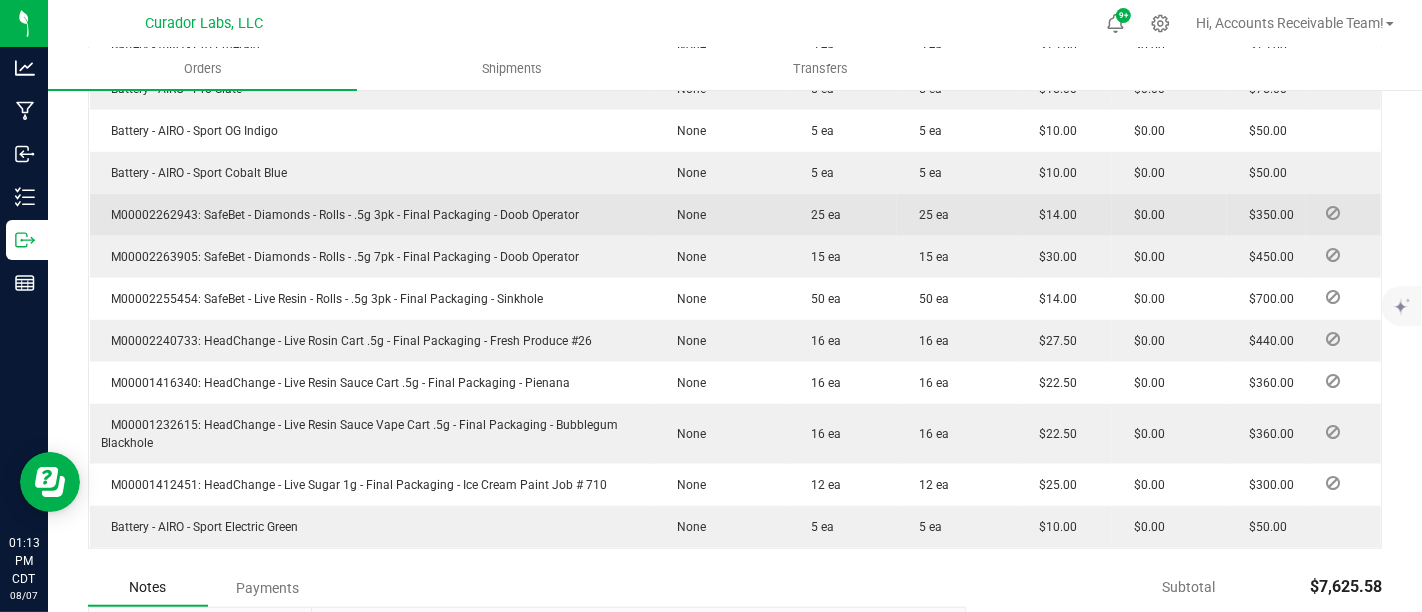 click on "M00002262943: SafeBet - Diamonds - Rolls - .5g 3pk - Final Packaging - Doob Operator" at bounding box center (372, 215) 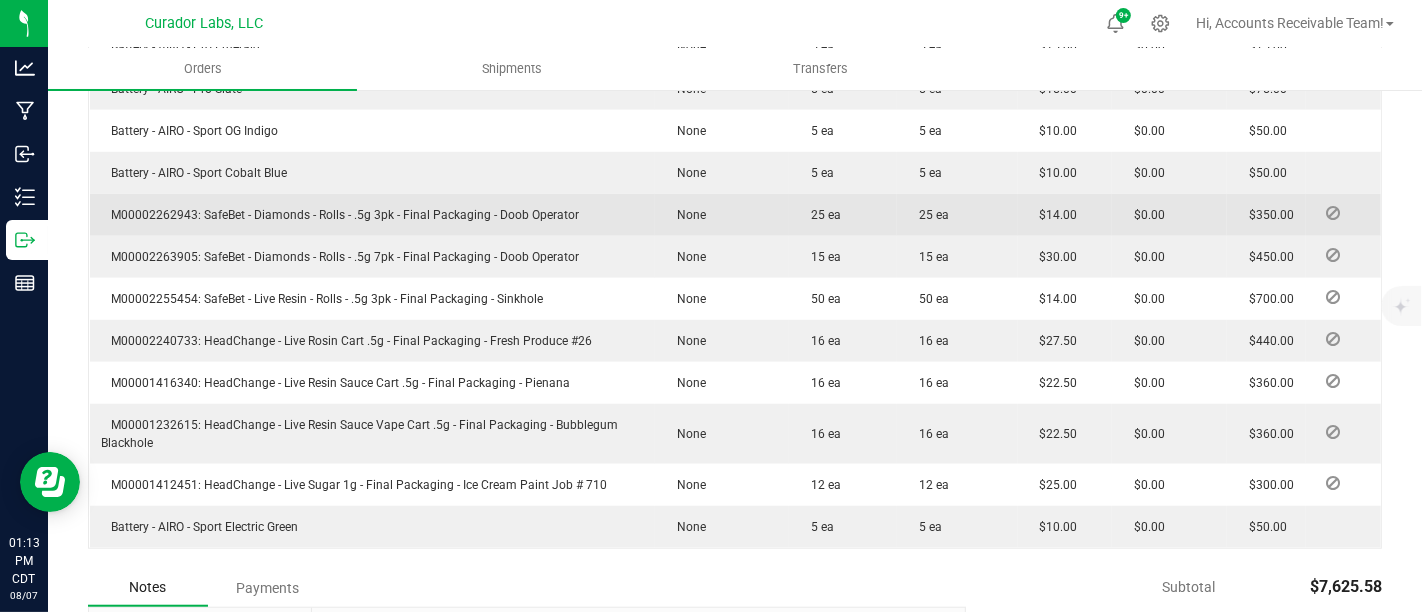 click on "M00002262943: SafeBet - Diamonds - Rolls - .5g 3pk - Final Packaging - Doob Operator" at bounding box center (341, 215) 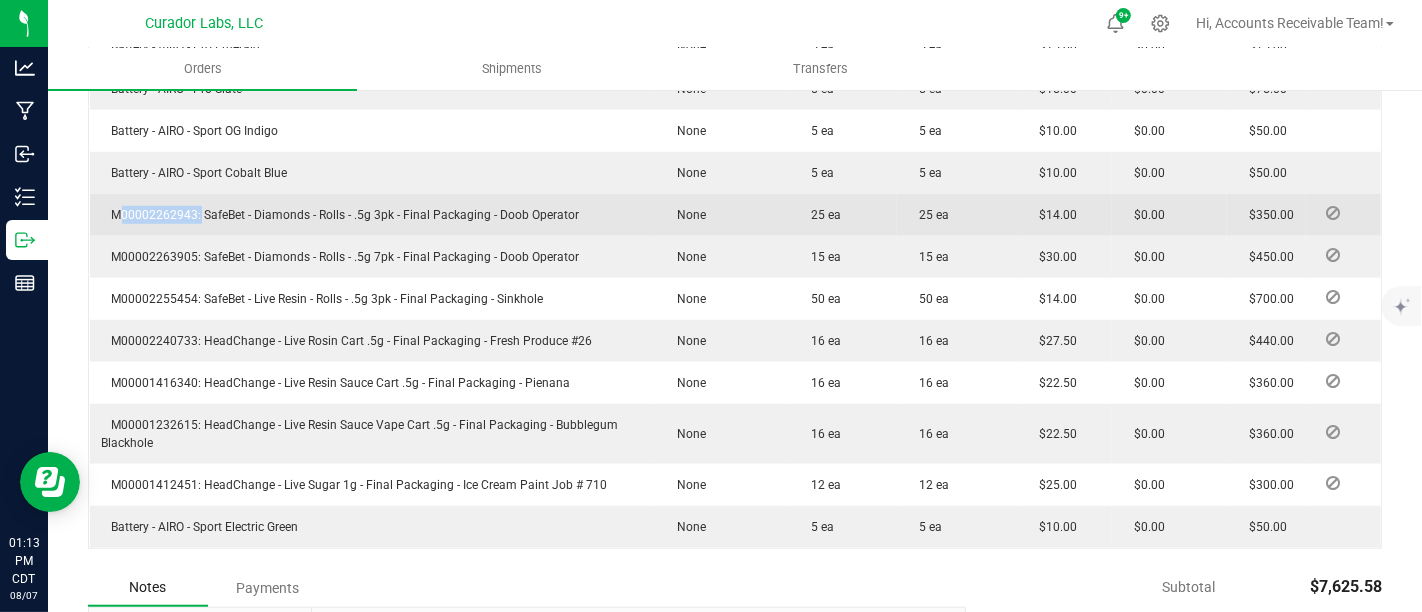 click on "M00002262943: SafeBet - Diamonds - Rolls - .5g 3pk - Final Packaging - Doob Operator" at bounding box center (341, 215) 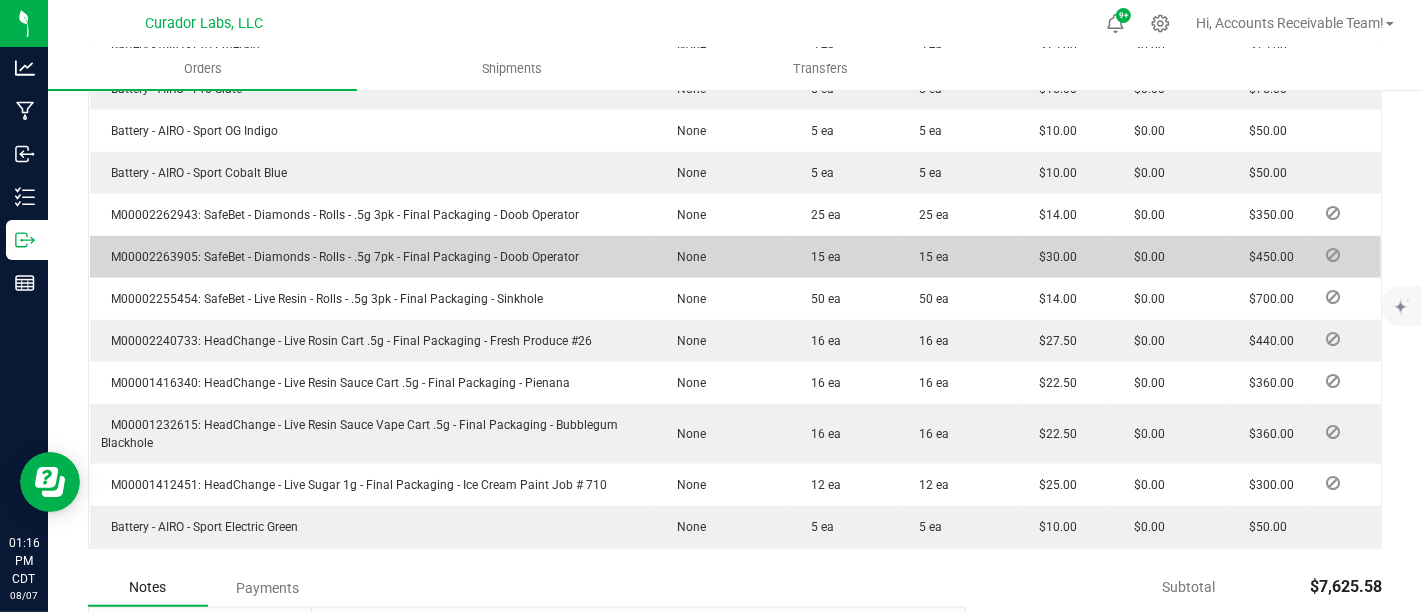 click on "M00002263905: SafeBet - Diamonds - Rolls - .5g 7pk - Final Packaging - Doob Operator" at bounding box center [341, 257] 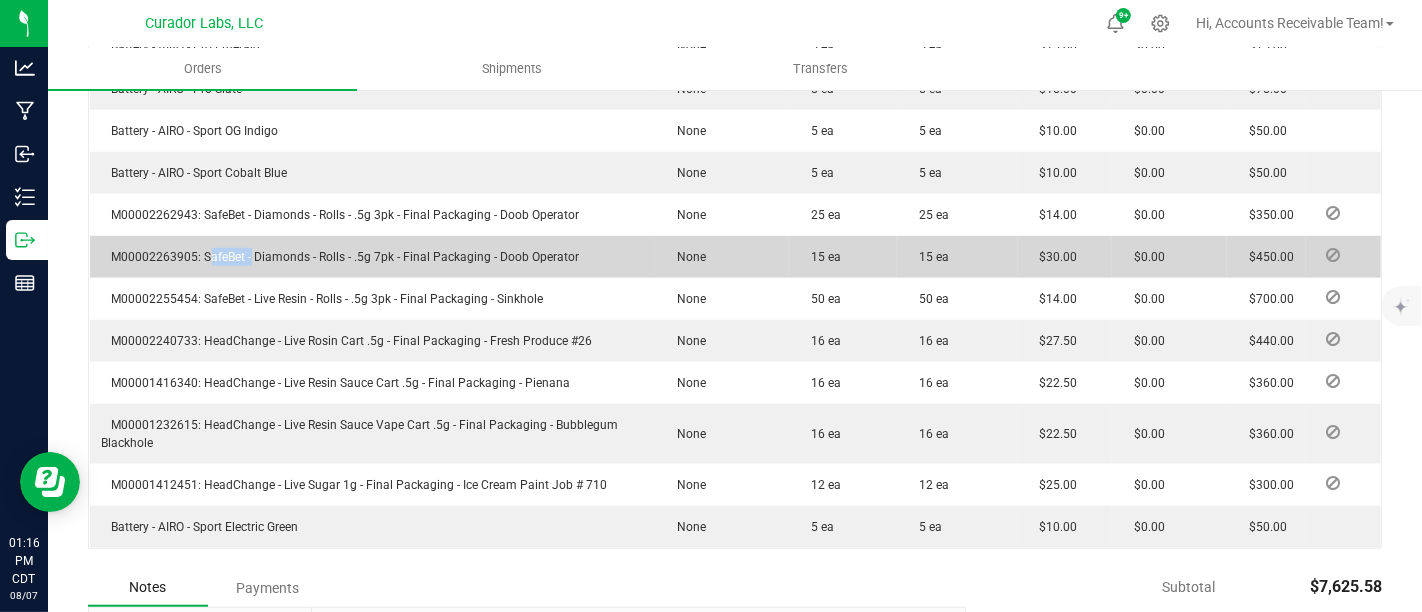 click on "M00002263905: SafeBet - Diamonds - Rolls - .5g 7pk - Final Packaging - Doob Operator" at bounding box center (341, 257) 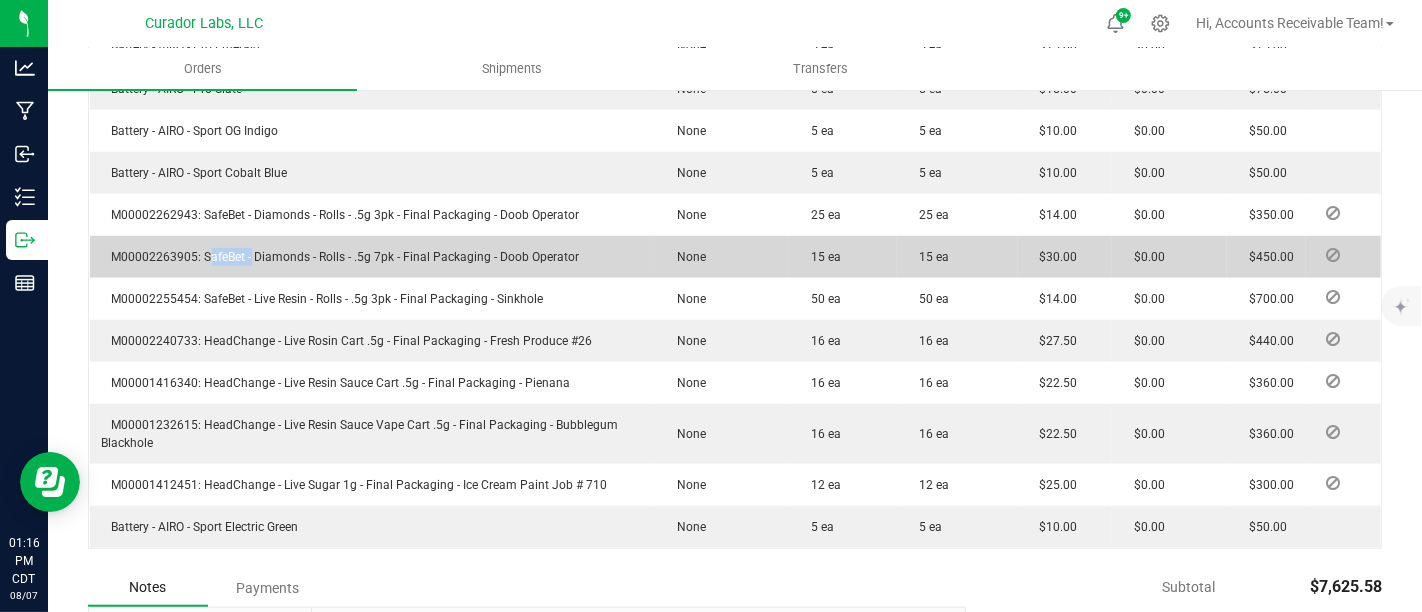click on "M00002263905: SafeBet - Diamonds - Rolls - .5g 7pk - Final Packaging - Doob Operator" at bounding box center (341, 257) 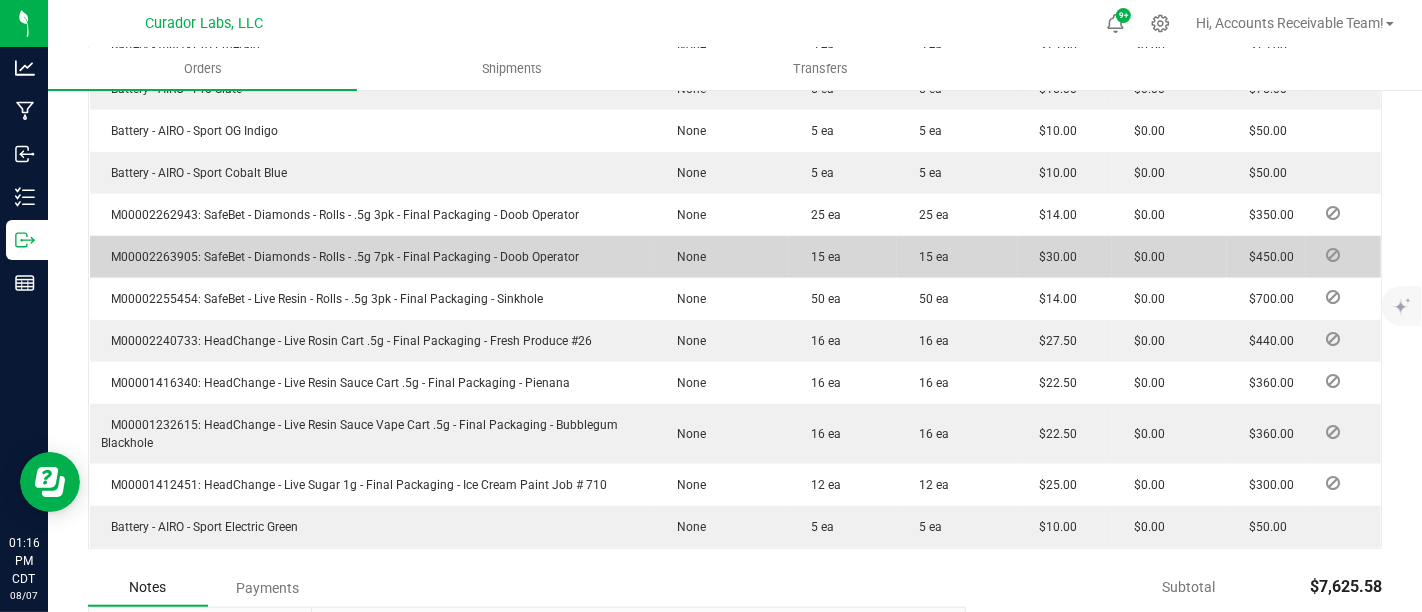 drag, startPoint x: 203, startPoint y: 235, endPoint x: 593, endPoint y: 238, distance: 390.01154 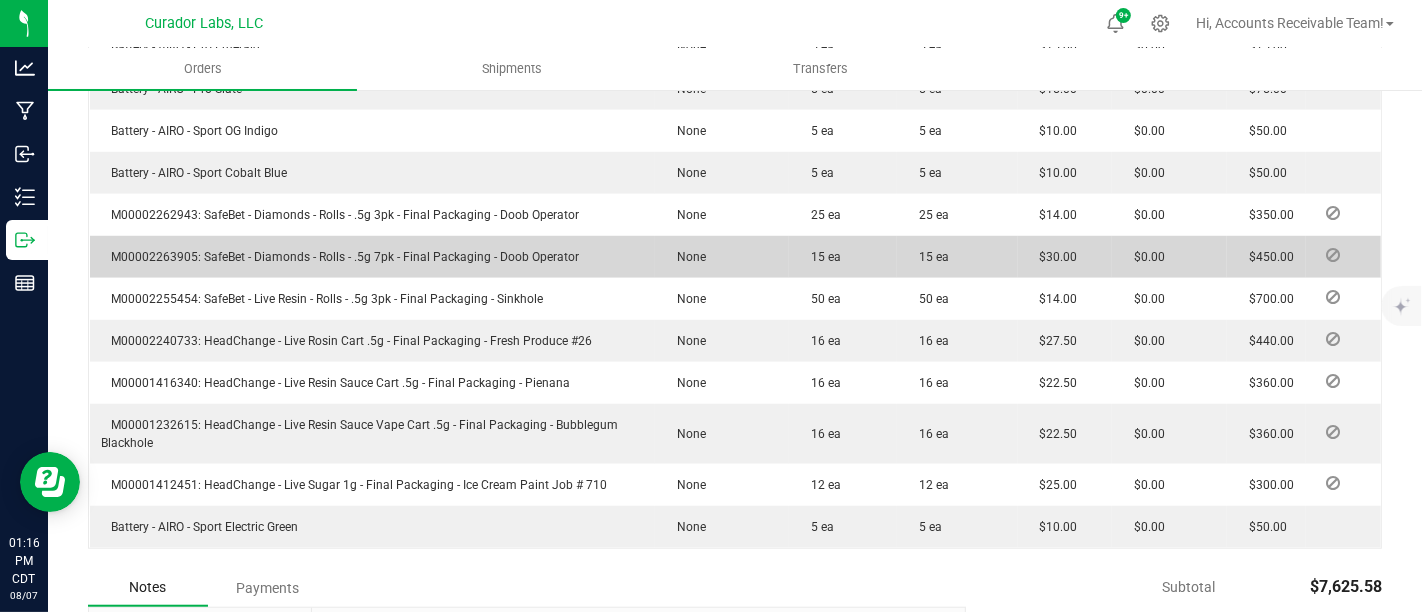 click on "M00002263905: SafeBet - Diamonds - Rolls - .5g 7pk - Final Packaging - Doob Operator" at bounding box center (372, 257) 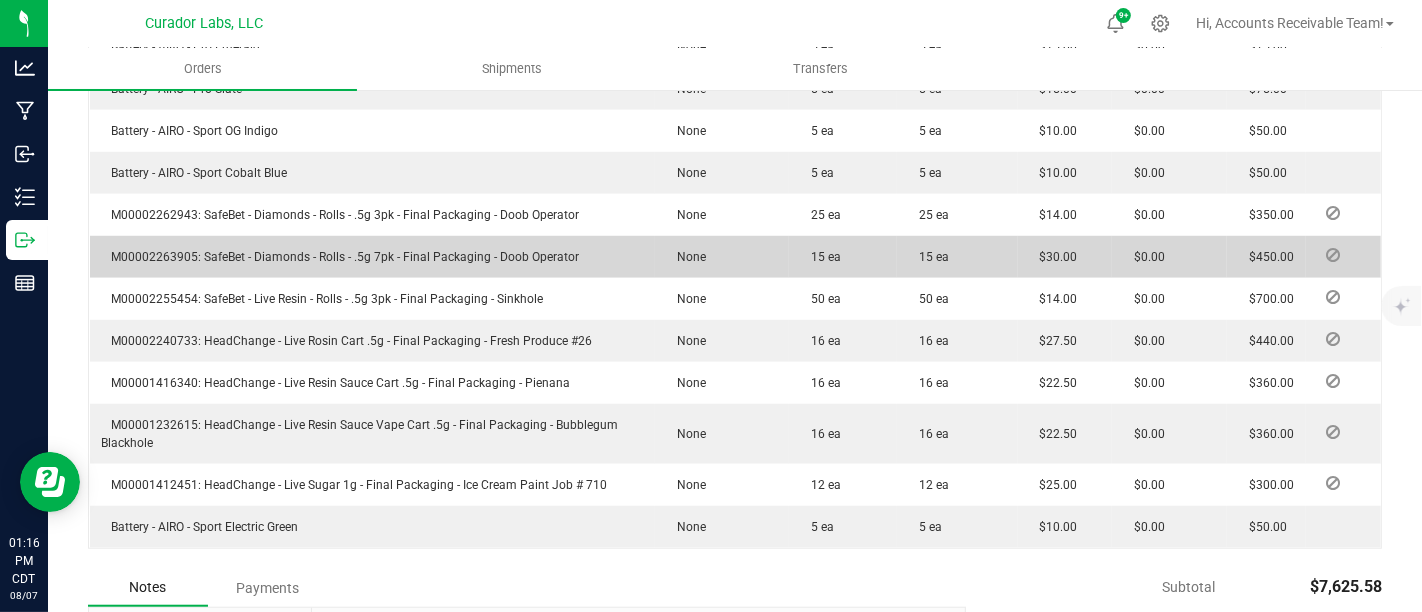 click on "M00002263905: SafeBet - Diamonds - Rolls - .5g 7pk - Final Packaging - Doob Operator" at bounding box center (341, 257) 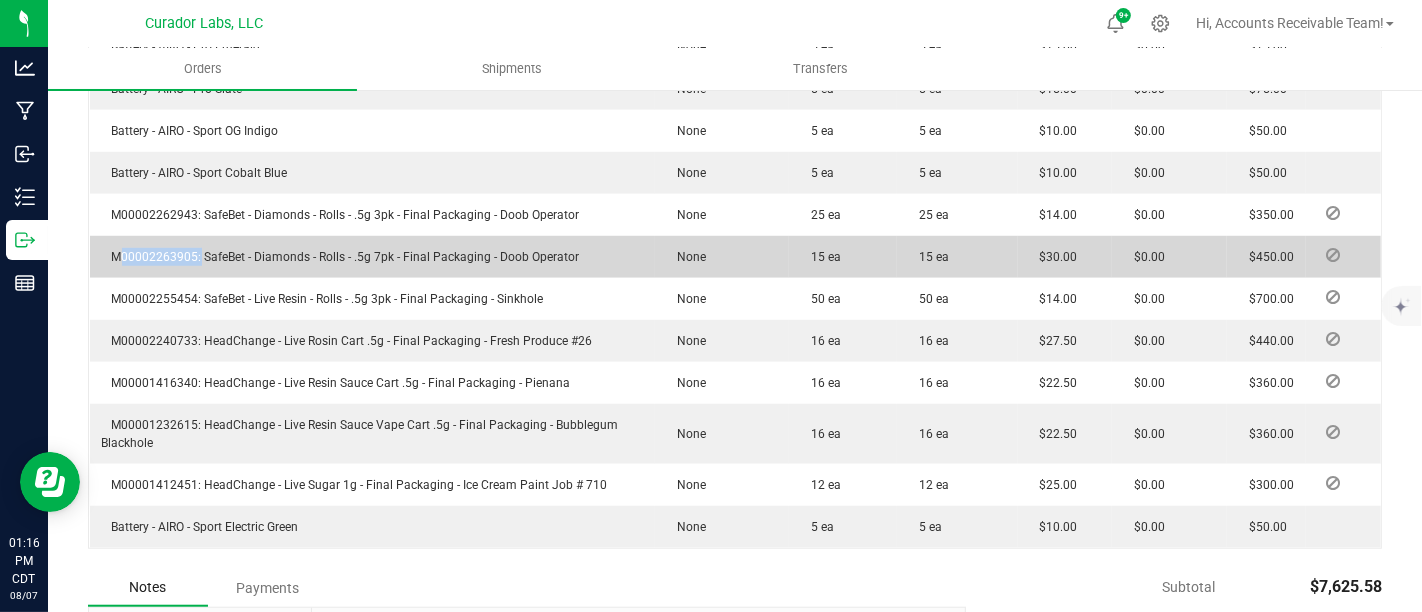 click on "M00002263905: SafeBet - Diamonds - Rolls - .5g 7pk - Final Packaging - Doob Operator" at bounding box center (341, 257) 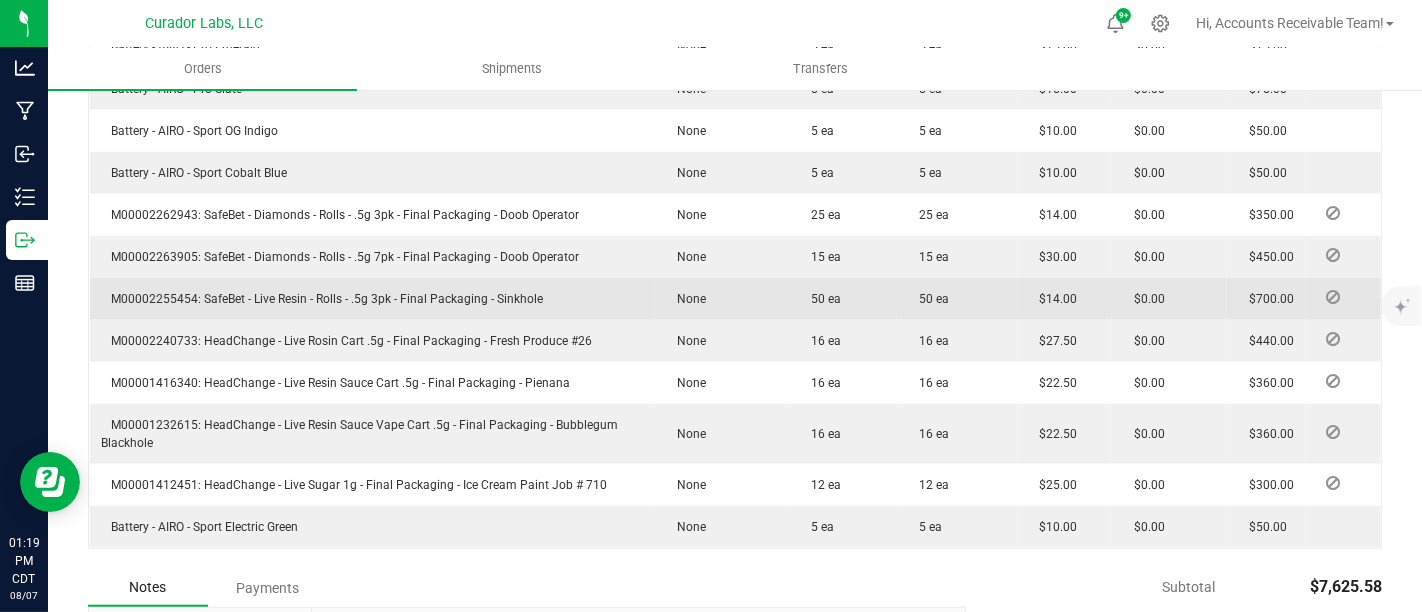 click on "M00002255454: SafeBet - Live Resin - Rolls - .5g 3pk - Final Packaging - Sinkhole" at bounding box center [323, 299] 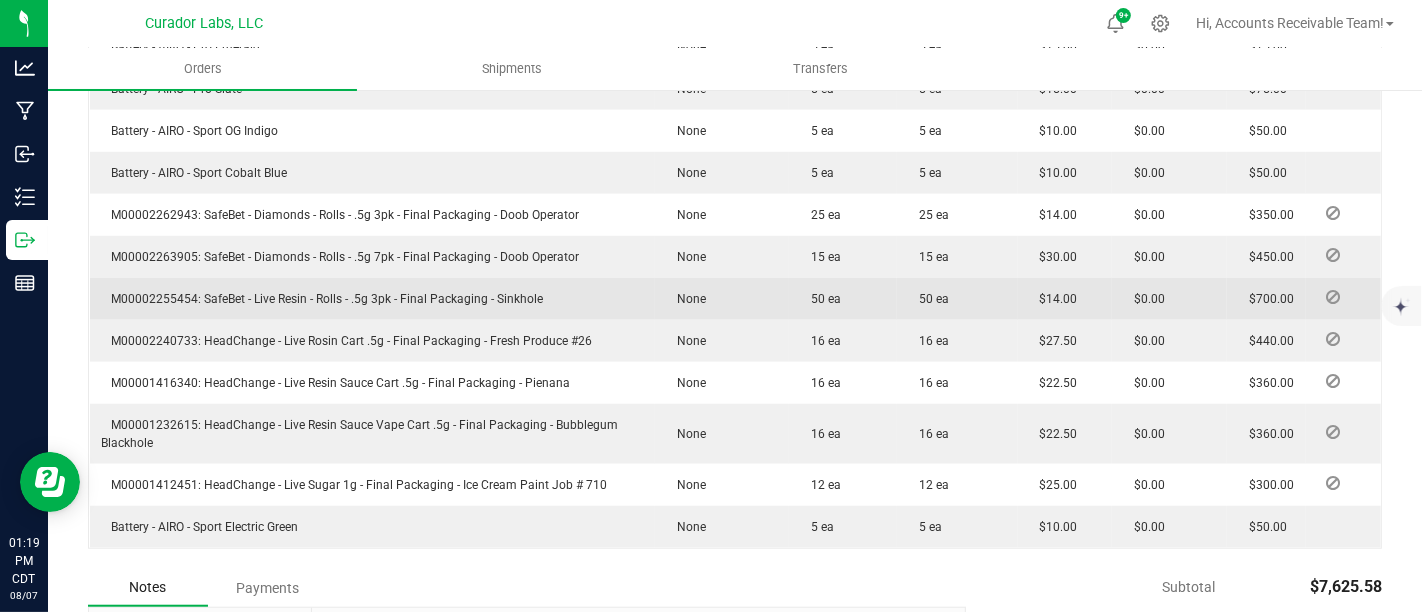 click on "M00002255454: SafeBet - Live Resin - Rolls - .5g 3pk - Final Packaging - Sinkhole" at bounding box center [323, 299] 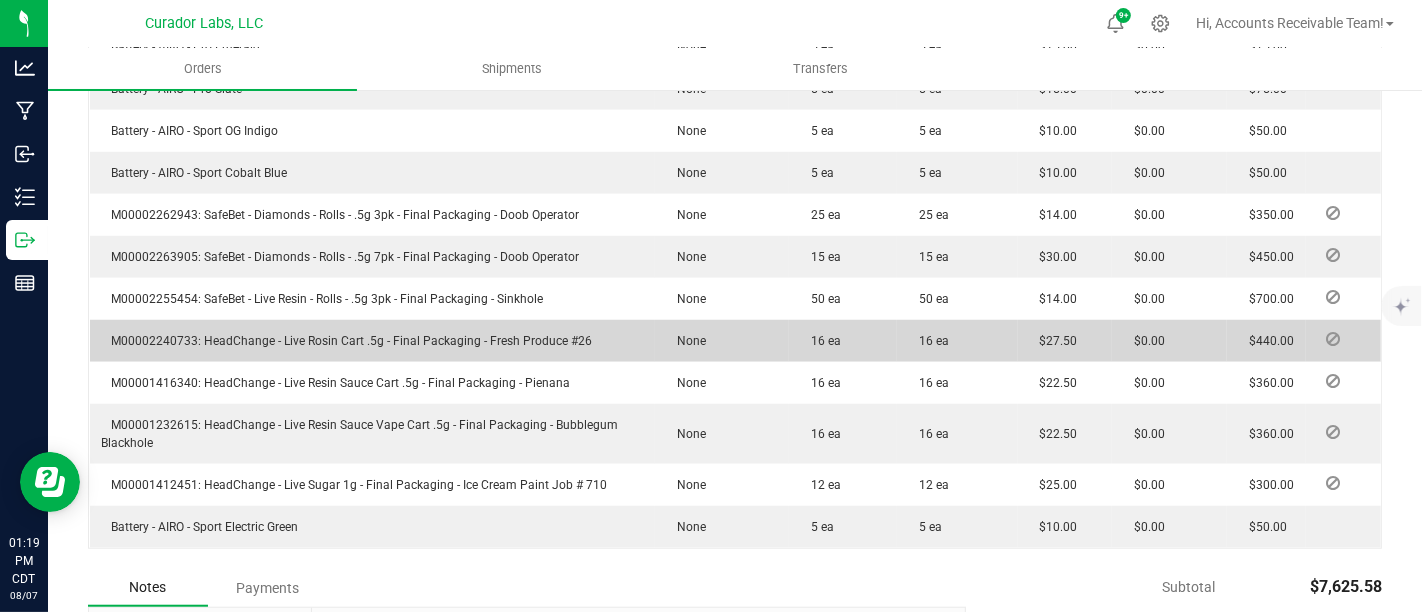 click on "M00002240733: HeadChange - Live Rosin Cart .5g - Final Packaging - Fresh Produce #26" at bounding box center (347, 341) 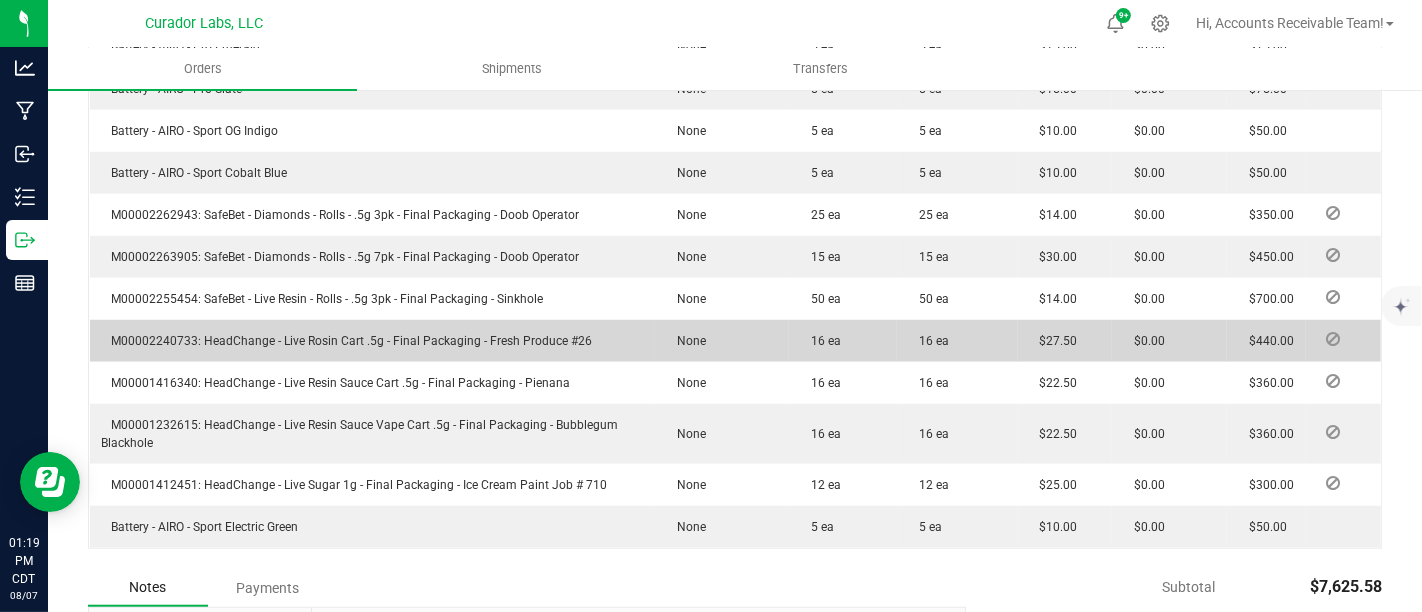 click on "M00002240733: HeadChange - Live Rosin Cart .5g - Final Packaging - Fresh Produce #26" at bounding box center [347, 341] 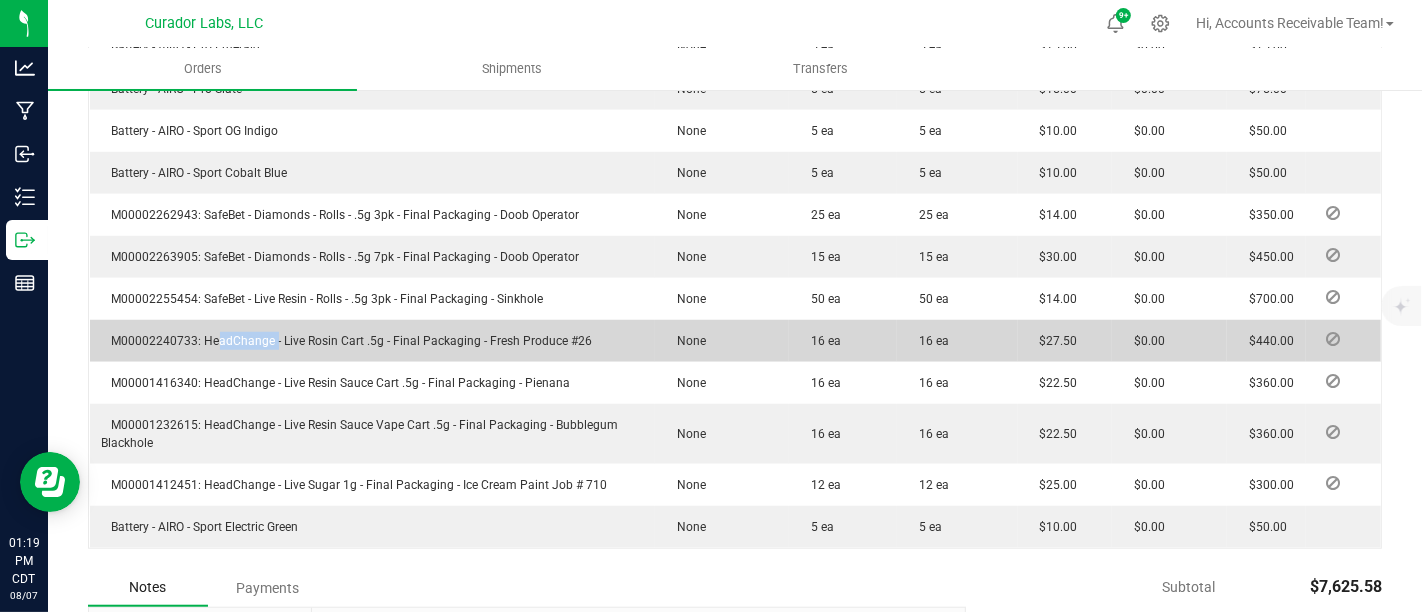 drag, startPoint x: 207, startPoint y: 321, endPoint x: 270, endPoint y: 324, distance: 63.07139 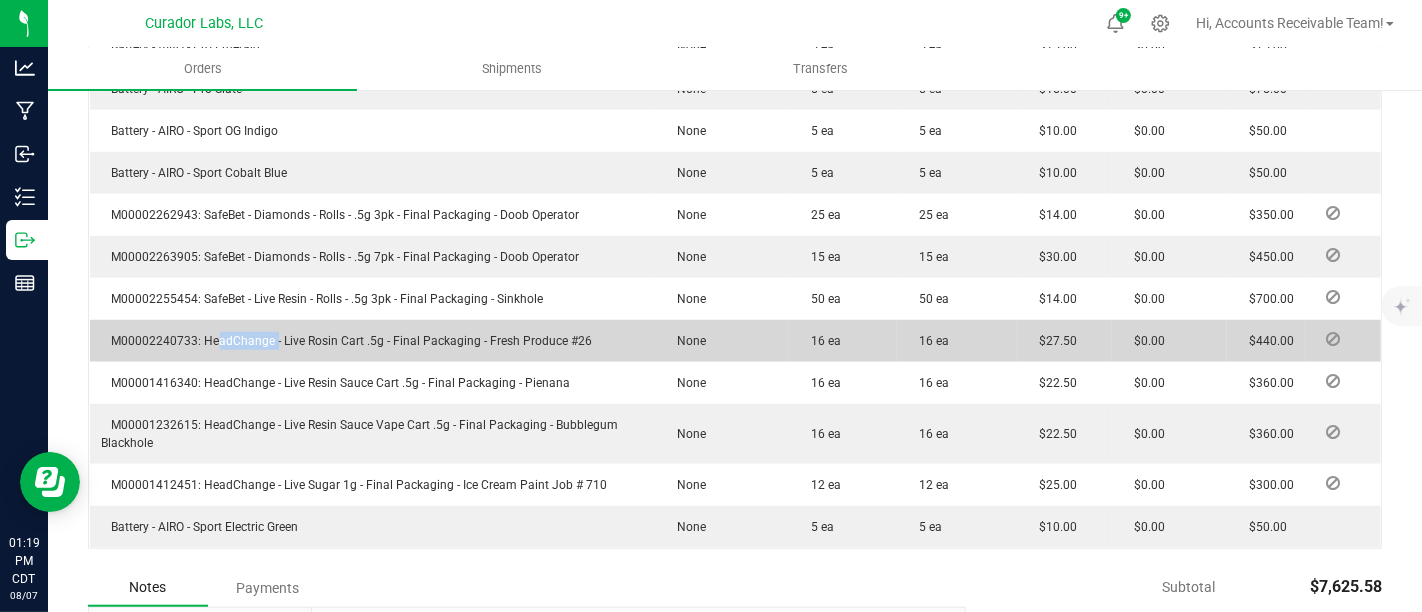 click on "M00002240733: HeadChange - Live Rosin Cart .5g - Final Packaging - Fresh Produce #26" at bounding box center [347, 341] 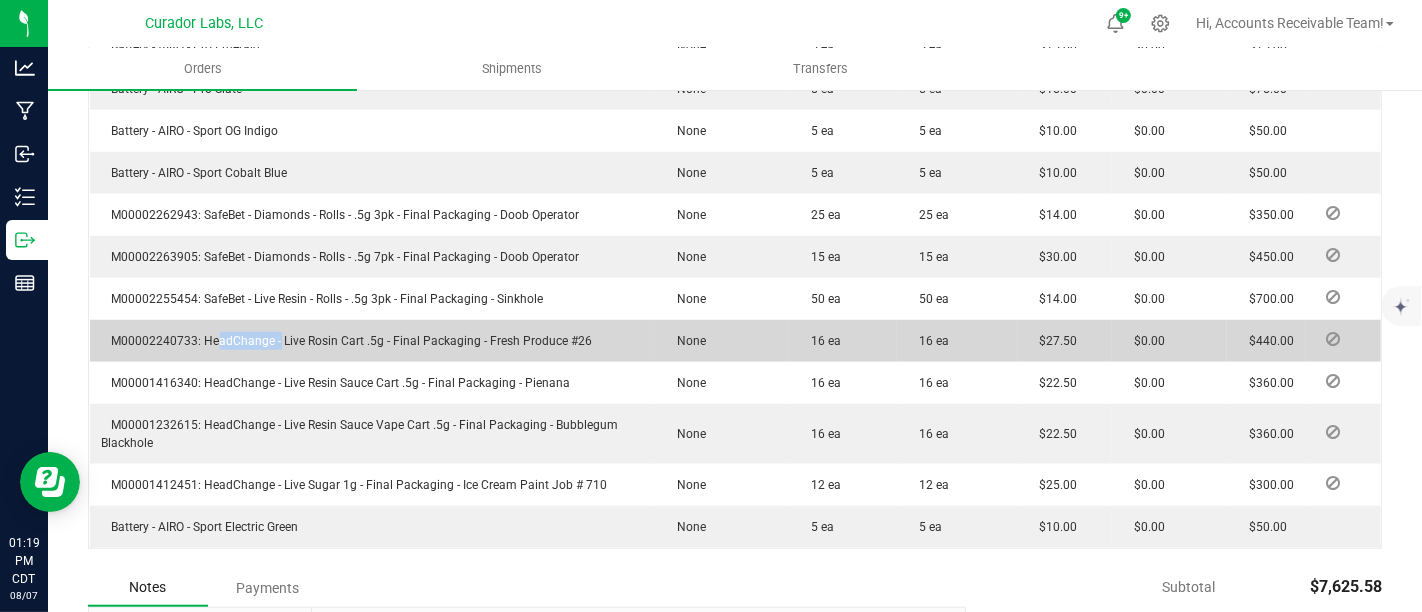 drag, startPoint x: 203, startPoint y: 321, endPoint x: 602, endPoint y: 324, distance: 399.0113 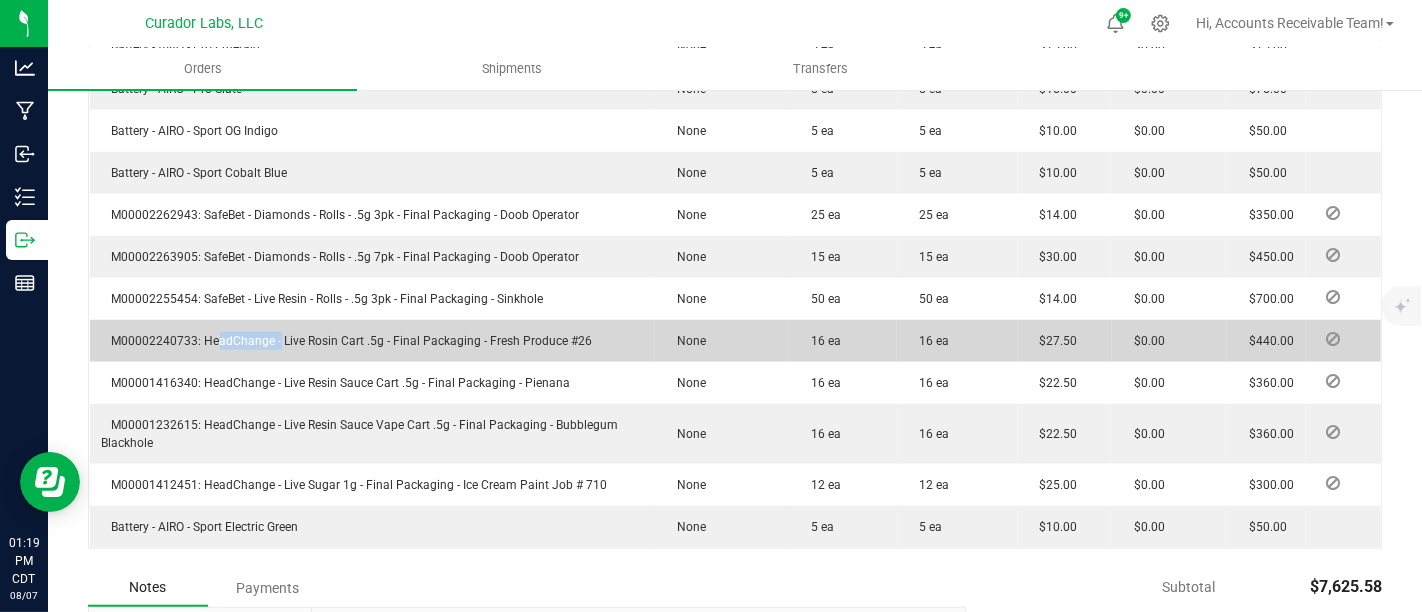 click on "M00002240733: HeadChange - Live Rosin Cart .5g - Final Packaging - Fresh Produce #26" at bounding box center (372, 341) 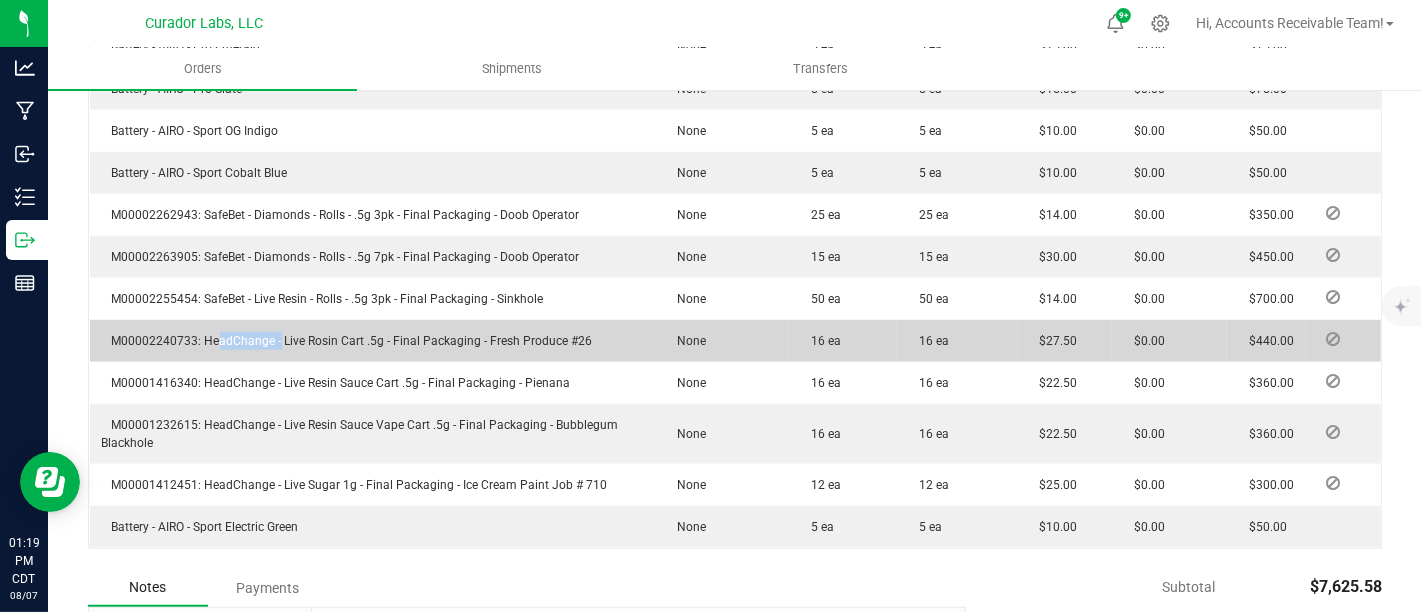 click on "M00002240733: HeadChange - Live Rosin Cart .5g - Final Packaging - Fresh Produce #26" at bounding box center (347, 341) 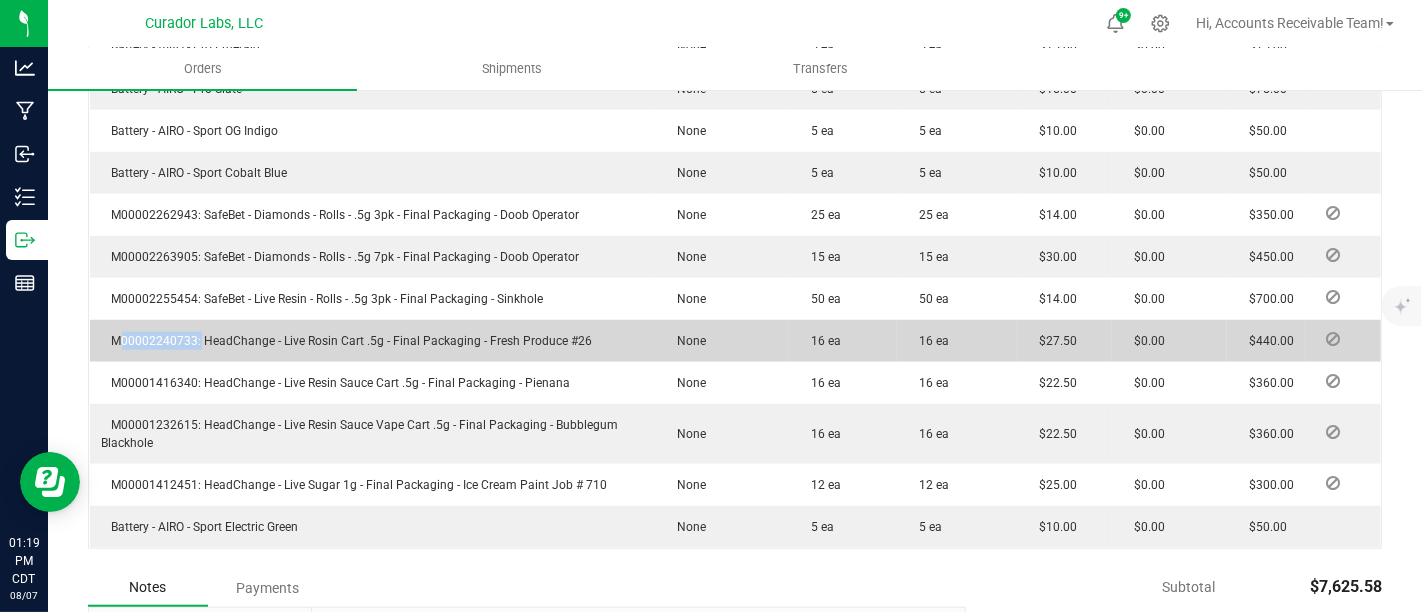 click on "M00002240733: HeadChange - Live Rosin Cart .5g - Final Packaging - Fresh Produce #26" at bounding box center (347, 341) 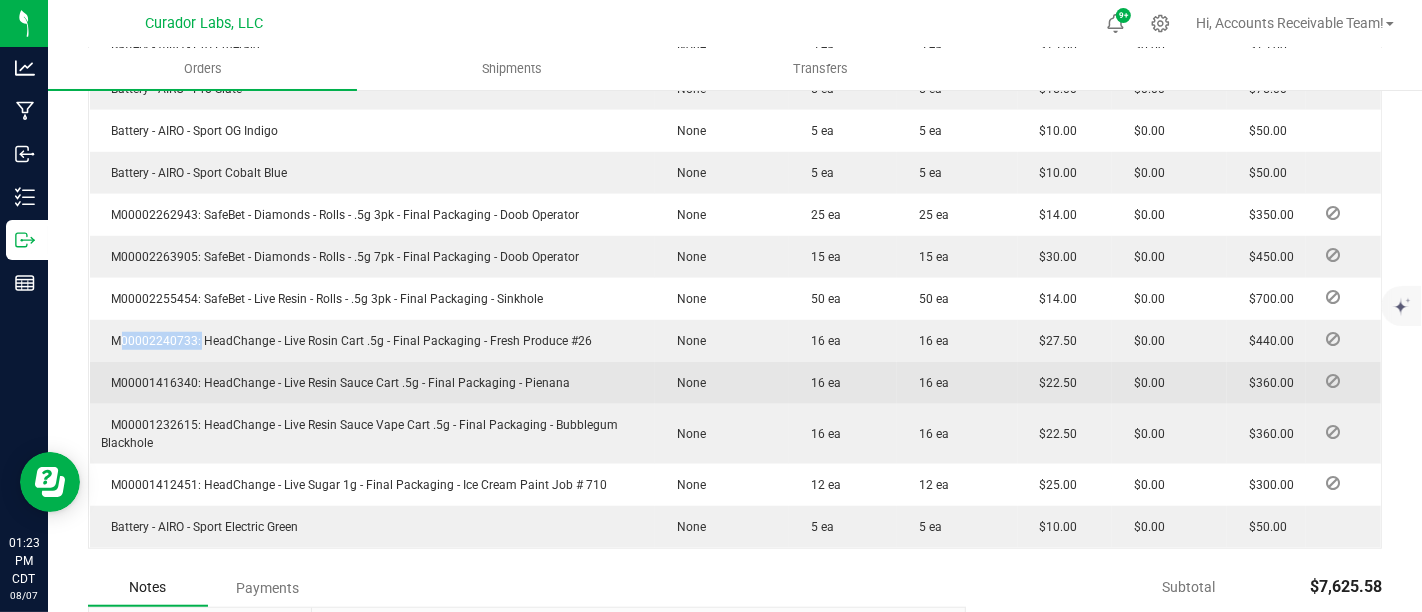 drag, startPoint x: 203, startPoint y: 358, endPoint x: 588, endPoint y: 358, distance: 385 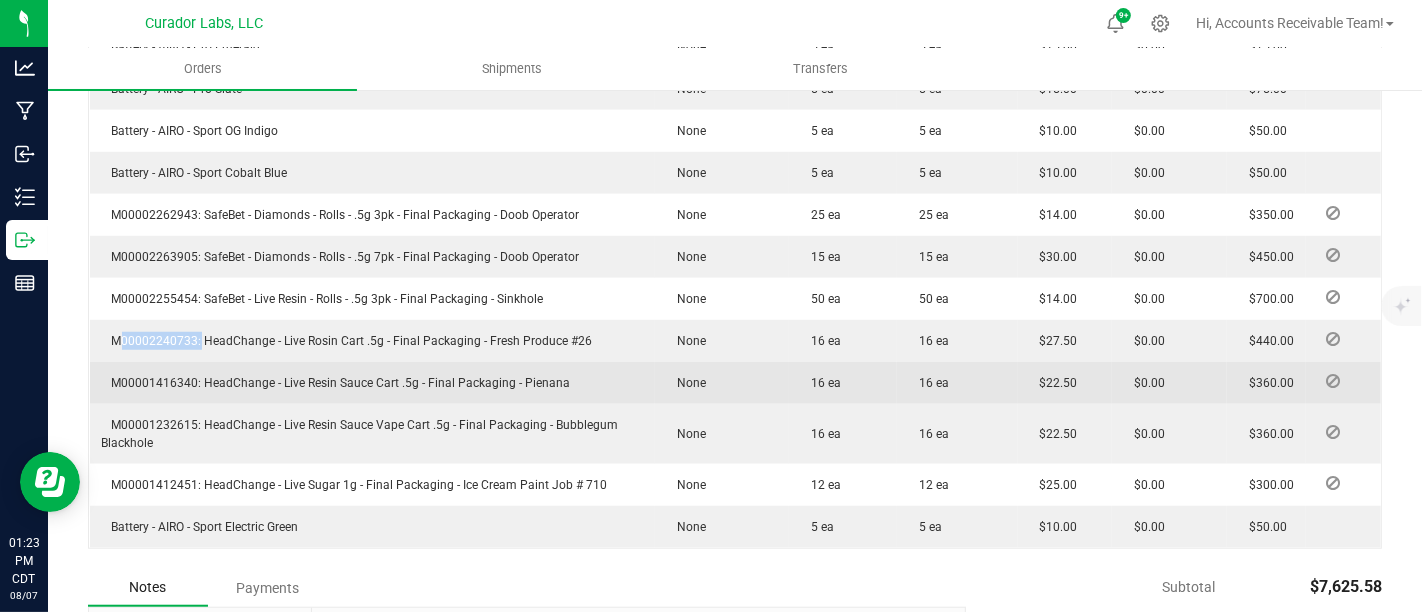 click on "M00001416340: HeadChange - Live Resin Sauce Cart .5g - Final Packaging - Pienana" at bounding box center (372, 383) 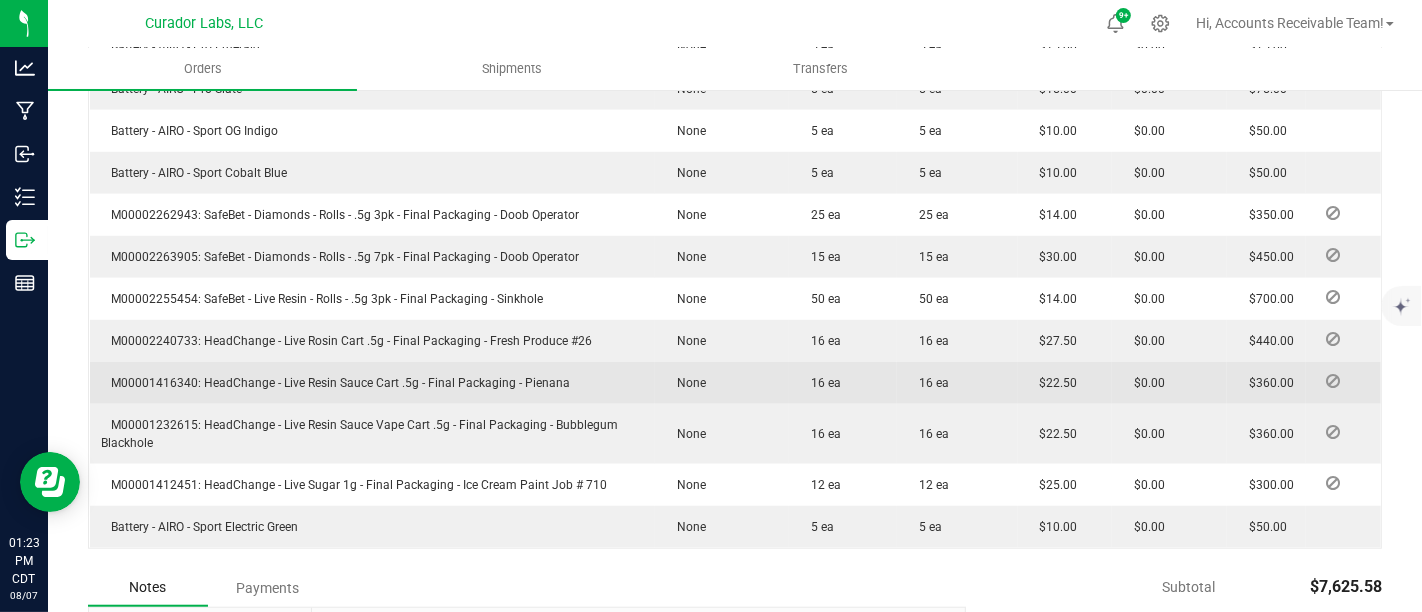 click on "M00001416340: HeadChange - Live Resin Sauce Cart .5g - Final Packaging - Pienana" at bounding box center [336, 383] 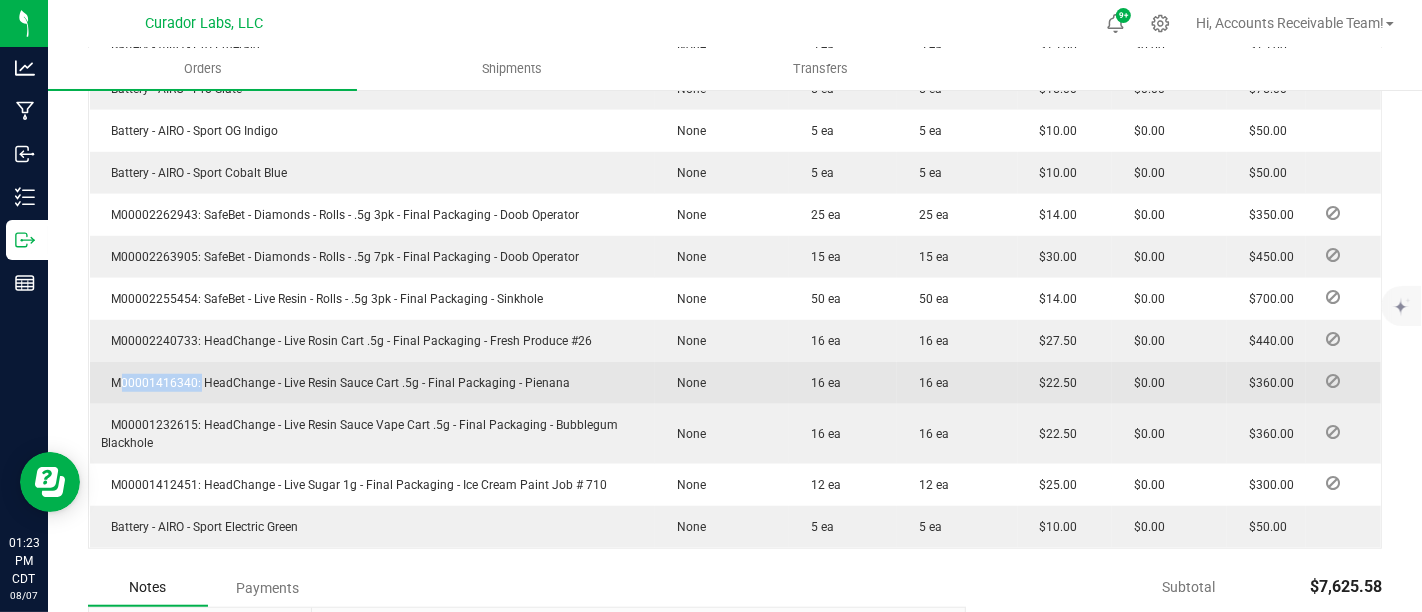 click on "M00001416340: HeadChange - Live Resin Sauce Cart .5g - Final Packaging - Pienana" at bounding box center [336, 383] 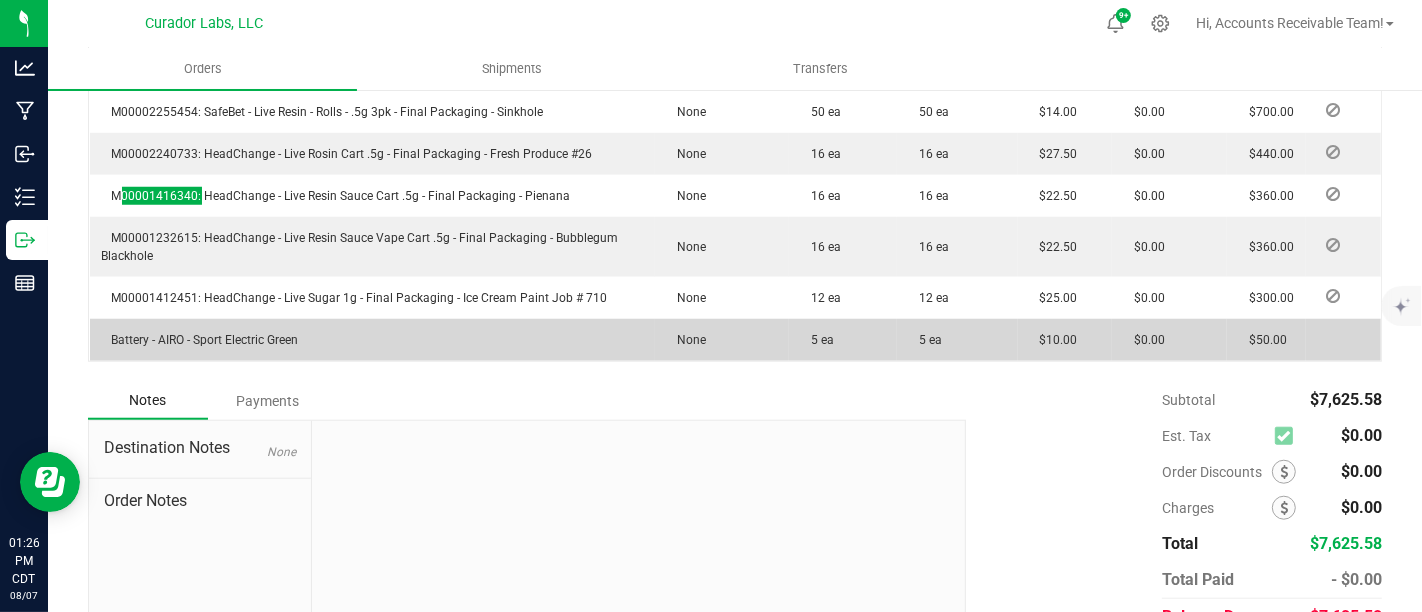 scroll, scrollTop: 1499, scrollLeft: 0, axis: vertical 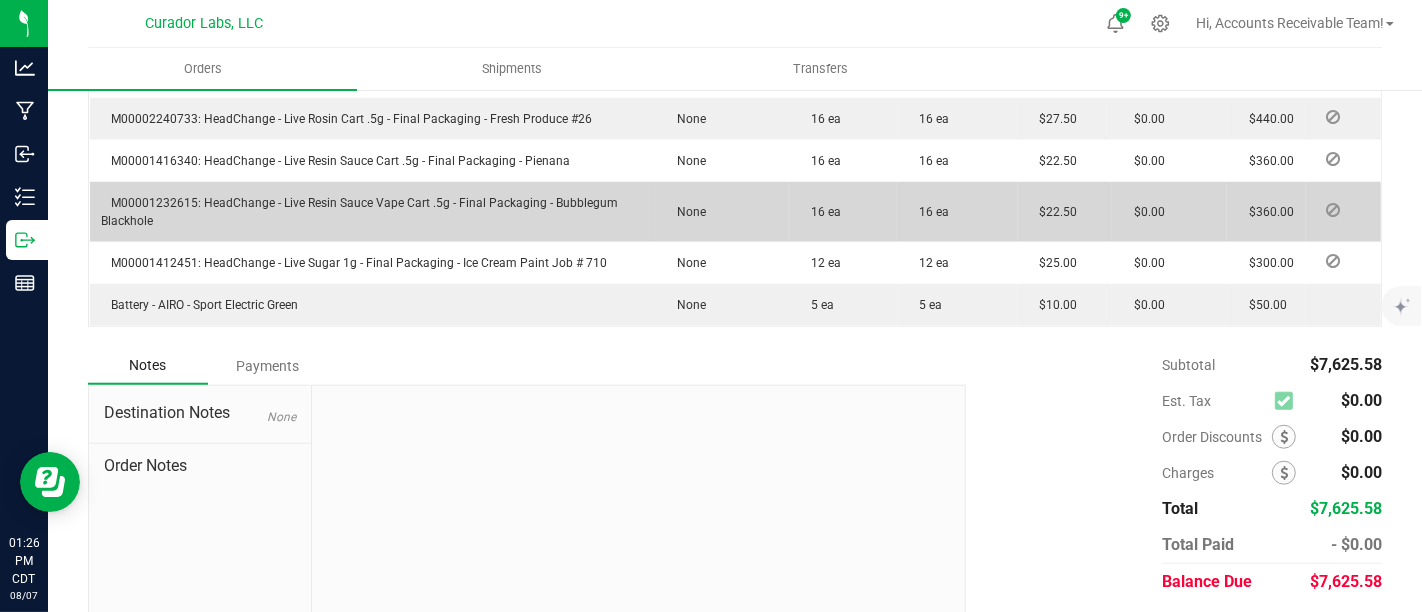 click on "M00001232615: HeadChange - Live Resin Sauce Vape Cart .5g - Final Packaging - Bubblegum Blackhole" at bounding box center (360, 212) 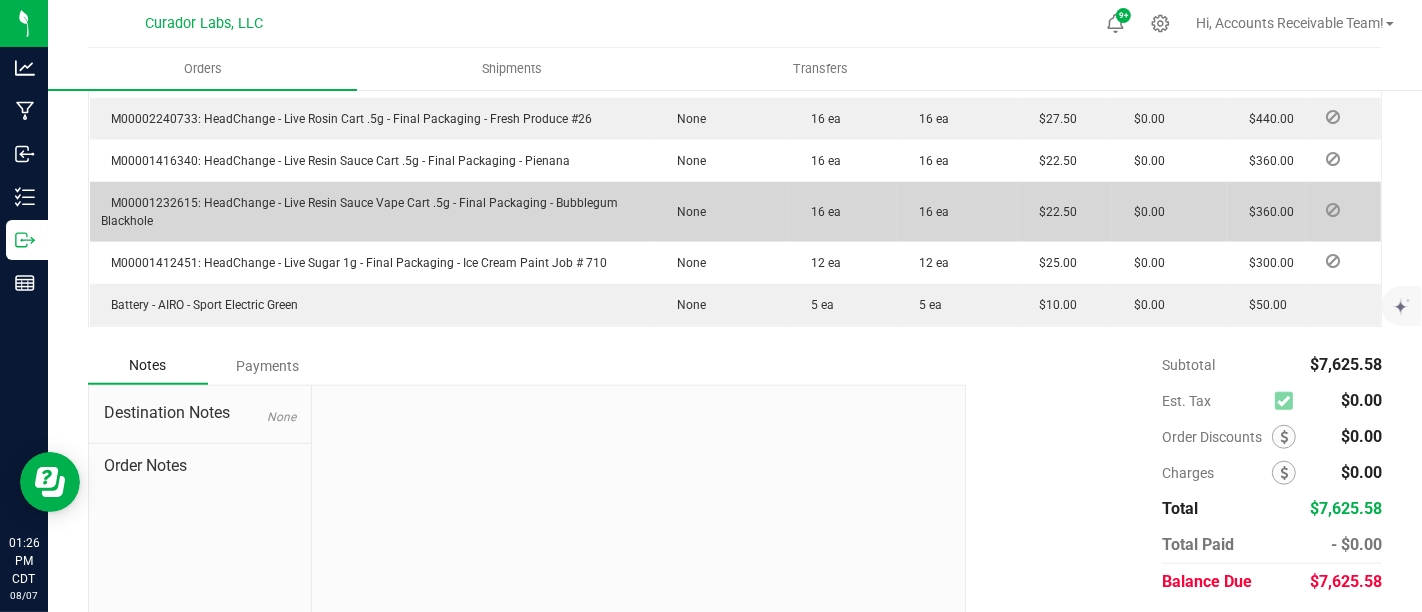 click on "M00001232615: HeadChange - Live Resin Sauce Vape Cart .5g - Final Packaging - Bubblegum Blackhole" at bounding box center [360, 212] 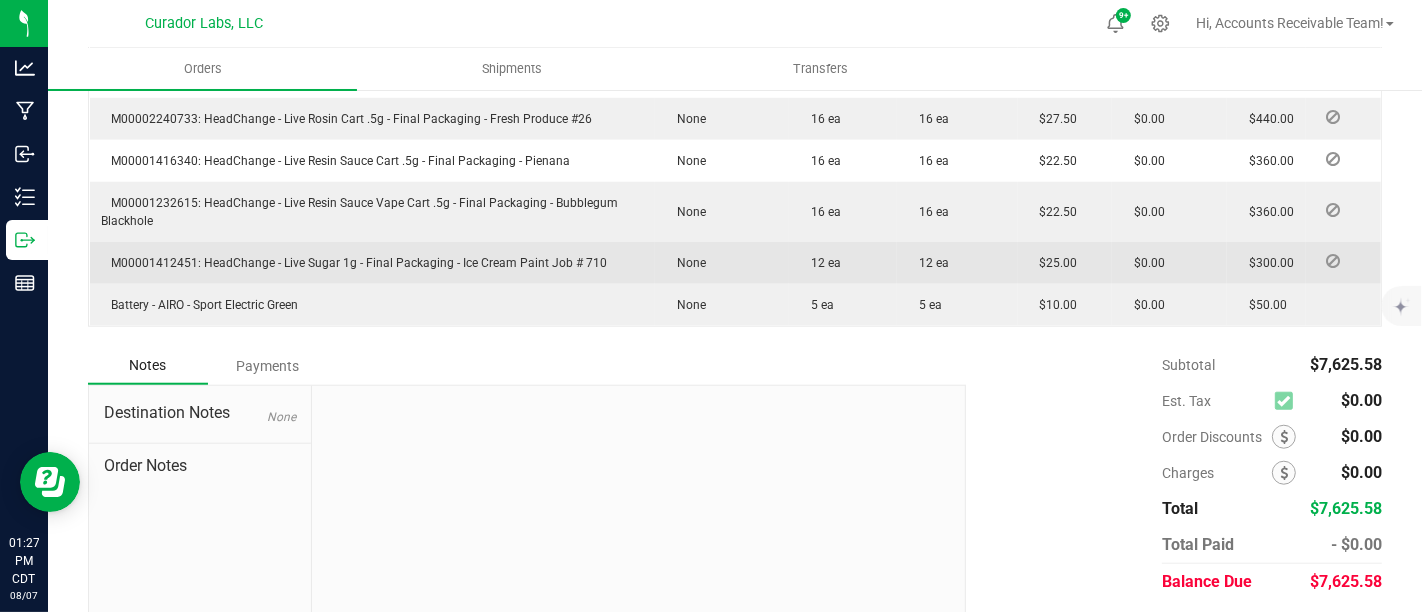 click on "M00001412451: HeadChange - Live Sugar 1g - Final Packaging - Ice Cream Paint Job # 710" at bounding box center [355, 263] 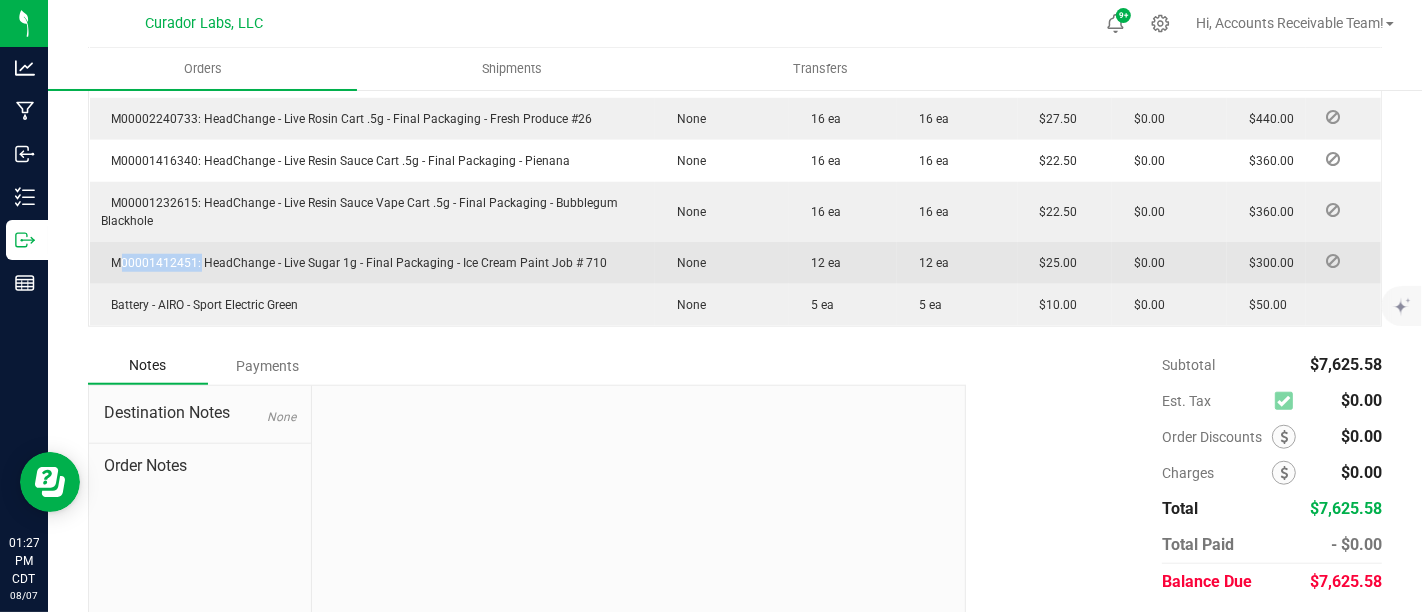 click on "M00001412451: HeadChange - Live Sugar 1g - Final Packaging - Ice Cream Paint Job # 710" at bounding box center [355, 263] 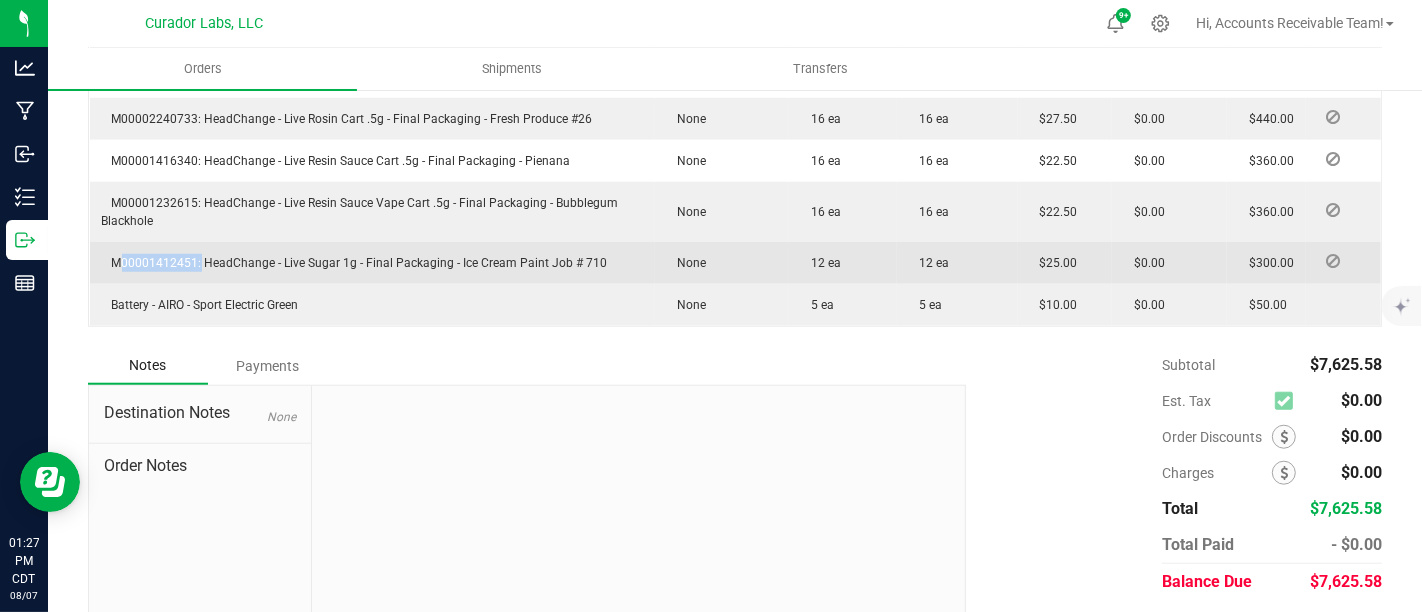 drag, startPoint x: 204, startPoint y: 241, endPoint x: 602, endPoint y: 252, distance: 398.15198 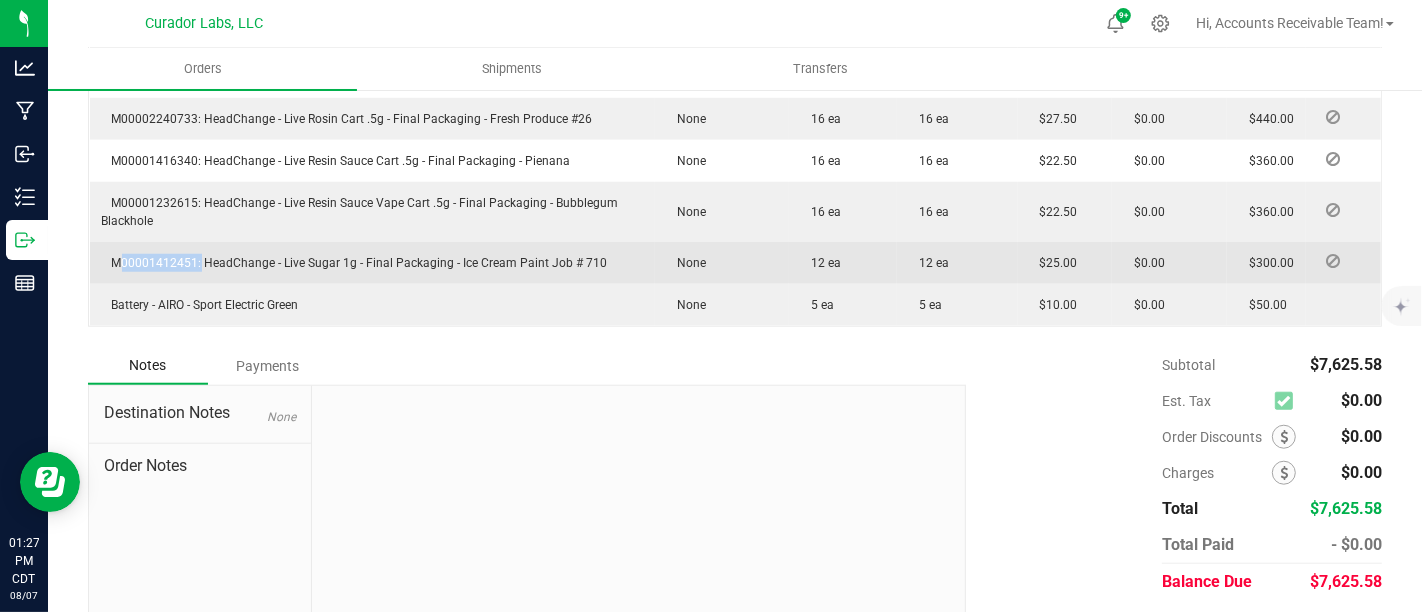 click on "M00001412451: HeadChange - Live Sugar 1g - Final Packaging - Ice Cream Paint Job # 710" at bounding box center [372, 263] 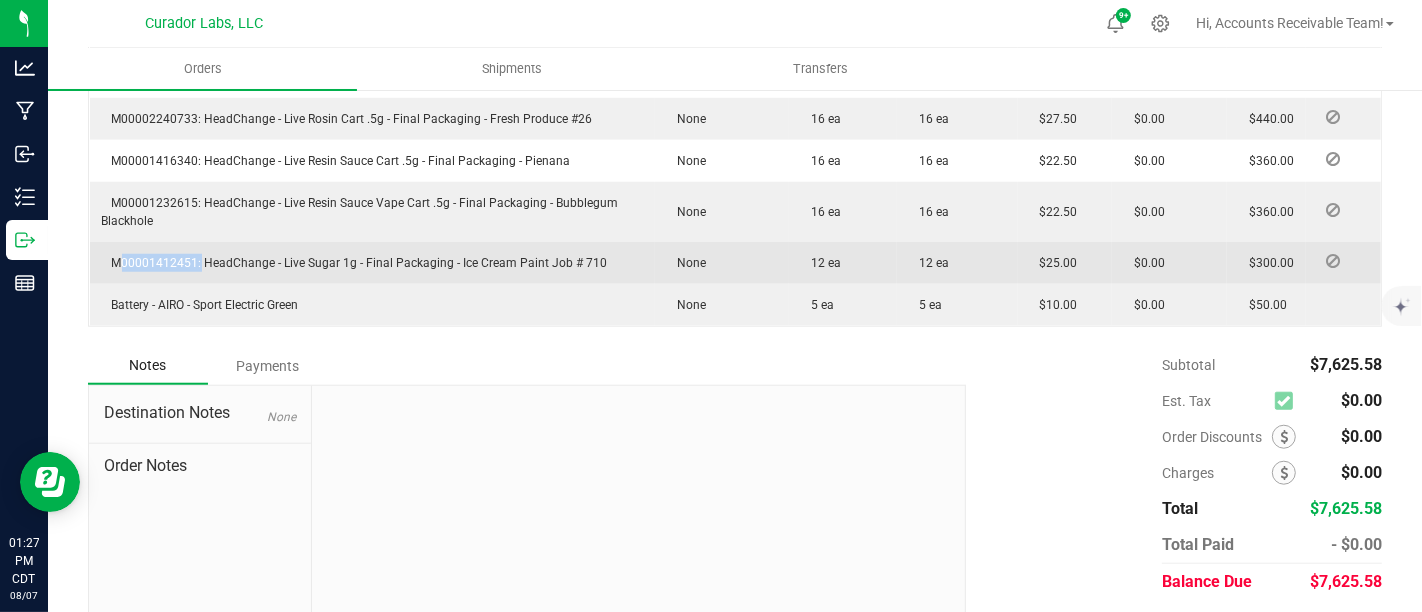 click on "M00001412451: HeadChange - Live Sugar 1g - Final Packaging - Ice Cream Paint Job # 710" at bounding box center (355, 263) 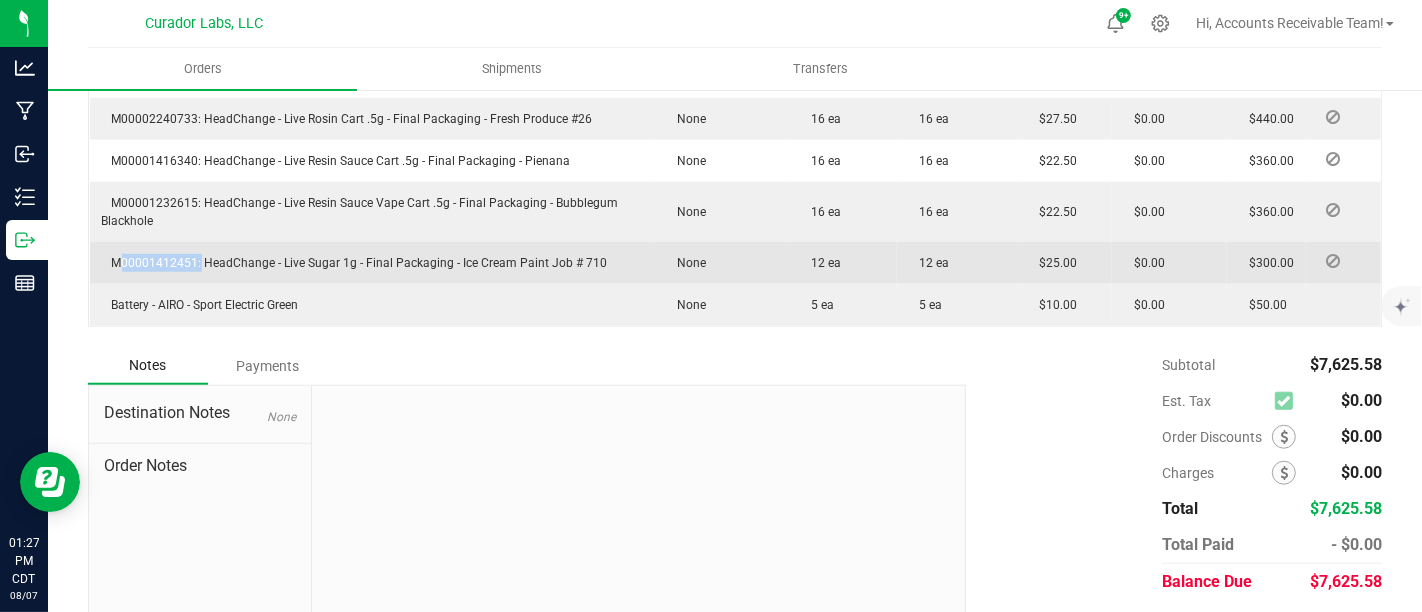 click on "M00001412451: HeadChange - Live Sugar 1g - Final Packaging - Ice Cream Paint Job # 710" at bounding box center (355, 263) 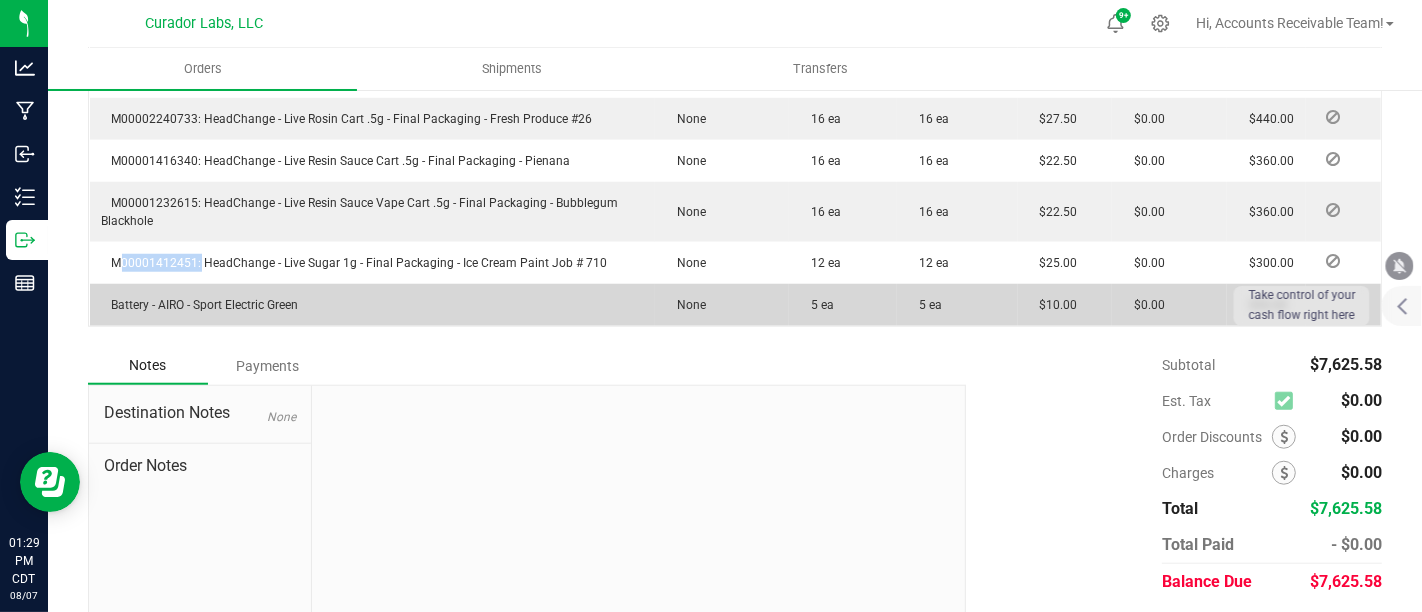 drag, startPoint x: 108, startPoint y: 278, endPoint x: 360, endPoint y: 284, distance: 252.07141 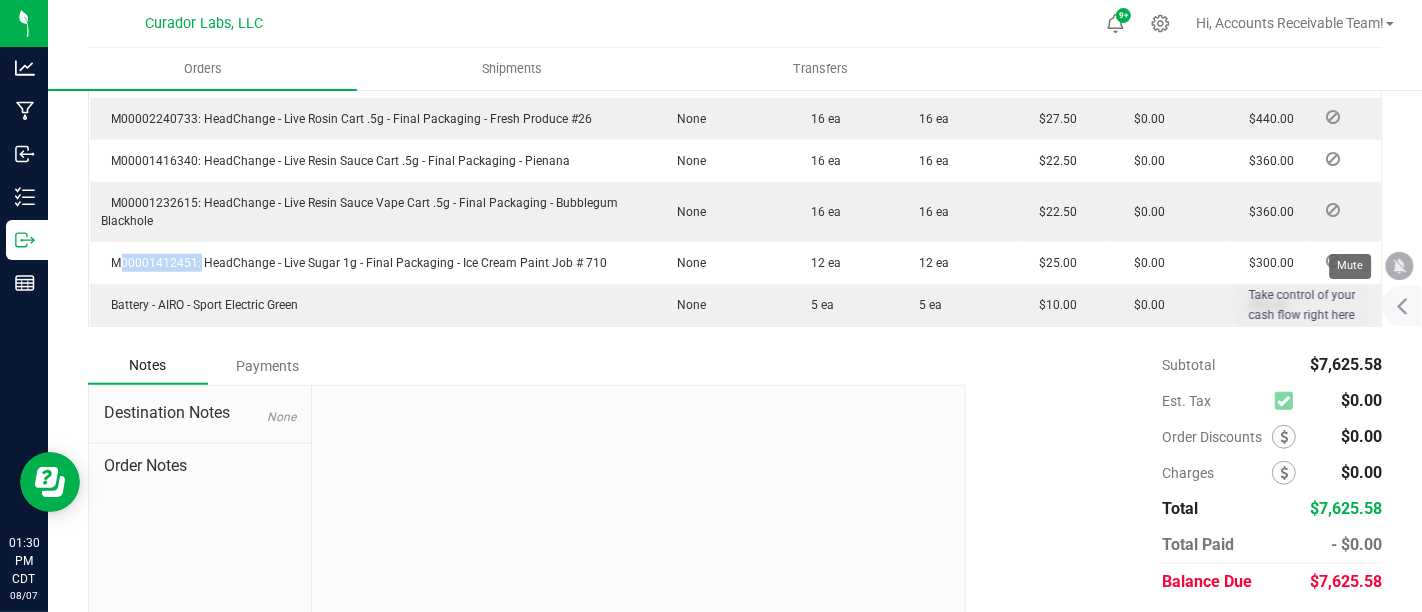 drag, startPoint x: 1401, startPoint y: 270, endPoint x: 1411, endPoint y: 297, distance: 28.79236 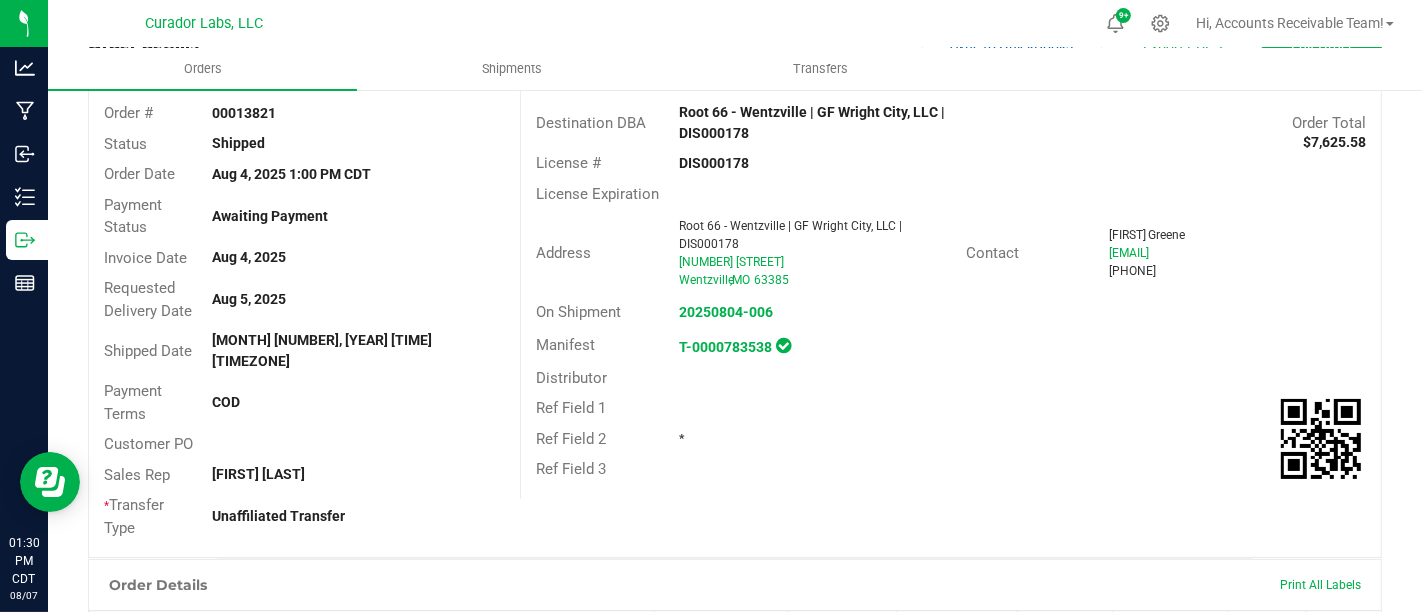 scroll, scrollTop: 0, scrollLeft: 0, axis: both 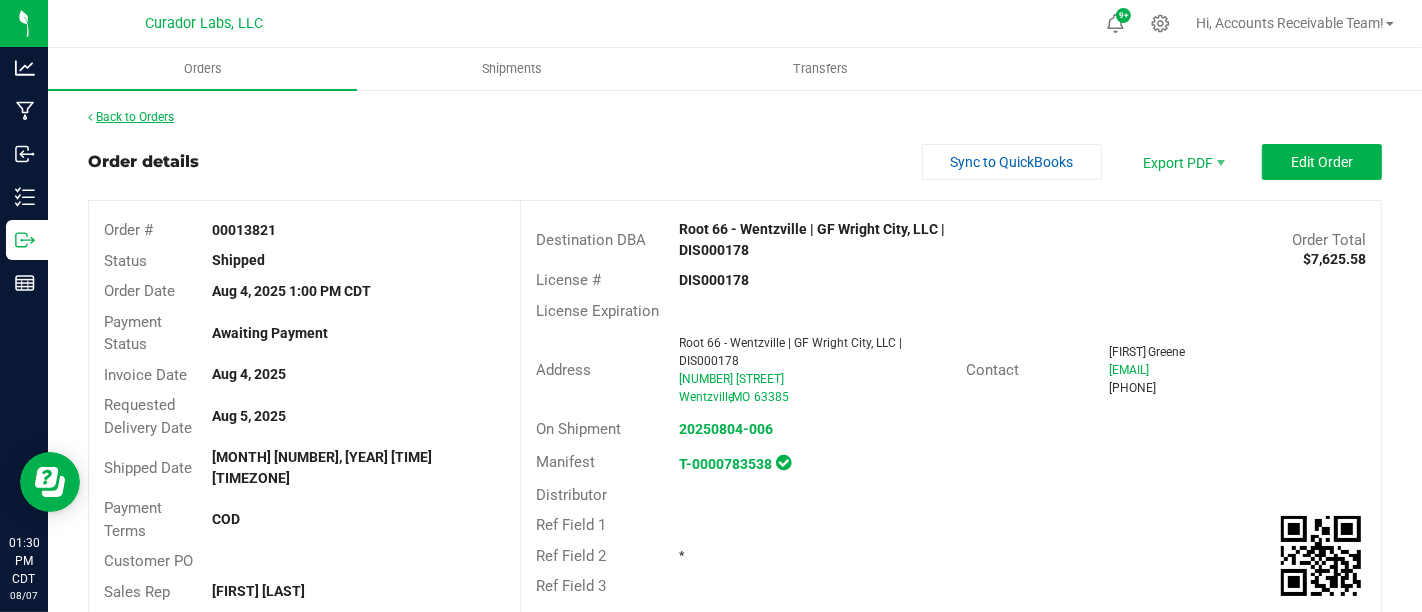 click on "Back to Orders" at bounding box center (131, 117) 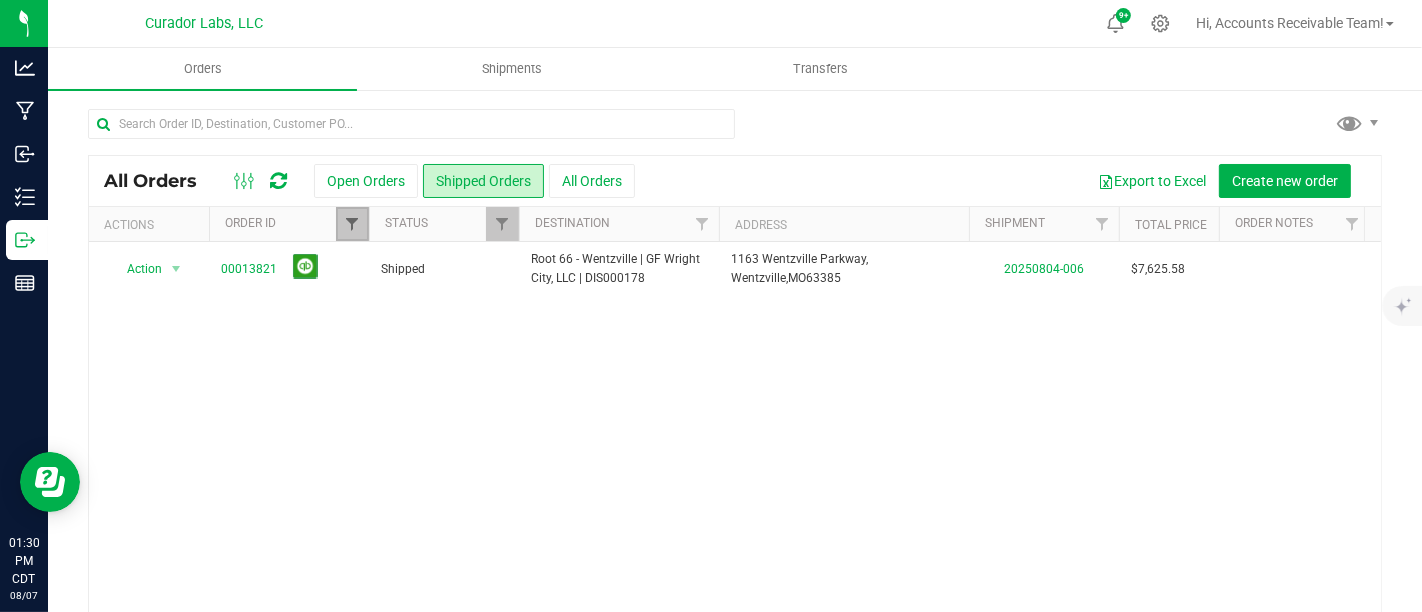 click at bounding box center (352, 224) 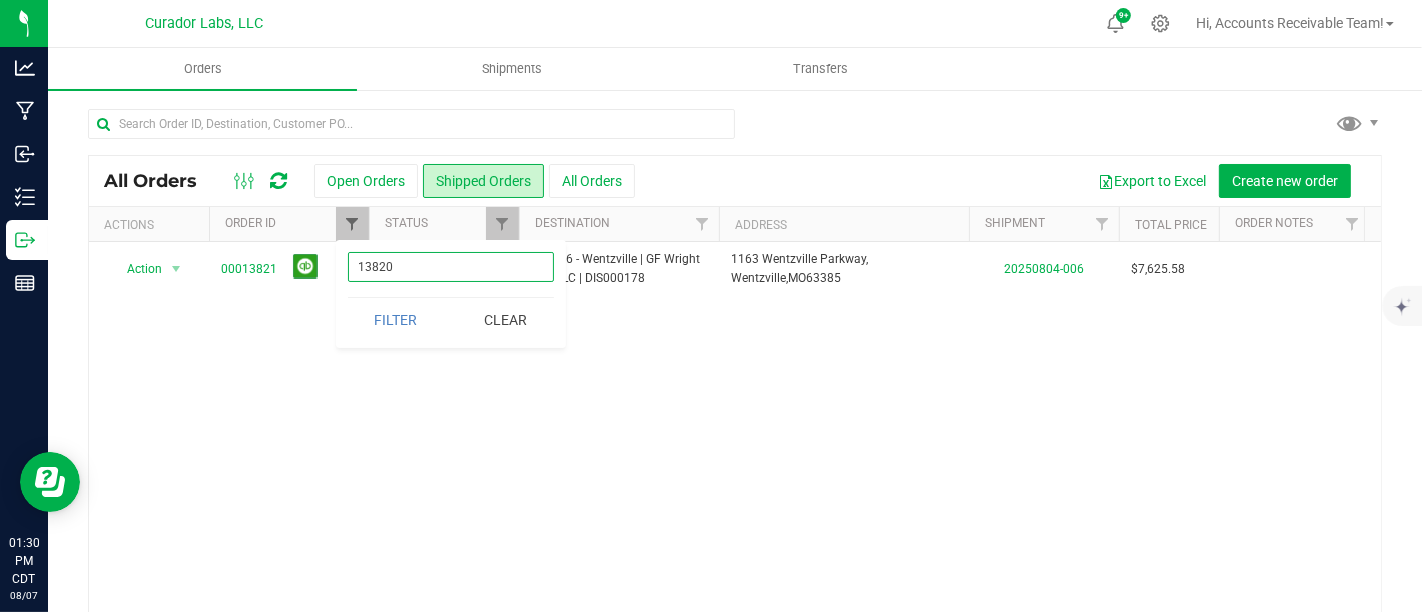 type on "13820" 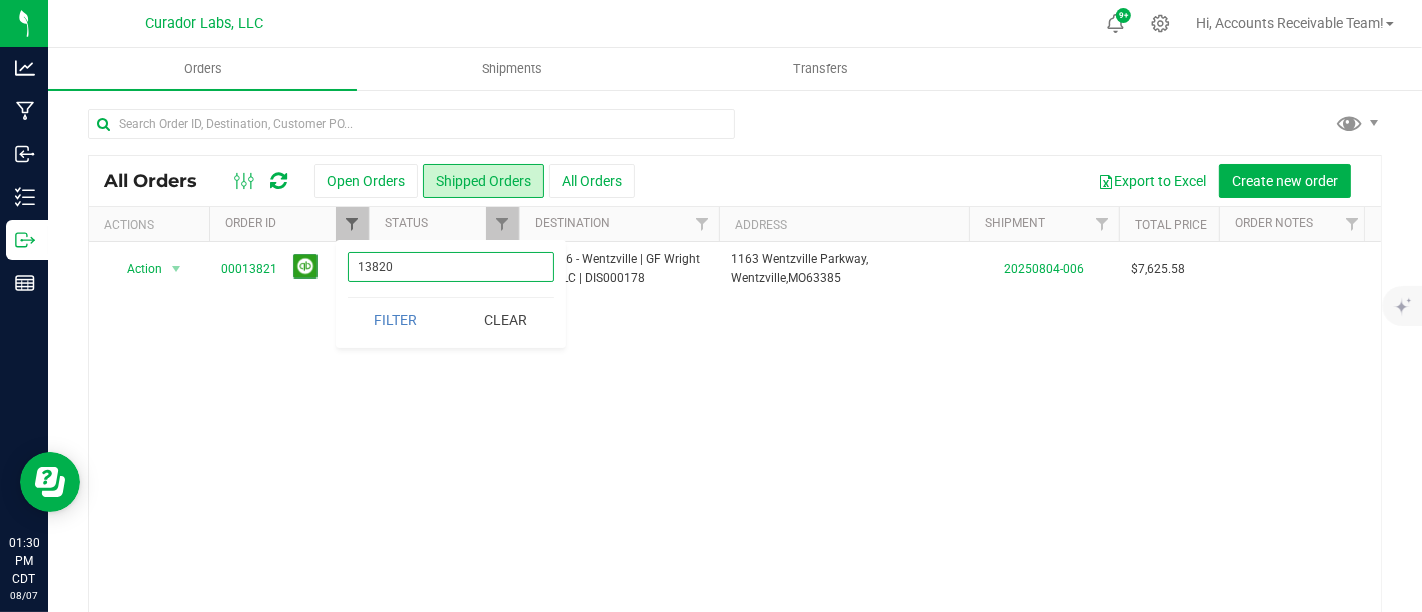 click on "Filter" at bounding box center (396, 320) 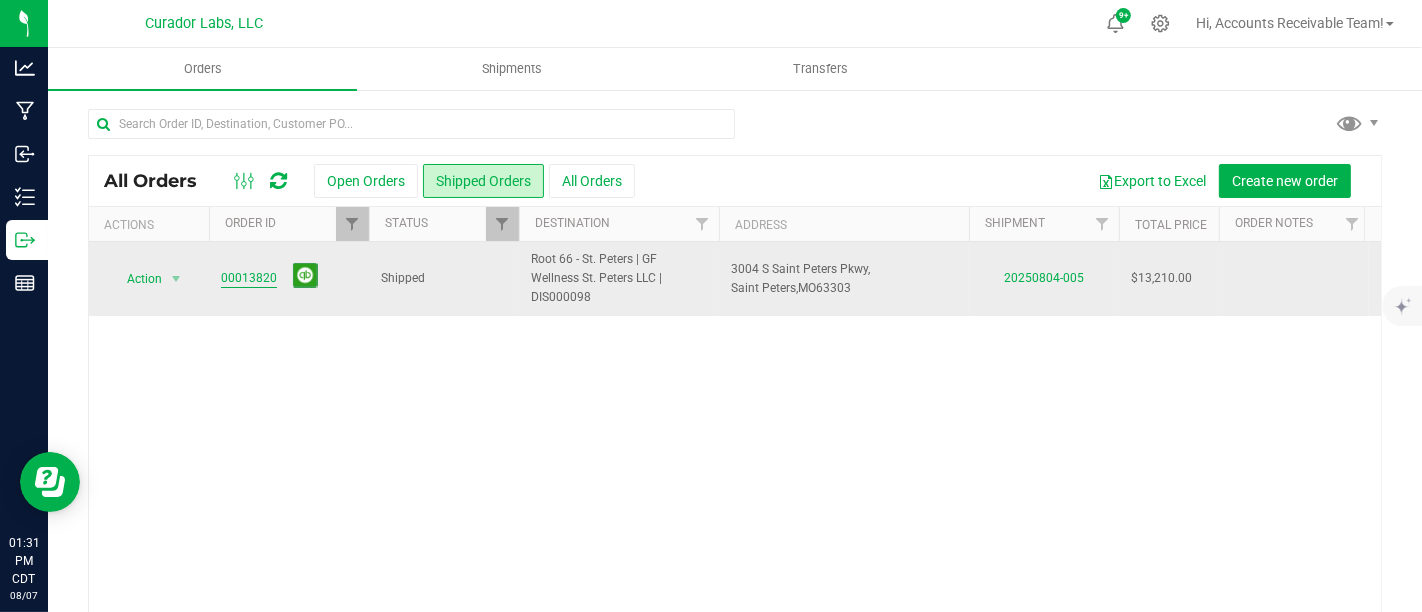 click on "00013820" at bounding box center [249, 278] 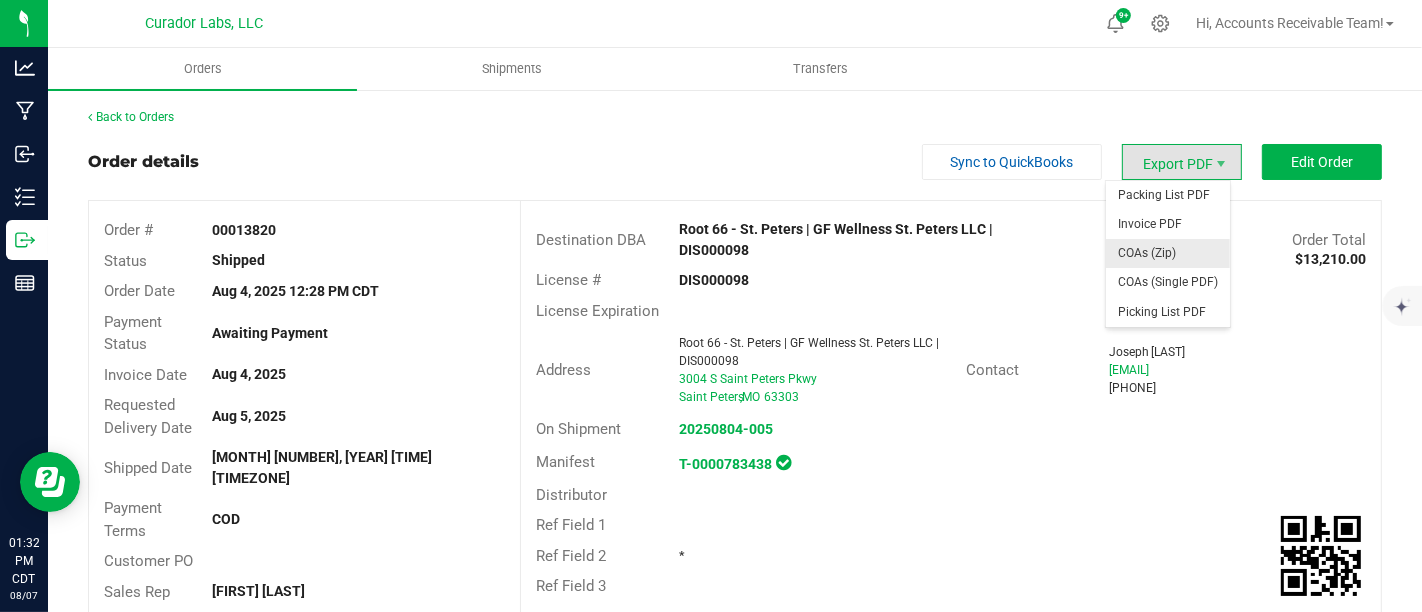 drag, startPoint x: 1174, startPoint y: 172, endPoint x: 1168, endPoint y: 245, distance: 73.24616 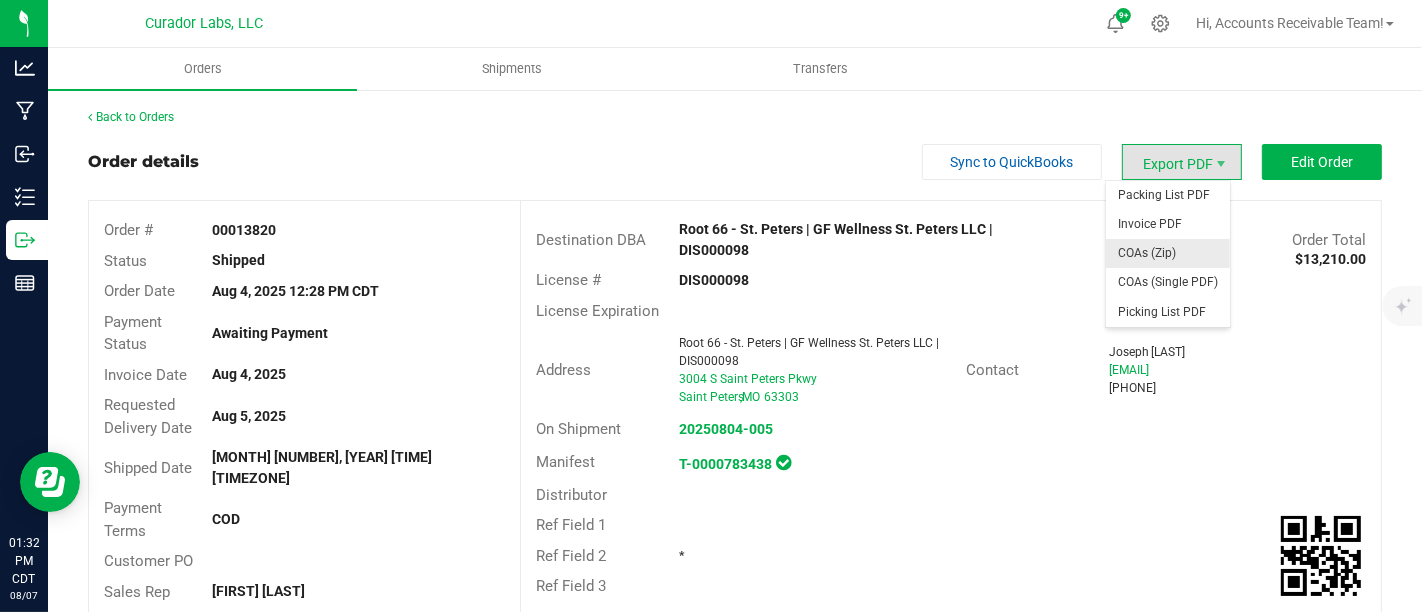 click on "Export PDF" at bounding box center (1182, 162) 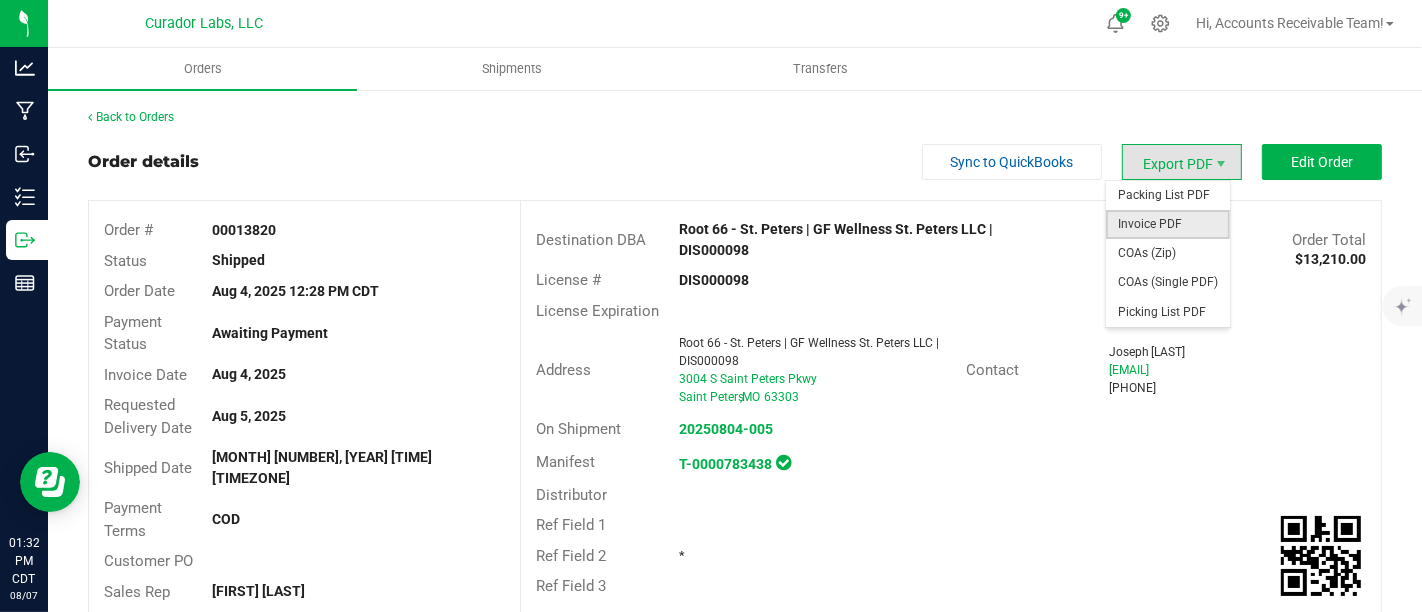 click on "Invoice PDF" at bounding box center [1168, 224] 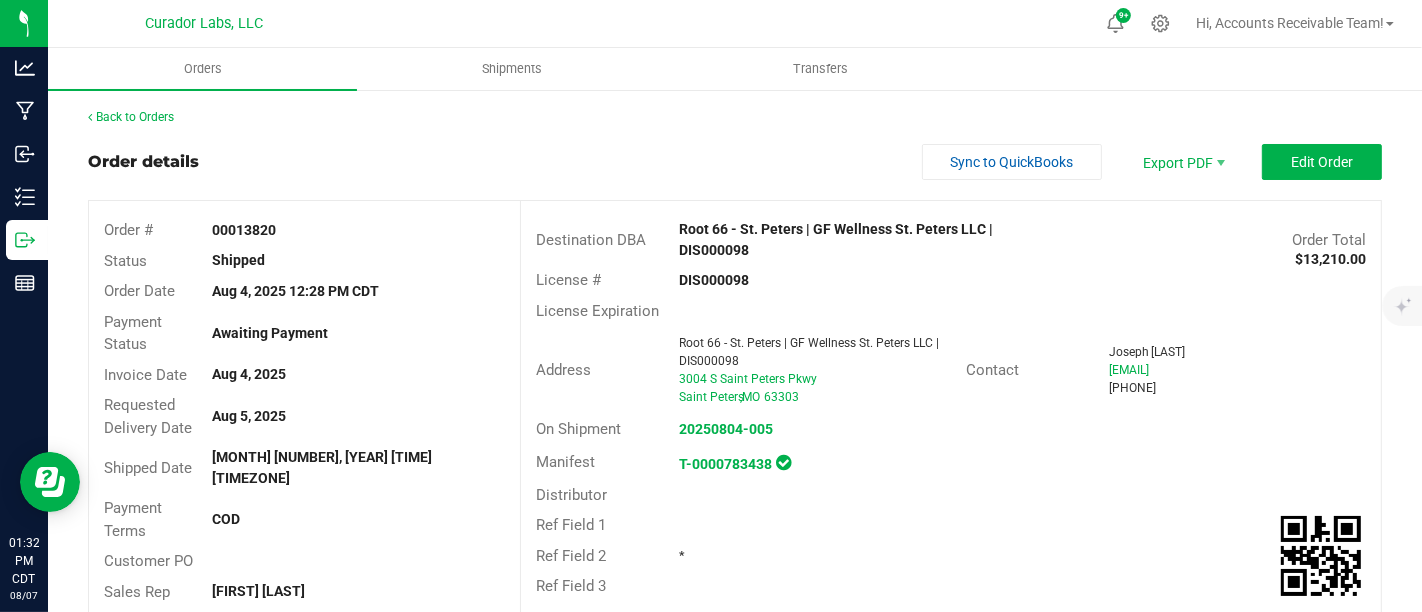 click on "Order details   Sync to QuickBooks   Export PDF   Edit Order" at bounding box center [735, 162] 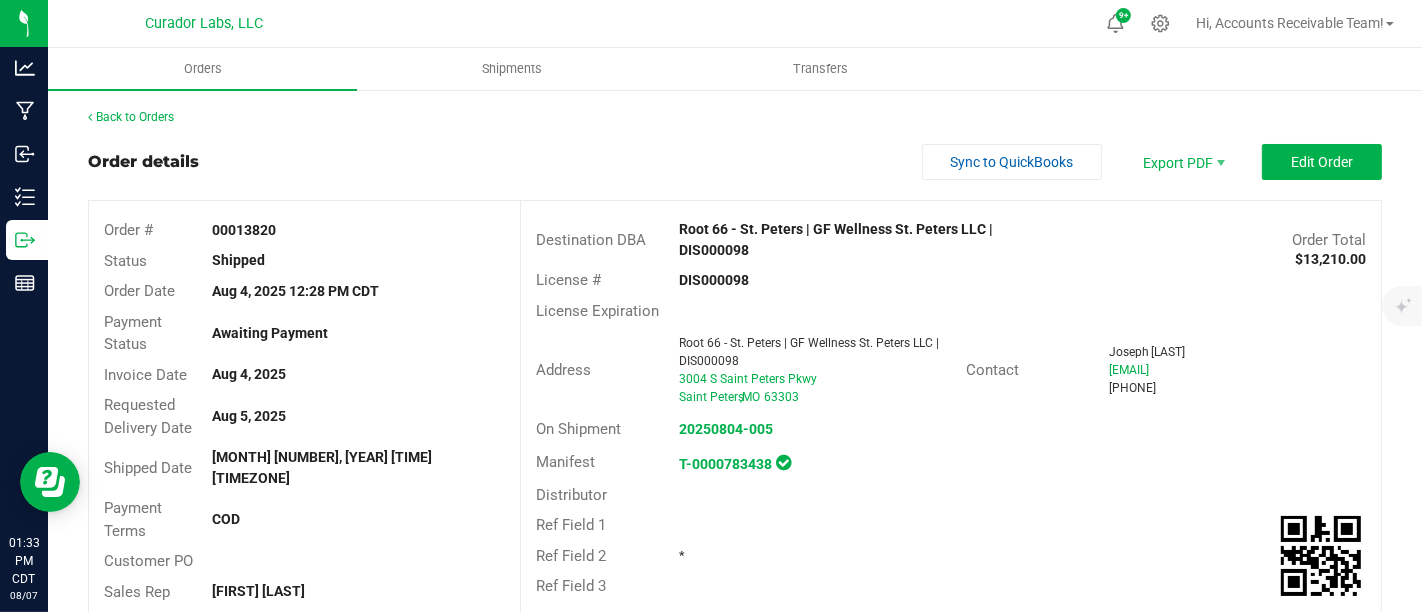 click on "Order details   Sync to QuickBooks   Export PDF   Edit Order" at bounding box center [735, 162] 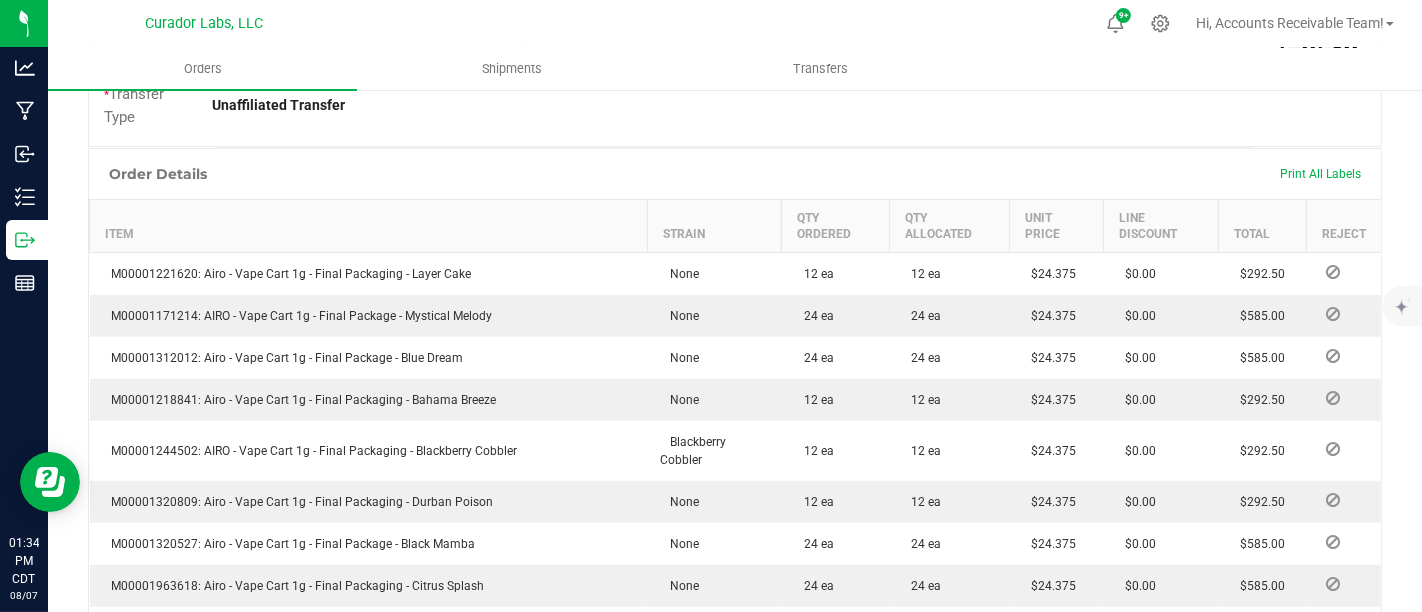 scroll, scrollTop: 555, scrollLeft: 0, axis: vertical 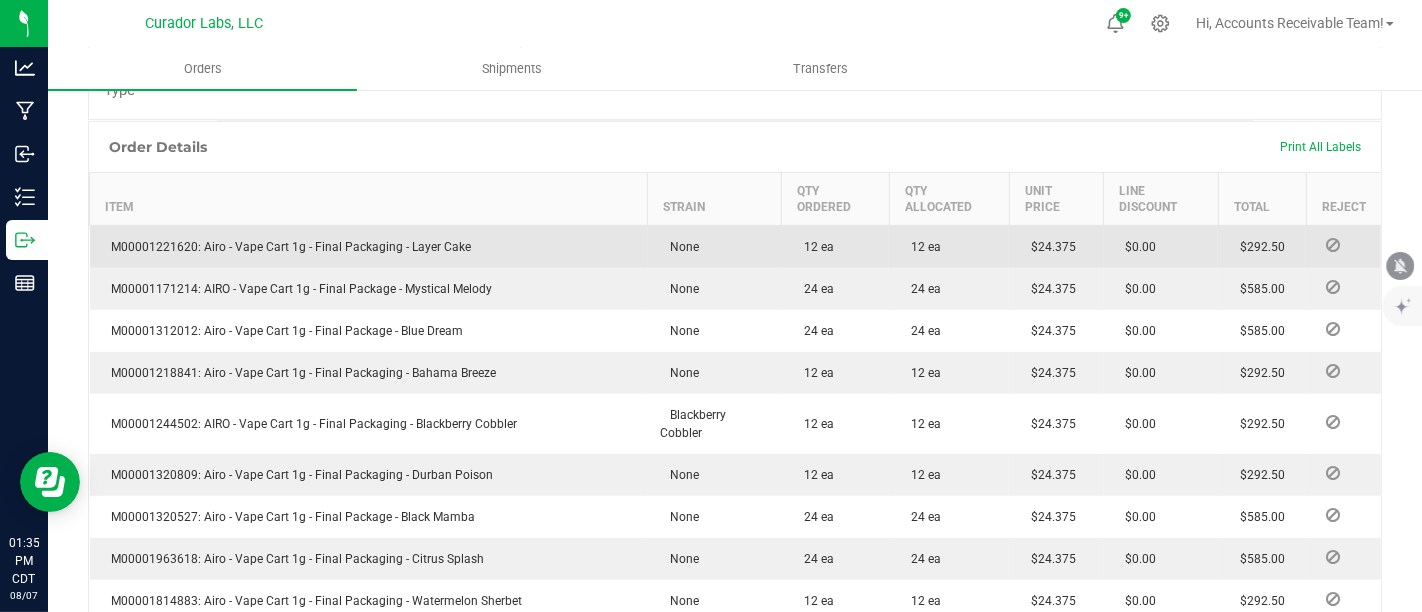 click on "M00001221620: Airo - Vape Cart 1g - Final Packaging - Layer Cake" at bounding box center (287, 247) 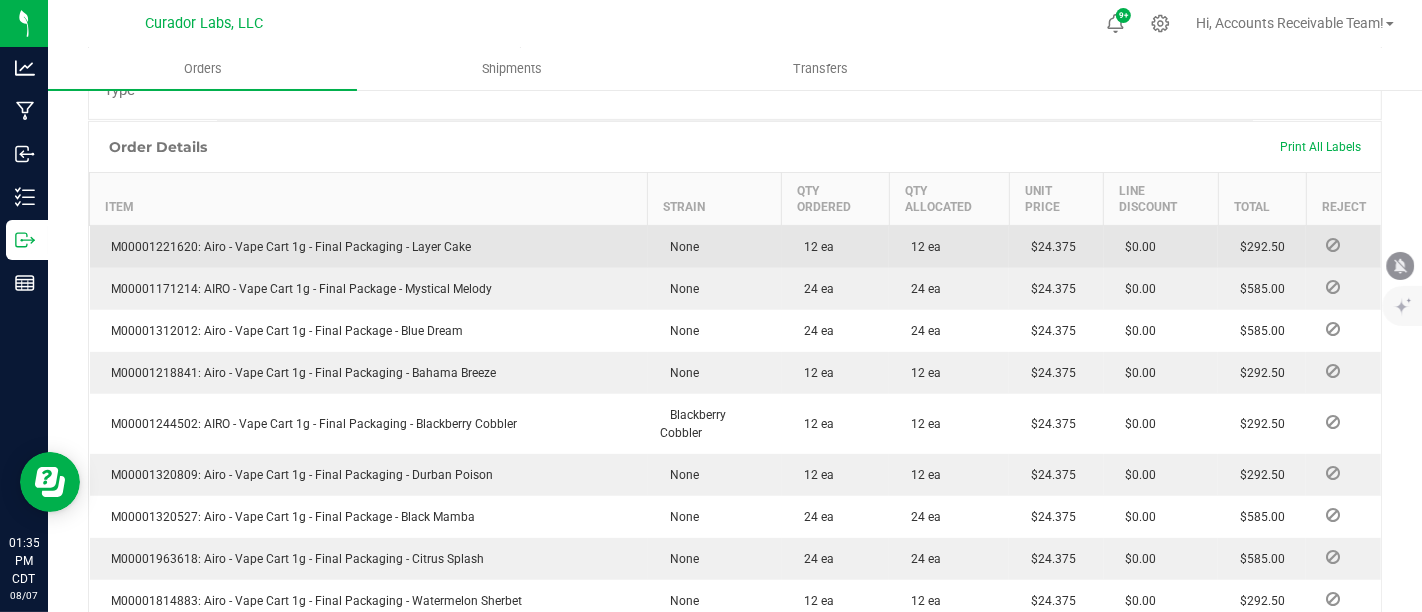 click on "M00001221620: Airo - Vape Cart 1g - Final Packaging - Layer Cake" at bounding box center [287, 247] 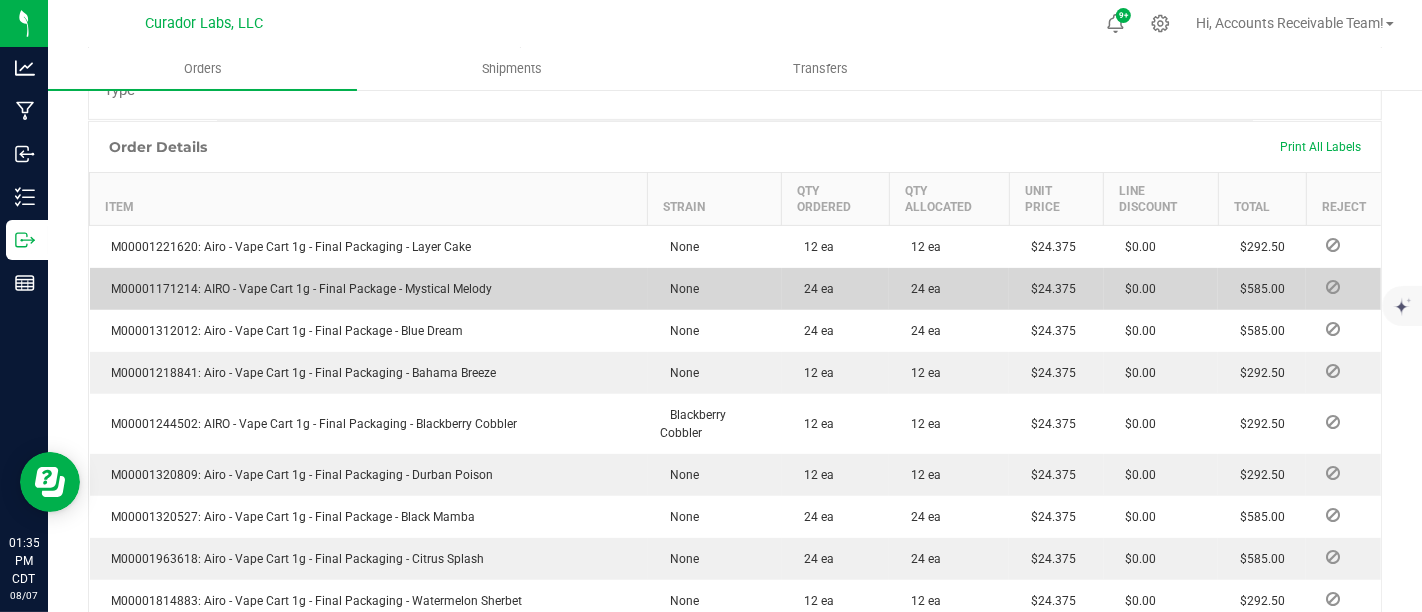 click on "M00001171214: AIRO - Vape Cart 1g - Final Package - Mystical Melody" at bounding box center [297, 289] 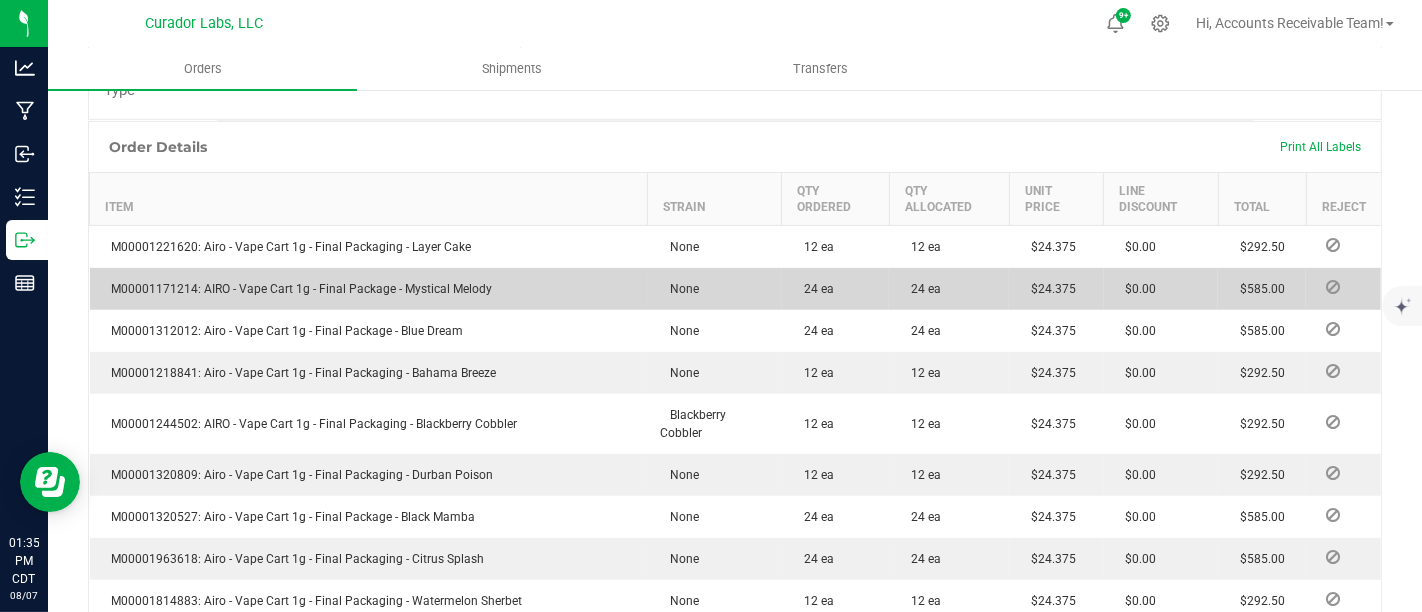 click on "M00001171214: AIRO - Vape Cart 1g - Final Package - Mystical Melody" at bounding box center [297, 289] 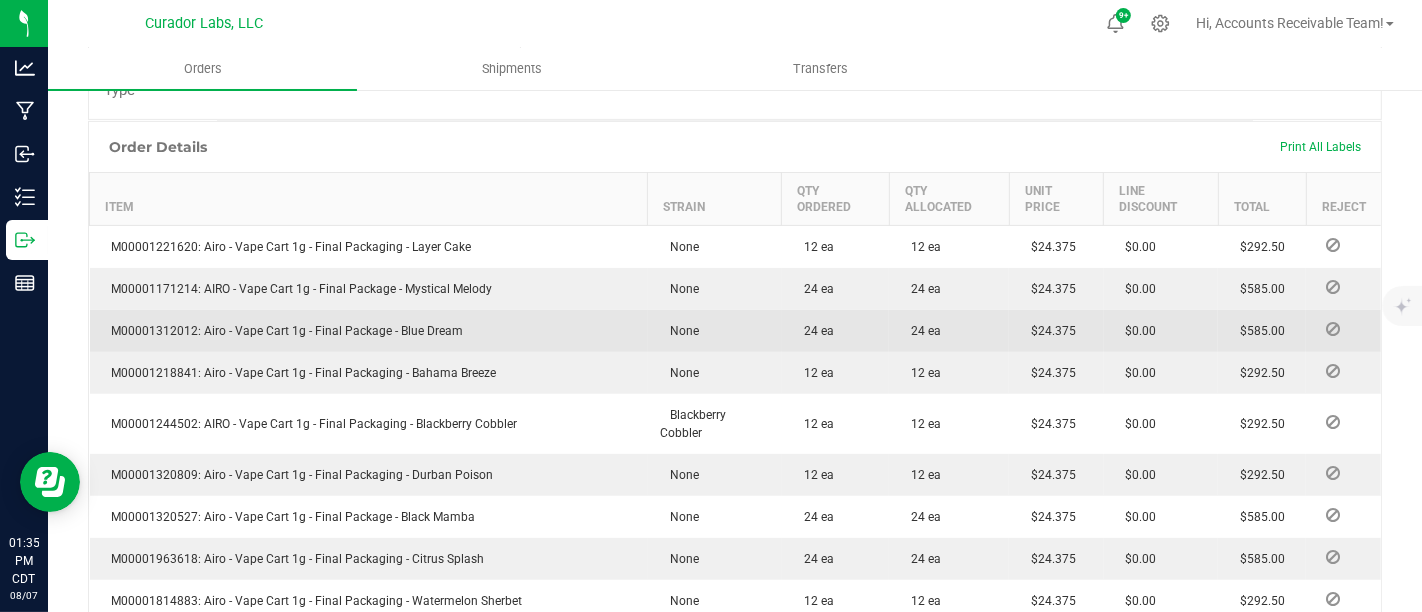 click on "M00001312012: Airo - Vape Cart 1g - Final Package - Blue Dream" at bounding box center [283, 331] 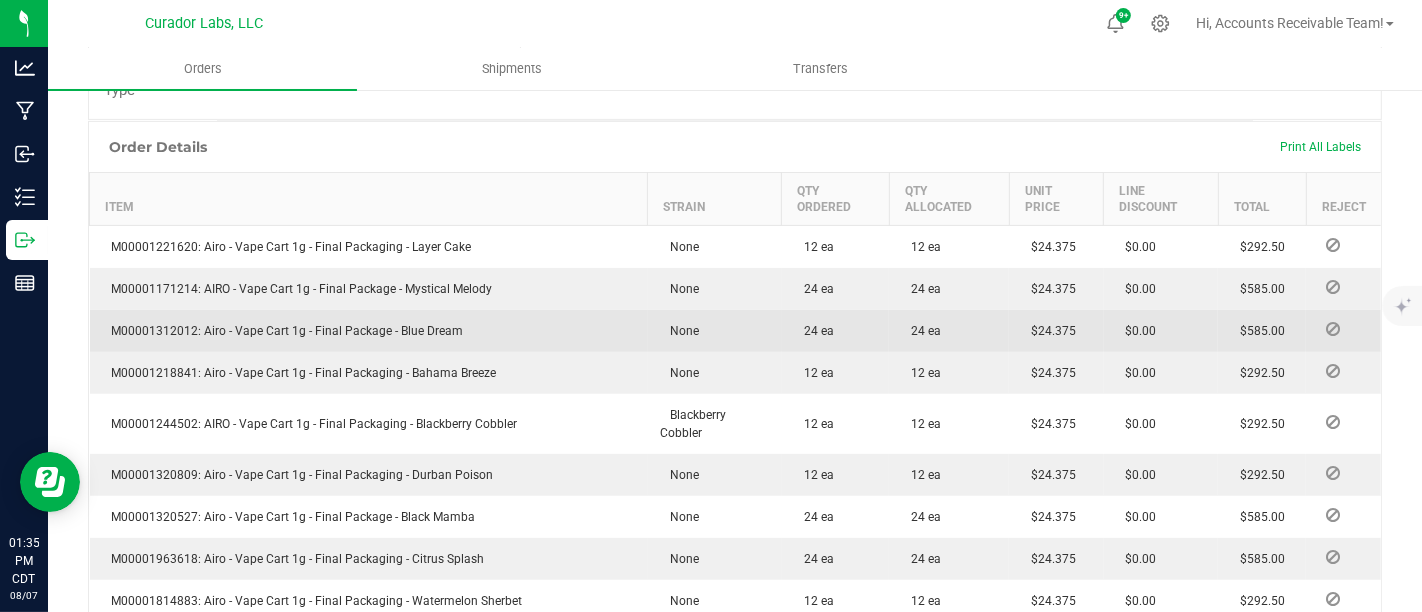 click on "M00001312012: Airo - Vape Cart 1g - Final Package - Blue Dream" at bounding box center [283, 331] 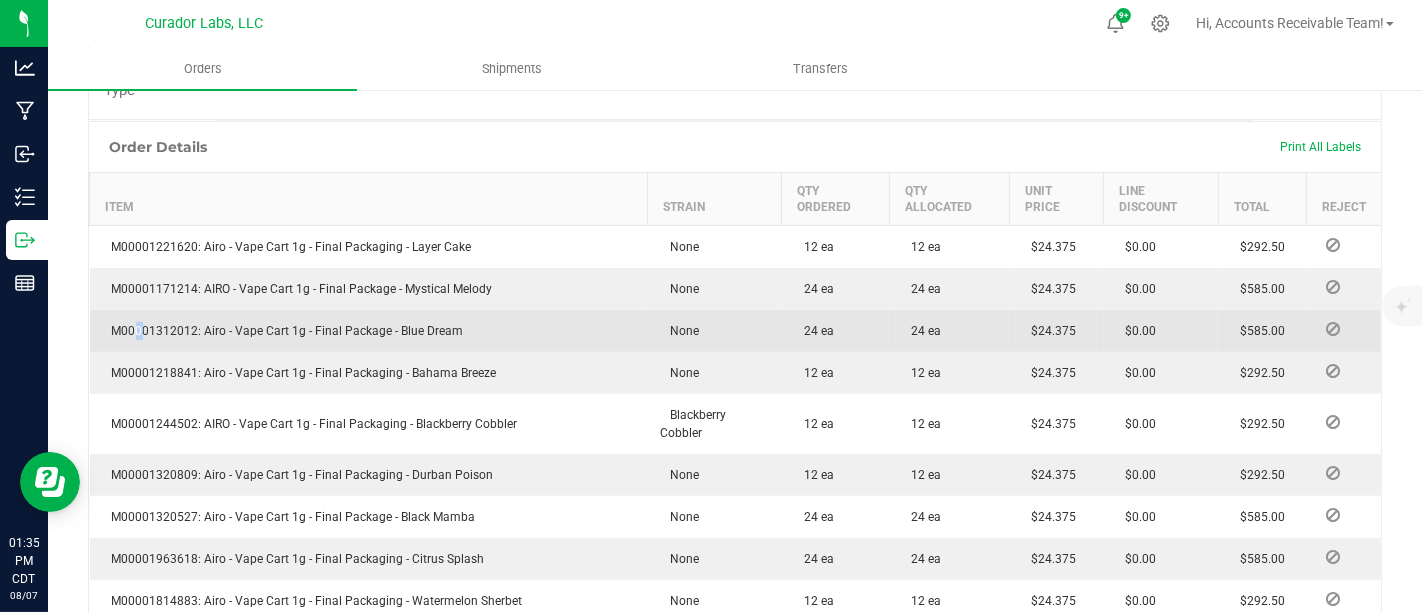 drag, startPoint x: 151, startPoint y: 306, endPoint x: 131, endPoint y: 309, distance: 20.22375 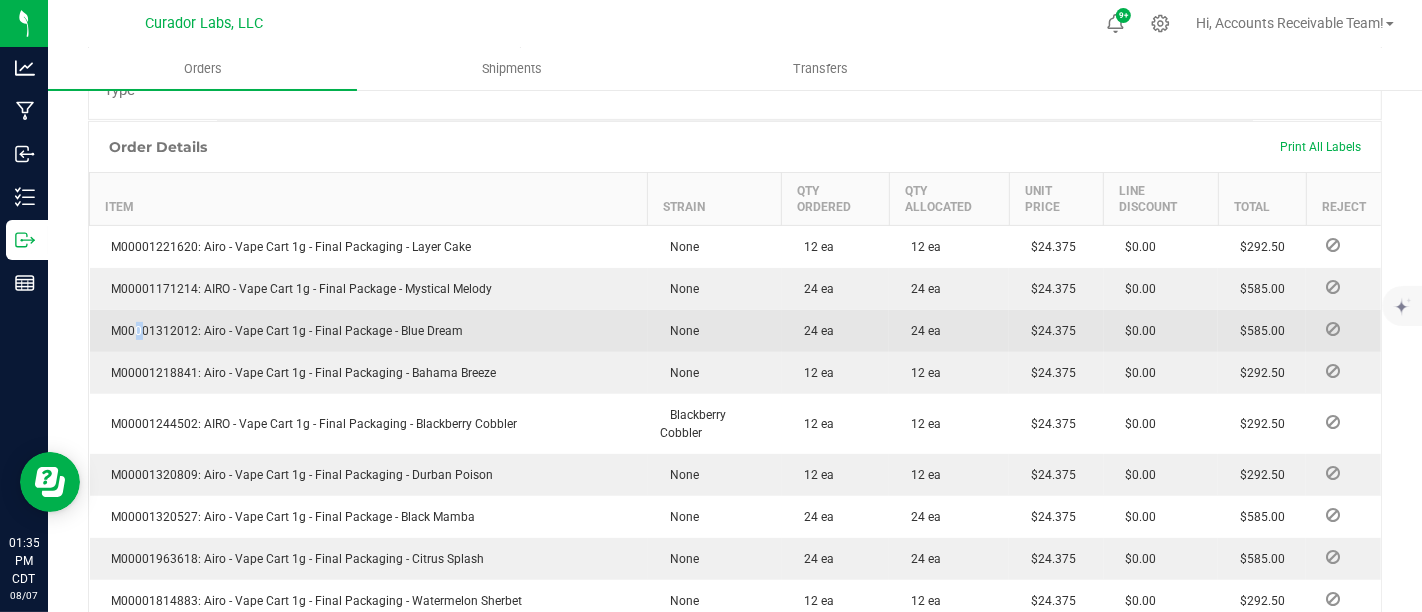 click on "M00001312012: Airo - Vape Cart 1g - Final Package - Blue Dream" at bounding box center [283, 331] 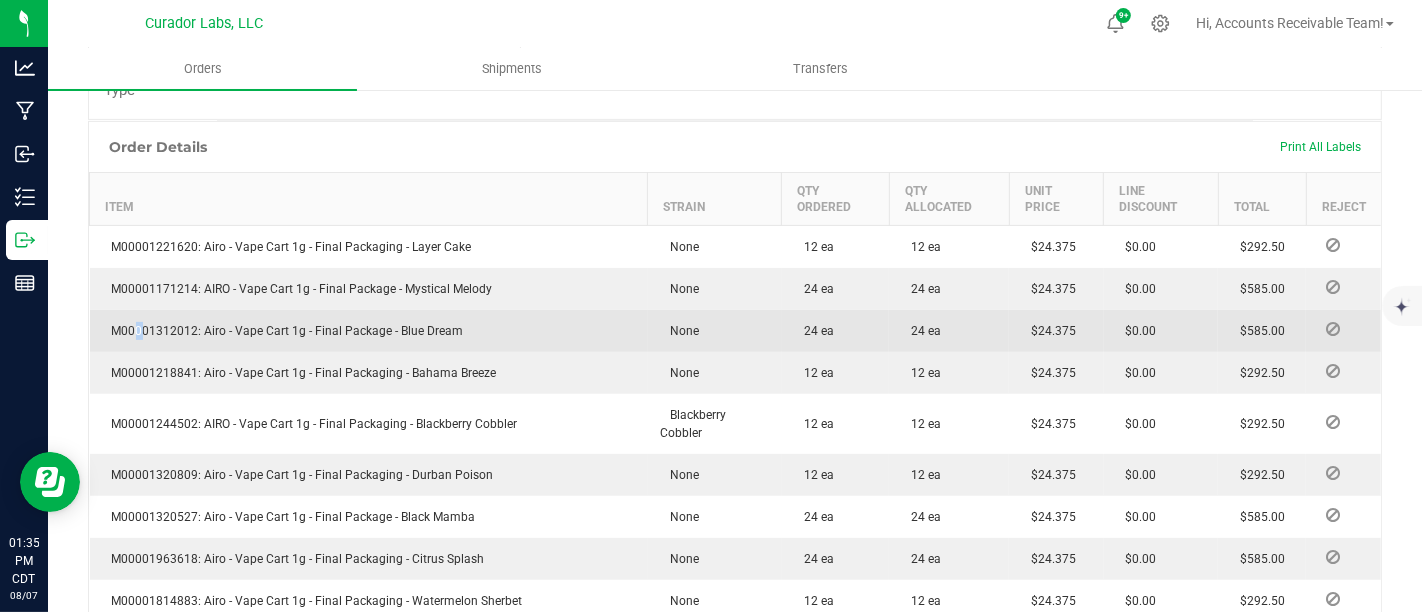 click on "M00001312012: Airo - Vape Cart 1g - Final Package - Blue Dream" at bounding box center (283, 331) 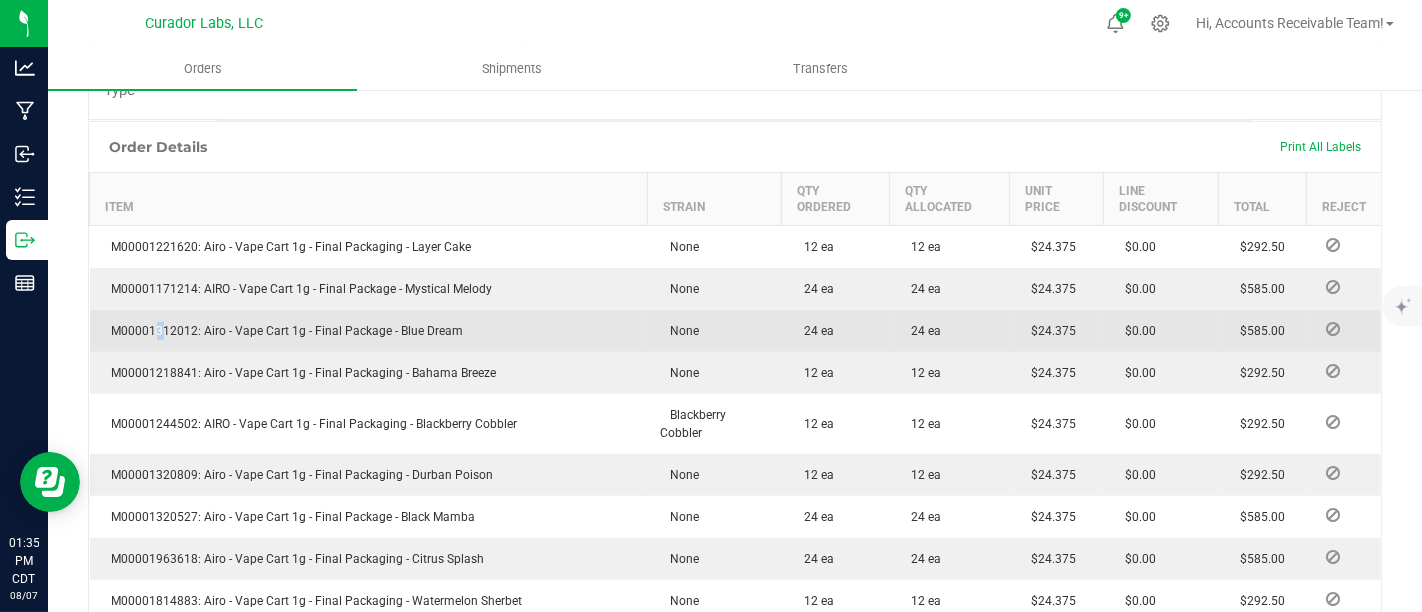 drag, startPoint x: 131, startPoint y: 310, endPoint x: 152, endPoint y: 308, distance: 21.095022 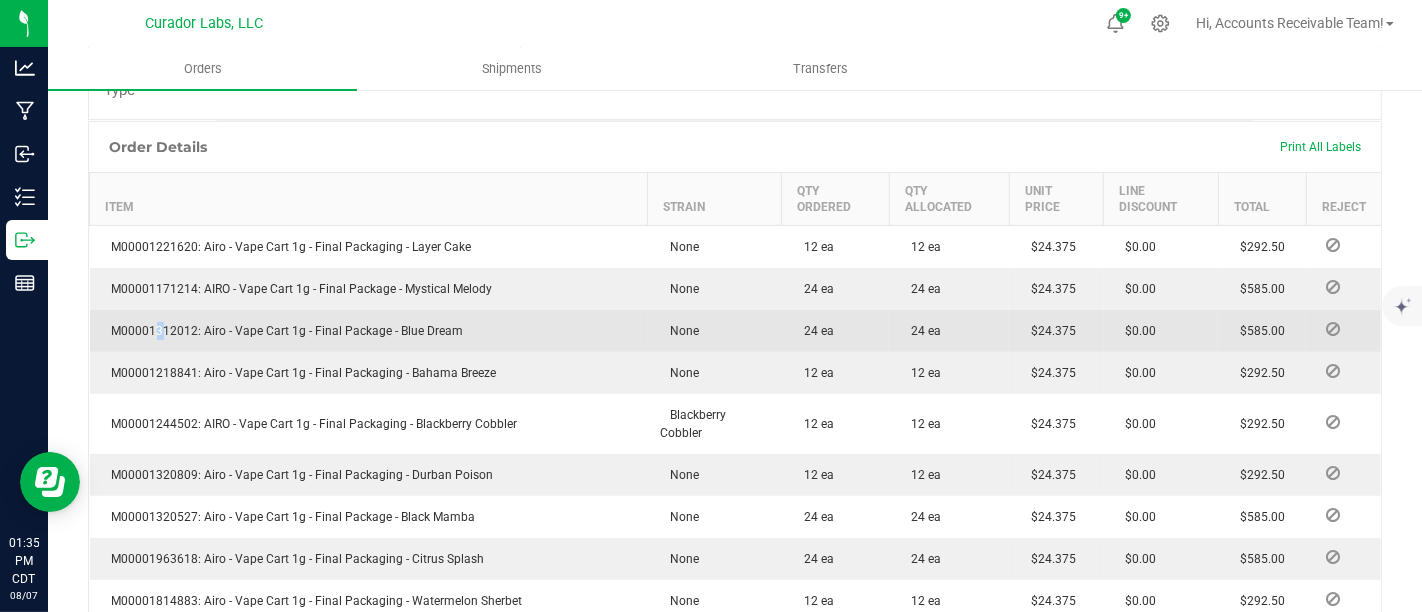 click on "M00001312012: Airo - Vape Cart 1g - Final Package - Blue Dream" at bounding box center [283, 331] 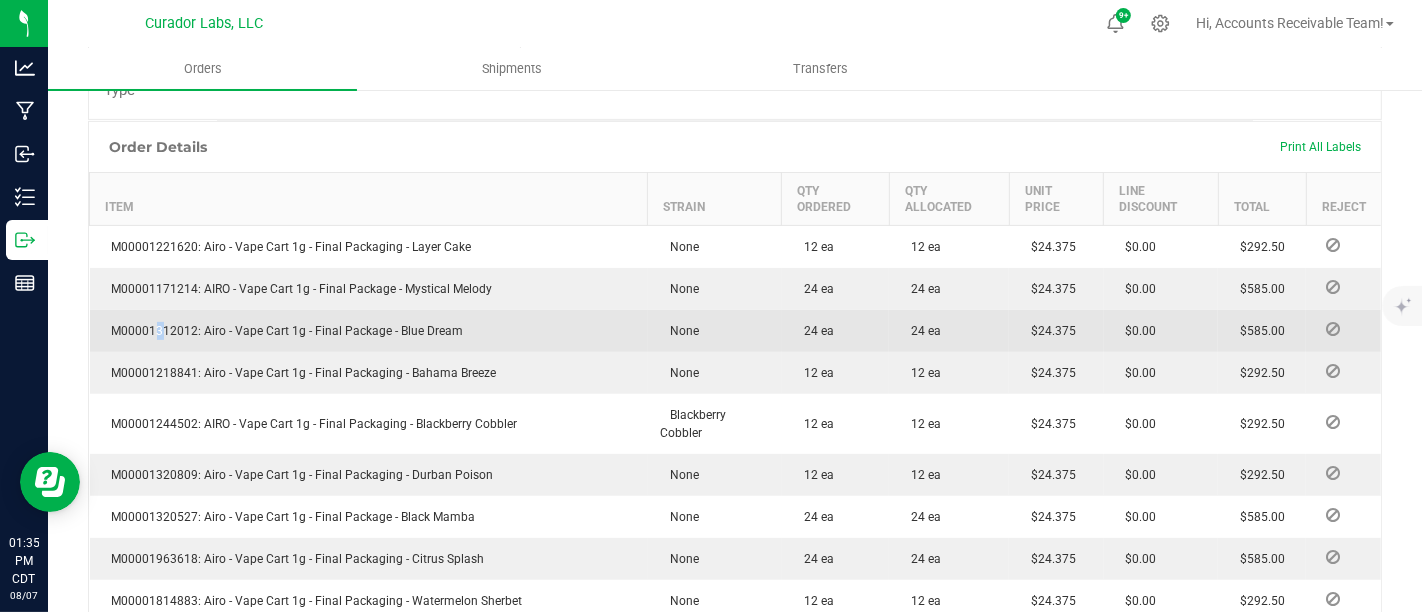click on "M00001312012: Airo - Vape Cart 1g - Final Package - Blue Dream" at bounding box center [283, 331] 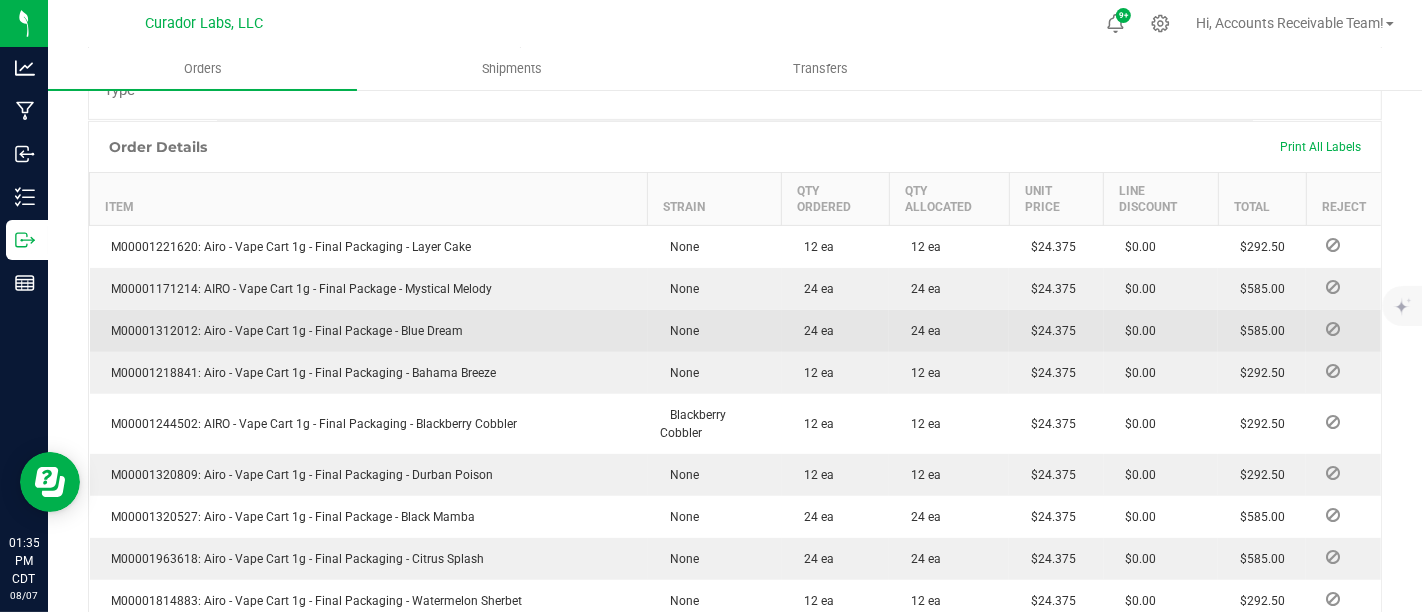 click on "M00001312012: Airo - Vape Cart 1g - Final Package - Blue Dream" at bounding box center (283, 331) 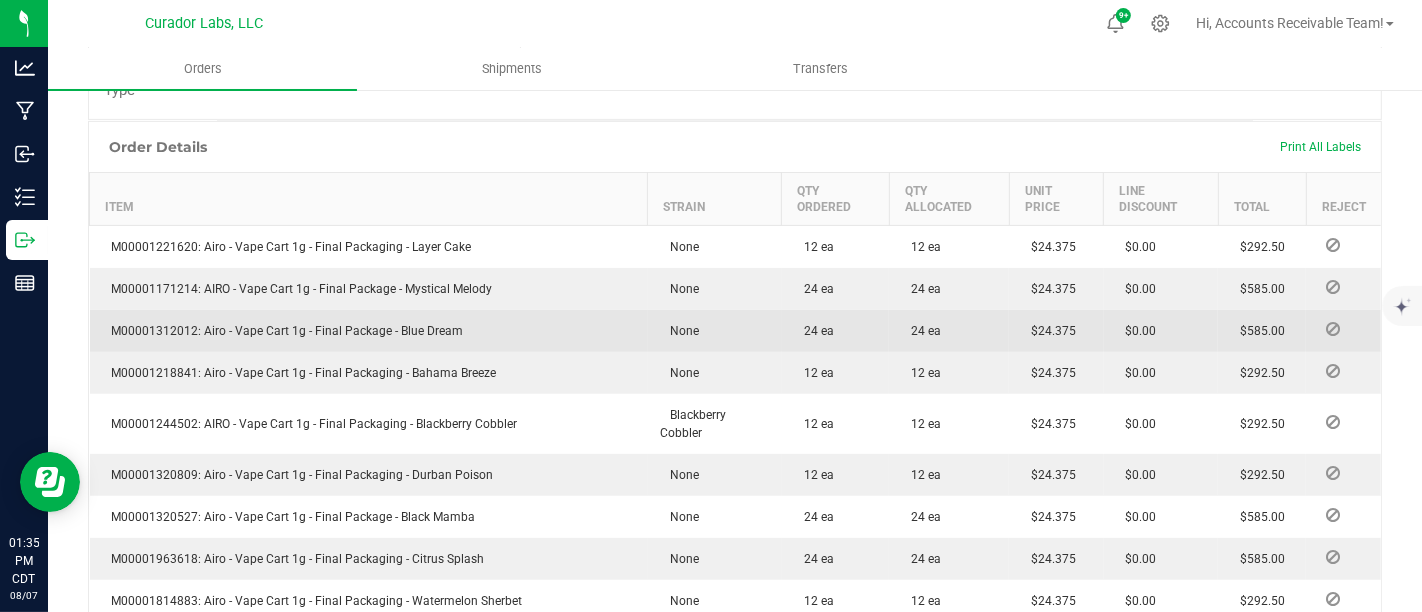 click on "M00001312012: Airo - Vape Cart 1g - Final Package - Blue Dream" at bounding box center (283, 331) 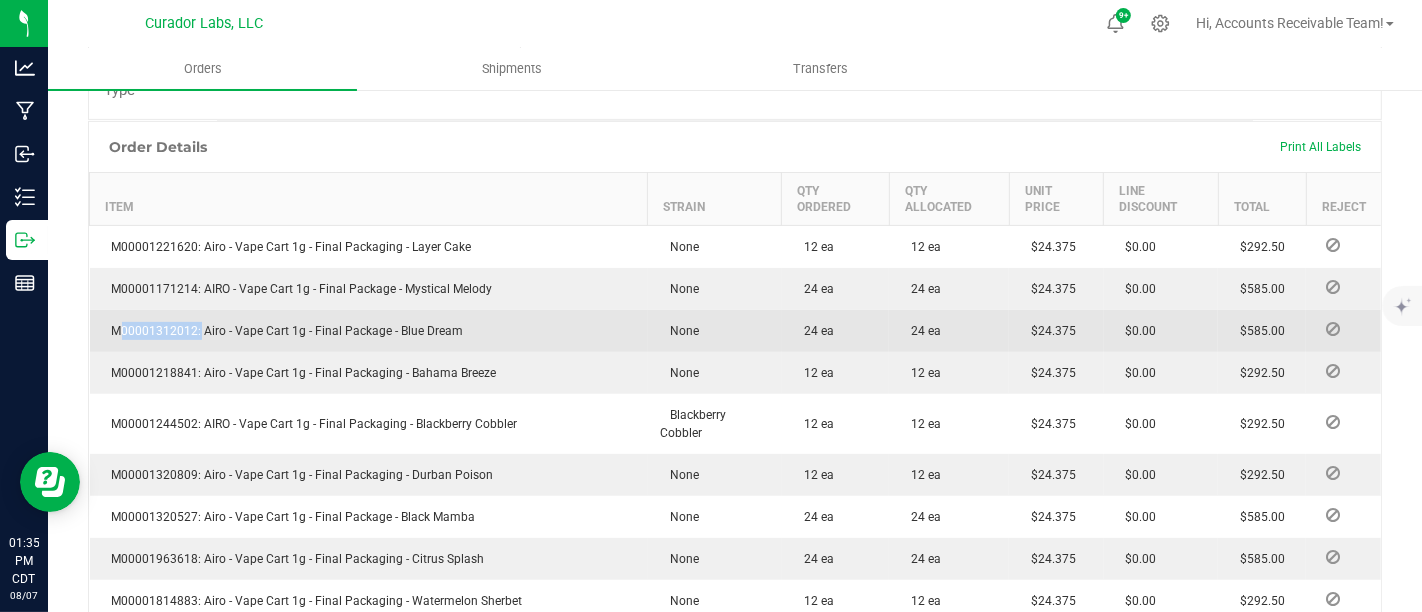 click on "M00001312012: Airo - Vape Cart 1g - Final Package - Blue Dream" at bounding box center (283, 331) 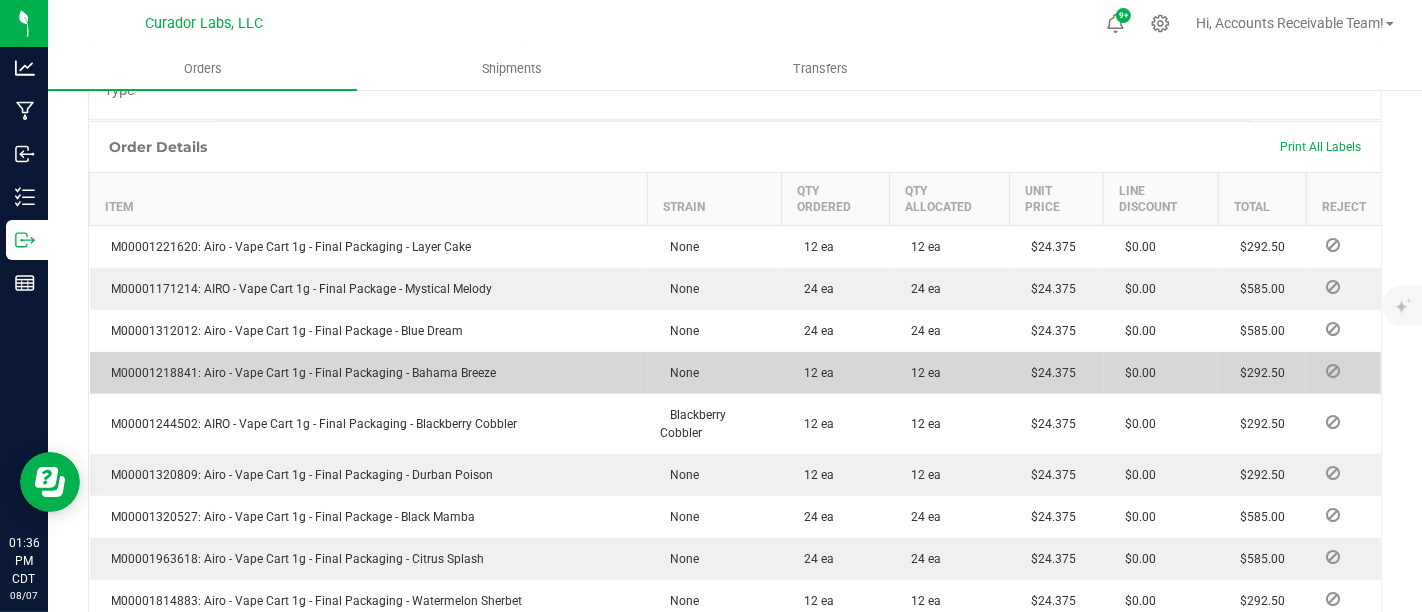click on "M00001218841: Airo - Vape Cart 1g - Final Packaging - Bahama Breeze" at bounding box center [299, 373] 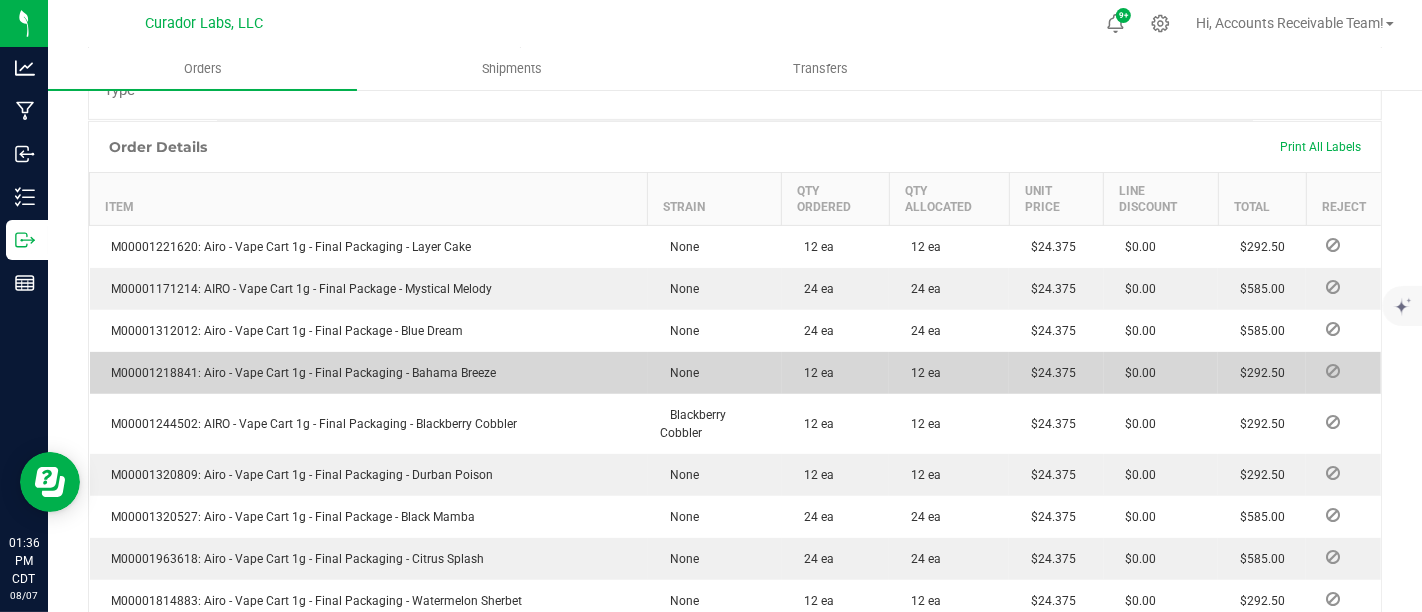 click on "M00001218841: Airo - Vape Cart 1g - Final Packaging - Bahama Breeze" at bounding box center [299, 373] 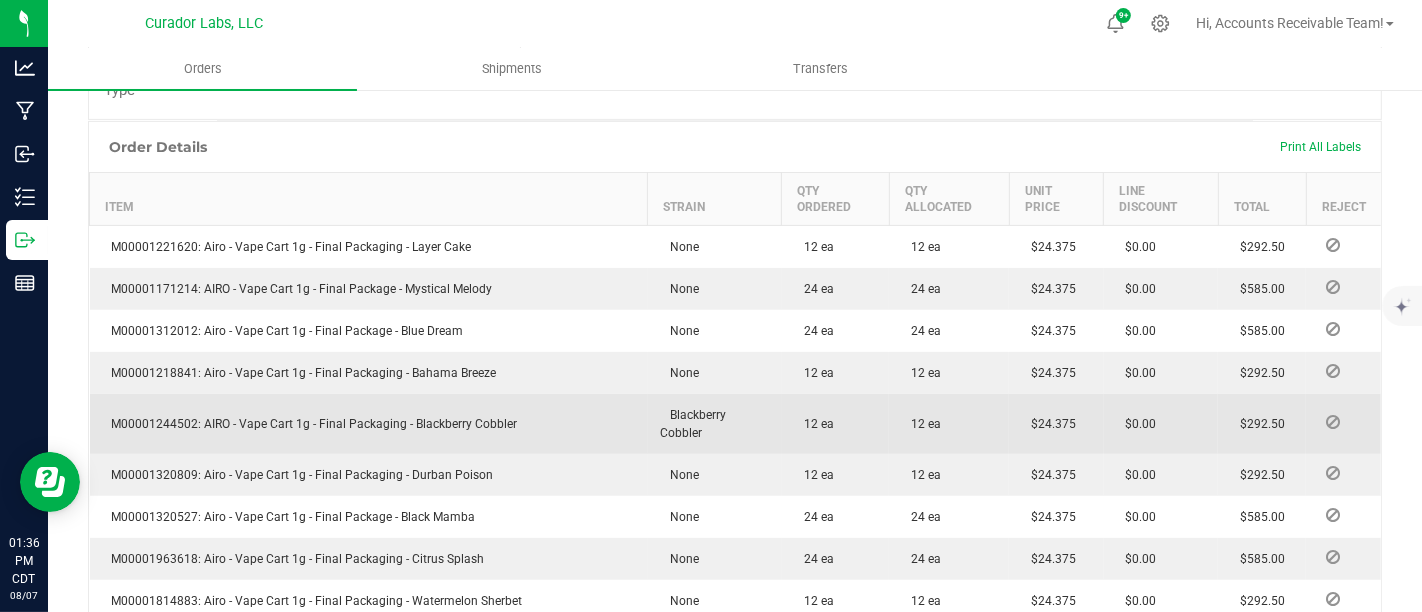 click on "M00001244502: AIRO - Vape Cart 1g - Final Packaging - Blackberry Cobbler" at bounding box center [310, 424] 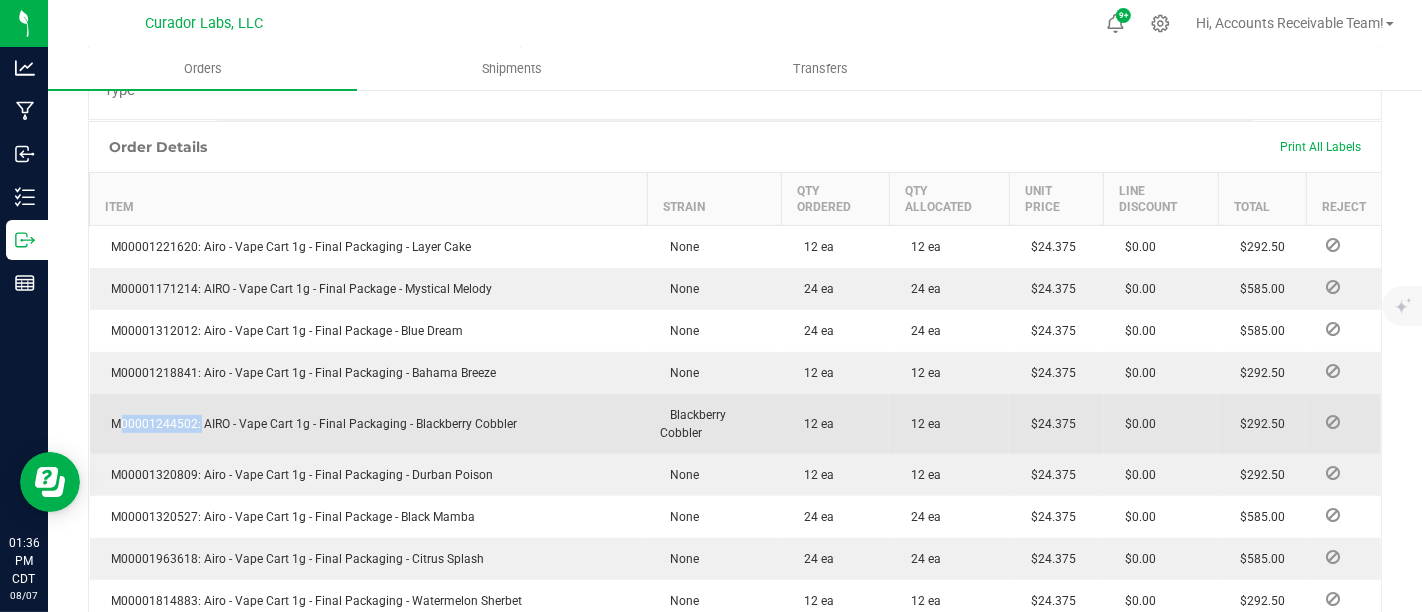 click on "M00001244502: AIRO - Vape Cart 1g - Final Packaging - Blackberry Cobbler" at bounding box center [310, 424] 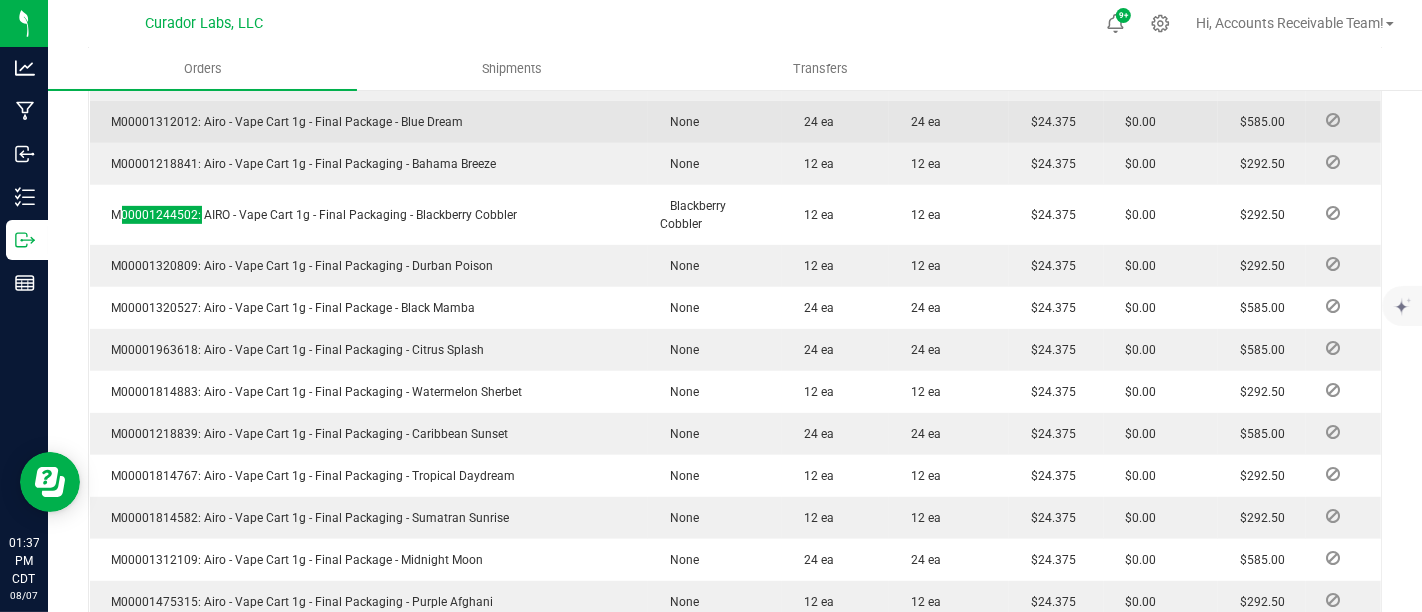 scroll, scrollTop: 777, scrollLeft: 0, axis: vertical 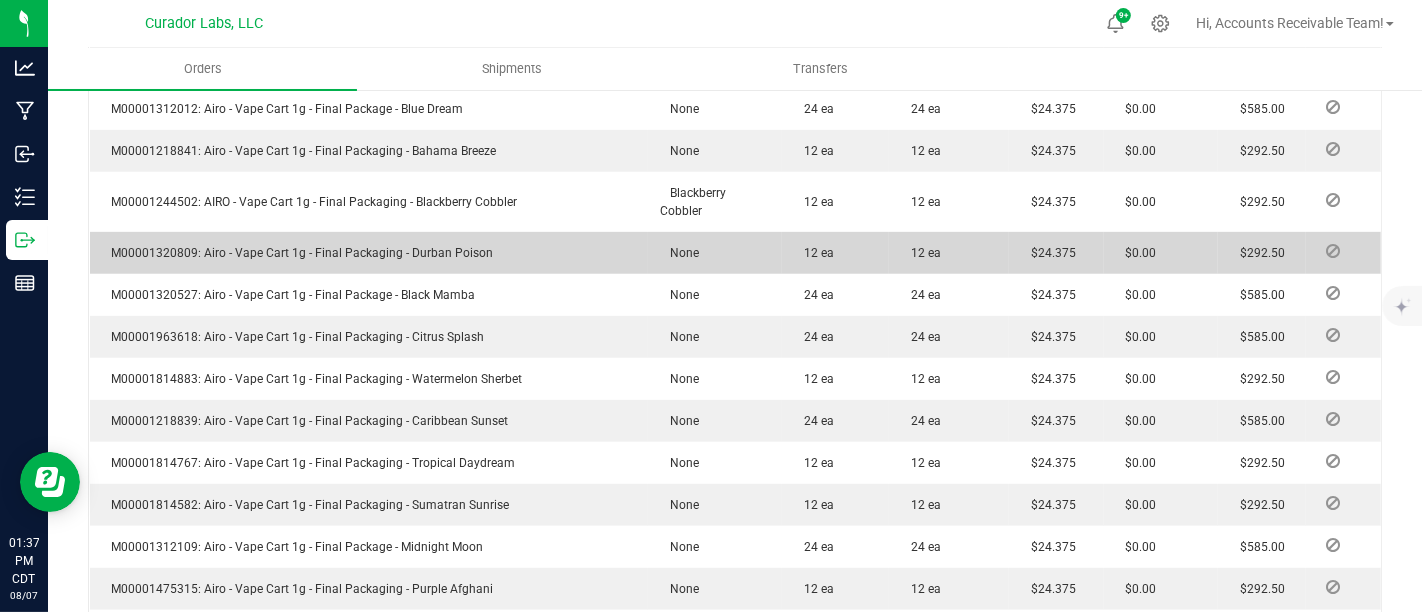 click on "M00001320809: Airo - Vape Cart 1g - Final Packaging - Durban Poison" at bounding box center (298, 253) 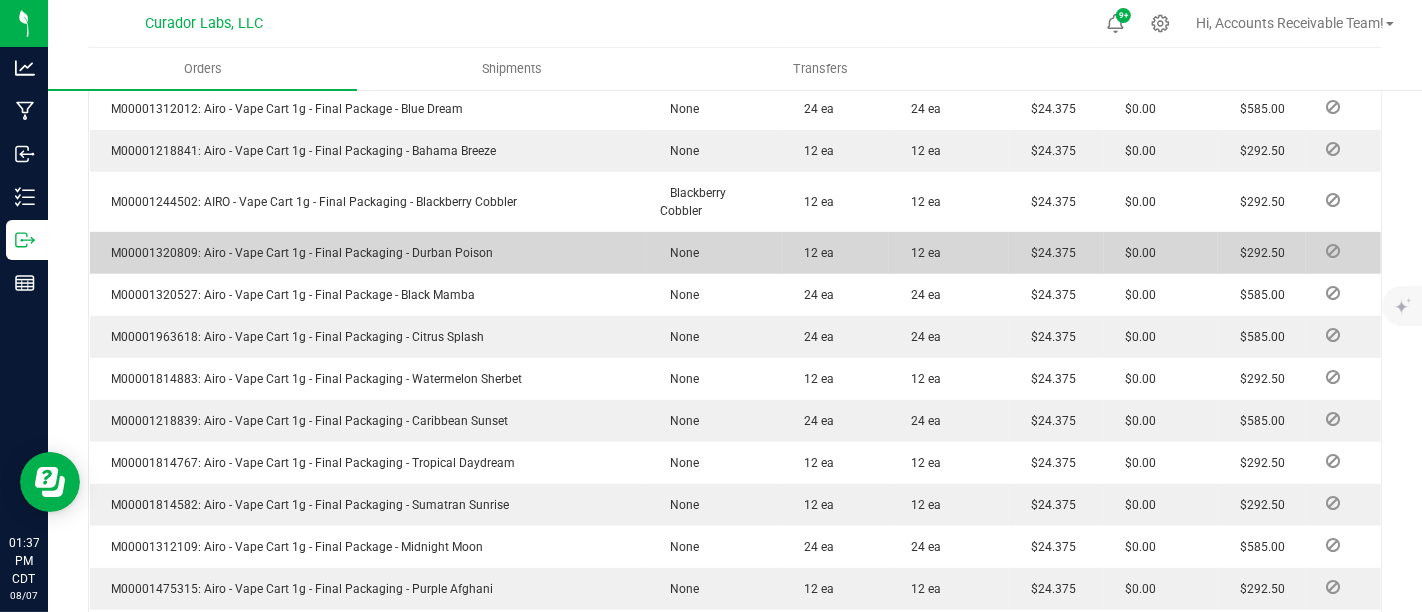 click on "M00001320809: Airo - Vape Cart 1g - Final Packaging - Durban Poison" at bounding box center (298, 253) 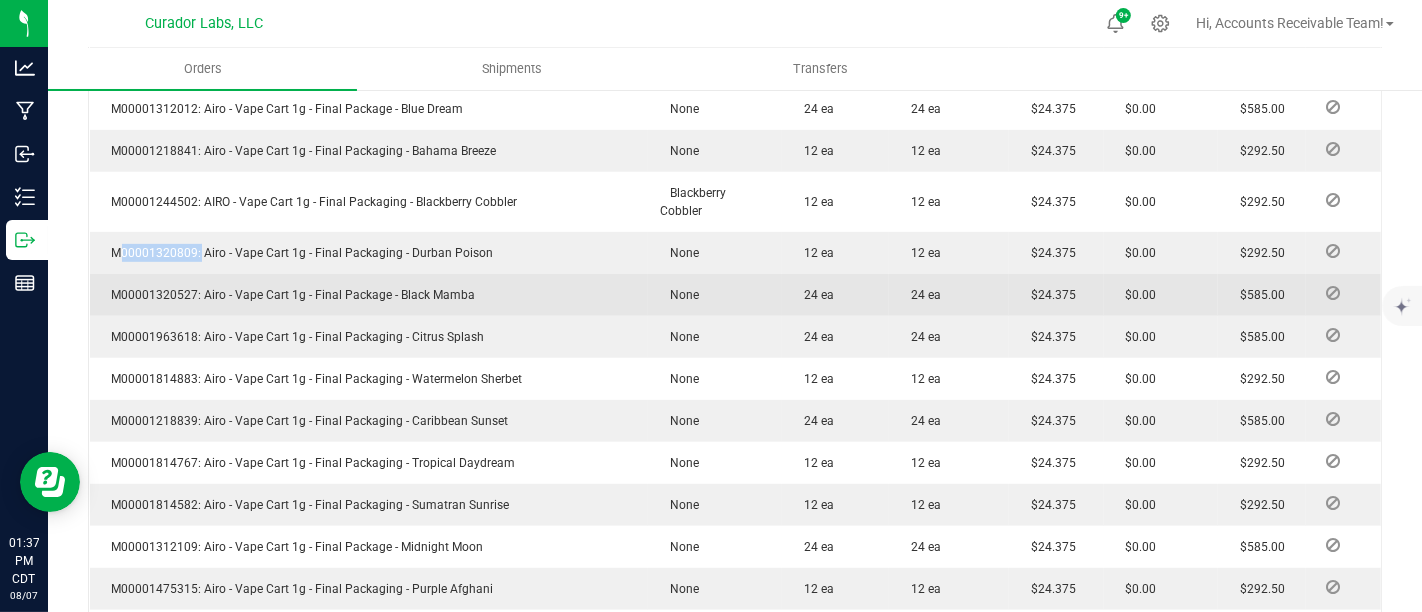 click on "M00001320527: Airo - Vape Cart 1g - Final Package - Black Mamba" at bounding box center [289, 295] 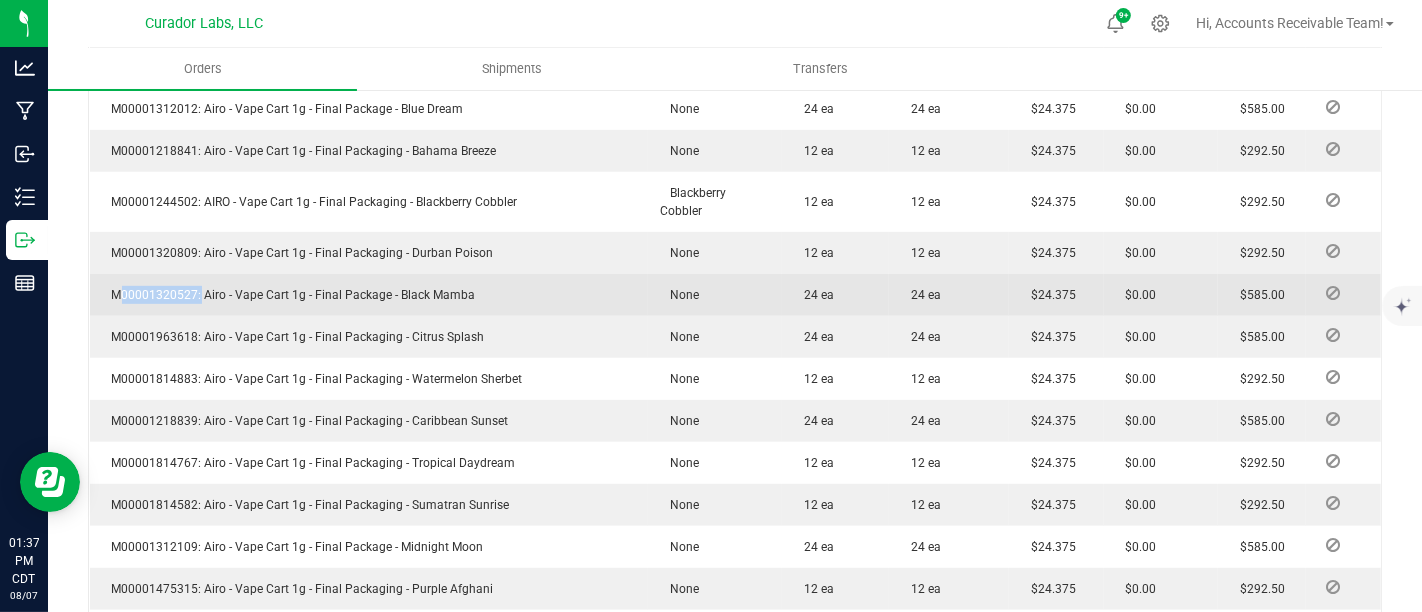click on "M00001320527: Airo - Vape Cart 1g - Final Package - Black Mamba" at bounding box center (289, 295) 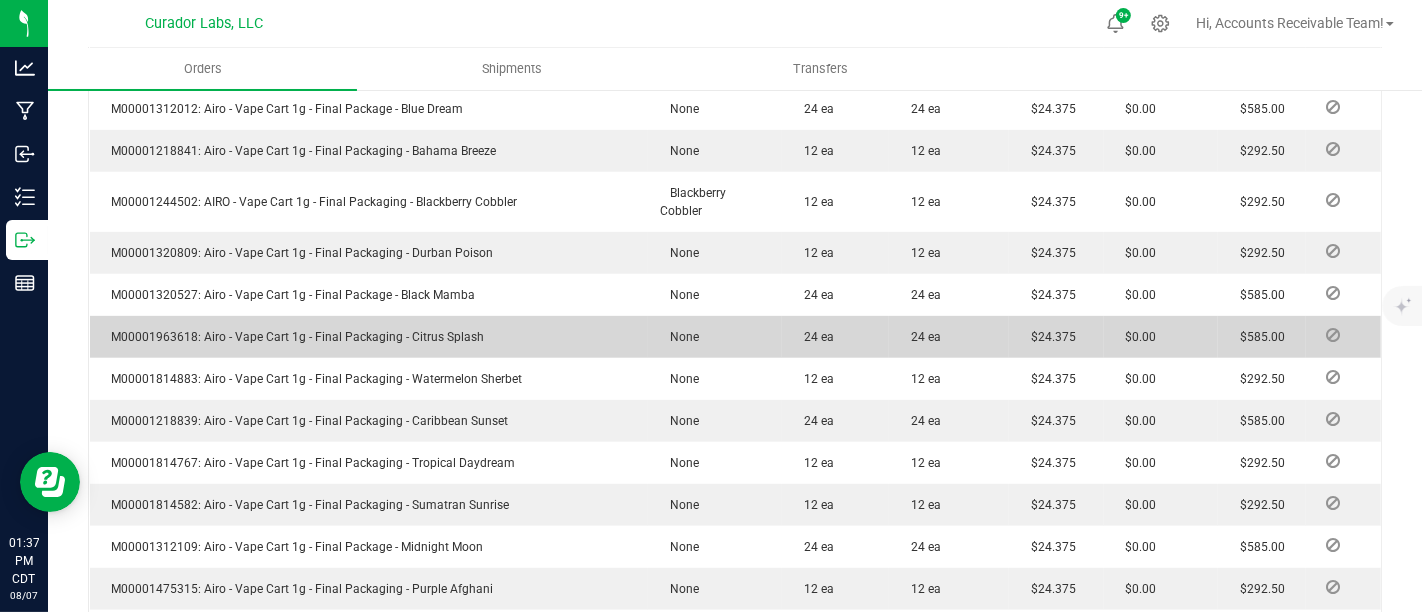 click on "M00001963618: Airo - Vape Cart 1g - Final Packaging - Citrus Splash" at bounding box center [293, 337] 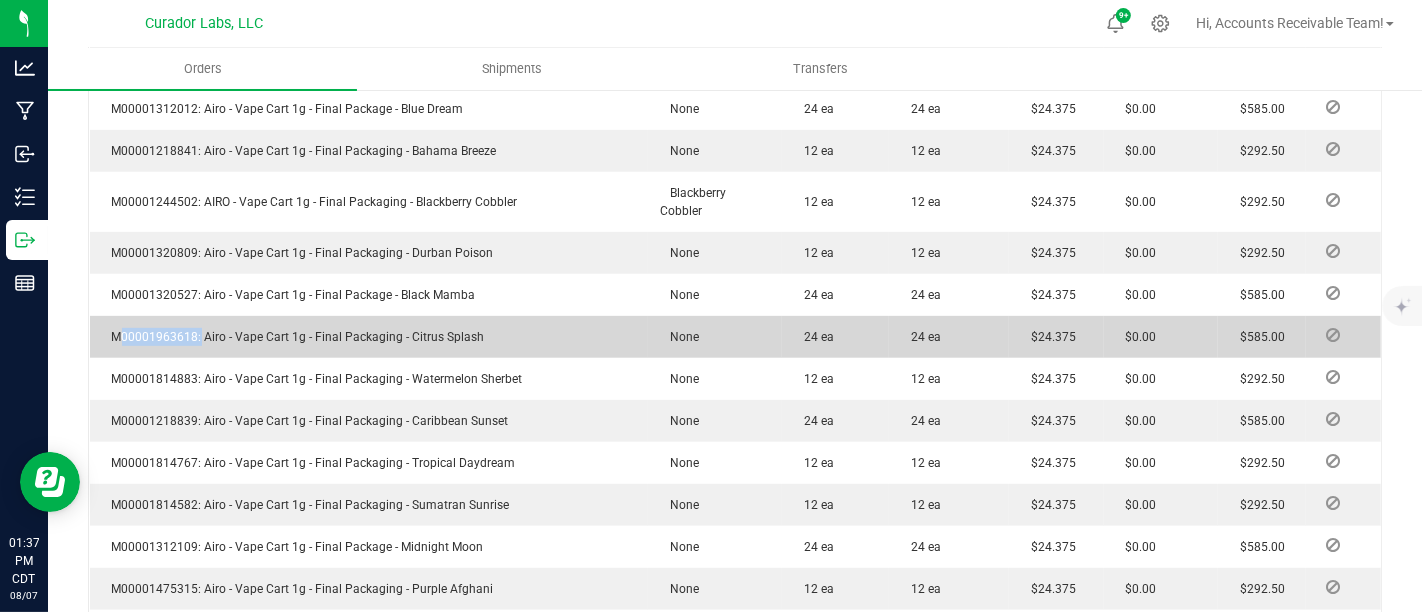 click on "M00001963618: Airo - Vape Cart 1g - Final Packaging - Citrus Splash" at bounding box center [293, 337] 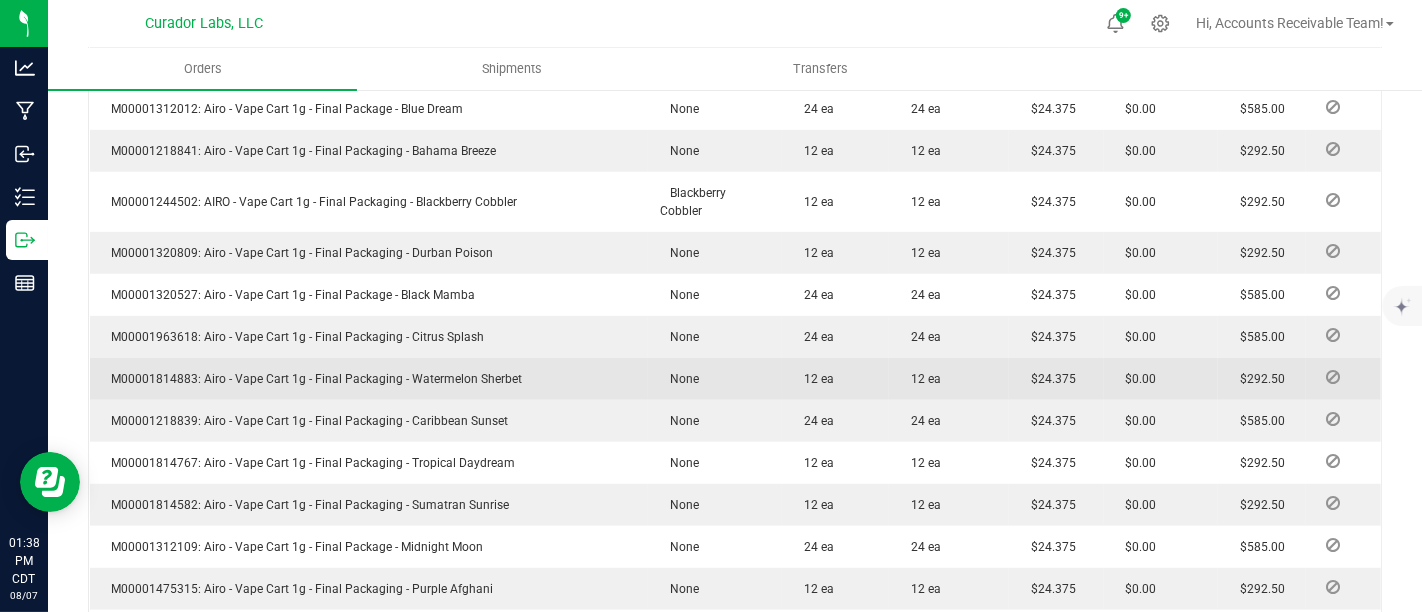 click on "M00001814883: Airo - Vape Cart 1g - Final Packaging - Watermelon Sherbet" at bounding box center [312, 379] 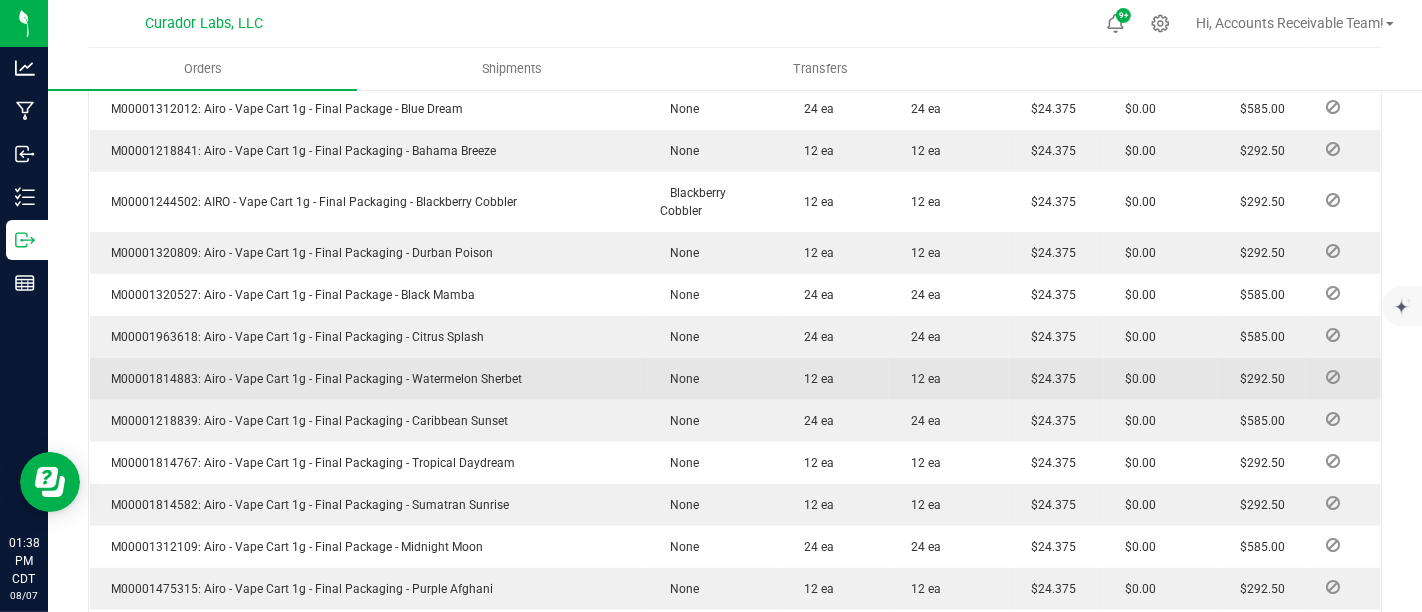 click on "M00001814883: Airo - Vape Cart 1g - Final Packaging - Watermelon Sherbet" at bounding box center (312, 379) 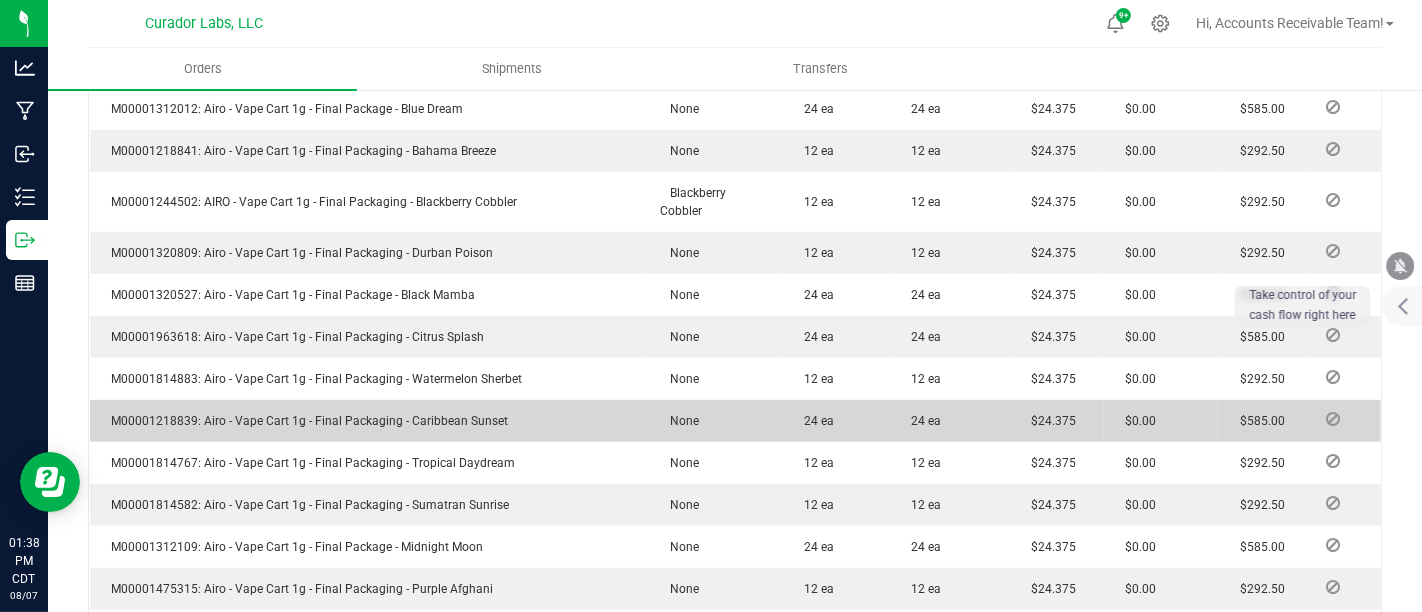 click on "M00001218839: Airo - Vape Cart 1g - Final Packaging - Caribbean Sunset" at bounding box center (305, 421) 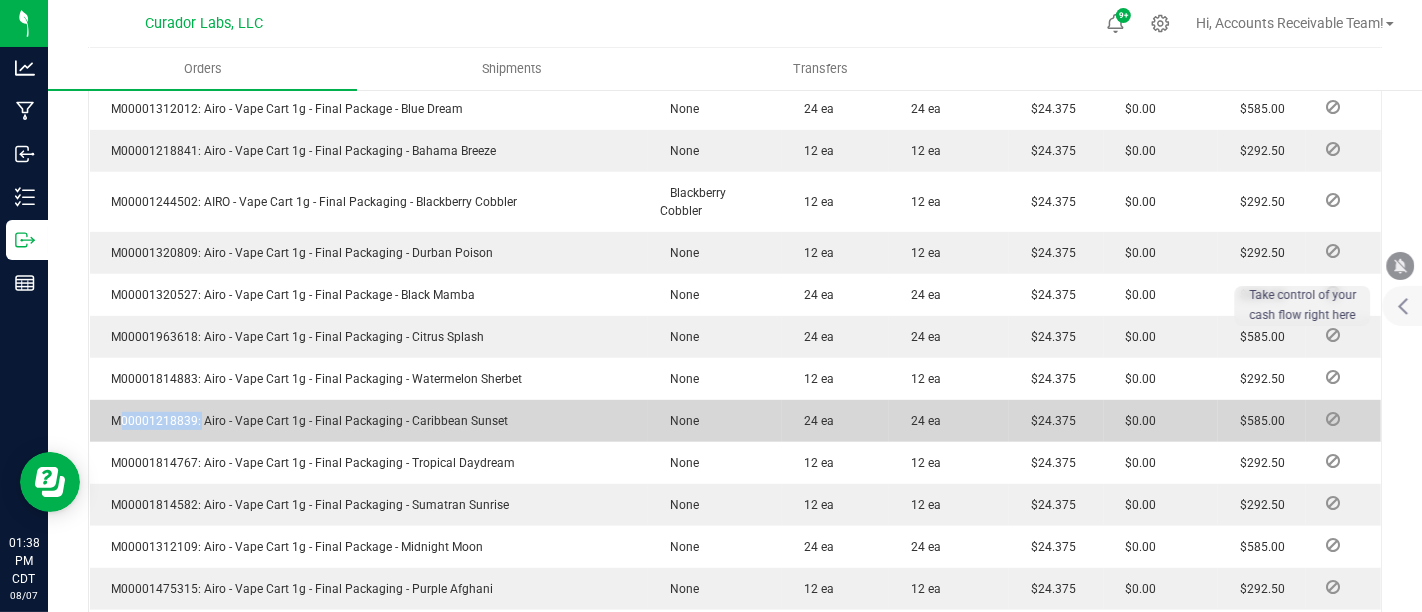 click on "M00001218839: Airo - Vape Cart 1g - Final Packaging - Caribbean Sunset" at bounding box center [305, 421] 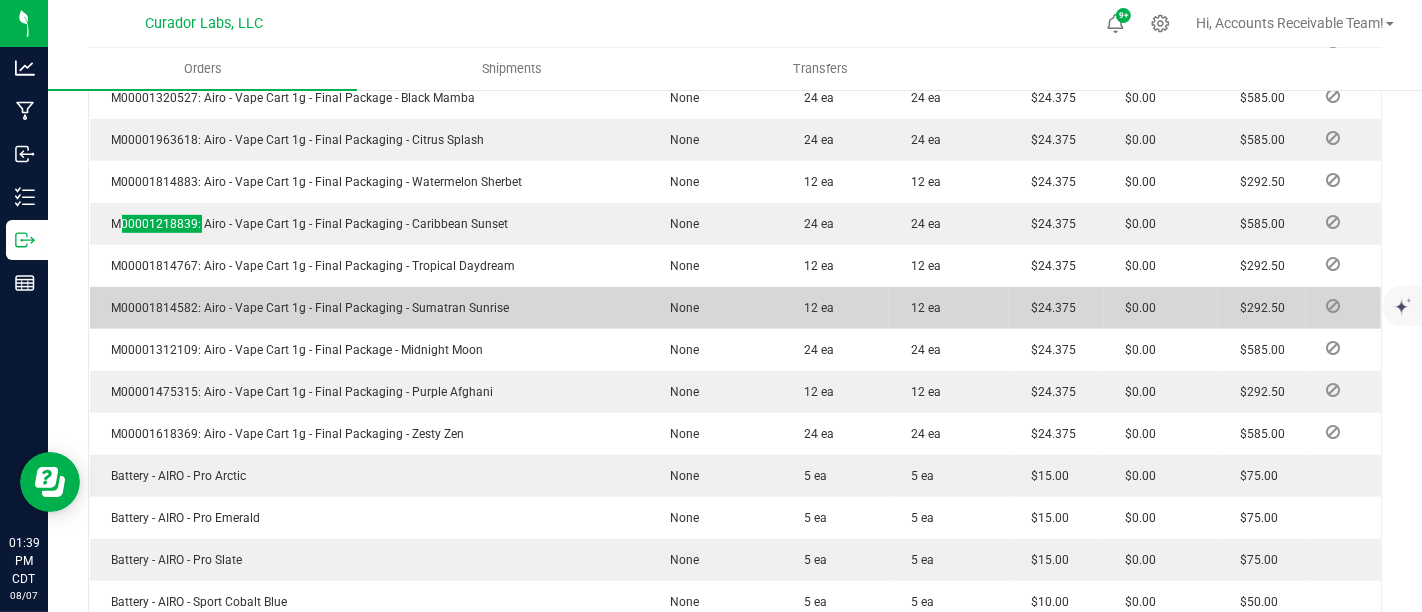 scroll, scrollTop: 1000, scrollLeft: 0, axis: vertical 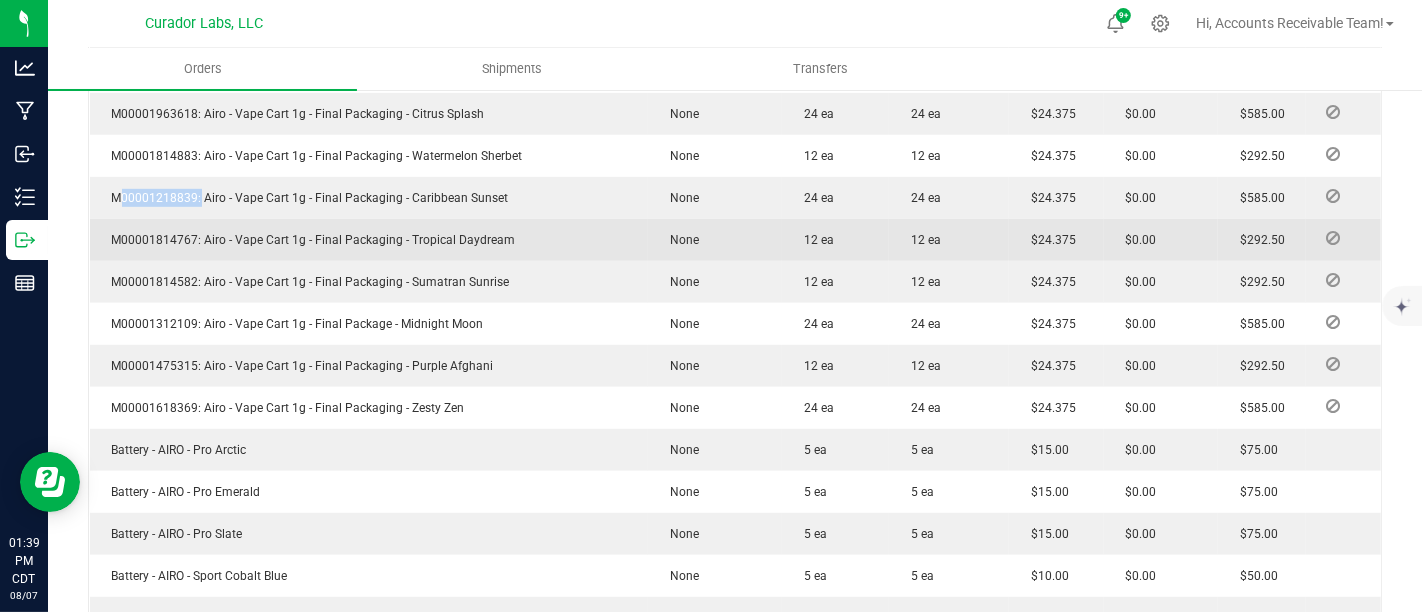 click on "M00001814767: Airo - Vape Cart 1g - Final Packaging - Tropical Daydream" at bounding box center (309, 240) 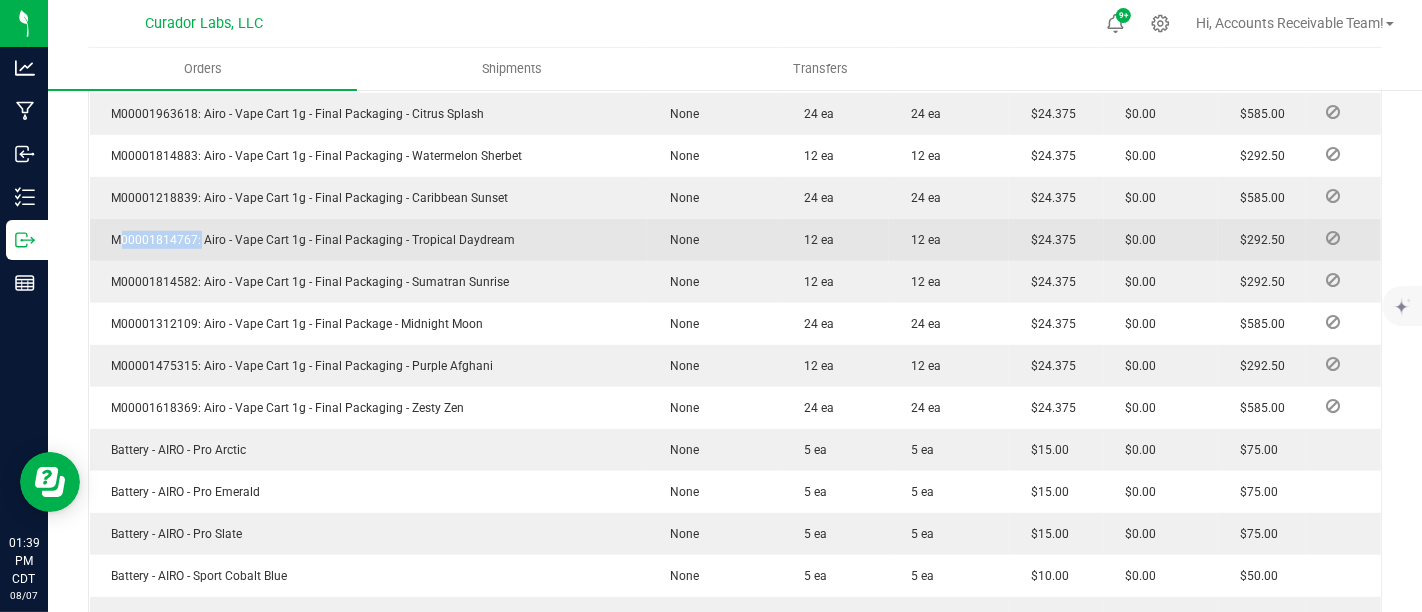 click on "M00001814767: Airo - Vape Cart 1g - Final Packaging - Tropical Daydream" at bounding box center (309, 240) 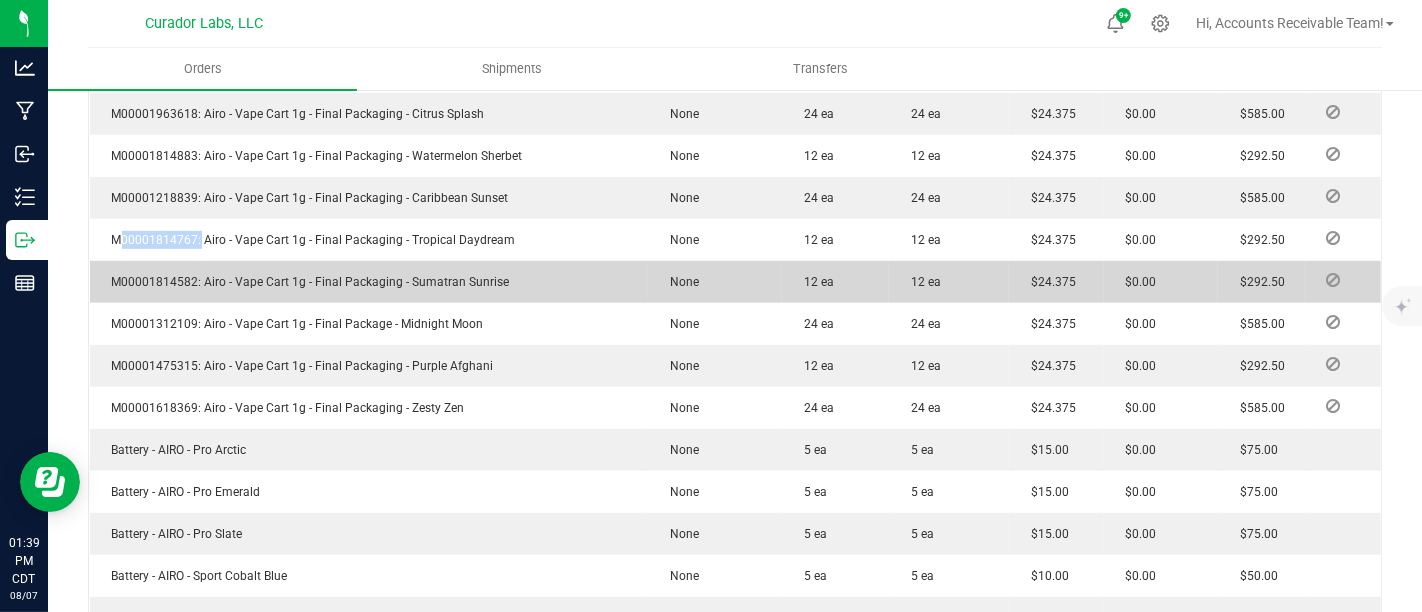 click on "M00001814582: Airo - Vape Cart 1g - Final Packaging - Sumatran Sunrise" at bounding box center (306, 282) 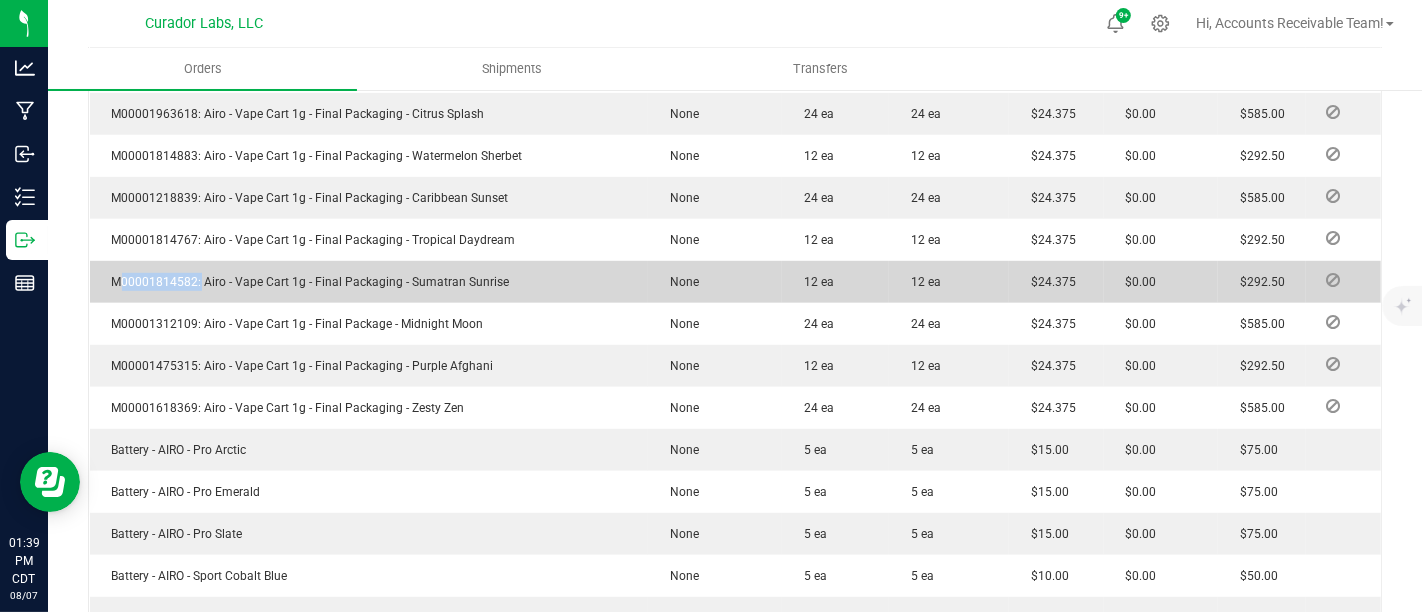 click on "M00001814582: Airo - Vape Cart 1g - Final Packaging - Sumatran Sunrise" at bounding box center (306, 282) 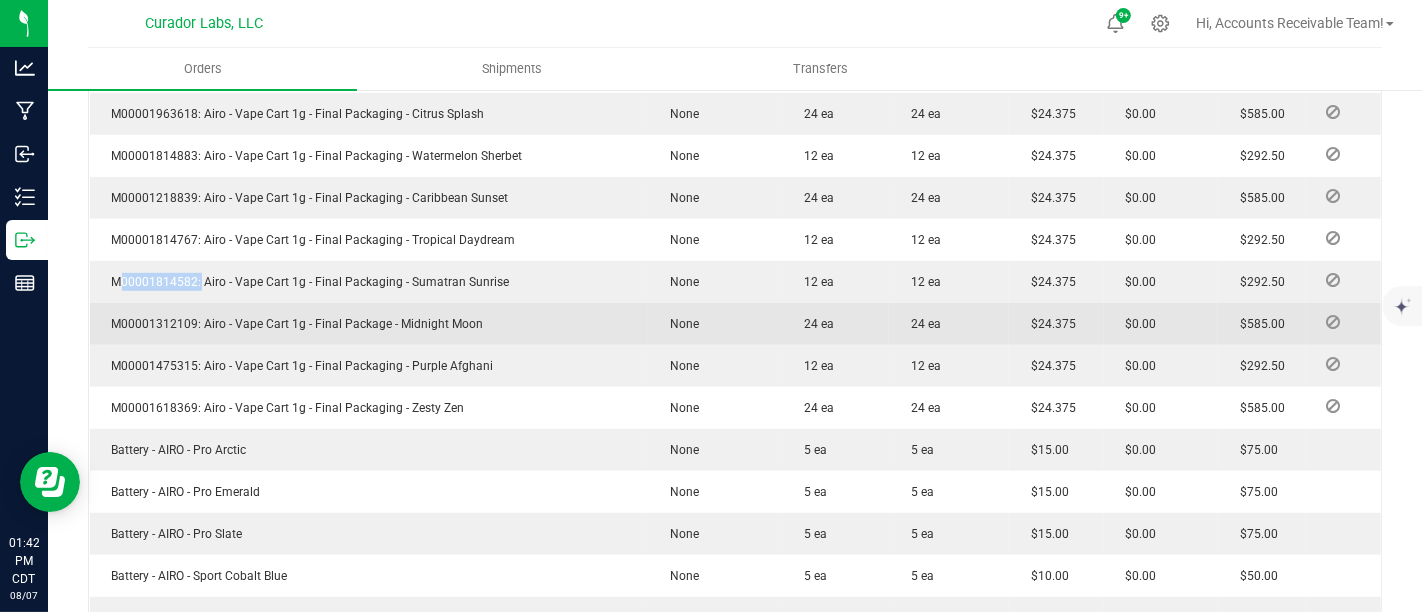click on "M00001312109: Airo - Vape Cart 1g - Final Package - Midnight Moon" at bounding box center [293, 324] 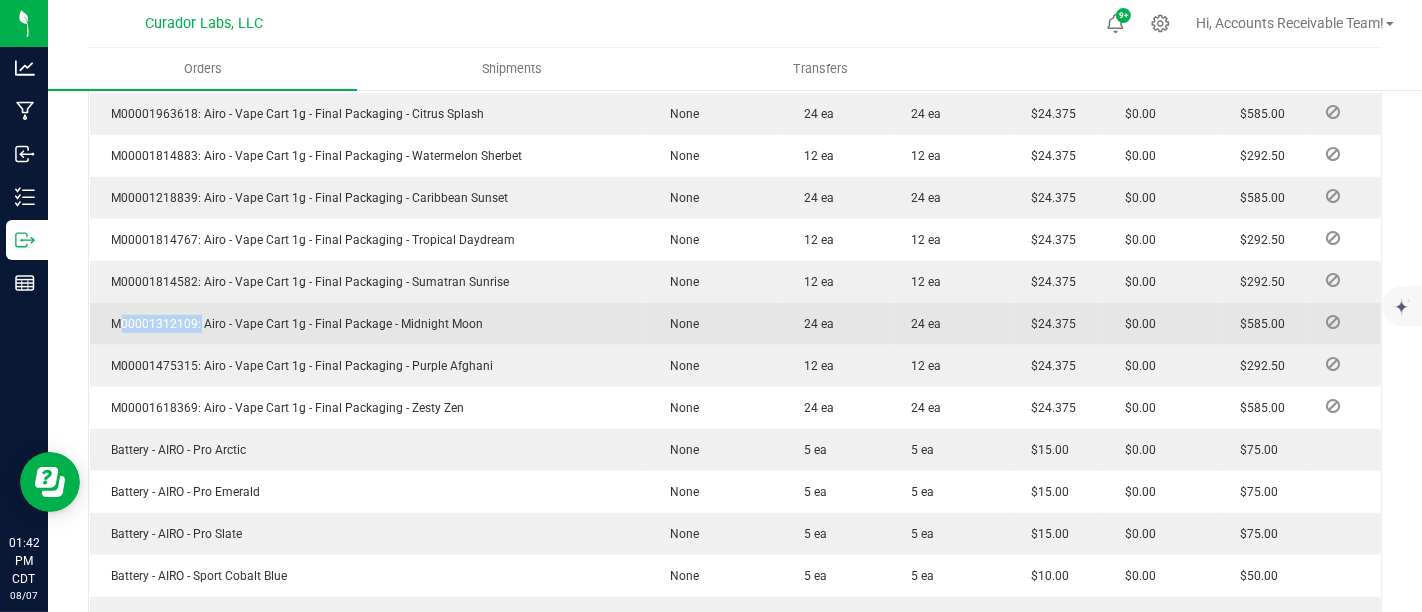 click on "M00001312109: Airo - Vape Cart 1g - Final Package - Midnight Moon" at bounding box center [293, 324] 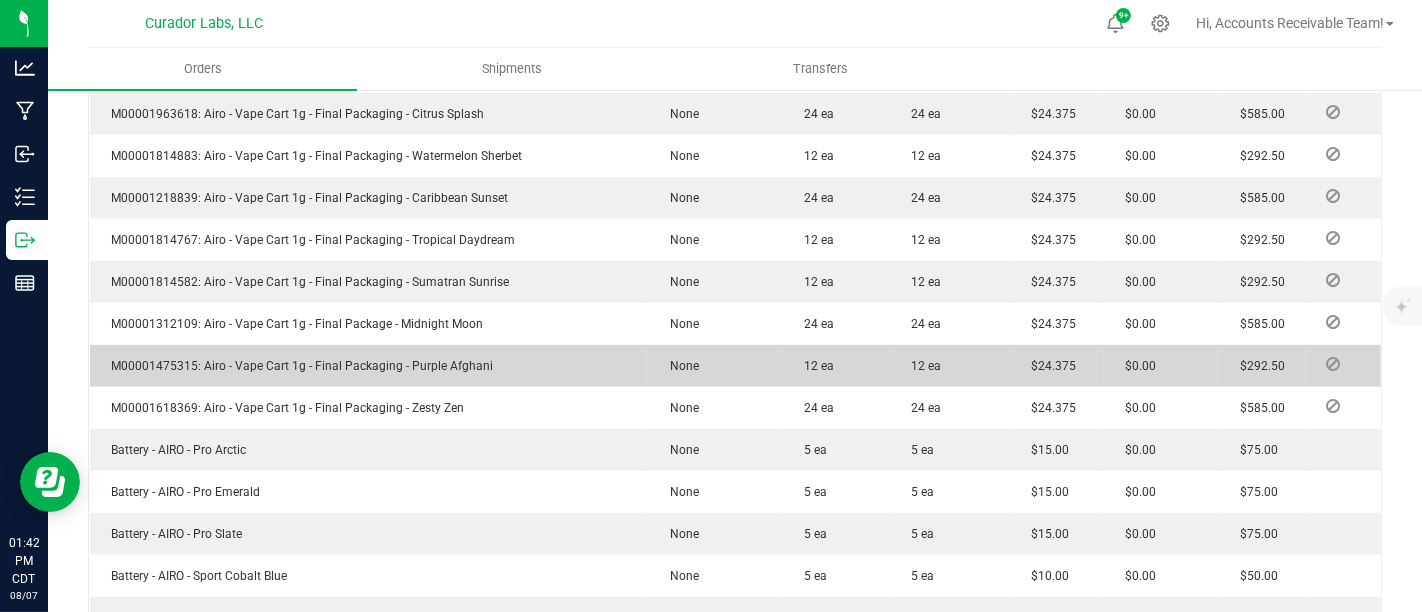 click on "M00001475315: Airo - Vape Cart 1g - Final Packaging - Purple Afghani" at bounding box center [298, 366] 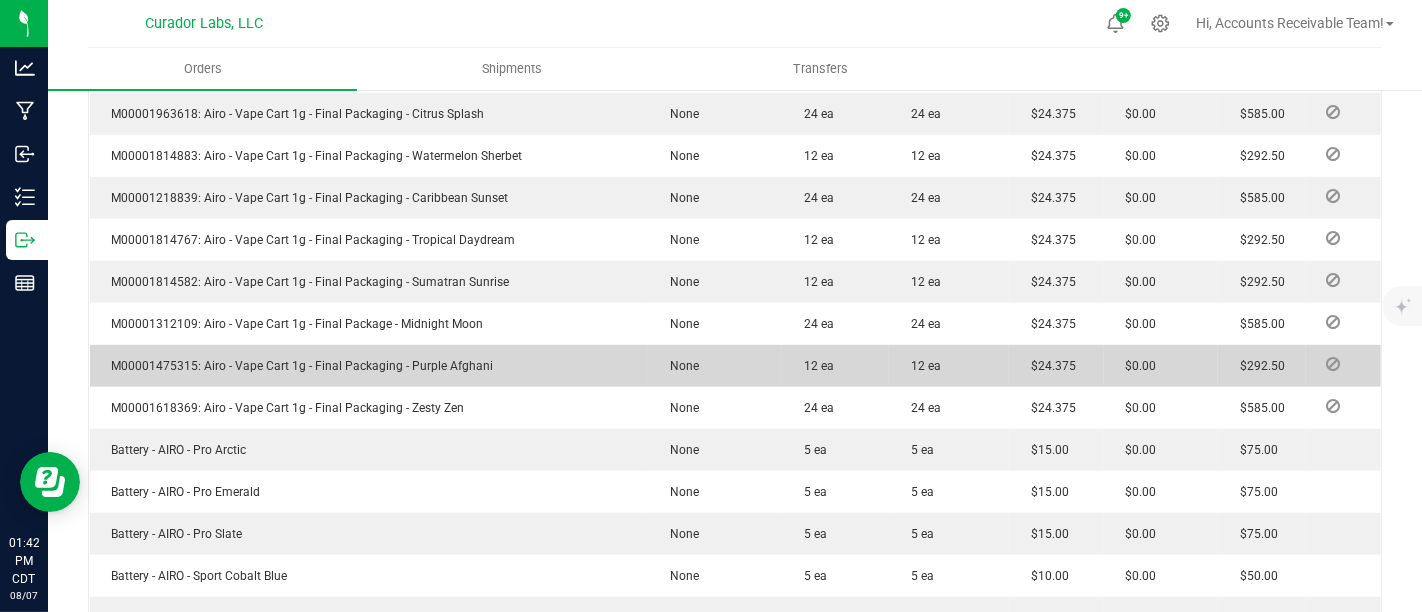 click on "M00001475315: Airo - Vape Cart 1g - Final Packaging - Purple Afghani" at bounding box center [298, 366] 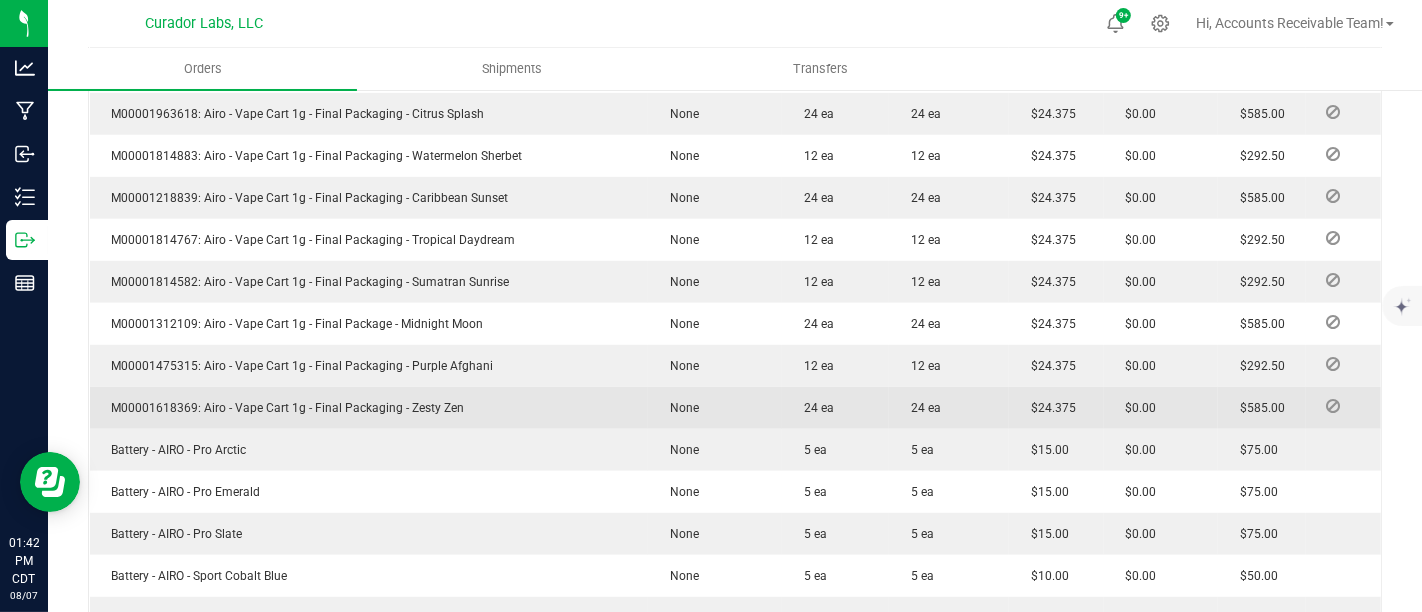 click on "M00001618369: Airo - Vape Cart 1g - Final Packaging - Zesty Zen" at bounding box center (283, 408) 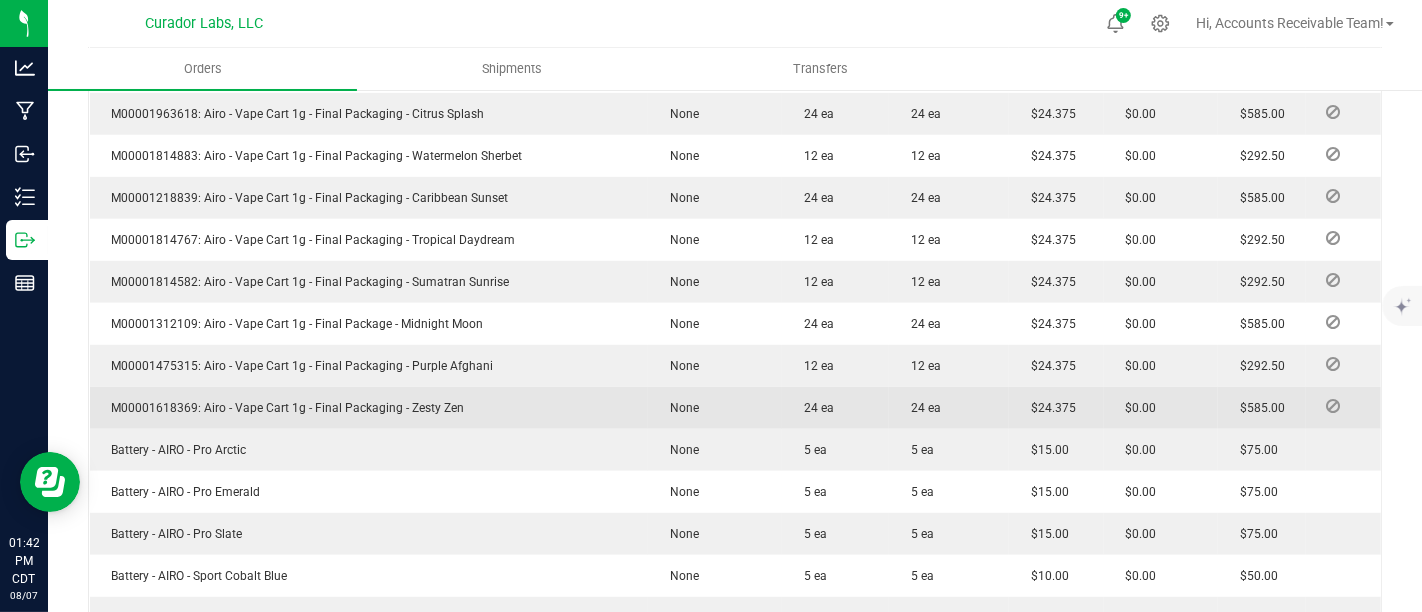 click on "M00001618369: Airo - Vape Cart 1g - Final Packaging - Zesty Zen" at bounding box center (283, 408) 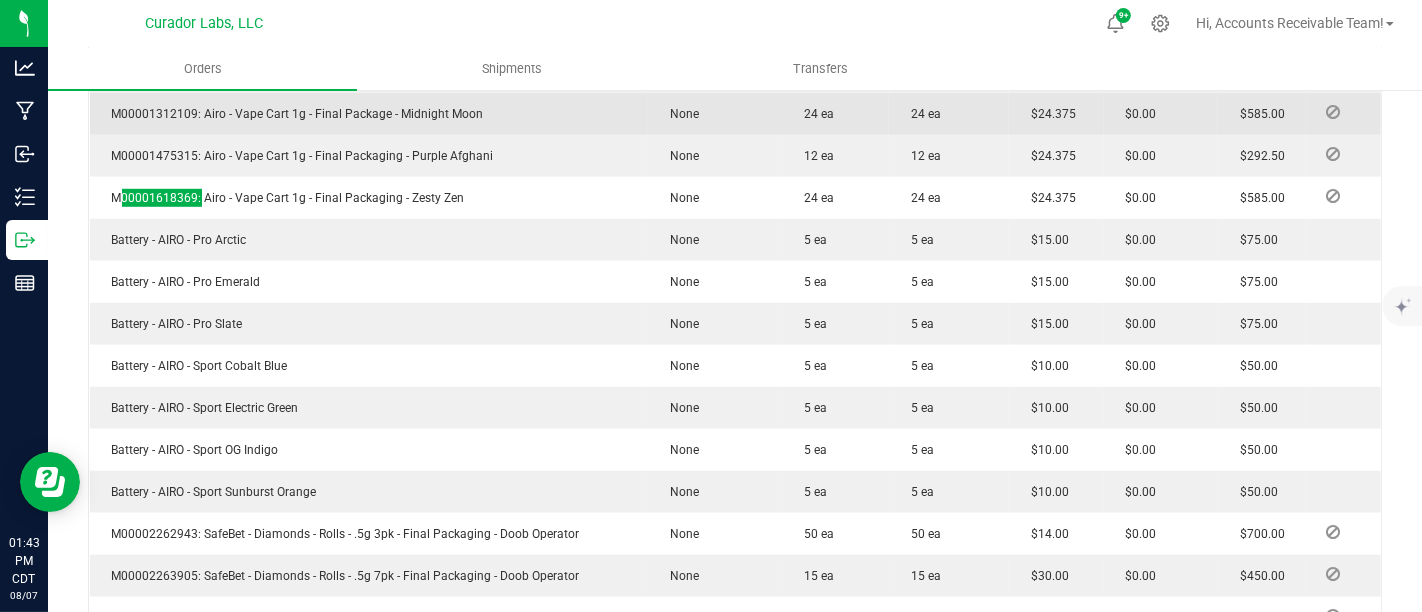 scroll, scrollTop: 1222, scrollLeft: 0, axis: vertical 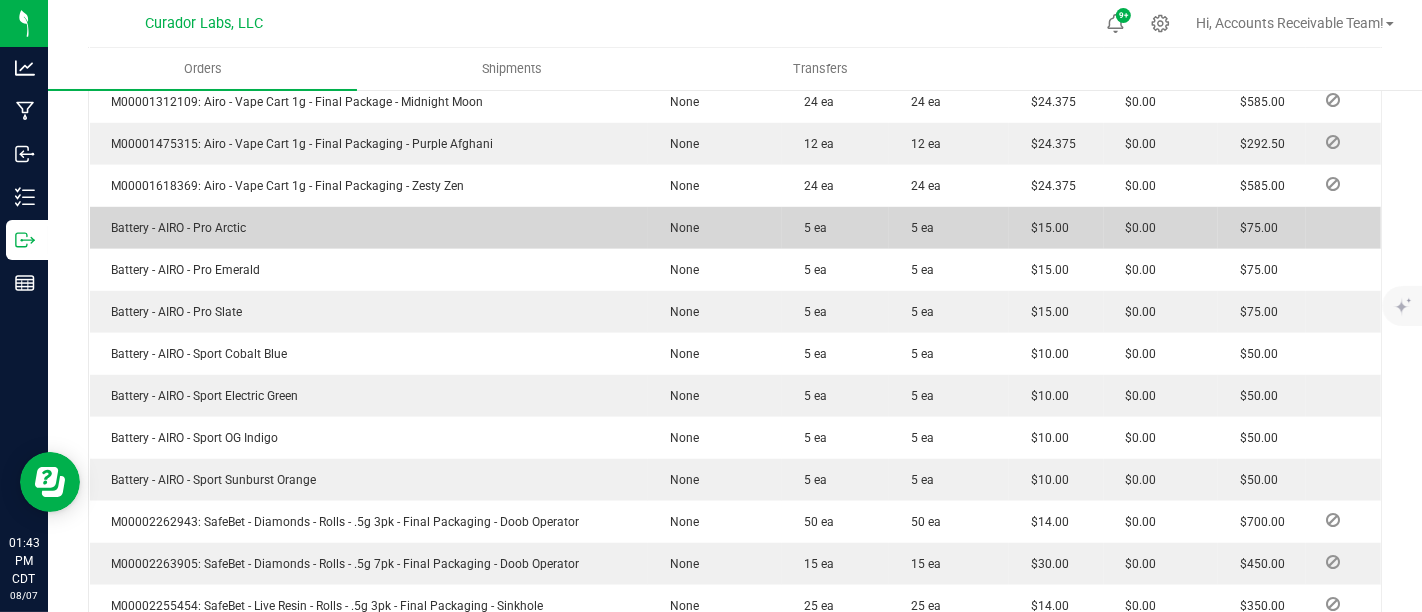 drag, startPoint x: 111, startPoint y: 201, endPoint x: 339, endPoint y: 214, distance: 228.37032 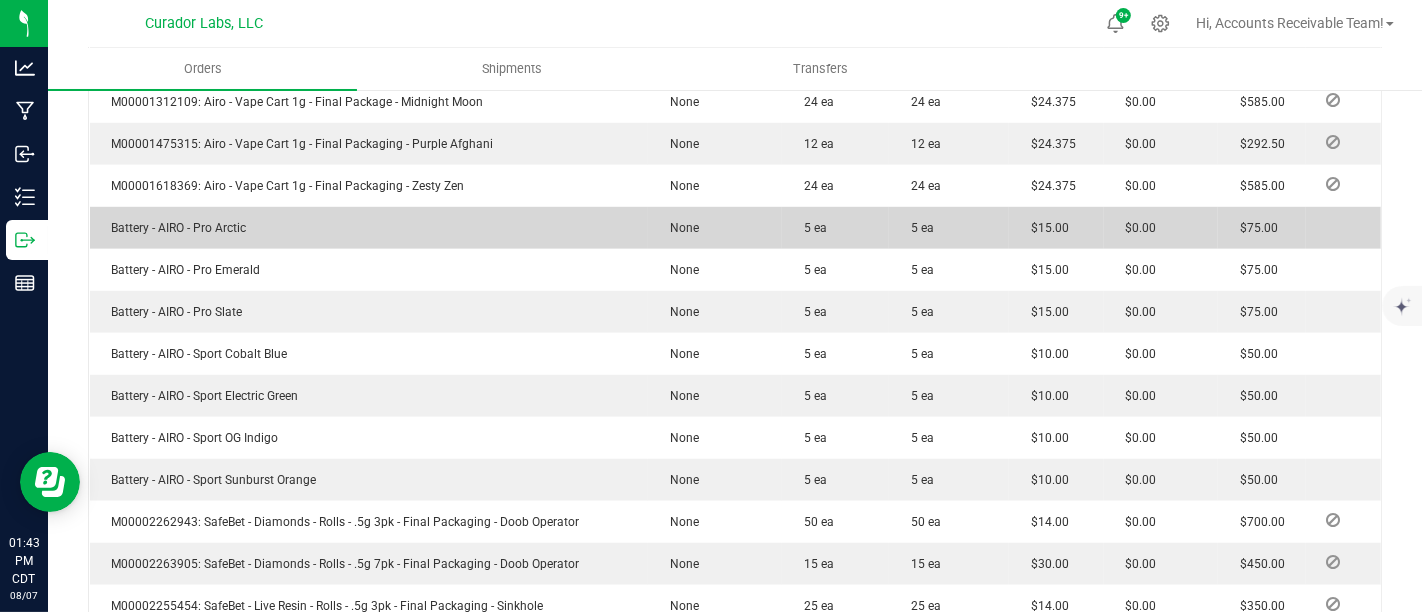 click on "Battery - AIRO - Pro Arctic" at bounding box center [369, 228] 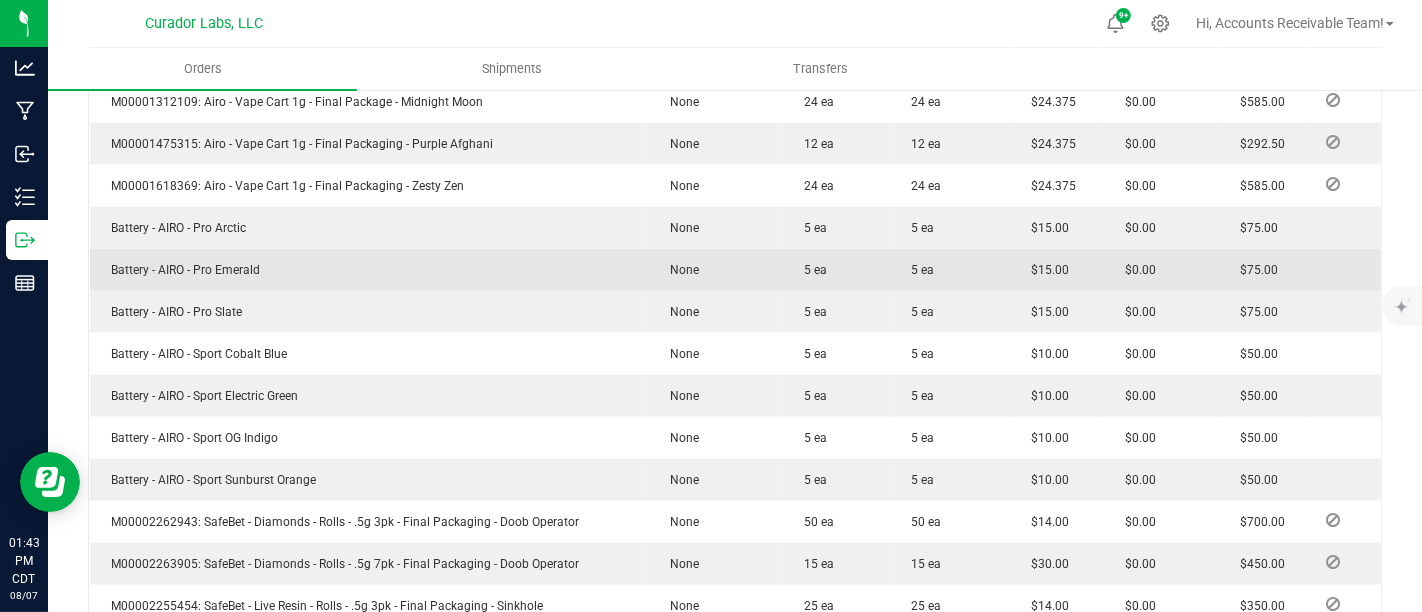 drag, startPoint x: 109, startPoint y: 248, endPoint x: 292, endPoint y: 249, distance: 183.00273 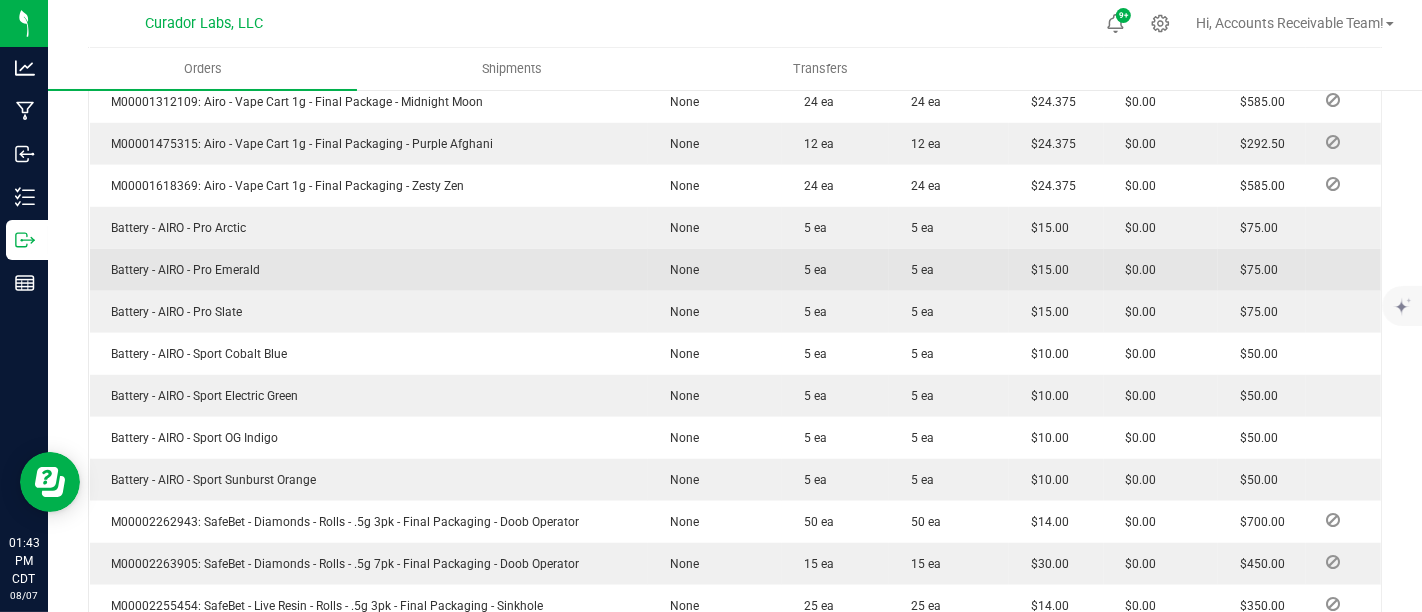 click on "Battery - AIRO - Pro Emerald" at bounding box center [369, 270] 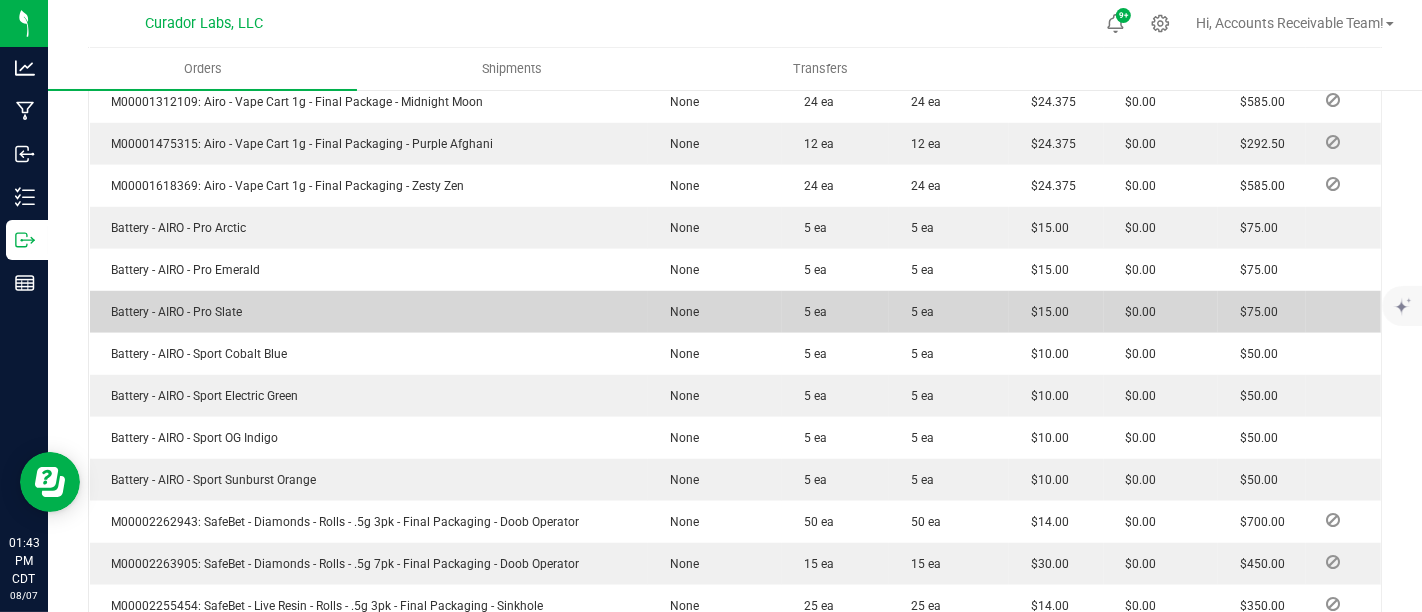 drag, startPoint x: 111, startPoint y: 290, endPoint x: 277, endPoint y: 292, distance: 166.01205 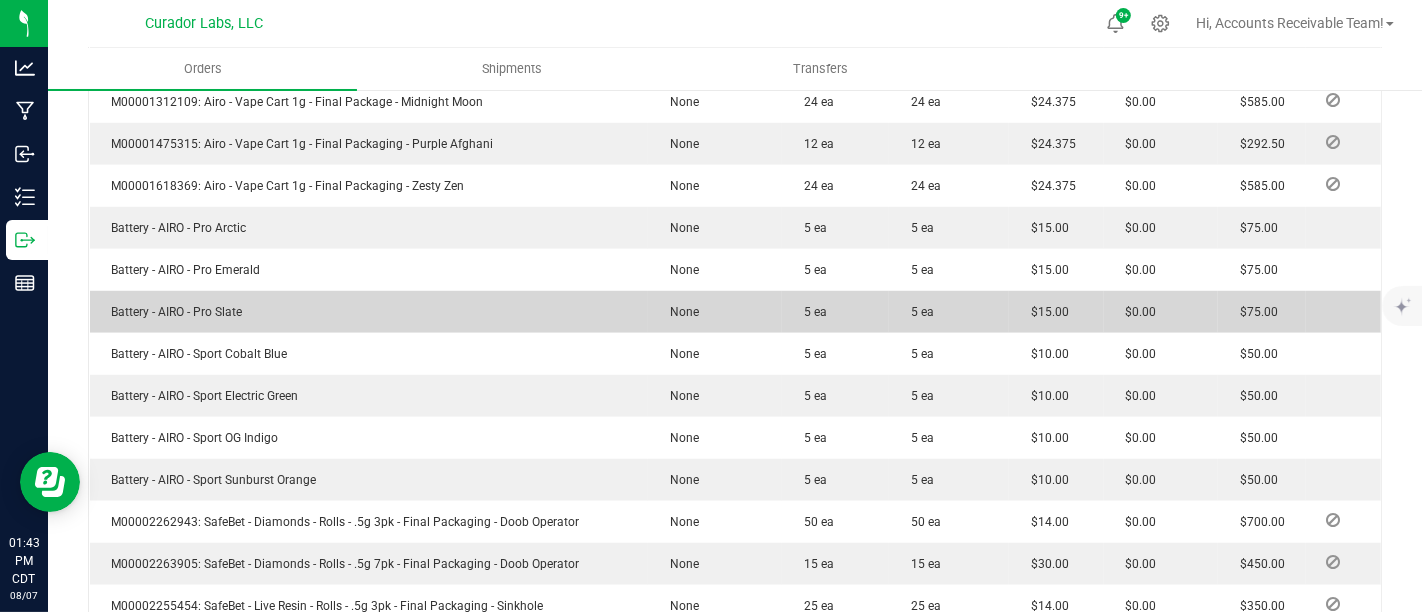 click on "Battery - AIRO - Pro Slate" at bounding box center (369, 312) 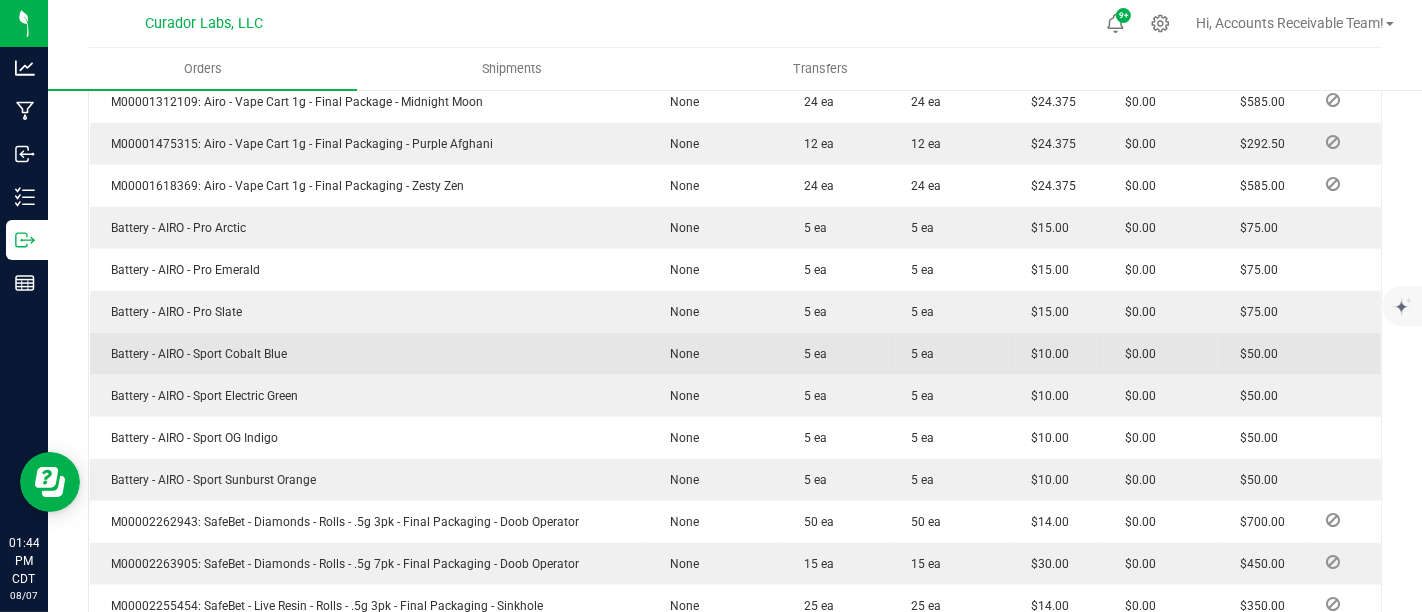 drag, startPoint x: 108, startPoint y: 327, endPoint x: 318, endPoint y: 330, distance: 210.02142 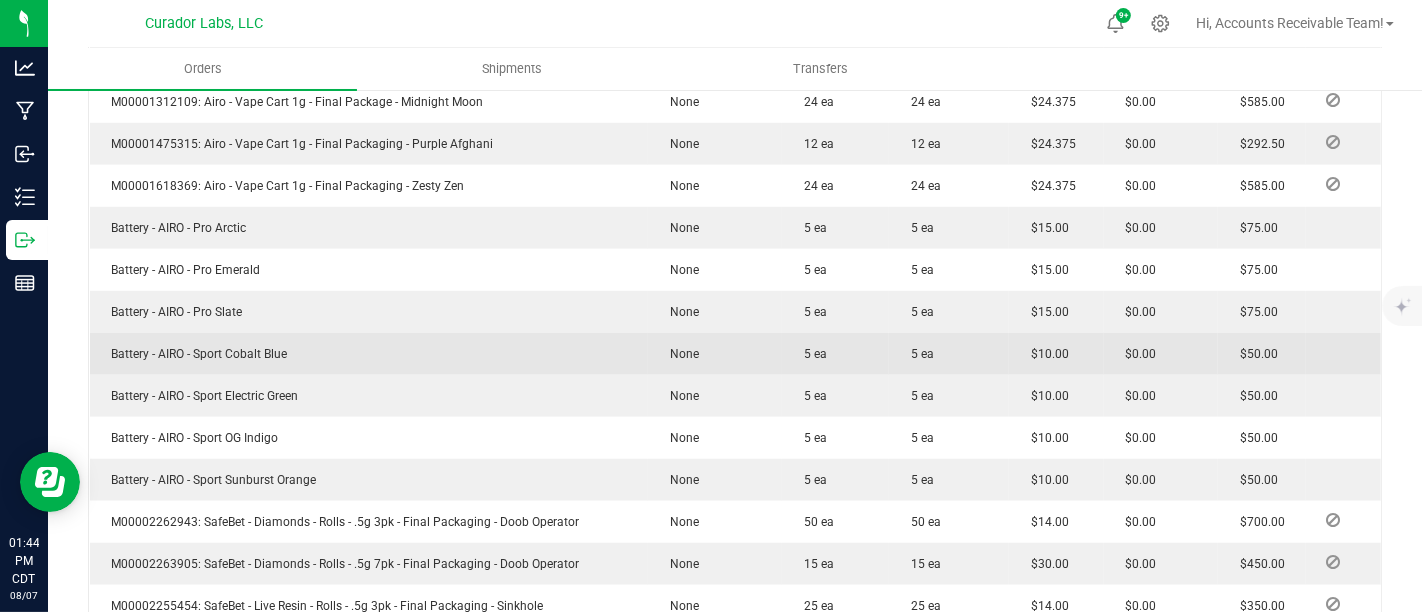click on "Battery - AIRO - Sport Cobalt Blue" at bounding box center (369, 354) 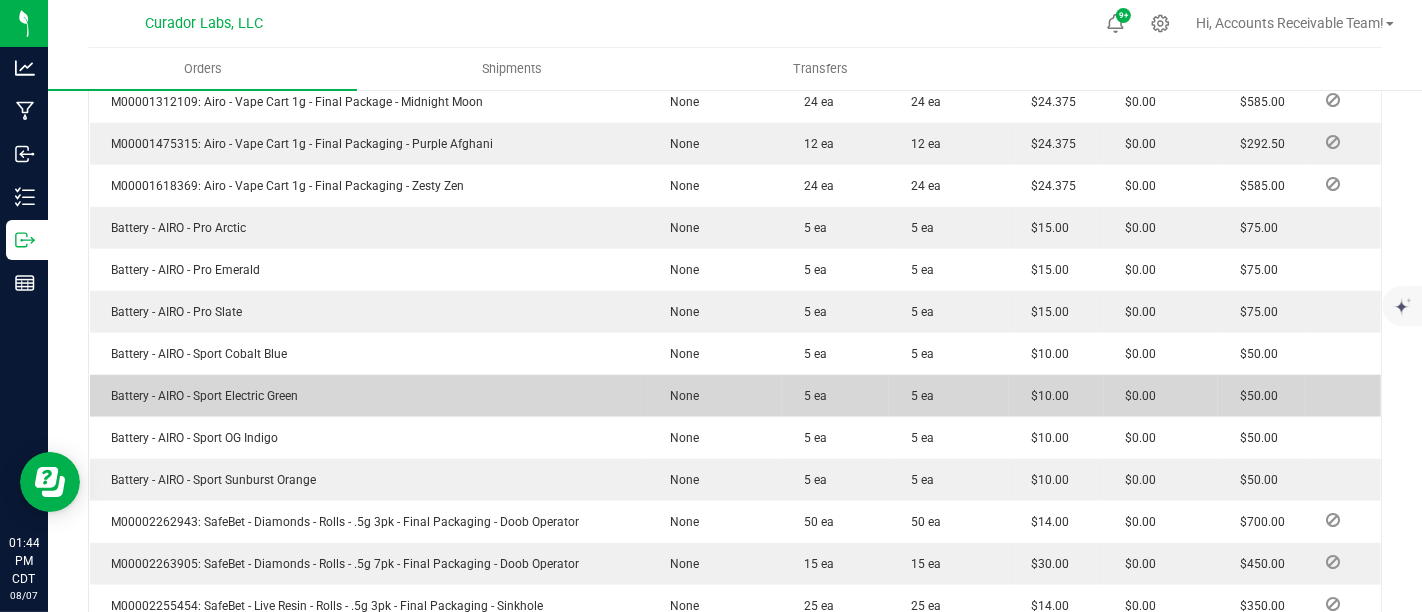drag, startPoint x: 109, startPoint y: 375, endPoint x: 307, endPoint y: 375, distance: 198 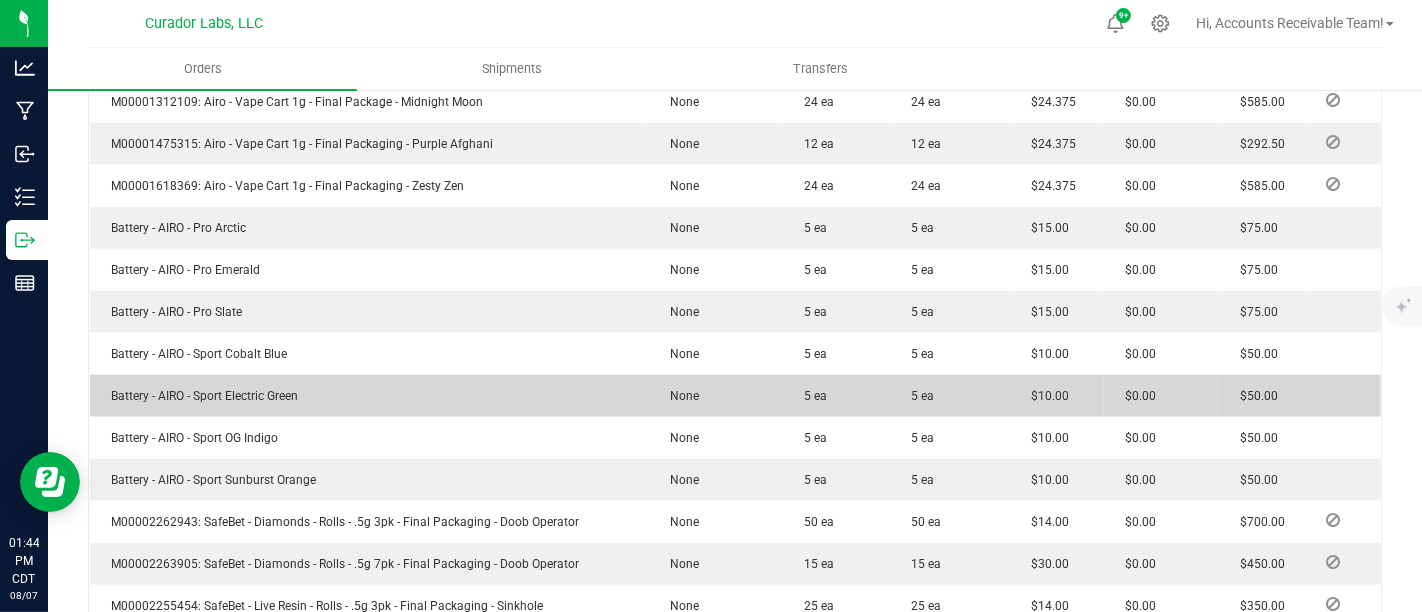 click on "Battery - AIRO - Sport Electric Green" at bounding box center [369, 396] 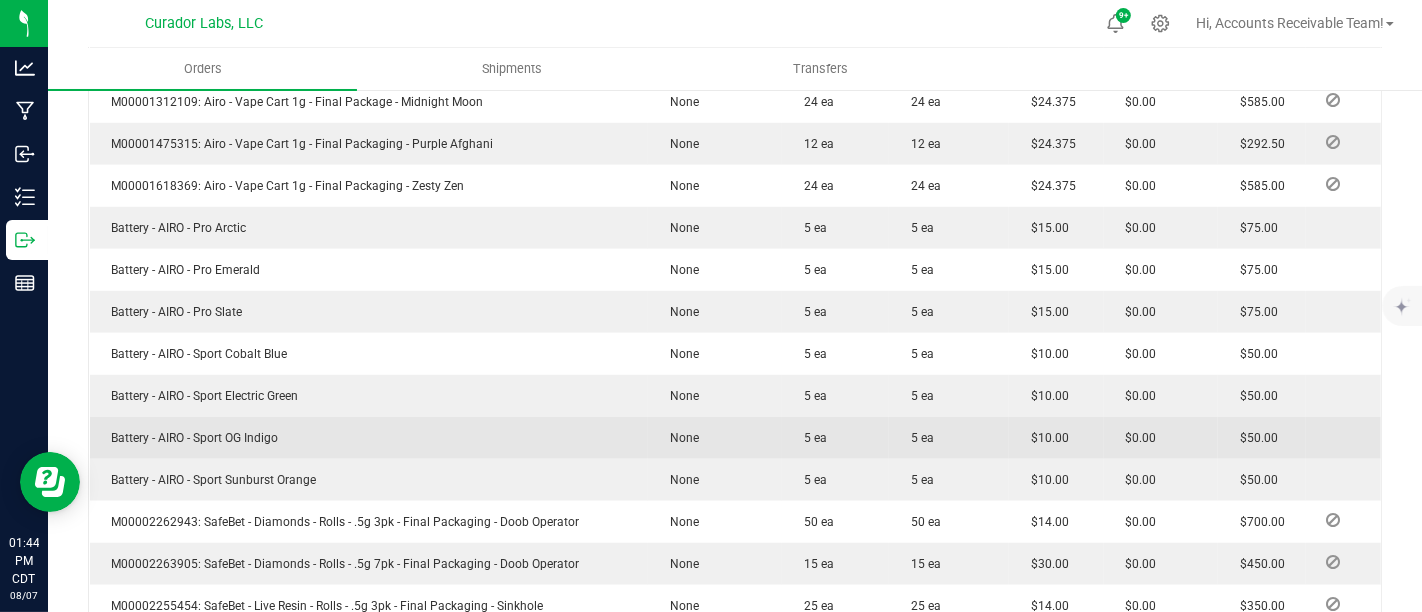 drag, startPoint x: 103, startPoint y: 419, endPoint x: 323, endPoint y: 418, distance: 220.00227 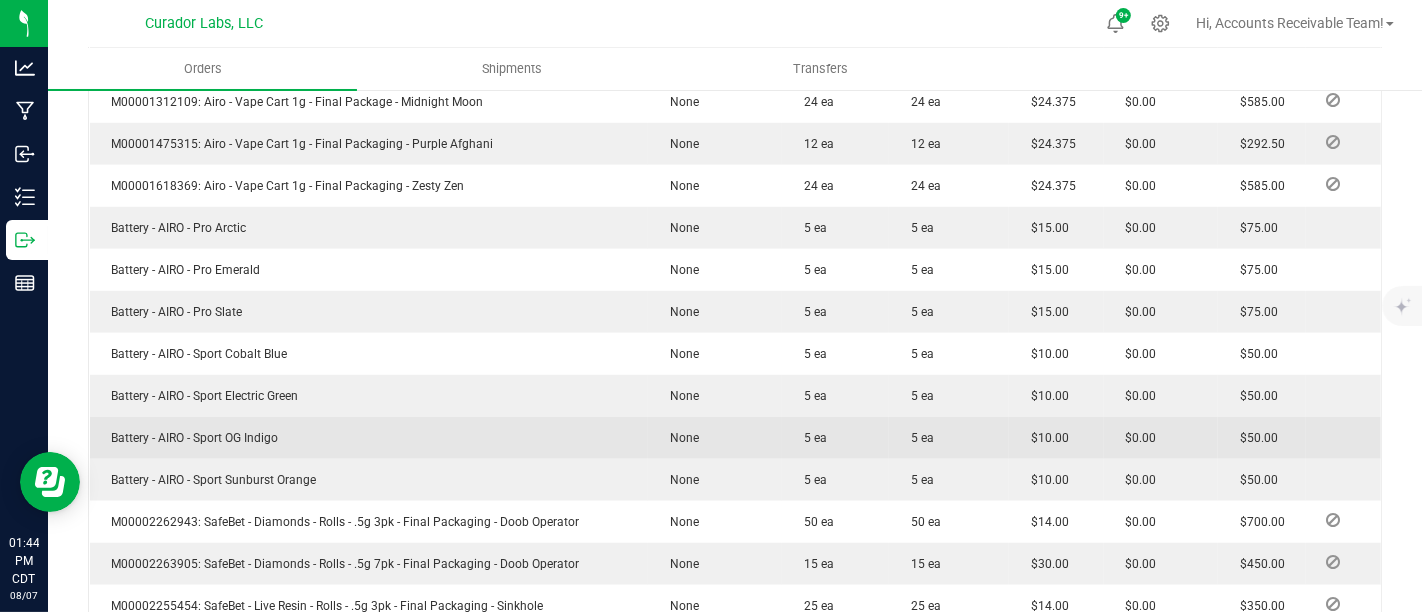 click on "Battery - AIRO - Sport OG Indigo" at bounding box center [369, 438] 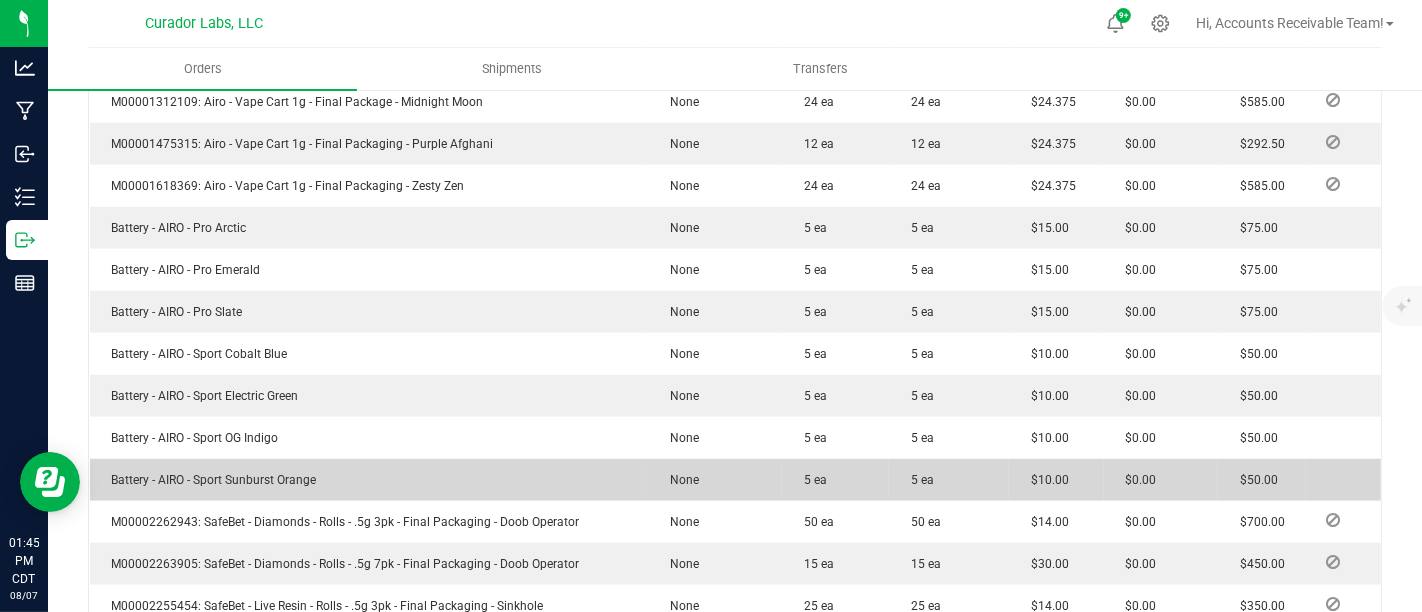 drag, startPoint x: 111, startPoint y: 457, endPoint x: 318, endPoint y: 458, distance: 207.00241 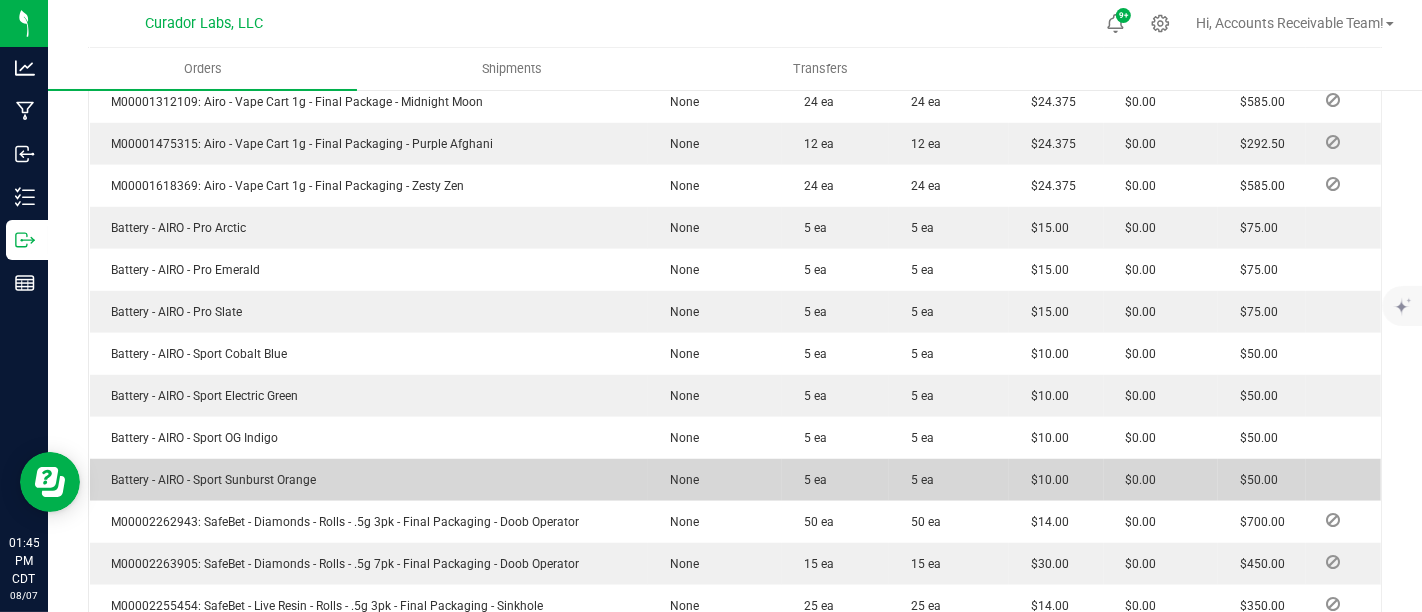 click on "Battery - AIRO - Sport Sunburst Orange" at bounding box center [369, 480] 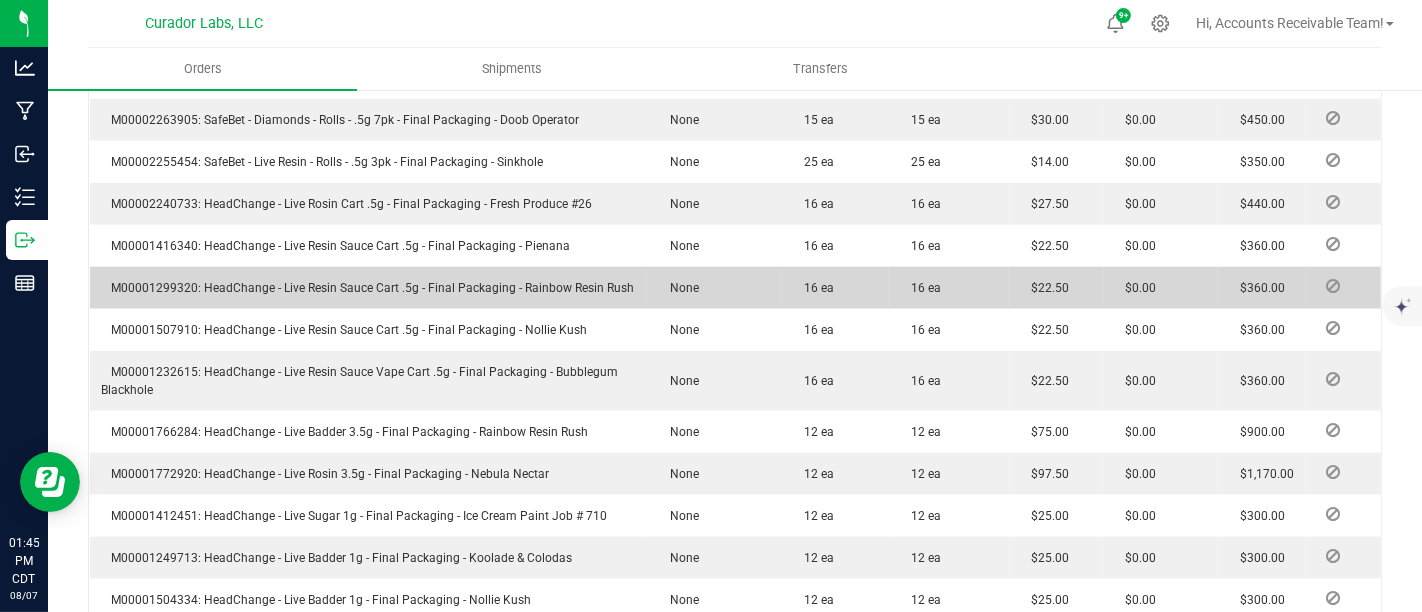 scroll, scrollTop: 1555, scrollLeft: 0, axis: vertical 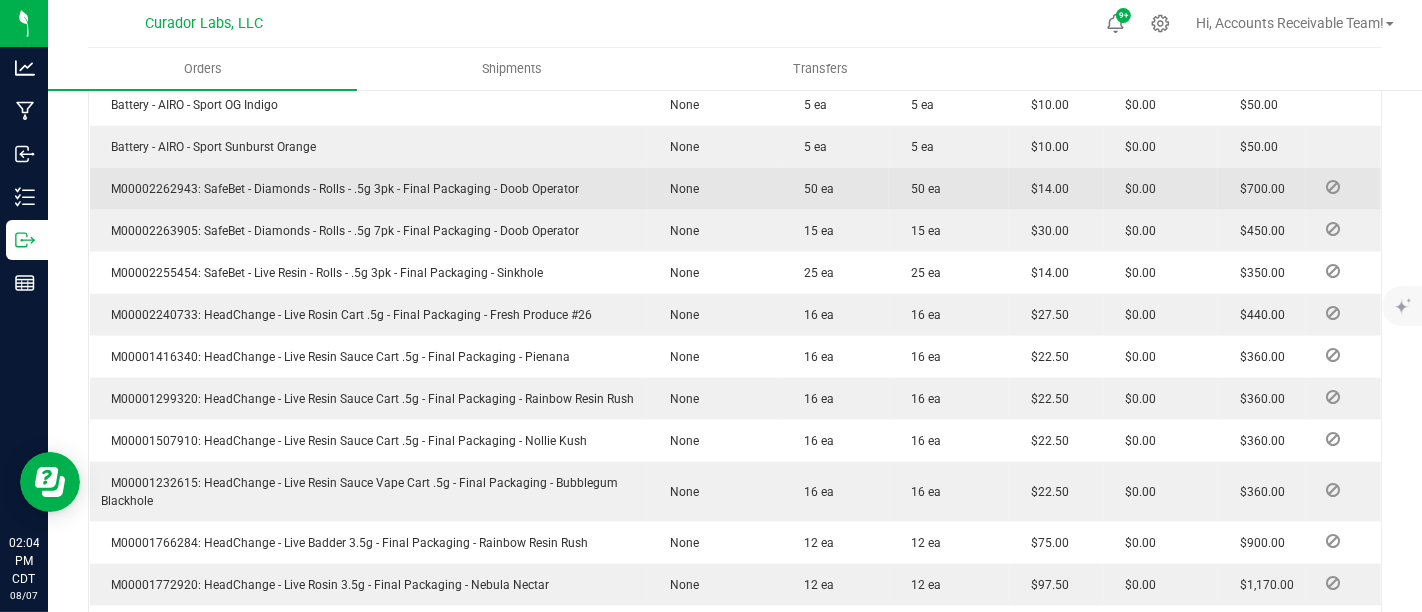 click on "M00002262943: SafeBet - Diamonds - Rolls - .5g 3pk - Final Packaging - Doob Operator" at bounding box center (341, 189) 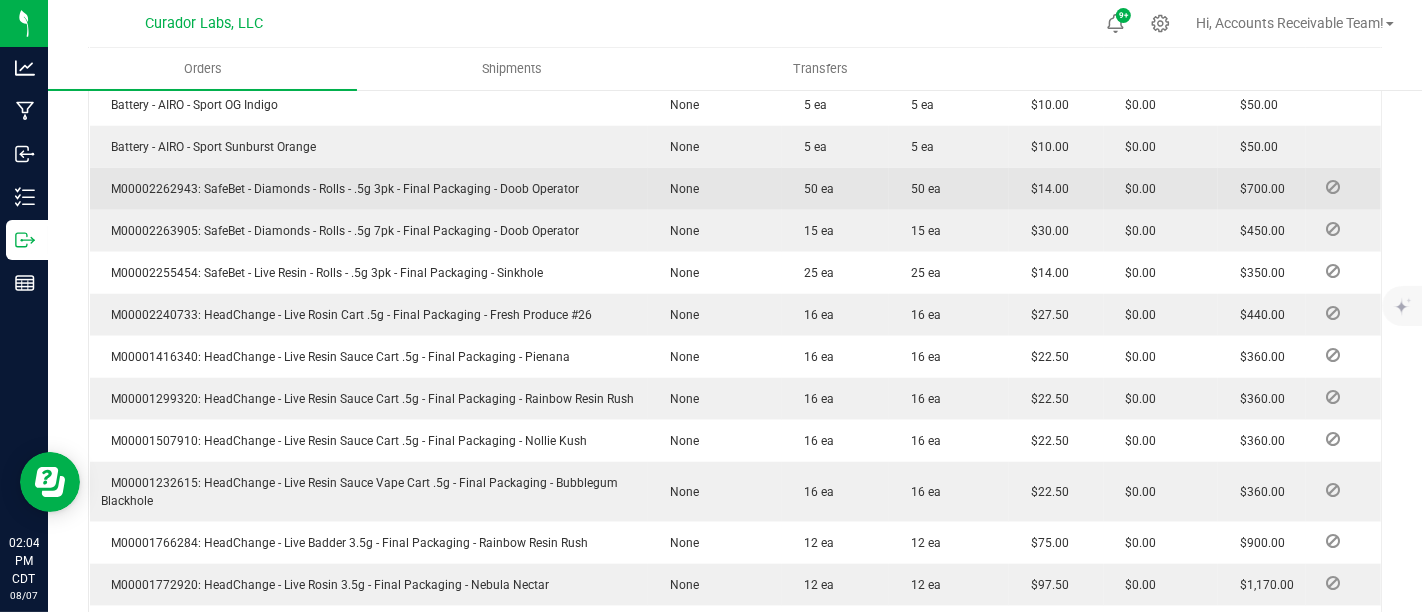 click on "M00002262943: SafeBet - Diamonds - Rolls - .5g 3pk - Final Packaging - Doob Operator" at bounding box center (341, 189) 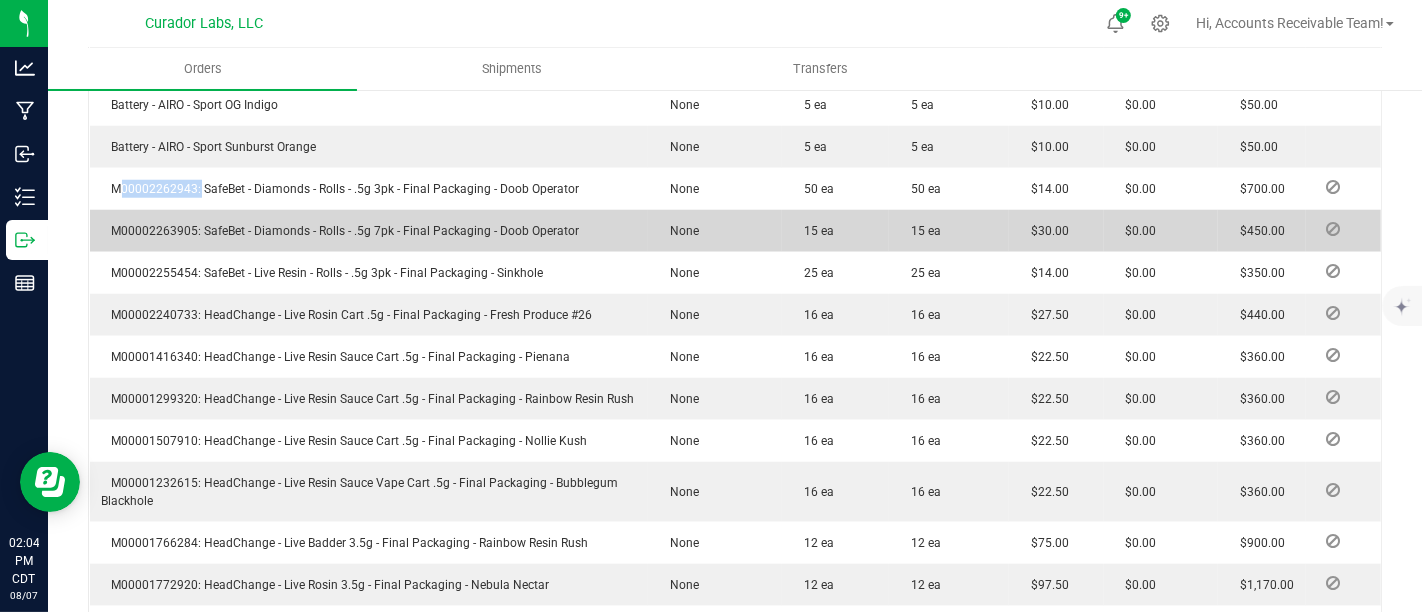 click on "M00002263905: SafeBet - Diamonds - Rolls - .5g 7pk - Final Packaging - Doob Operator" at bounding box center (341, 231) 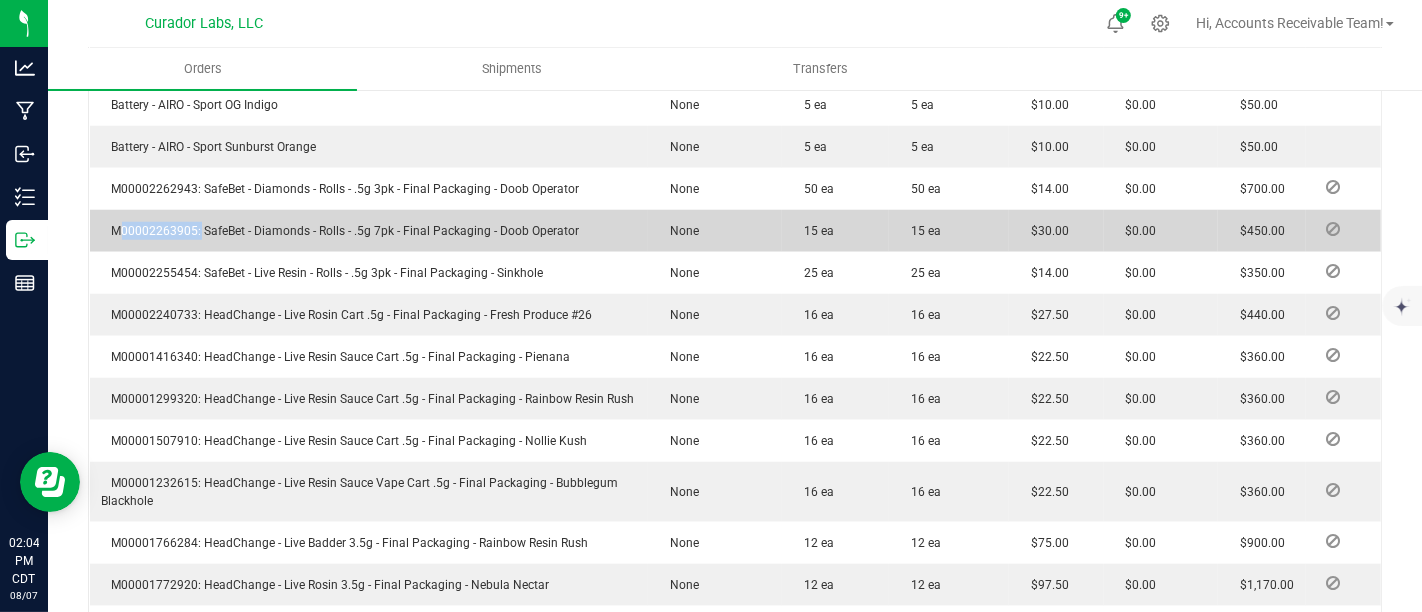 click on "M00002263905: SafeBet - Diamonds - Rolls - .5g 7pk - Final Packaging - Doob Operator" at bounding box center (341, 231) 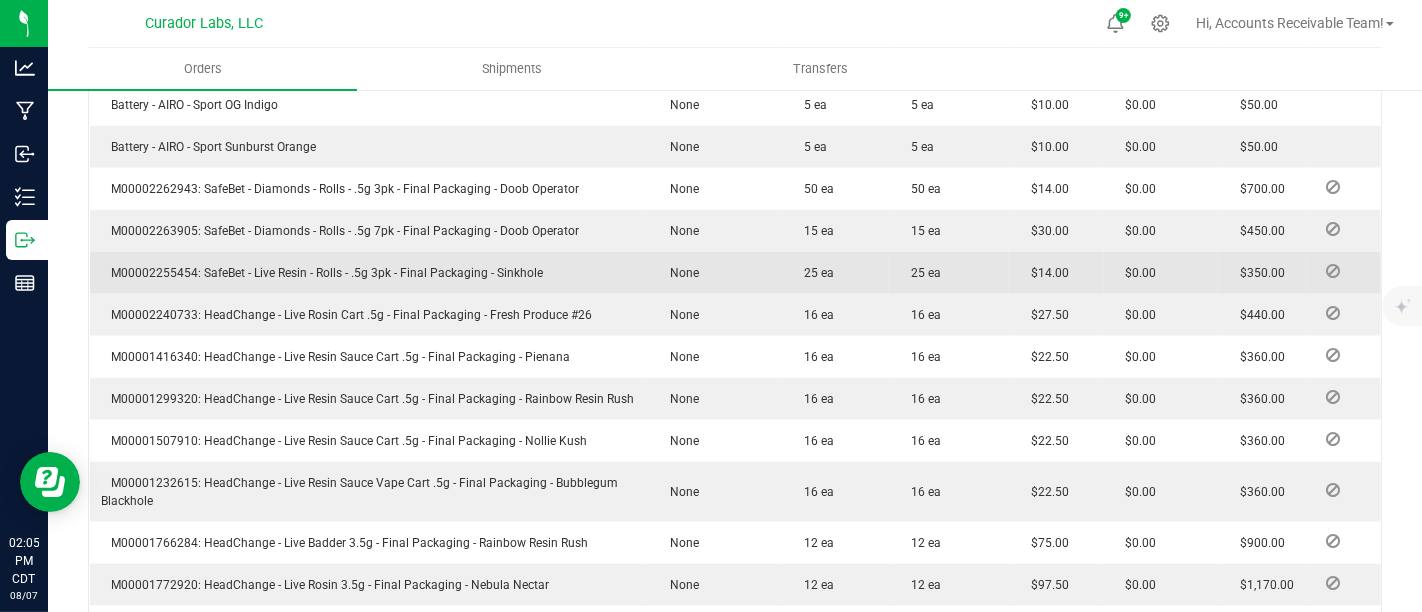 click on "M00002255454: SafeBet - Live Resin - Rolls - .5g 3pk - Final Packaging - Sinkhole" at bounding box center (323, 273) 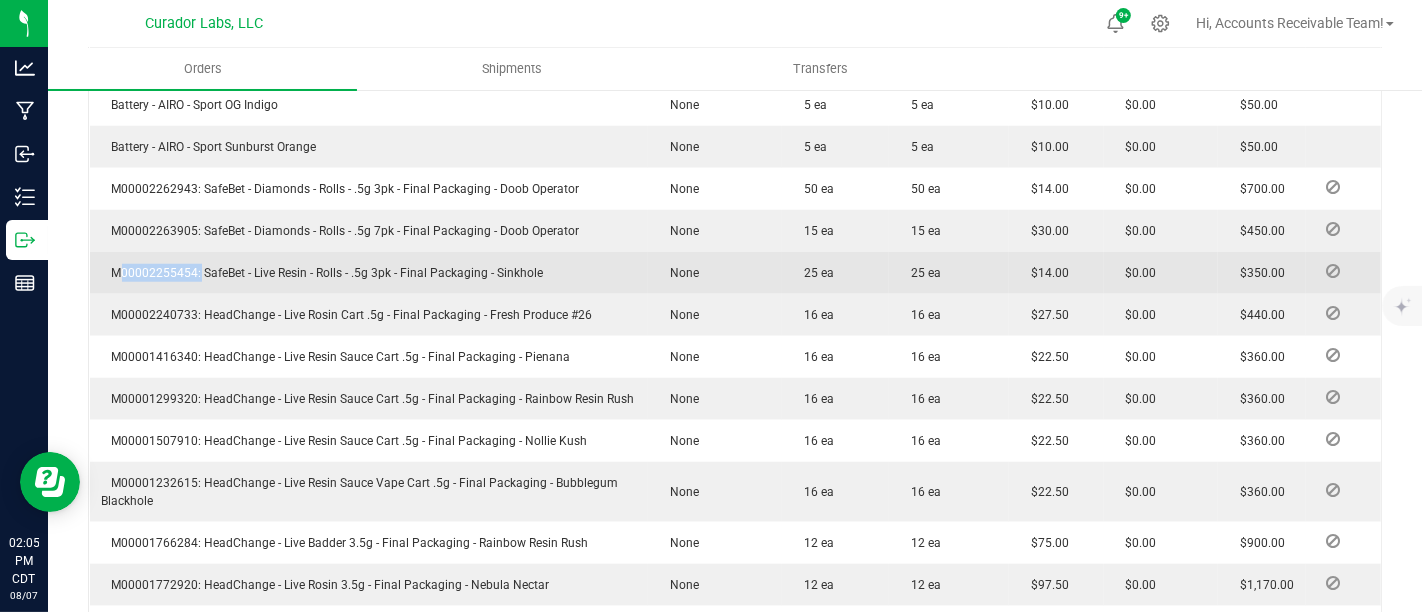 click on "M00002255454: SafeBet - Live Resin - Rolls - .5g 3pk - Final Packaging - Sinkhole" at bounding box center (323, 273) 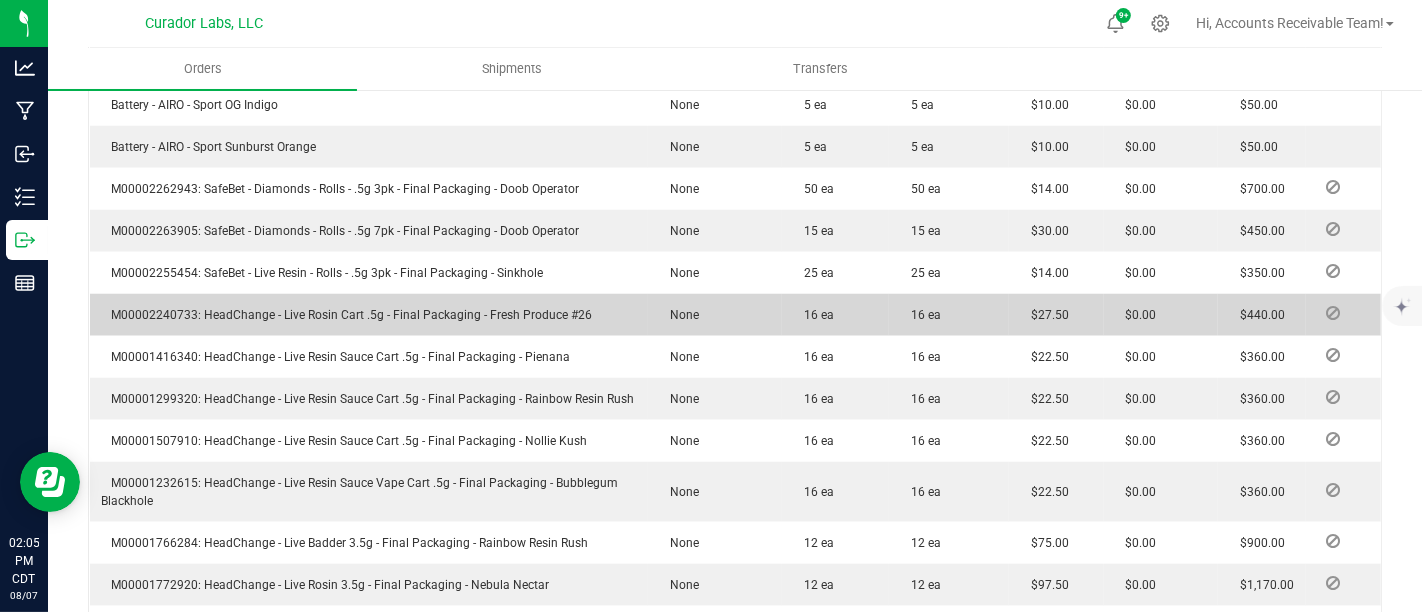 click on "M00002240733: HeadChange - Live Rosin Cart .5g - Final Packaging - Fresh Produce #26" at bounding box center [347, 315] 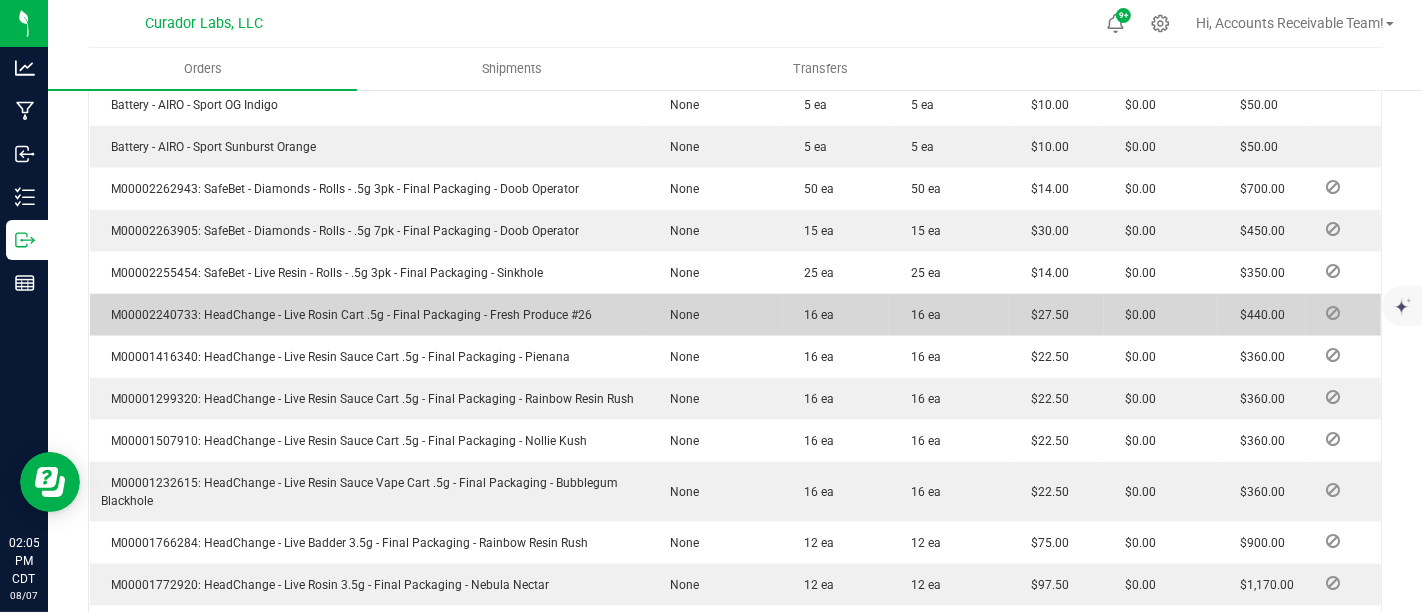 click on "M00002240733: HeadChange - Live Rosin Cart .5g - Final Packaging - Fresh Produce #26" at bounding box center (347, 315) 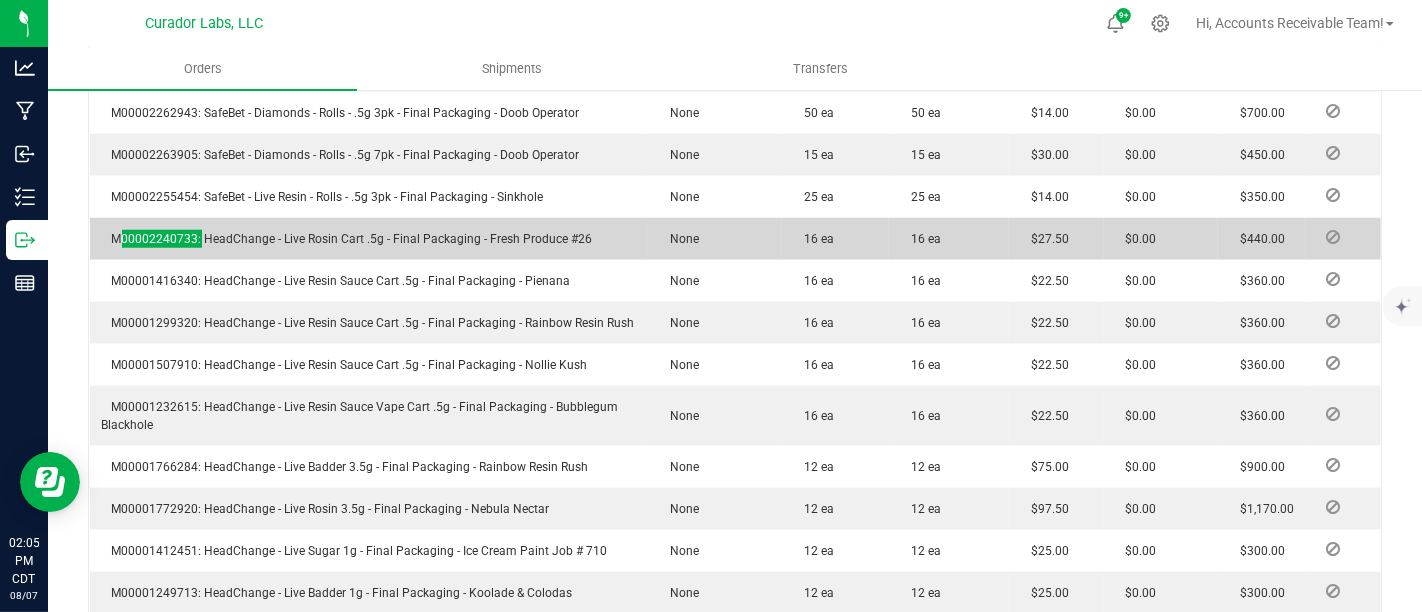 scroll, scrollTop: 1666, scrollLeft: 0, axis: vertical 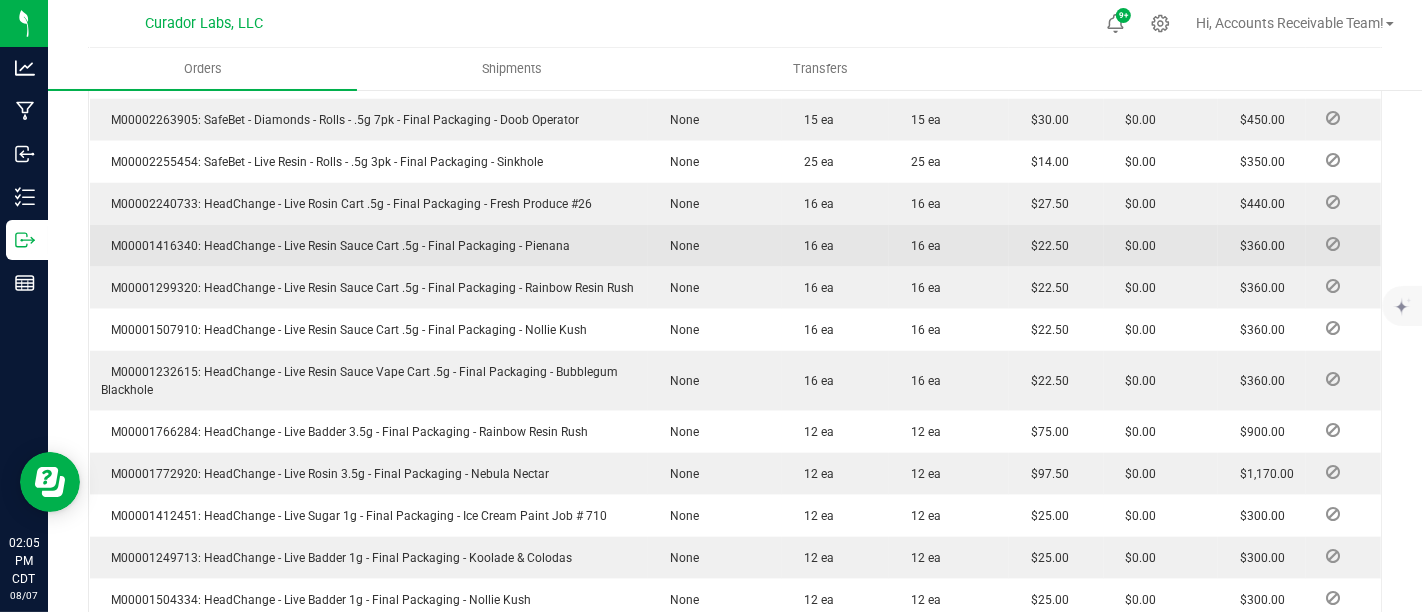 click on "M00001416340: HeadChange - Live Resin Sauce Cart .5g - Final Packaging - Pienana" at bounding box center [336, 246] 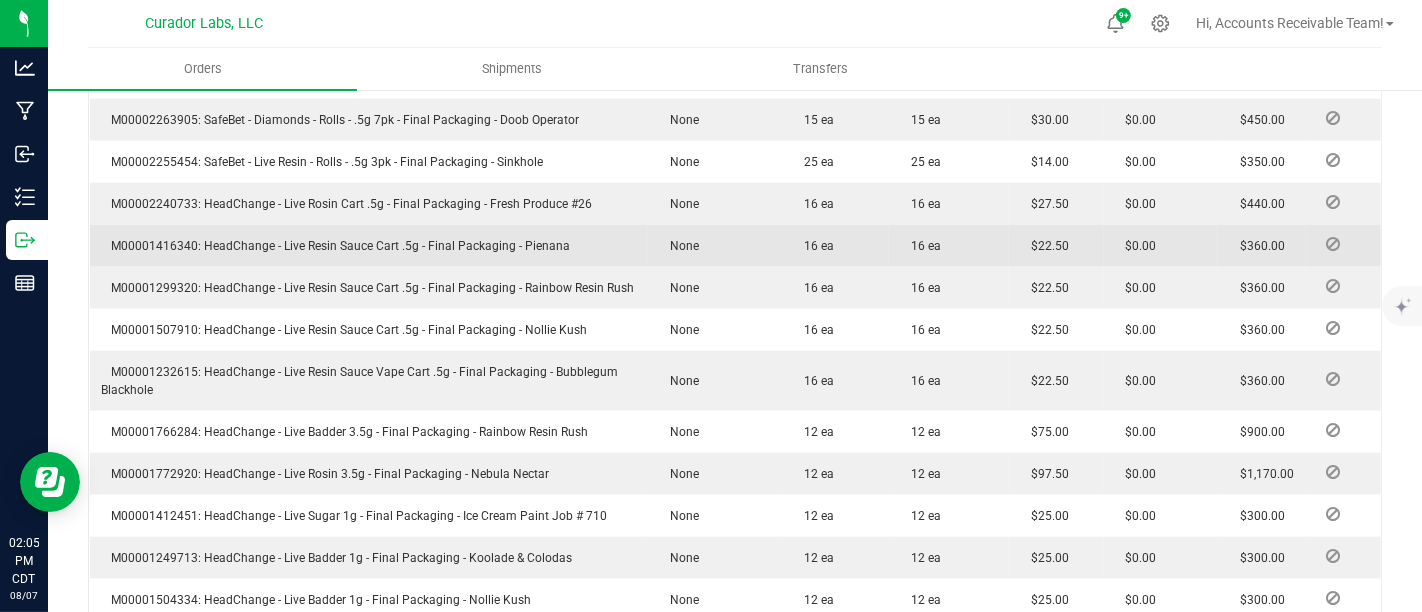 click on "M00001416340: HeadChange - Live Resin Sauce Cart .5g - Final Packaging - Pienana" at bounding box center (336, 246) 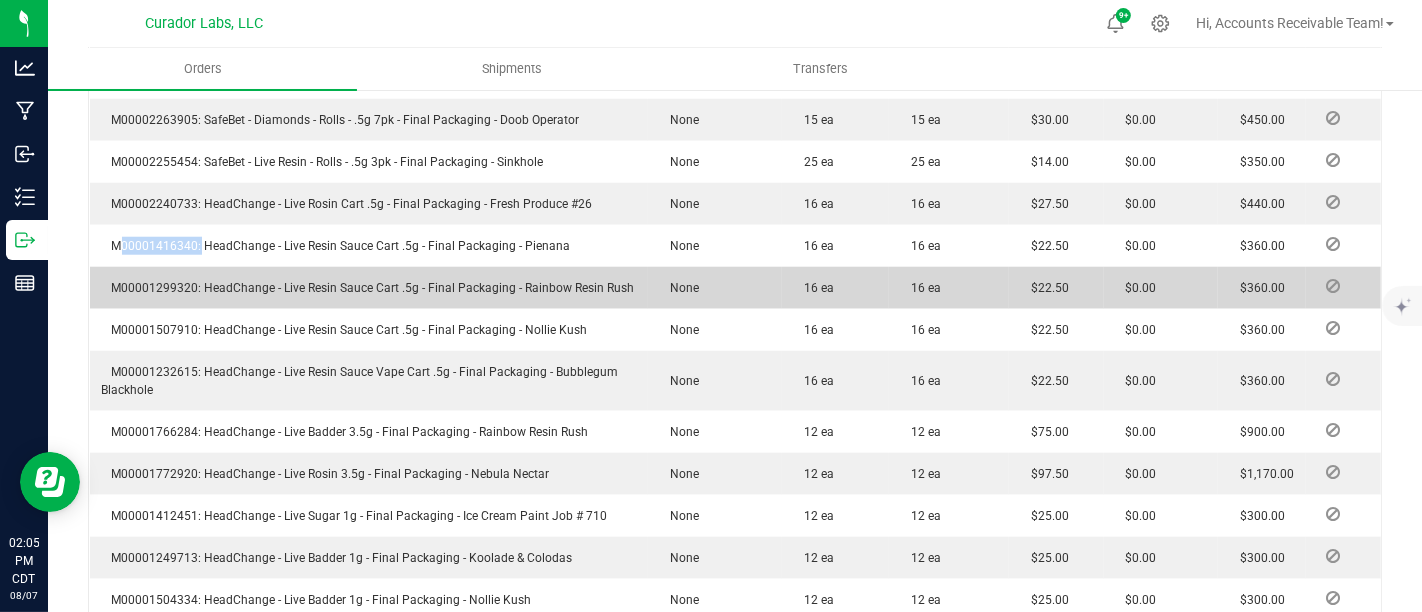 click on "M00001299320: HeadChange - Live Resin Sauce Cart .5g - Final Packaging - Rainbow Resin Rush" at bounding box center (368, 288) 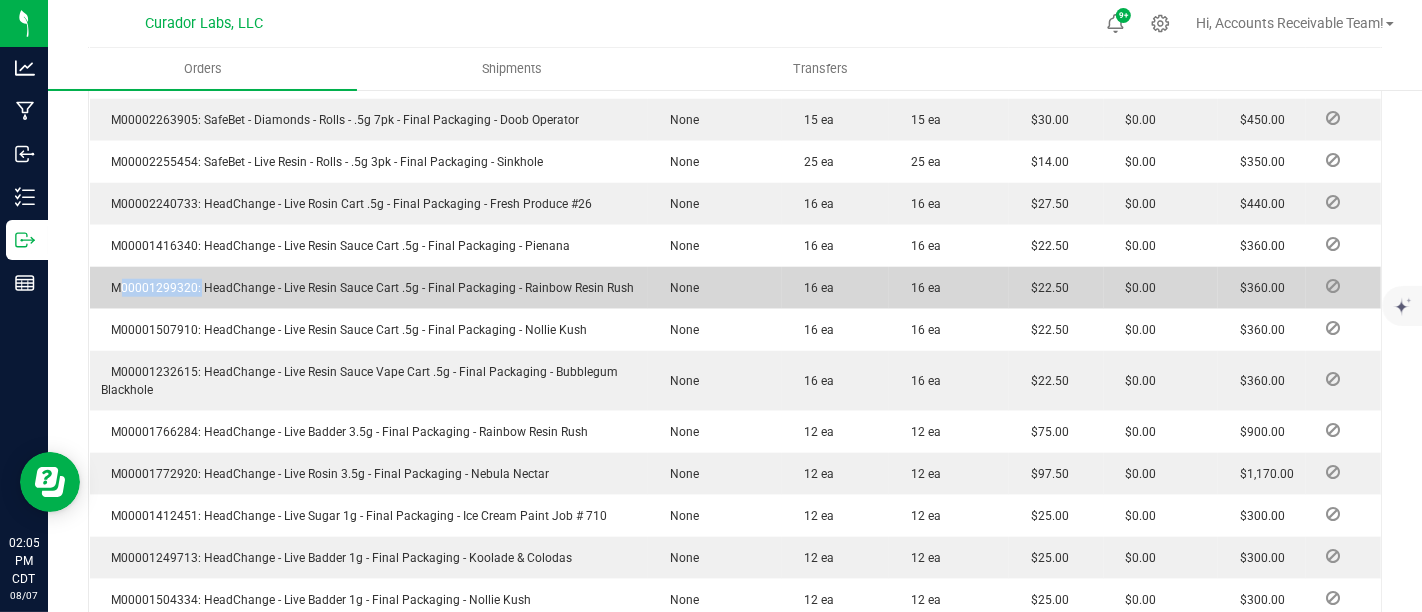 click on "M00001299320: HeadChange - Live Resin Sauce Cart .5g - Final Packaging - Rainbow Resin Rush" at bounding box center (368, 288) 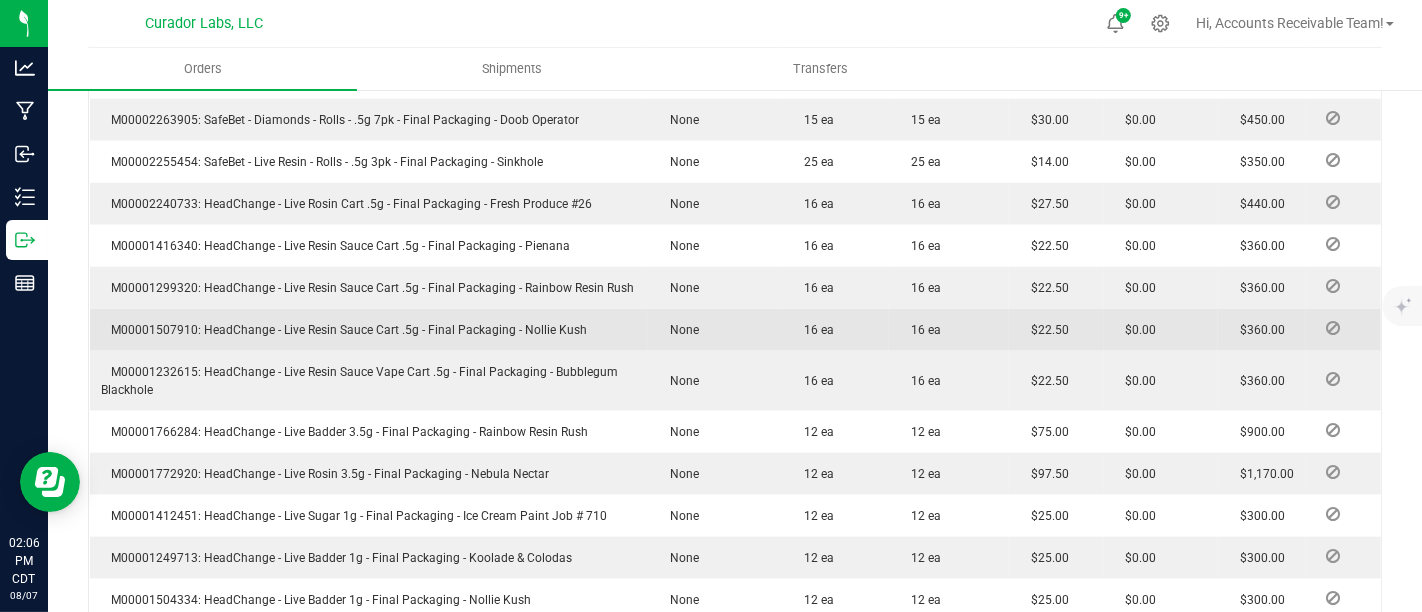 click on "M00001507910: HeadChange - Live Resin Sauce Cart .5g - Final Packaging - Nollie Kush" at bounding box center [345, 330] 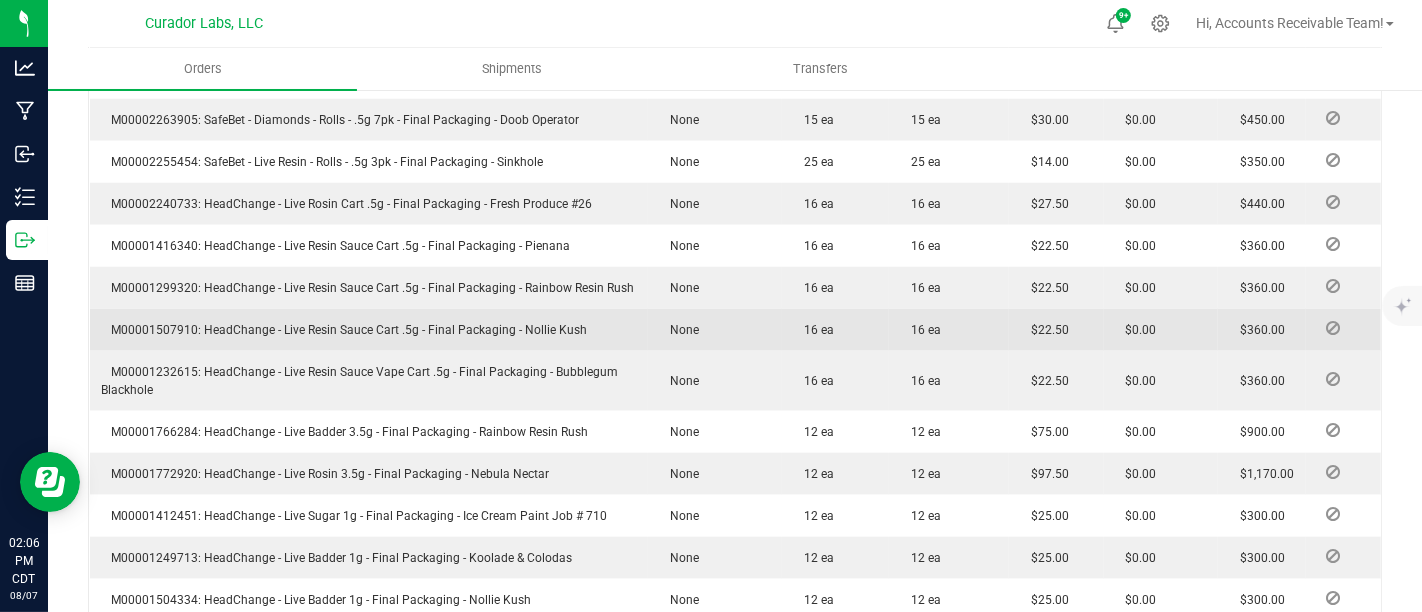 click on "M00001507910: HeadChange - Live Resin Sauce Cart .5g - Final Packaging - Nollie Kush" at bounding box center (345, 330) 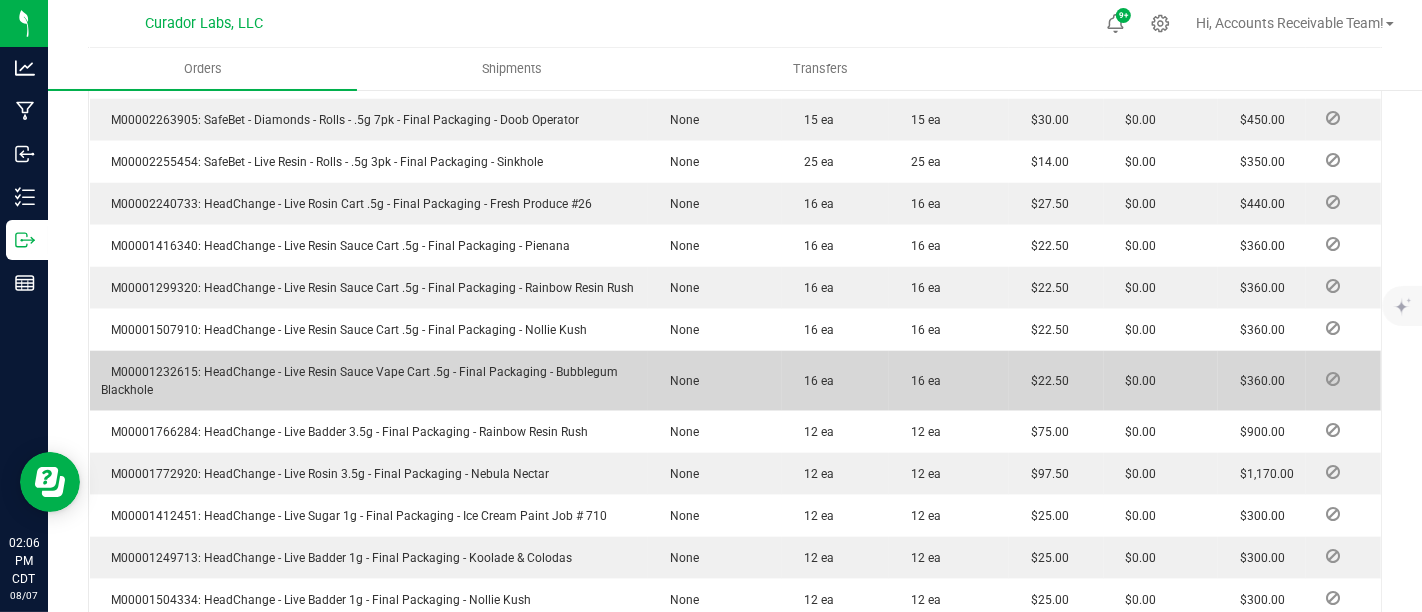 click on "M00001232615: HeadChange - Live Resin Sauce Vape Cart .5g - Final Packaging - Bubblegum Blackhole" at bounding box center [360, 381] 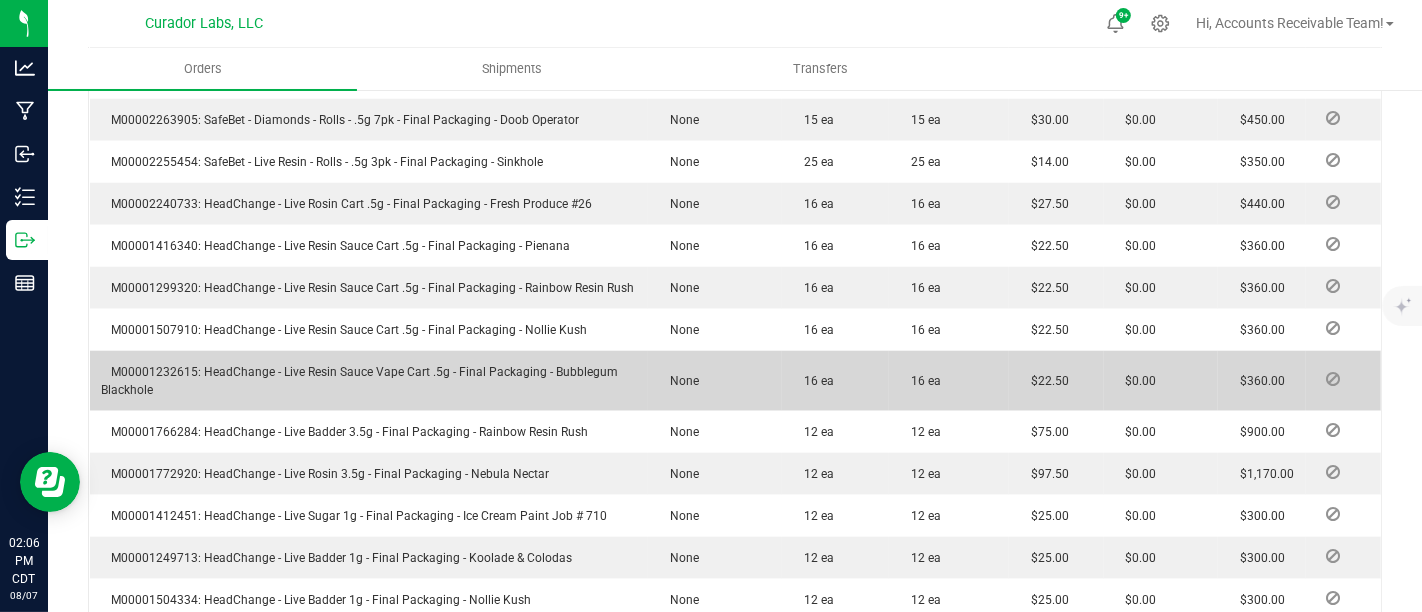 click on "M00001232615: HeadChange - Live Resin Sauce Vape Cart .5g - Final Packaging - Bubblegum Blackhole" at bounding box center [360, 381] 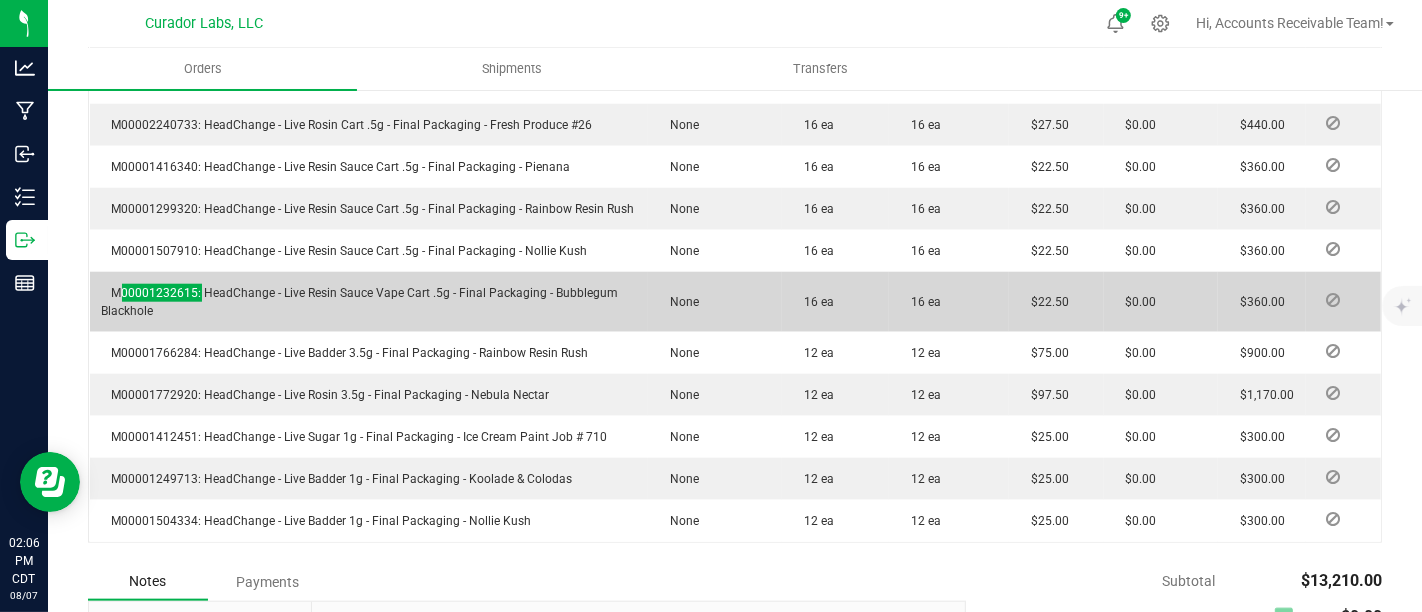 scroll, scrollTop: 1888, scrollLeft: 0, axis: vertical 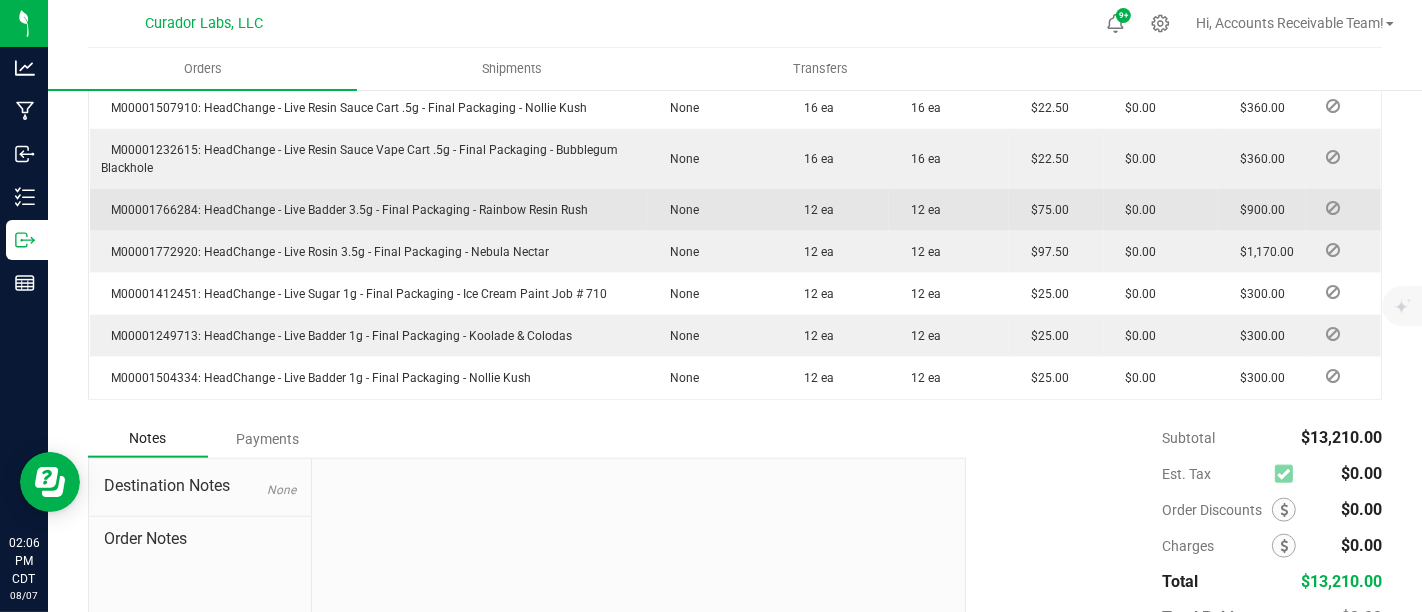 click on "M00001766284: HeadChange - Live Badder 3.5g - Final Packaging - Rainbow Resin Rush" at bounding box center [345, 210] 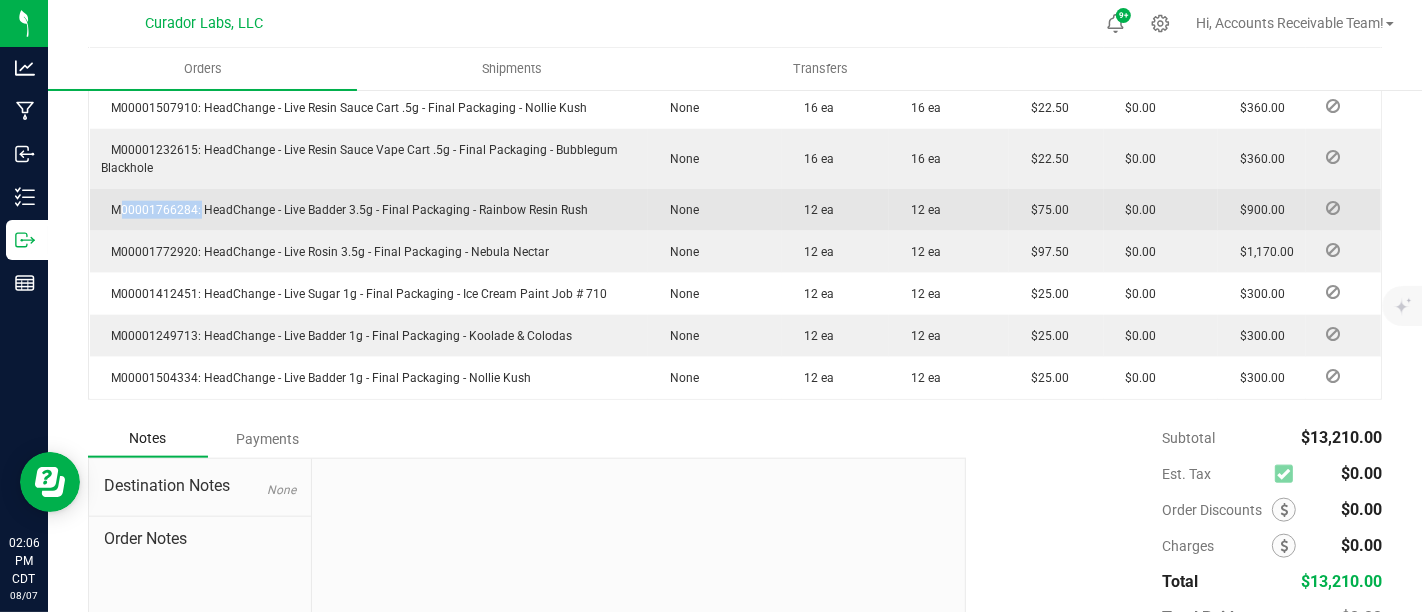 click on "M00001766284: HeadChange - Live Badder 3.5g - Final Packaging - Rainbow Resin Rush" at bounding box center [345, 210] 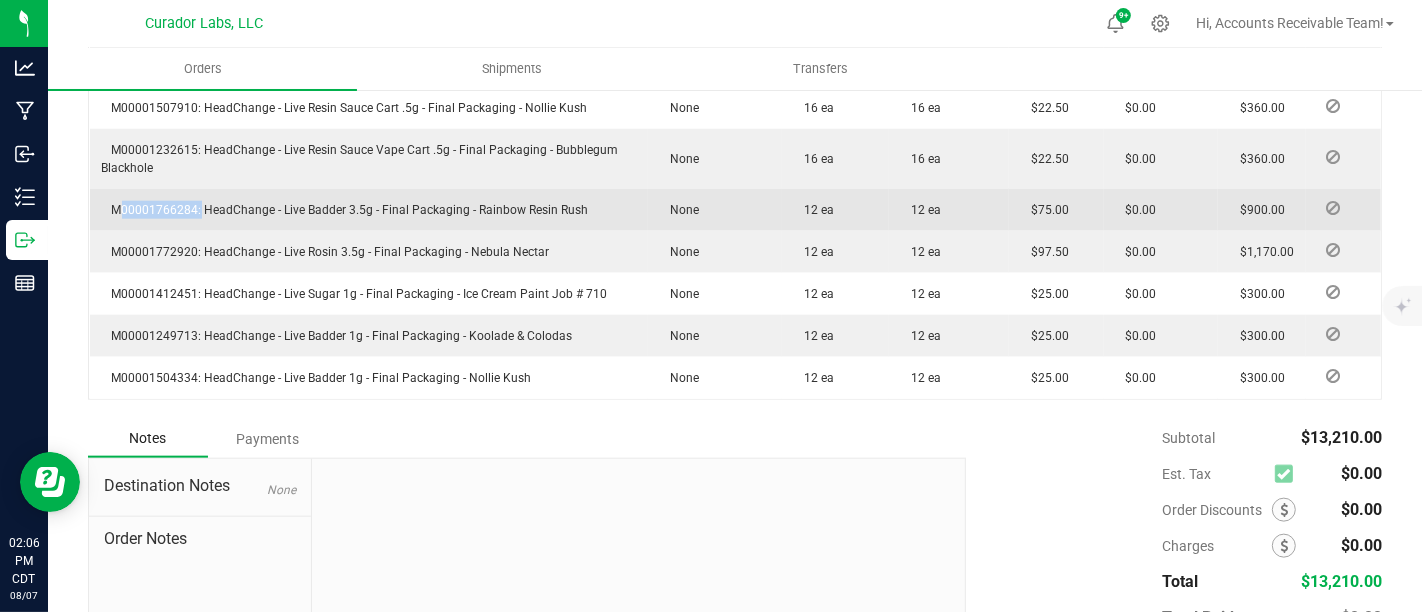 drag, startPoint x: 205, startPoint y: 184, endPoint x: 579, endPoint y: 187, distance: 374.01202 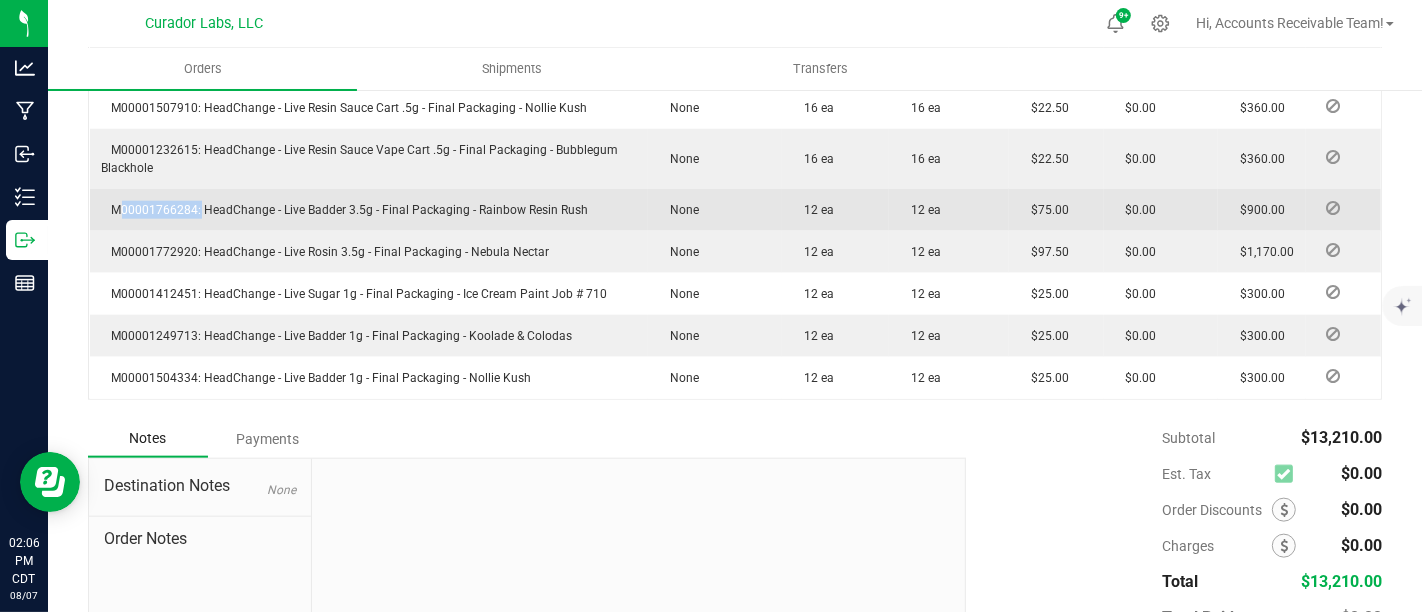 click on "M00001766284: HeadChange - Live Badder 3.5g - Final Packaging - Rainbow Resin Rush" at bounding box center [345, 210] 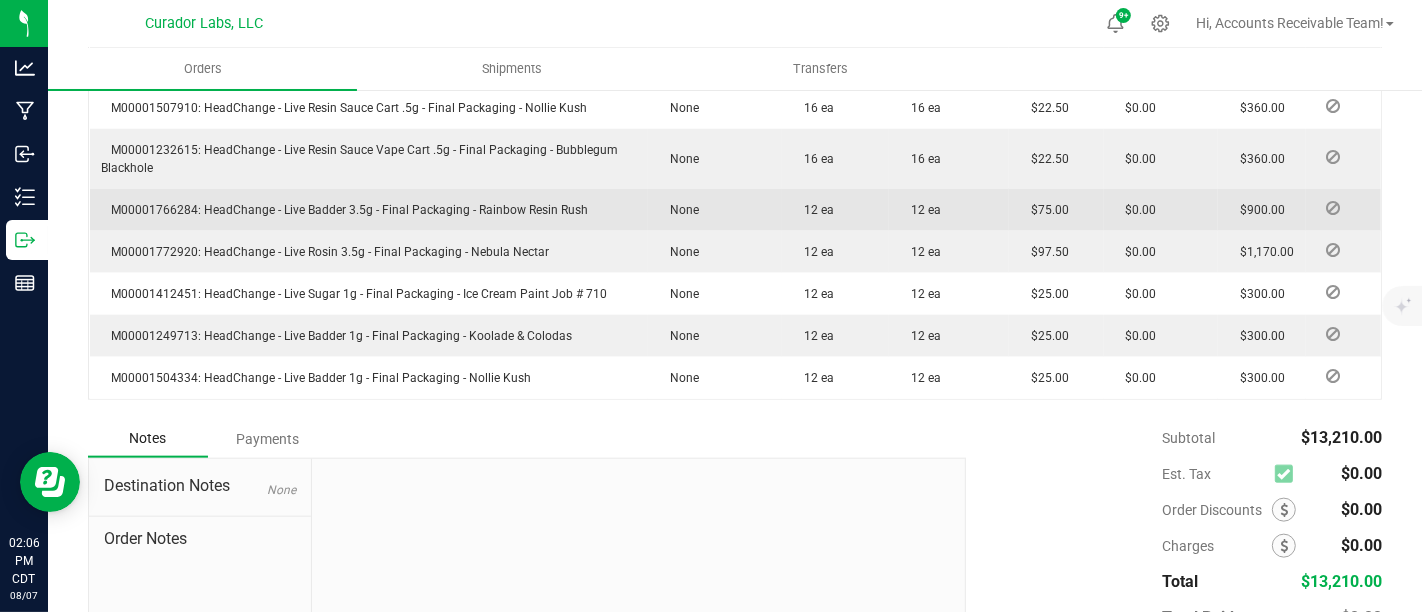 click on "M00001766284: HeadChange - Live Badder 3.5g - Final Packaging - Rainbow Resin Rush" at bounding box center (345, 210) 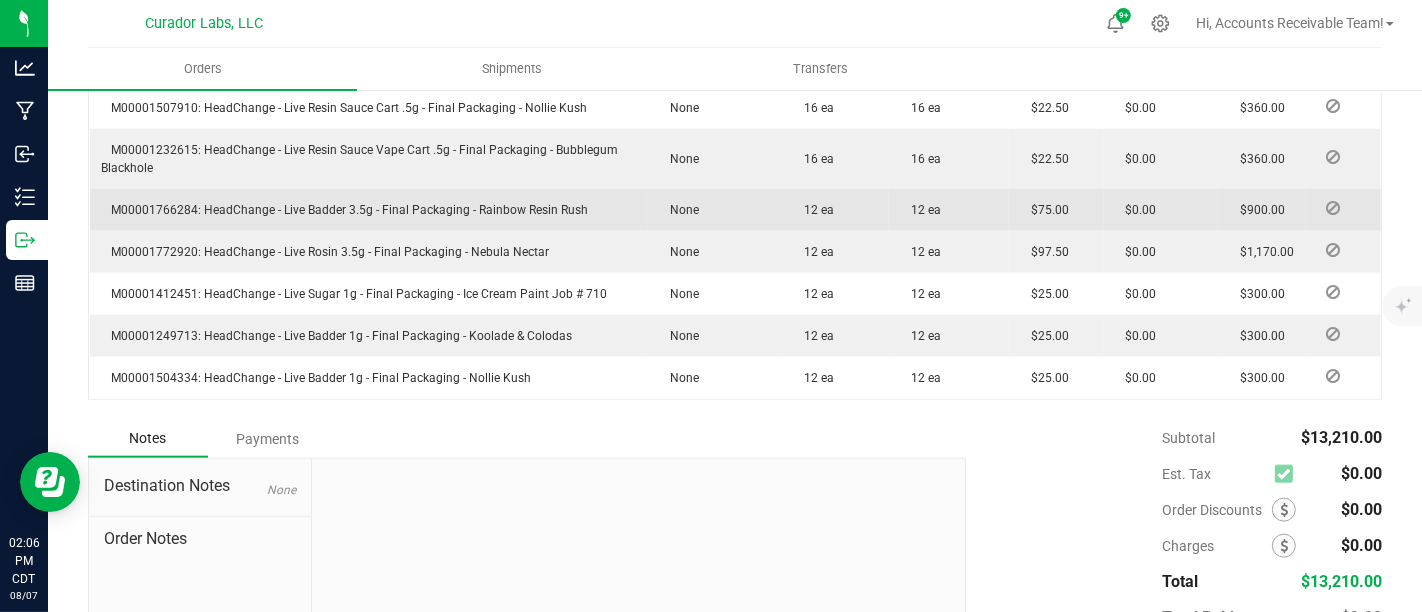 click on "M00001766284: HeadChange - Live Badder 3.5g - Final Packaging - Rainbow Resin Rush" at bounding box center (345, 210) 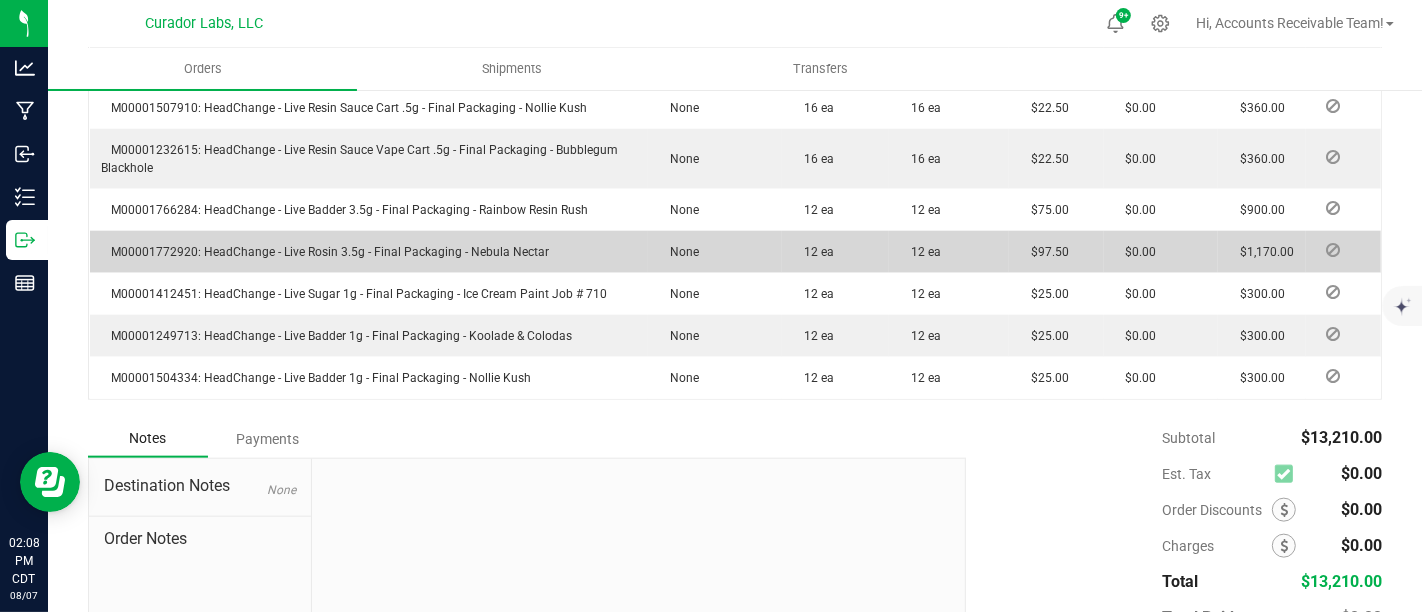 click on "M00001772920: HeadChange - Live Rosin 3.5g - Final Packaging - Nebula Nectar" at bounding box center [326, 252] 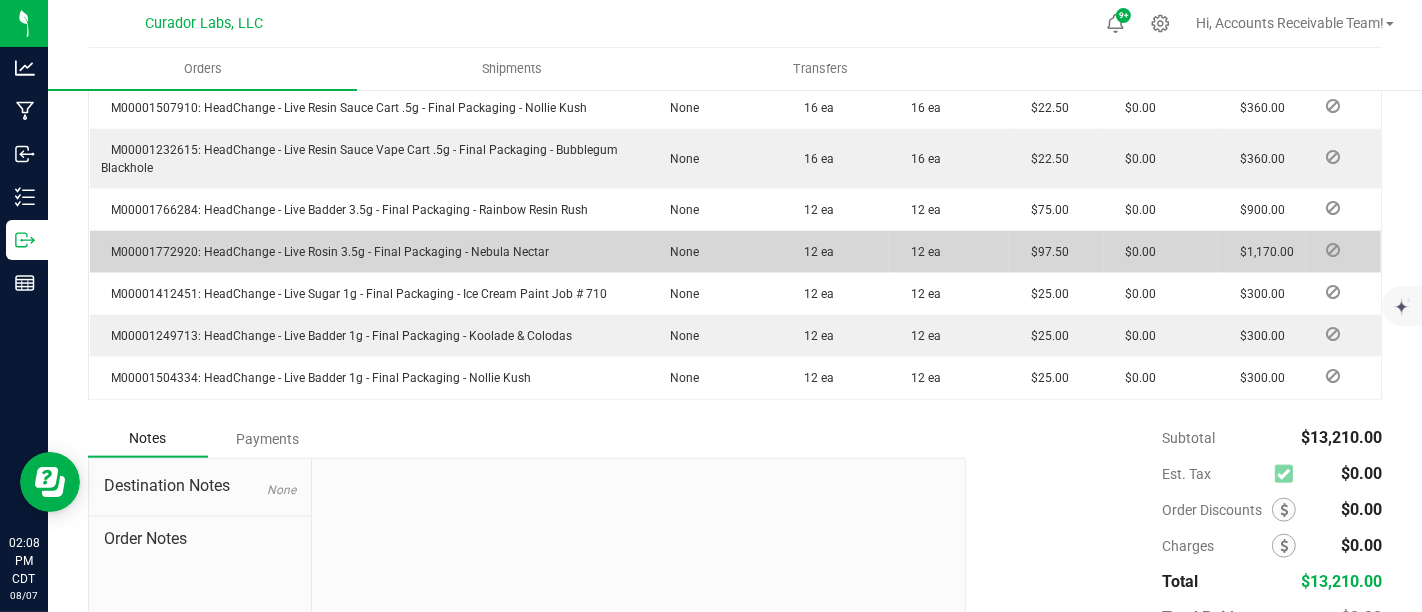 click on "M00001772920: HeadChange - Live Rosin 3.5g - Final Packaging - Nebula Nectar" at bounding box center (326, 252) 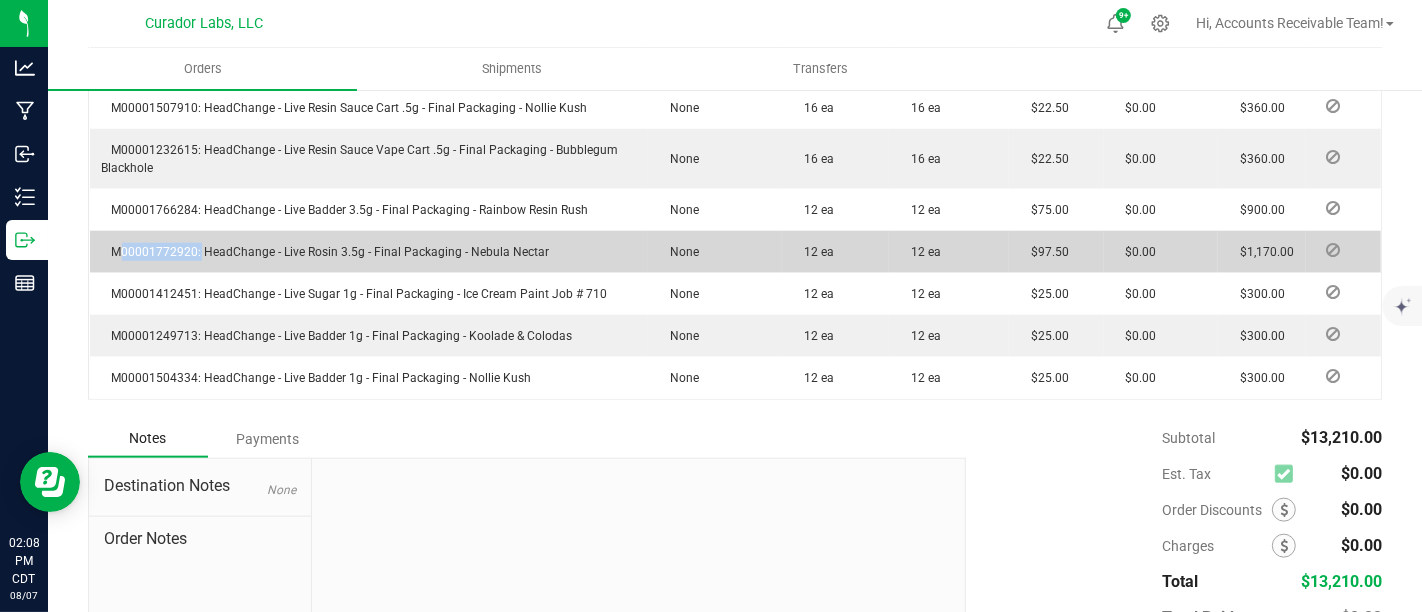 drag, startPoint x: 202, startPoint y: 229, endPoint x: 552, endPoint y: 231, distance: 350.0057 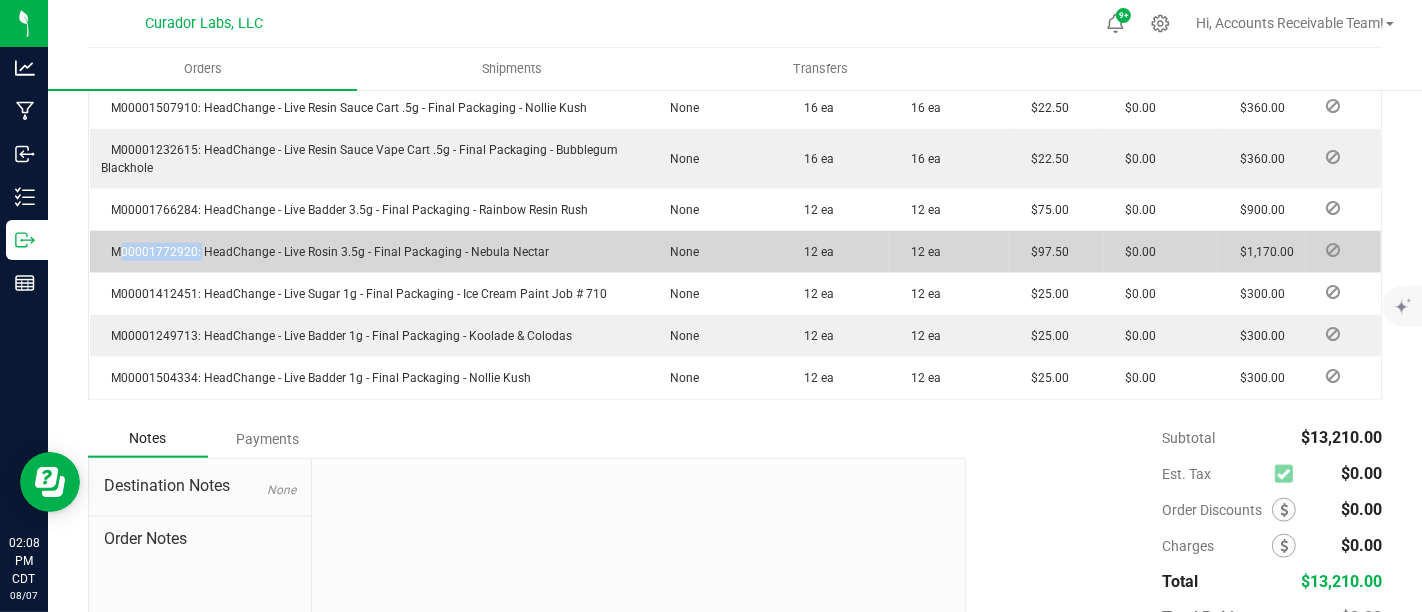 click on "M00001772920: HeadChange - Live Rosin 3.5g - Final Packaging - Nebula Nectar" at bounding box center (369, 252) 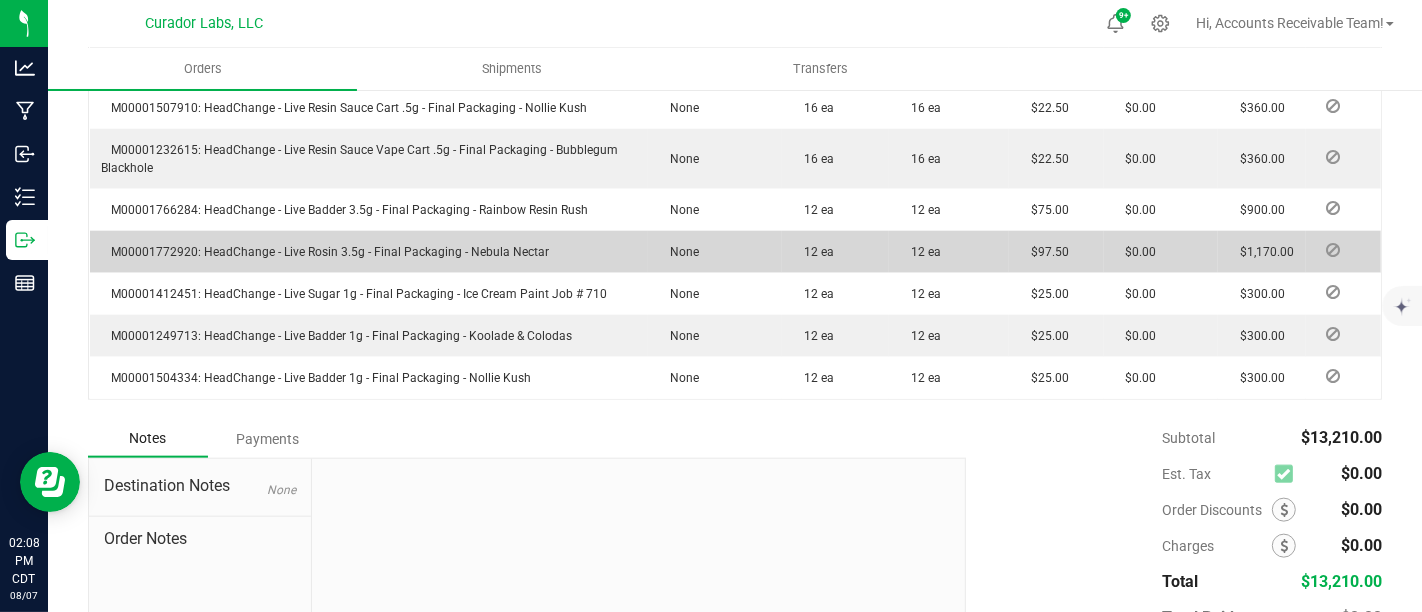 click on "M00001772920: HeadChange - Live Rosin 3.5g - Final Packaging - Nebula Nectar" at bounding box center (326, 252) 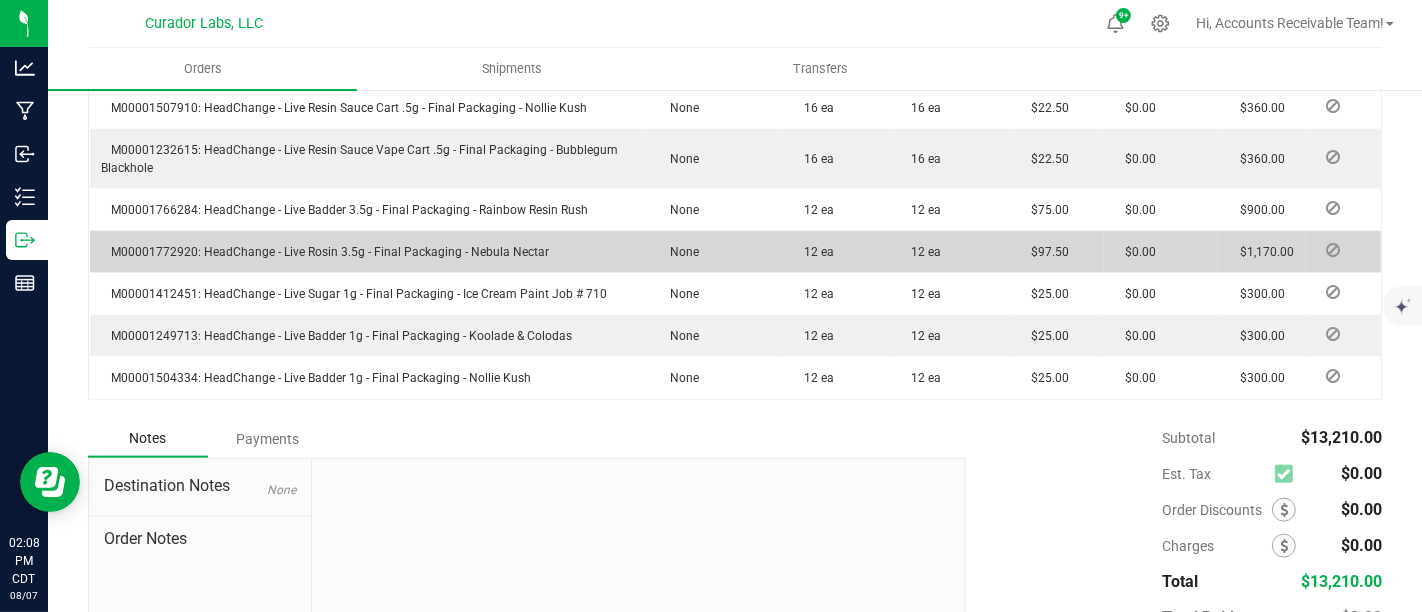 click on "M00001772920: HeadChange - Live Rosin 3.5g - Final Packaging - Nebula Nectar" at bounding box center (326, 252) 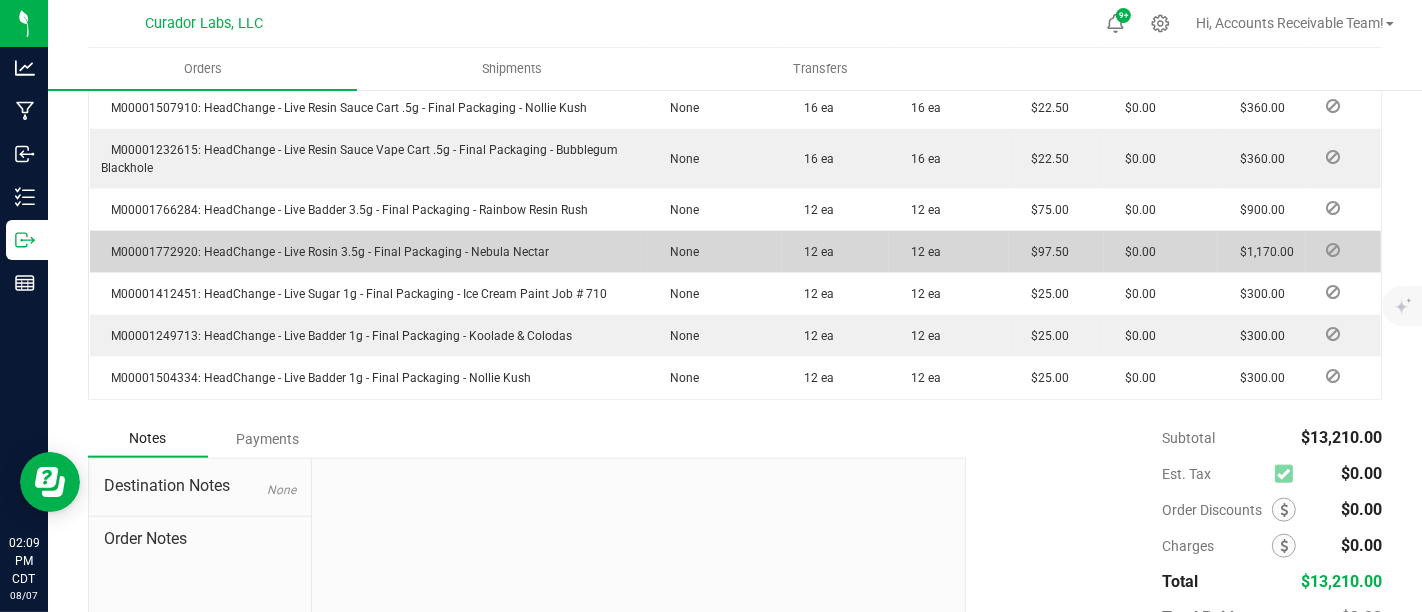 click on "M00001772920: HeadChange - Live Rosin 3.5g - Final Packaging - Nebula Nectar" at bounding box center (326, 252) 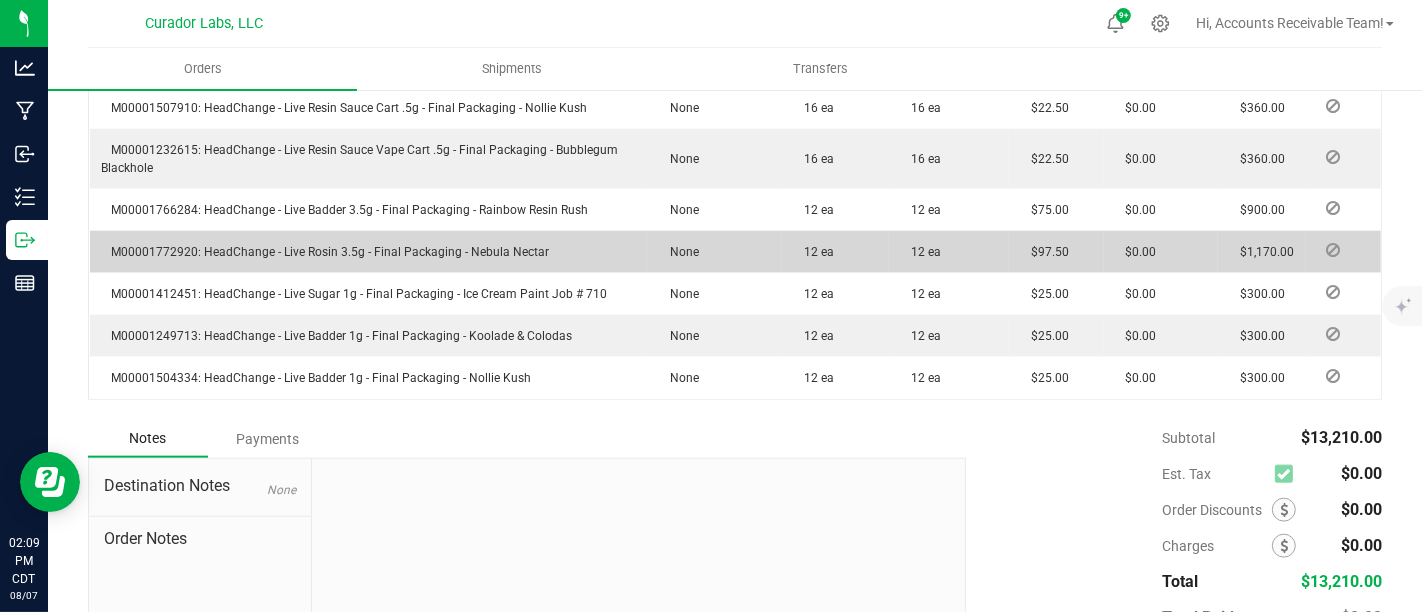 click on "M00001772920: HeadChange - Live Rosin 3.5g - Final Packaging - Nebula Nectar" at bounding box center (326, 252) 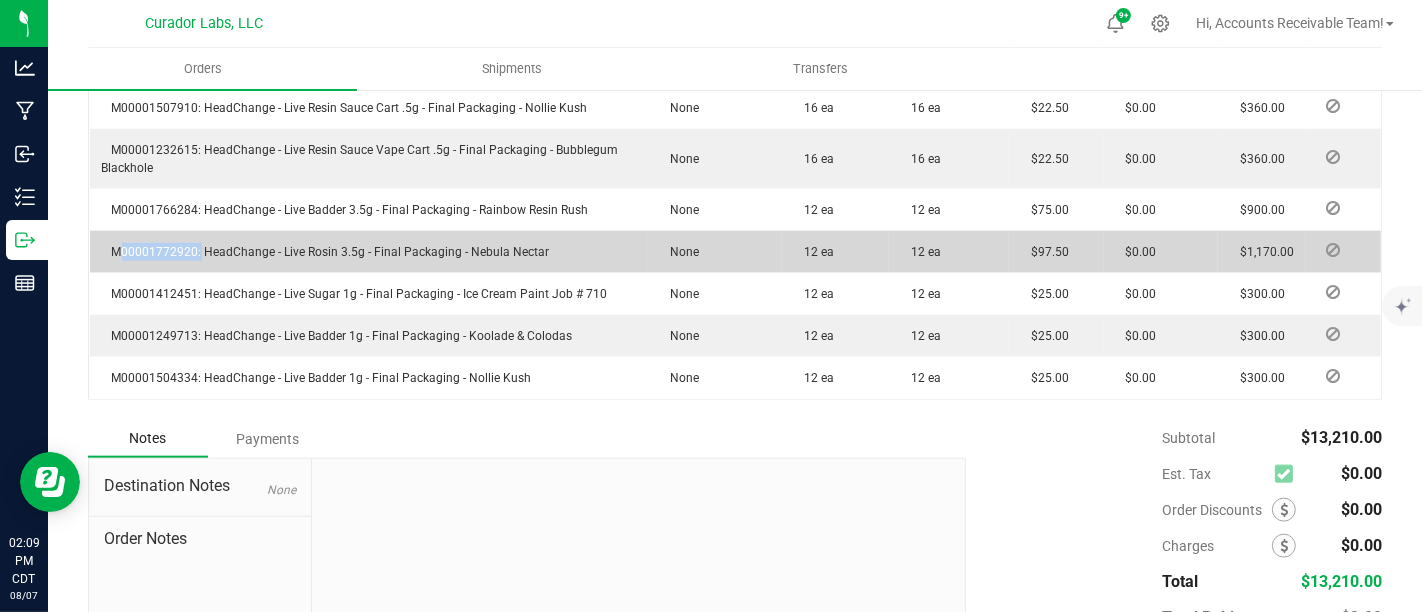 click on "M00001772920: HeadChange - Live Rosin 3.5g - Final Packaging - Nebula Nectar" at bounding box center [326, 252] 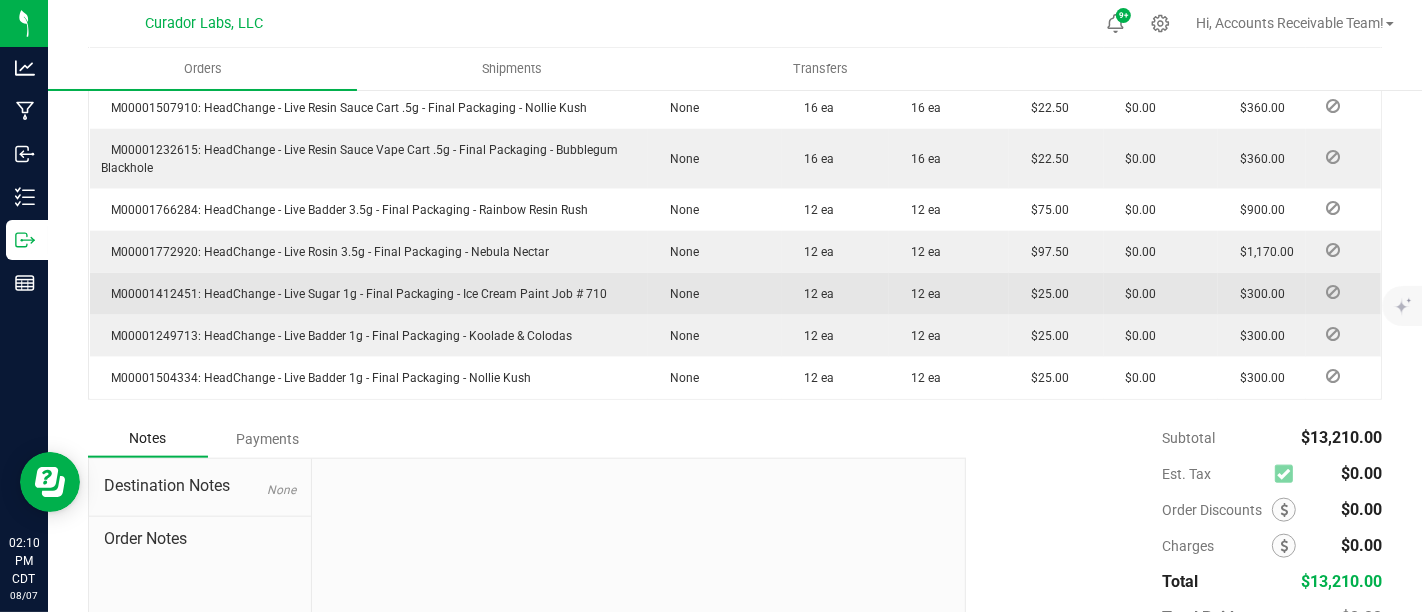 click on "M00001412451: HeadChange - Live Sugar 1g - Final Packaging - Ice Cream Paint Job # 710" at bounding box center [355, 294] 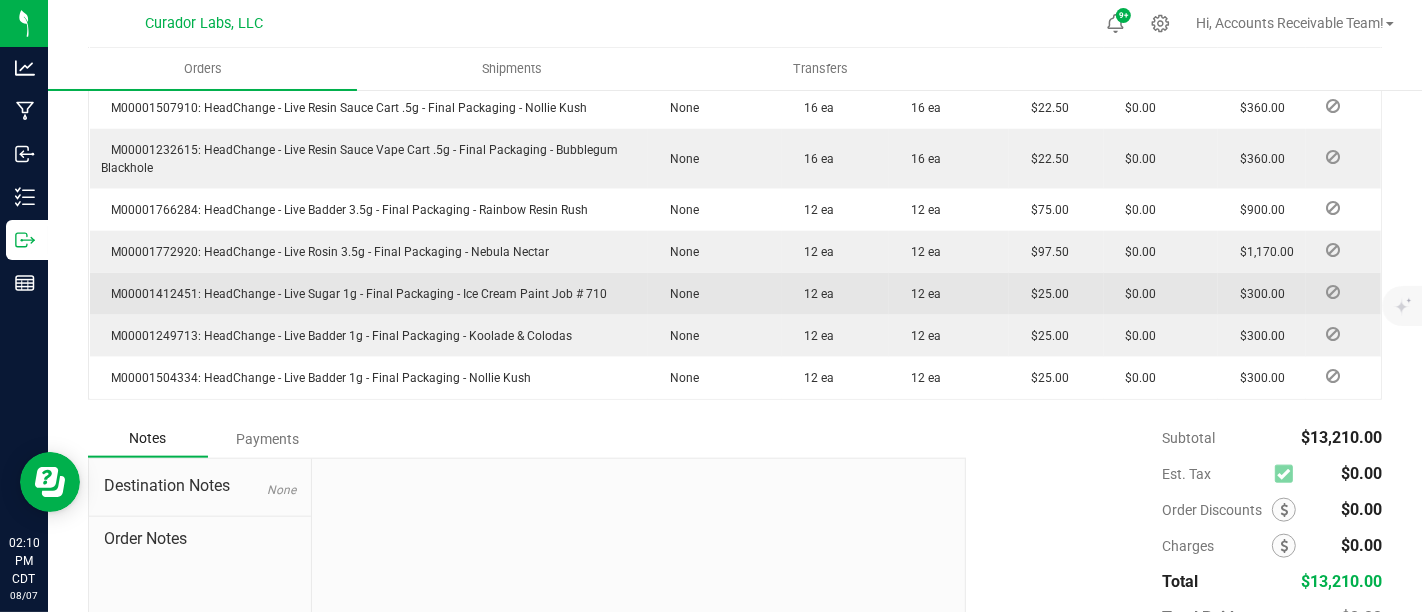 click on "M00001412451: HeadChange - Live Sugar 1g - Final Packaging - Ice Cream Paint Job # 710" at bounding box center (355, 294) 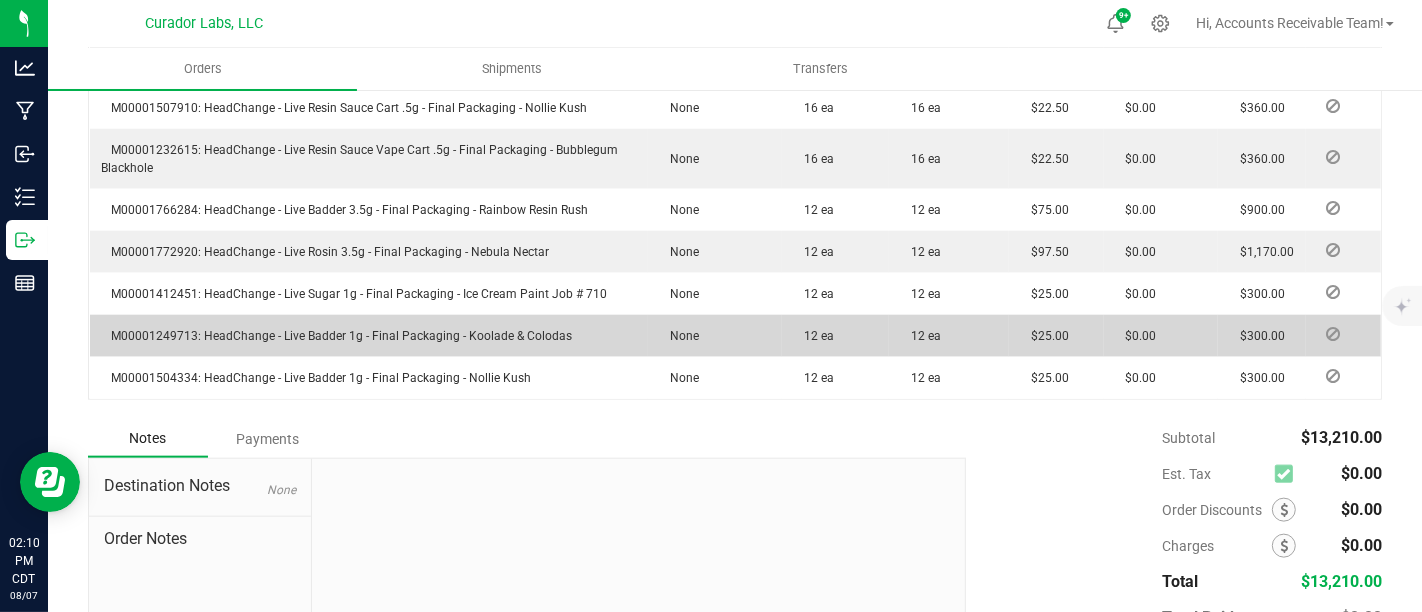 click on "M00001249713: HeadChange - Live Badder 1g - Final Packaging - Koolade & Colodas" at bounding box center [337, 336] 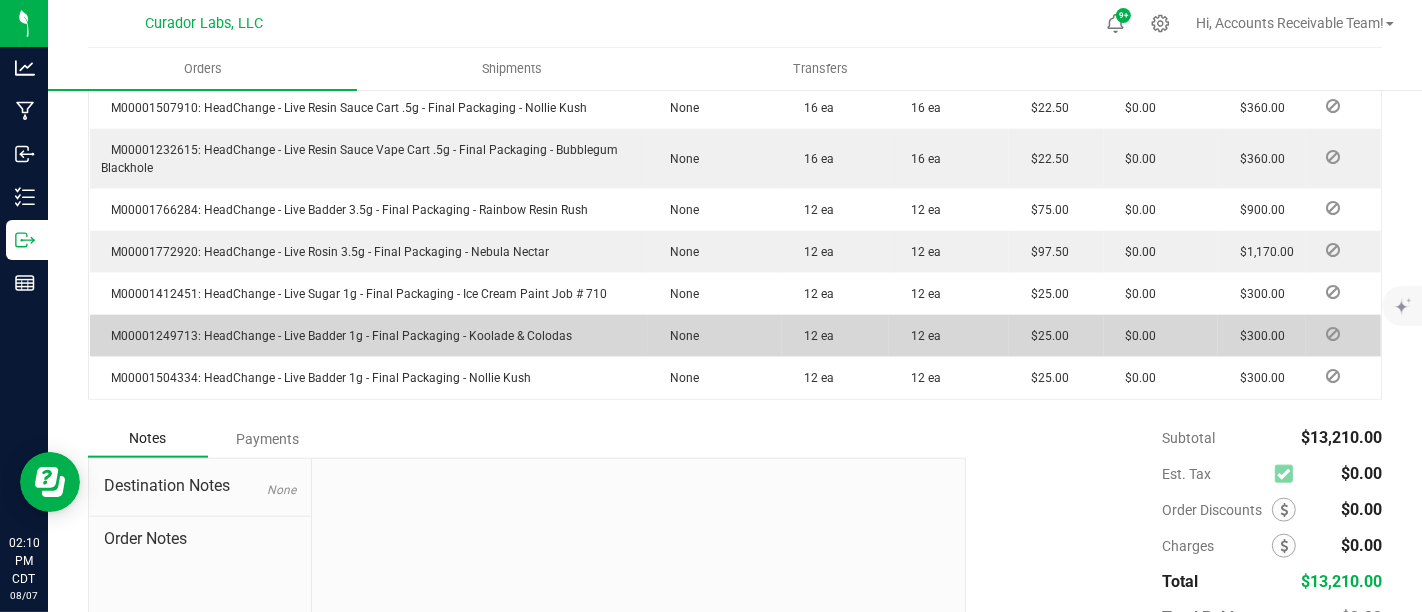 click on "M00001249713: HeadChange - Live Badder 1g - Final Packaging - Koolade & Colodas" at bounding box center (337, 336) 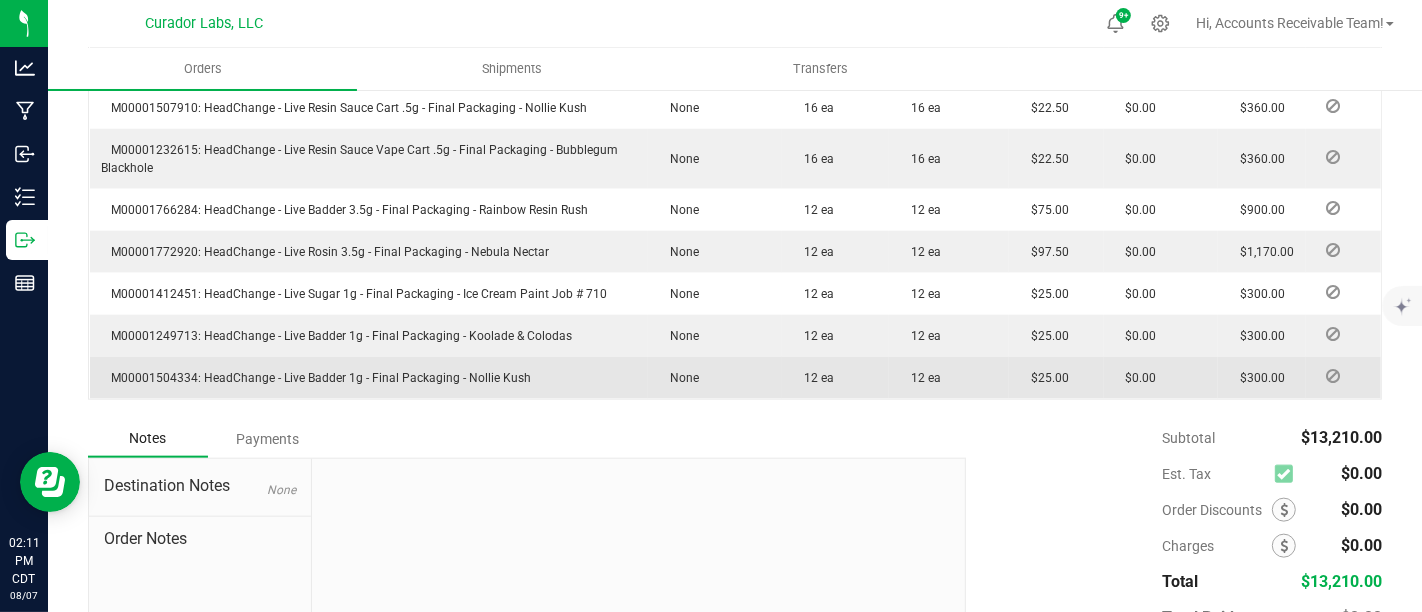click on "M00001504334: HeadChange - Live Badder 1g - Final Packaging - Nollie Kush" at bounding box center [317, 378] 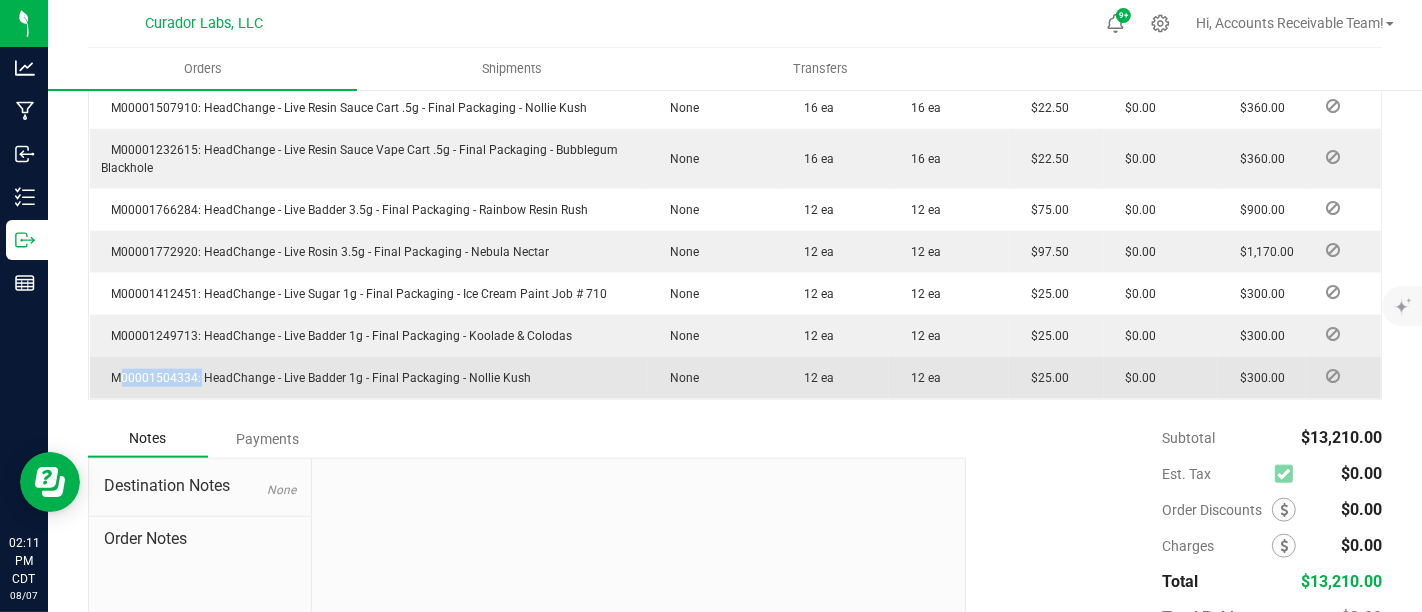 click on "M00001504334: HeadChange - Live Badder 1g - Final Packaging - Nollie Kush" at bounding box center [317, 378] 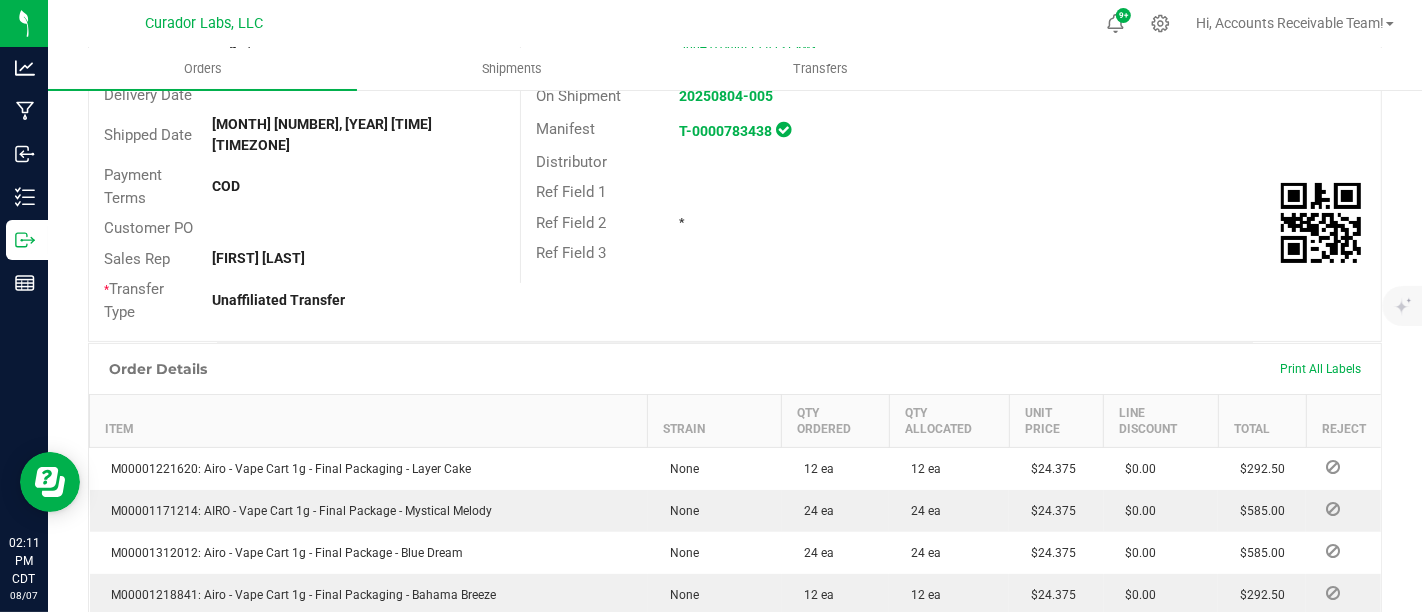 scroll, scrollTop: 0, scrollLeft: 0, axis: both 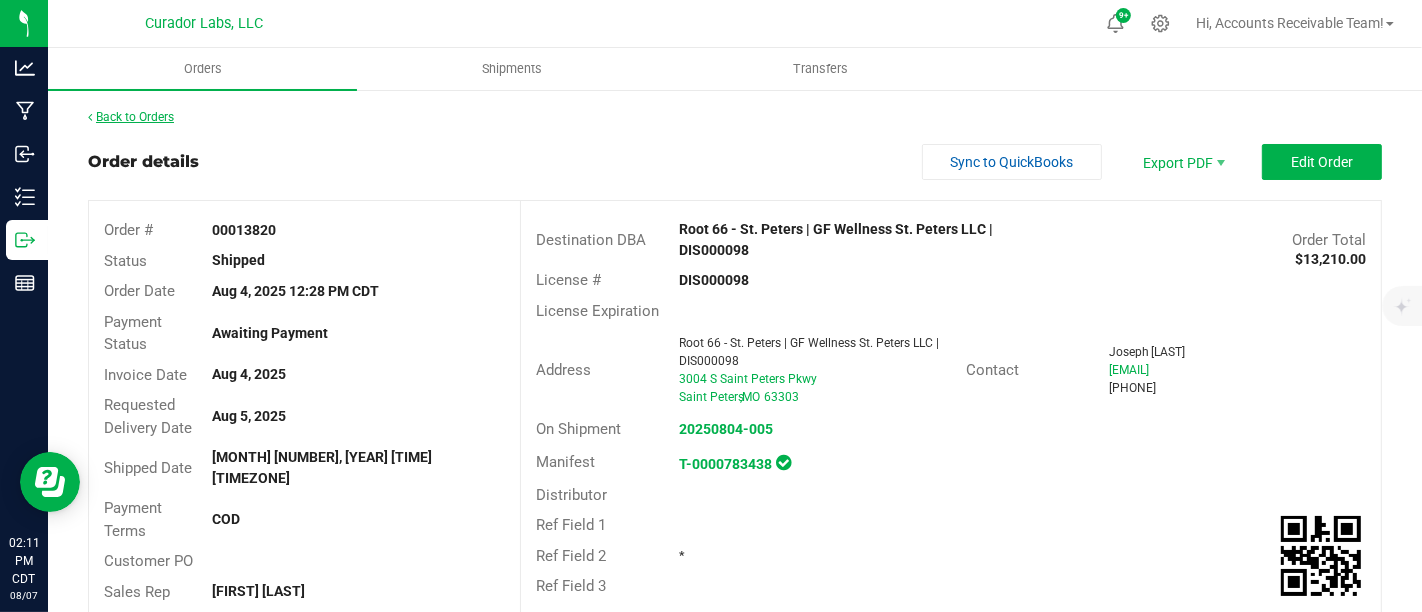 click on "Back to Orders" at bounding box center [131, 117] 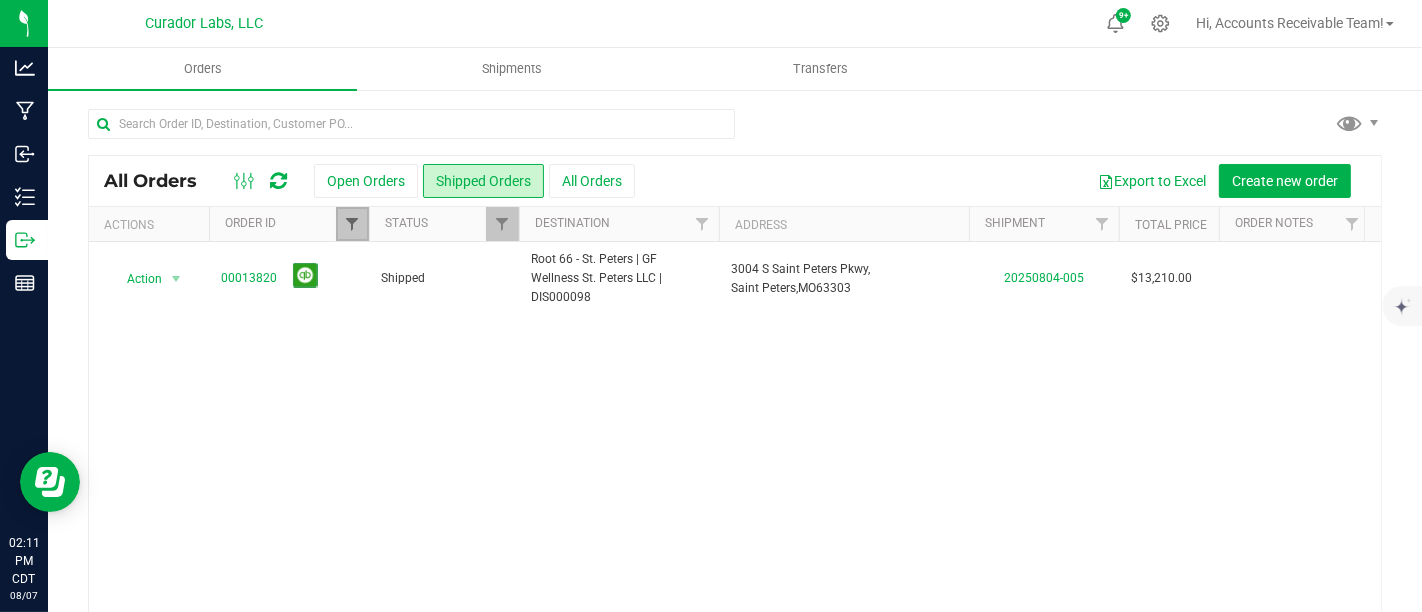 click at bounding box center [352, 224] 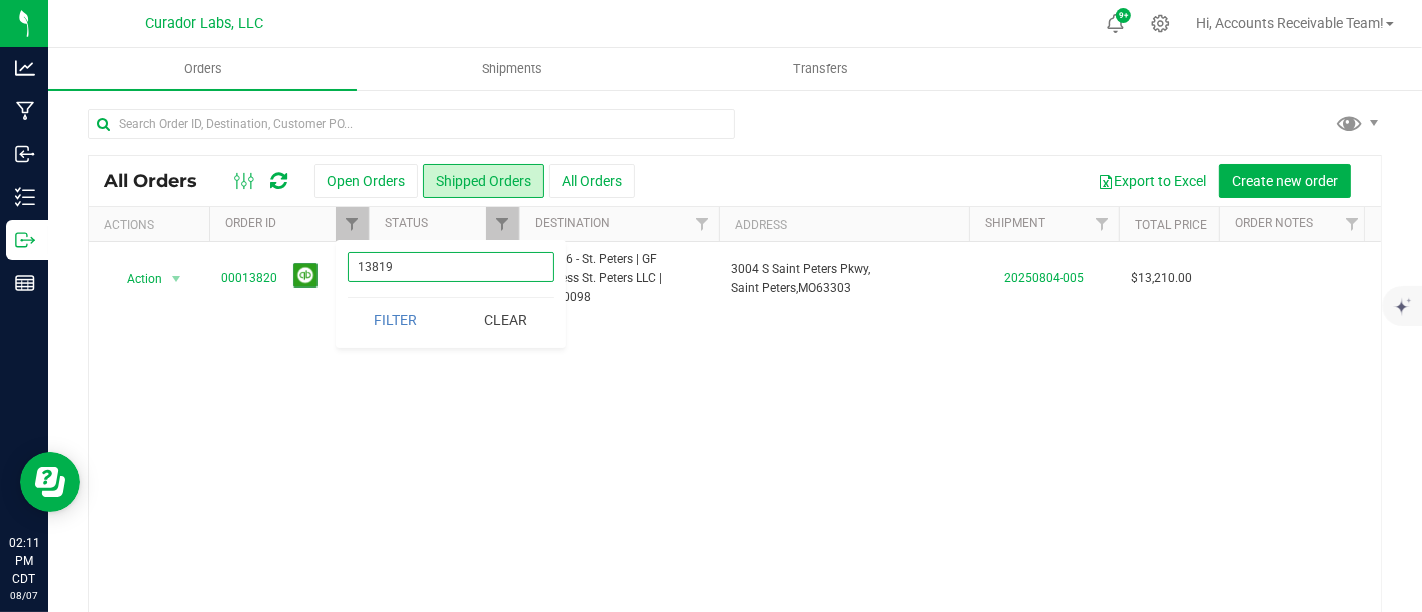 type on "13819" 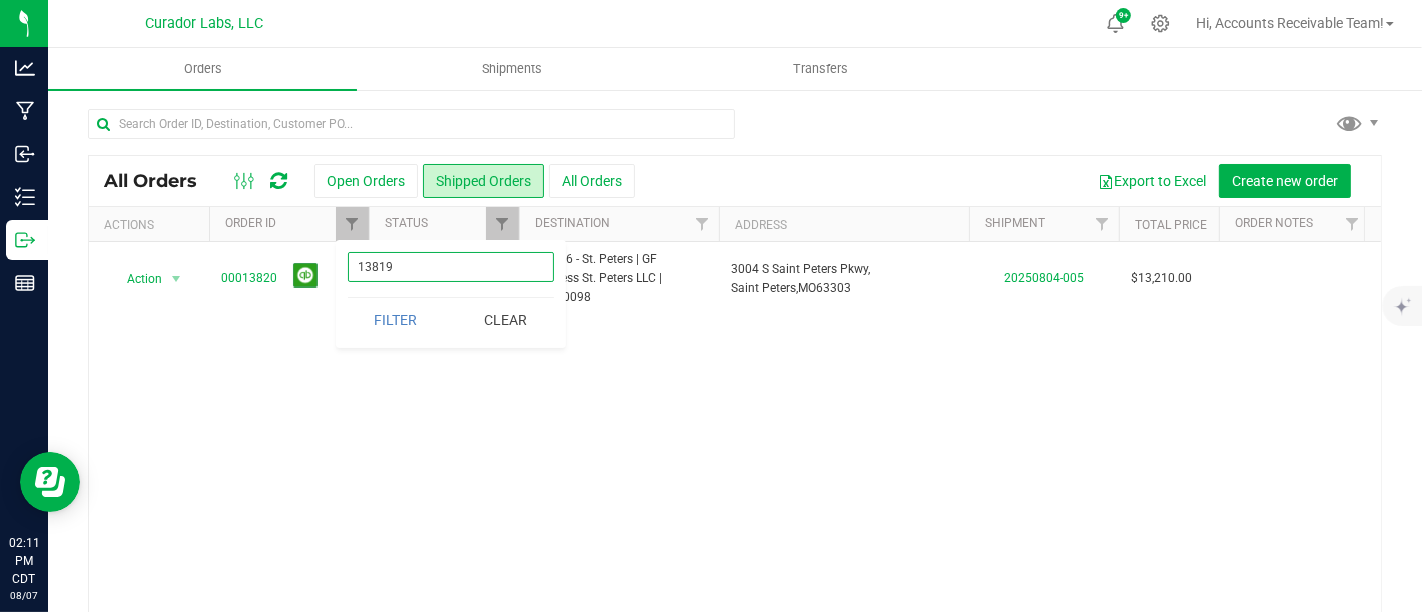 click on "Filter" at bounding box center [396, 320] 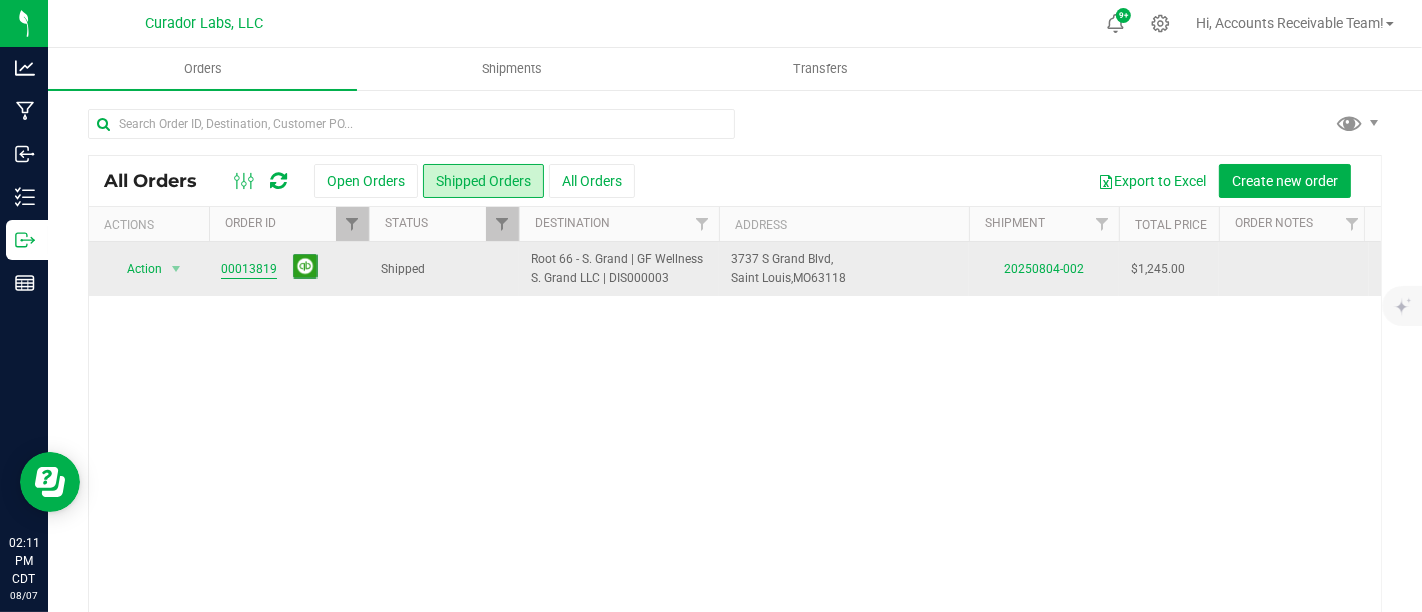 click on "00013819" at bounding box center (249, 269) 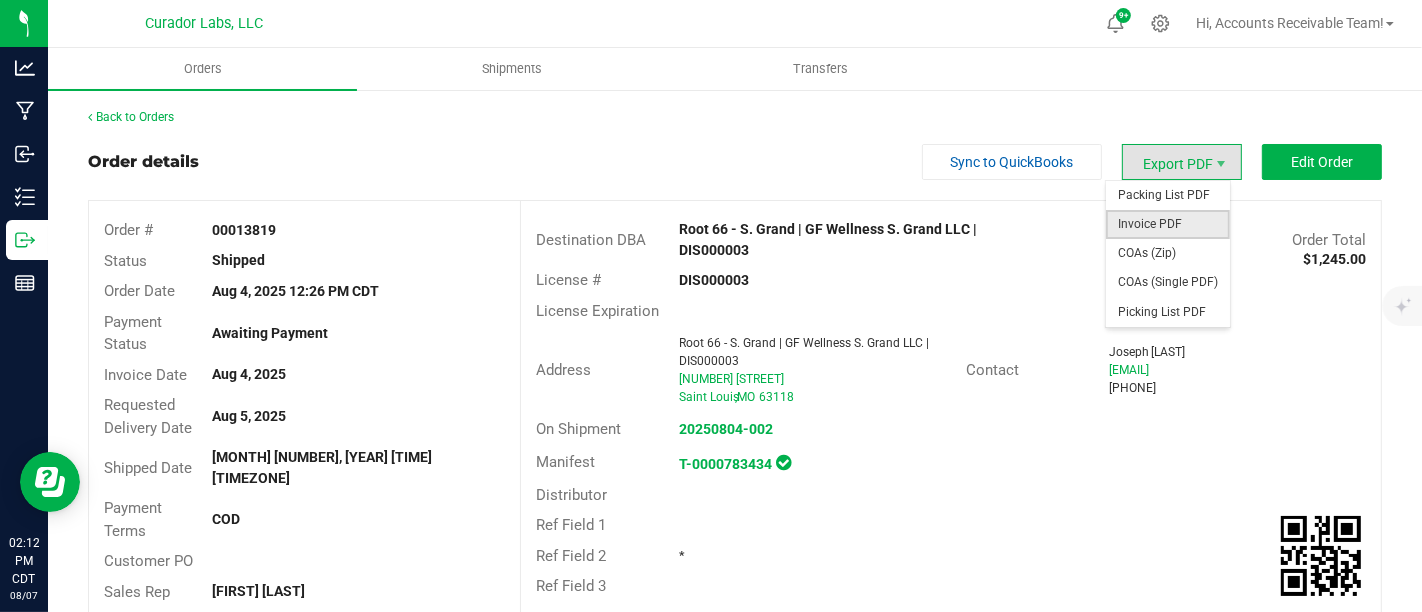 click on "Invoice PDF" at bounding box center [1168, 224] 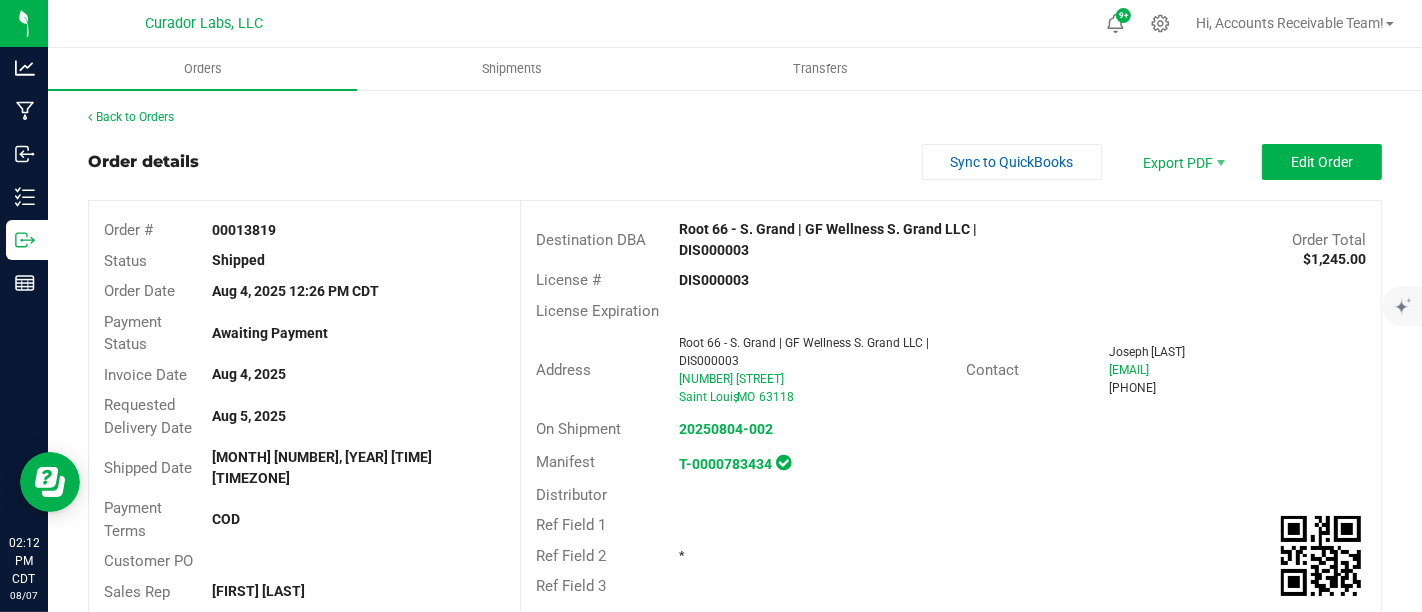 click on "Order details   Sync to QuickBooks   Export PDF   Edit Order" at bounding box center (735, 162) 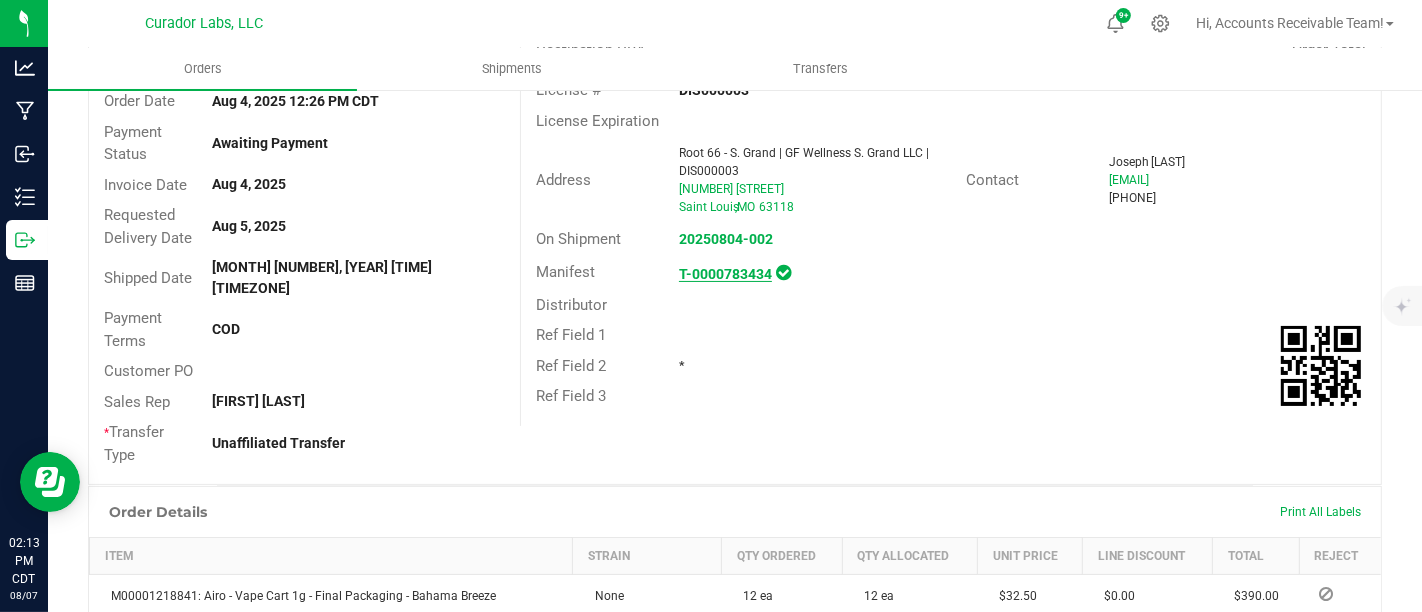 scroll, scrollTop: 0, scrollLeft: 0, axis: both 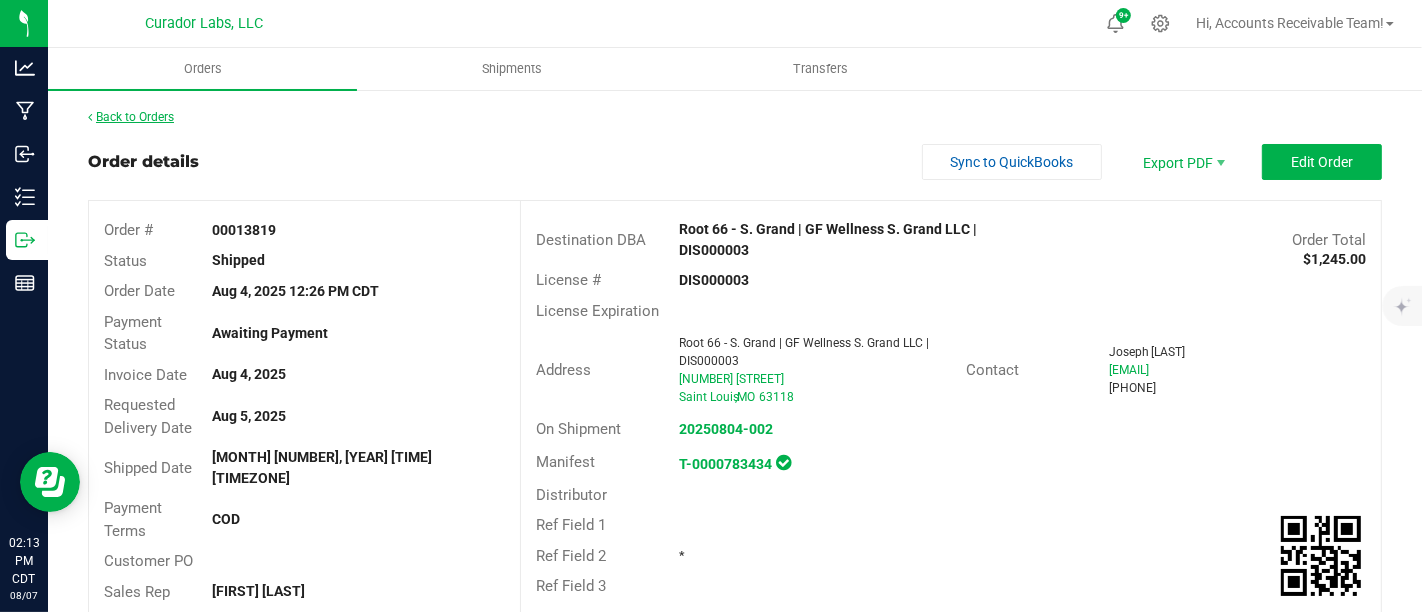 click on "Back to Orders" at bounding box center (131, 117) 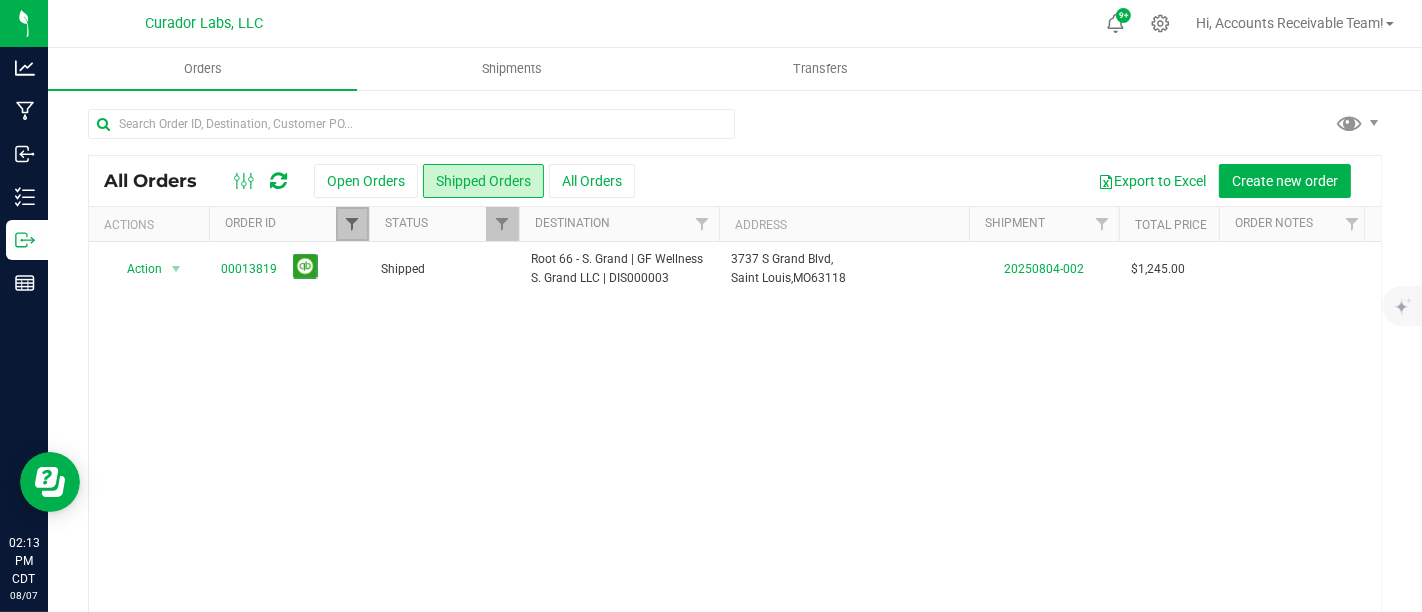 click at bounding box center (352, 224) 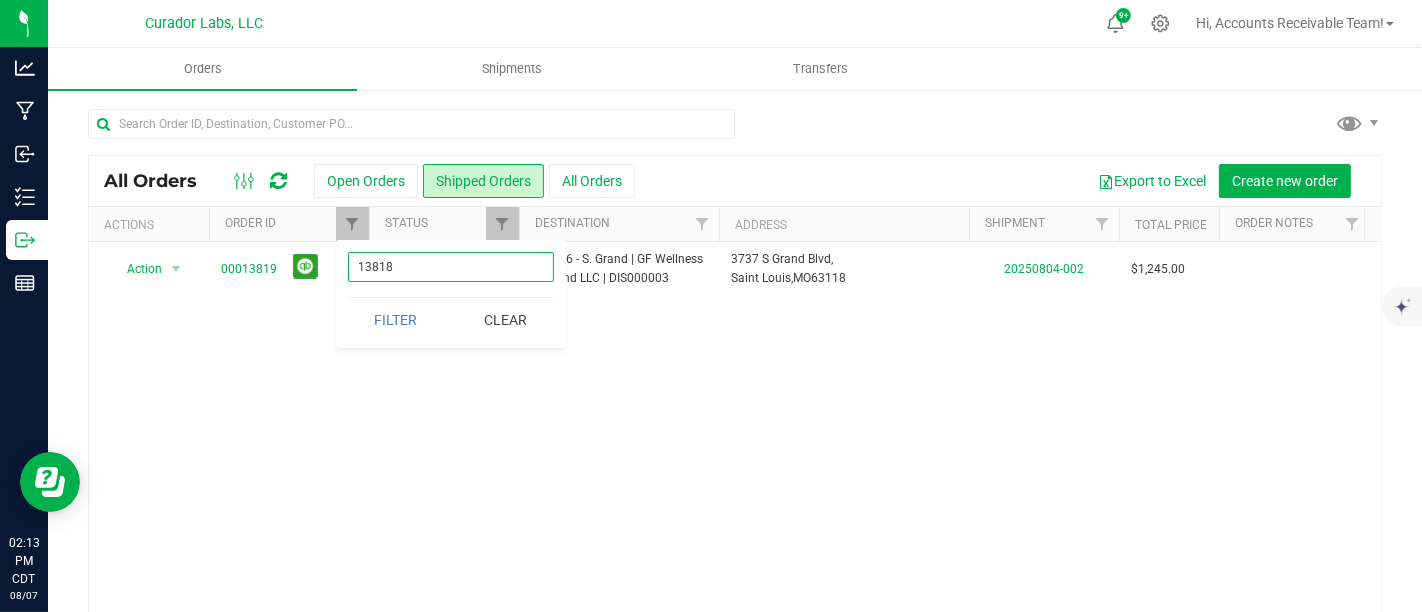 type on "13818" 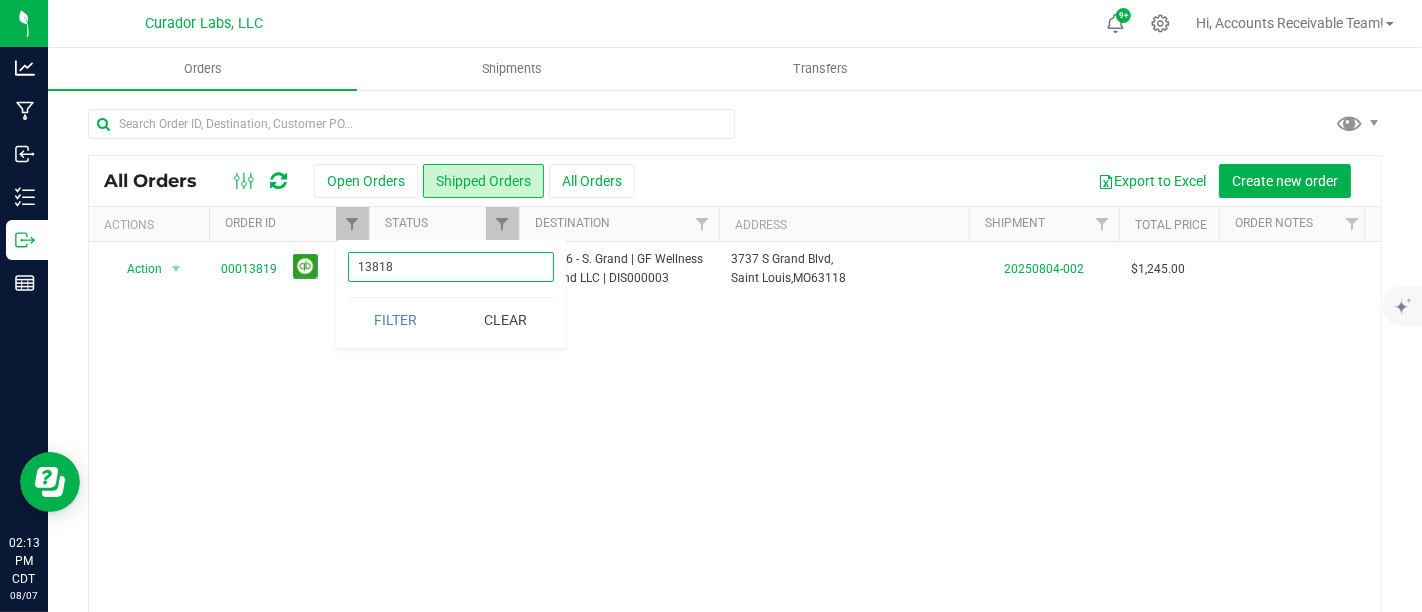 click on "Filter" at bounding box center (396, 320) 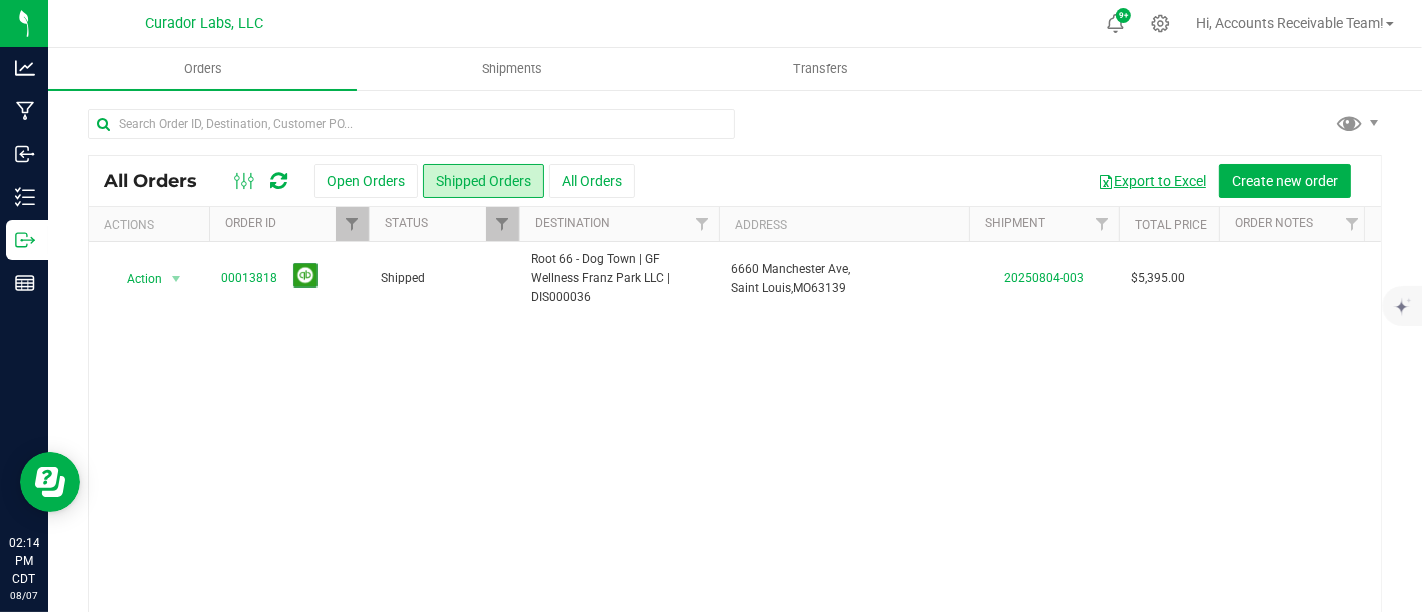 click on "Export to Excel" at bounding box center [1152, 181] 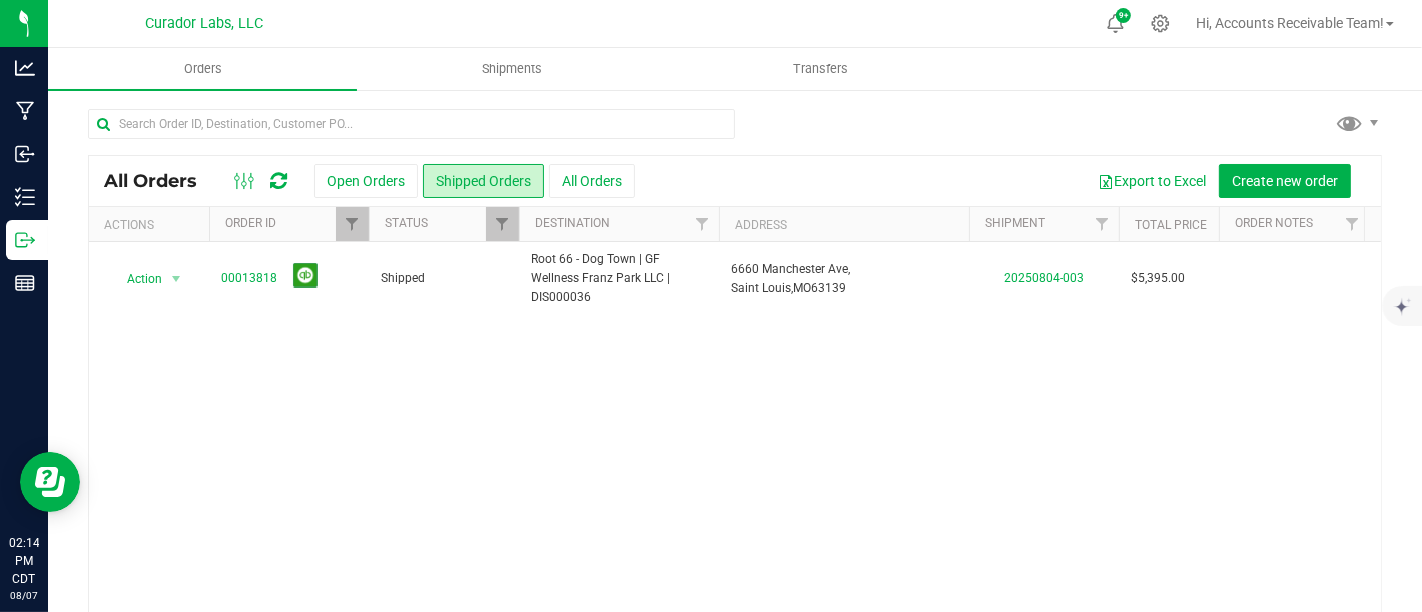click on "Shipped   Root 66 - Dog Town | GF Wellness Franz Park LLC | DIS000036   [NUMBER] [STREET],   [CITY],   MO   [ZIP]  20250804-003 $5,395.00     *  [MONTH] [NUMBER] [TIME] [TIMEZONE]
[FIRST] [LAST]
[NUMBER]" at bounding box center [735, 435] 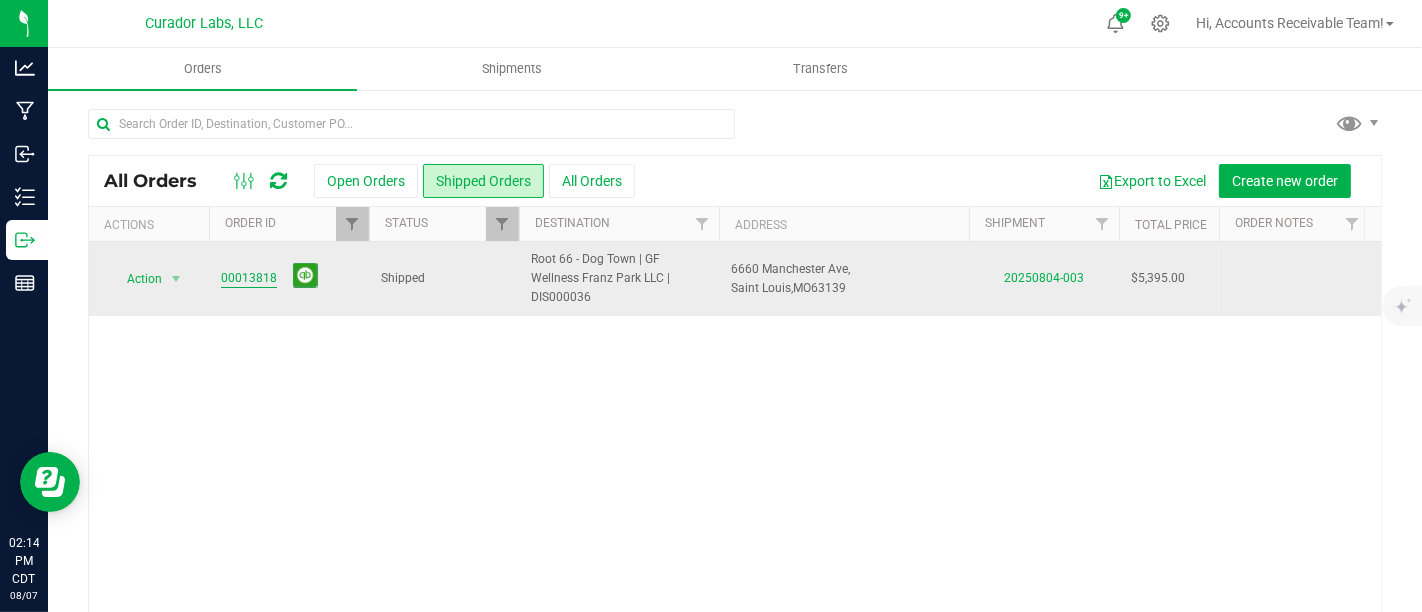 click on "00013818" at bounding box center (249, 278) 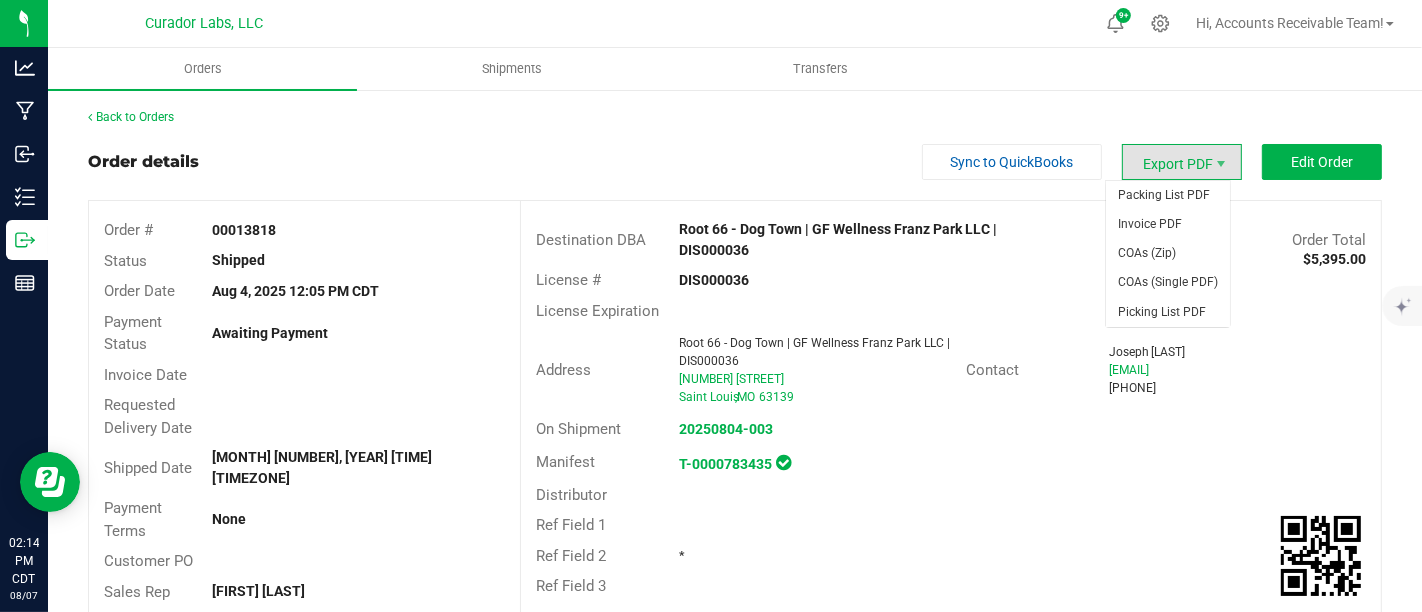 click on "Export PDF" at bounding box center [1182, 162] 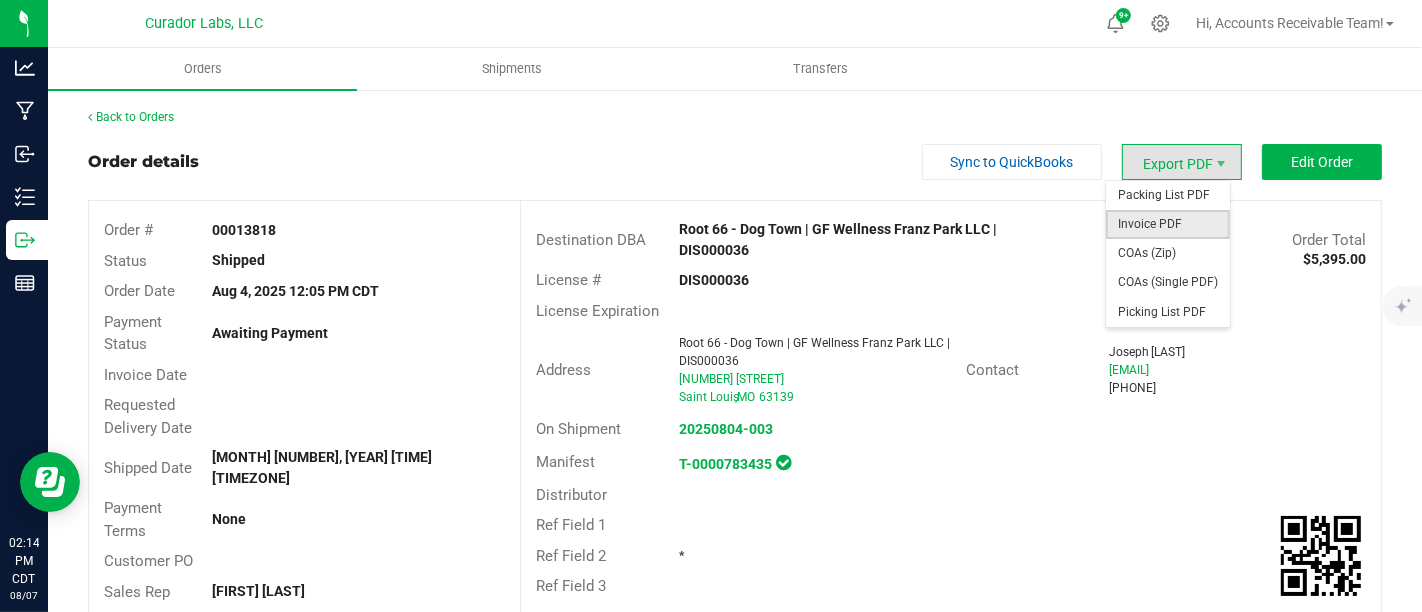 click on "Invoice PDF" at bounding box center (1168, 224) 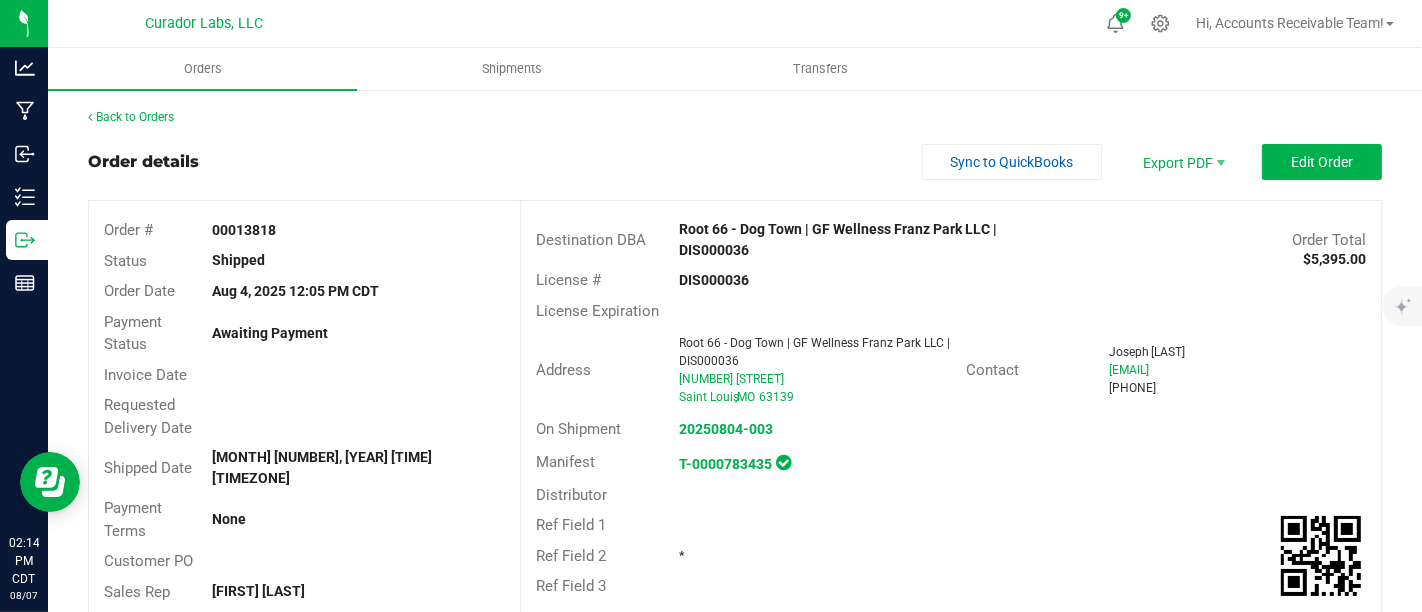 click on "Order details   Sync to QuickBooks   Export PDF   Edit Order" at bounding box center (735, 162) 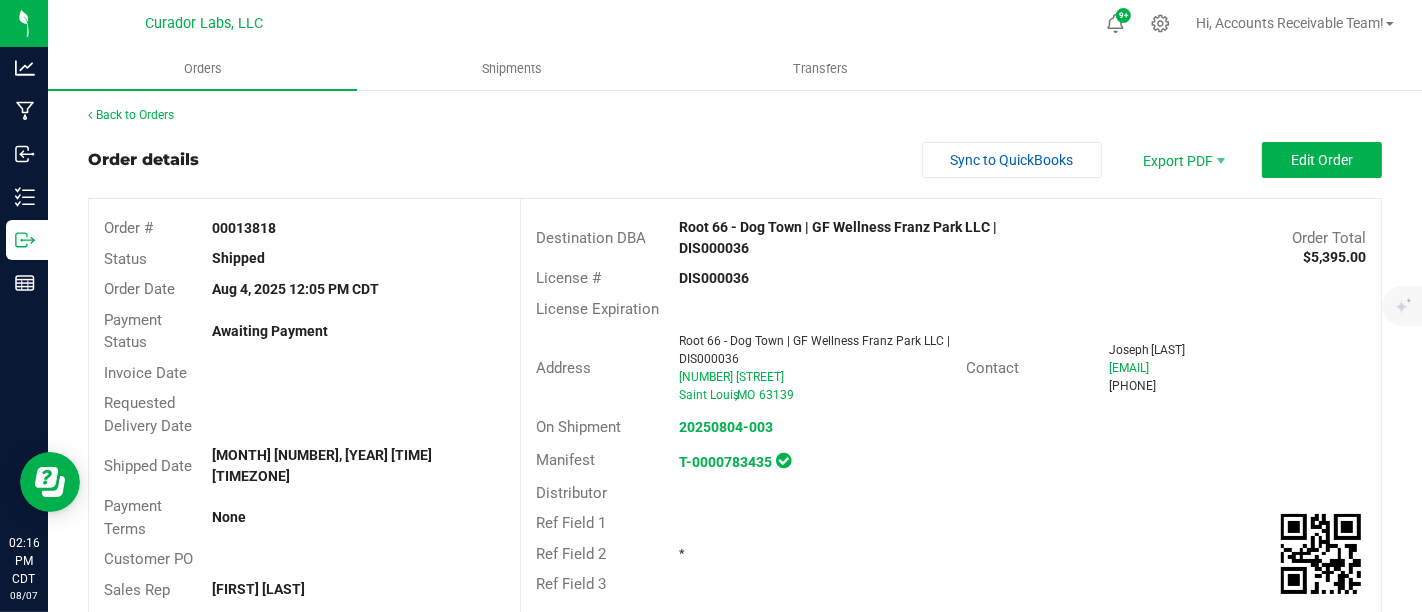 scroll, scrollTop: 0, scrollLeft: 0, axis: both 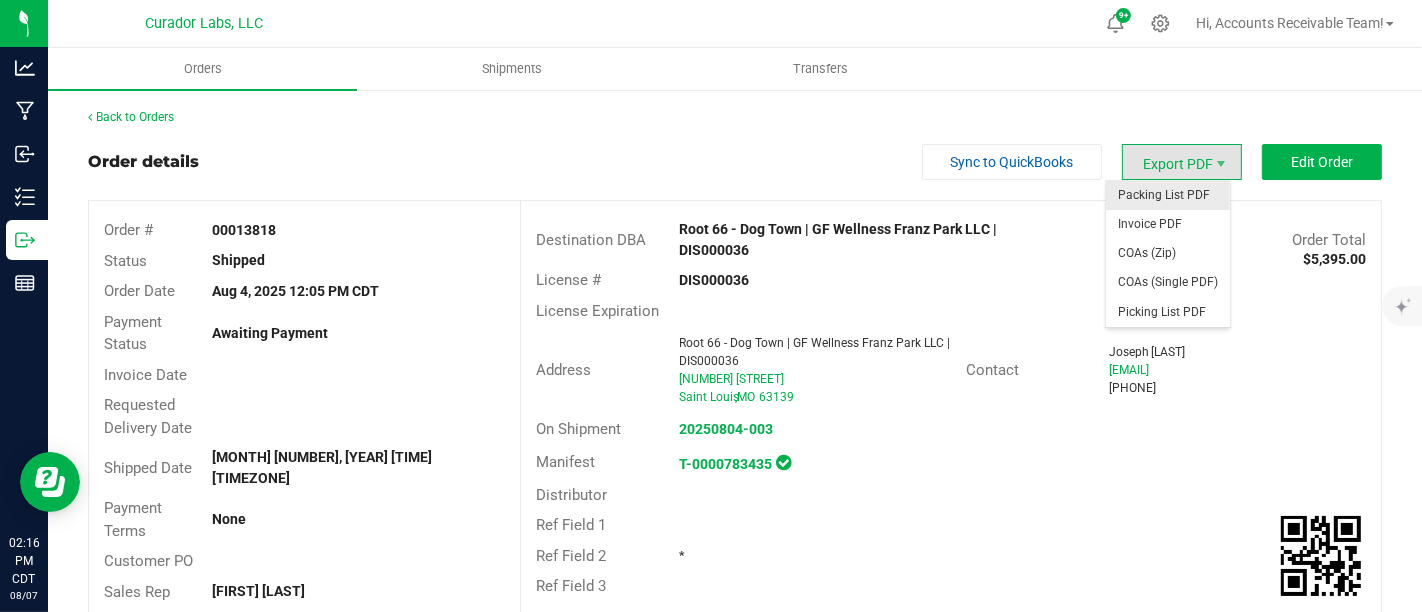 drag, startPoint x: 1157, startPoint y: 168, endPoint x: 1157, endPoint y: 198, distance: 30 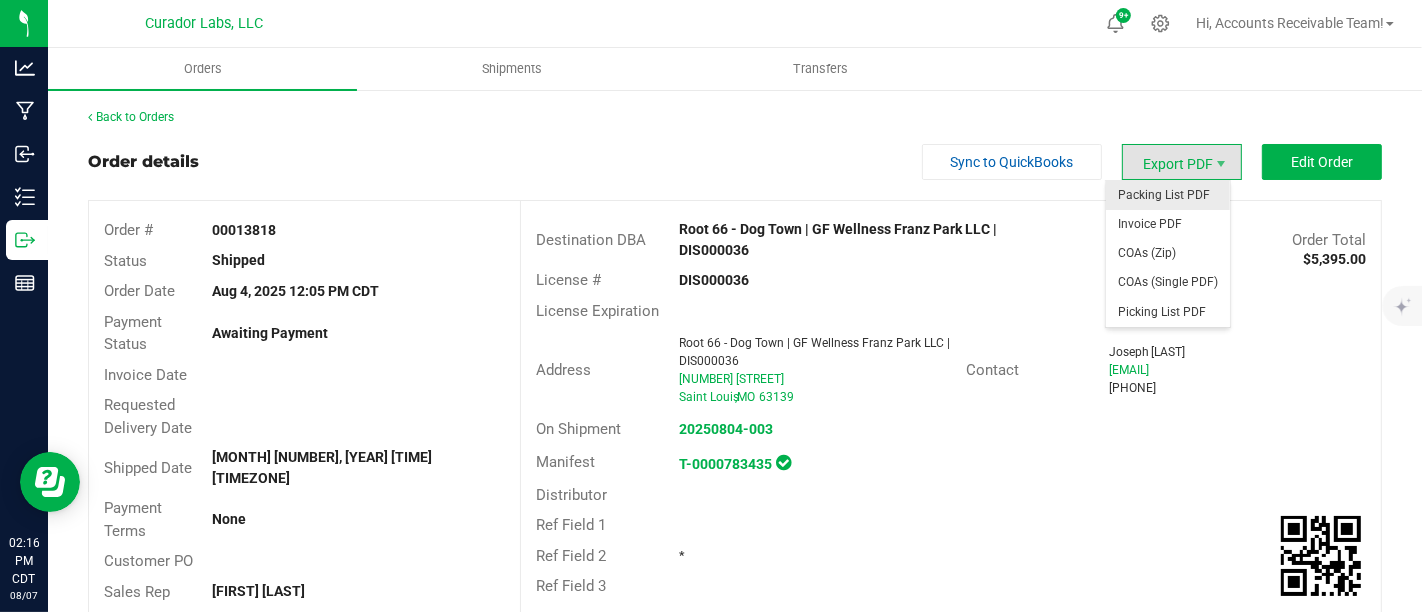 click on "Export PDF" at bounding box center (1182, 162) 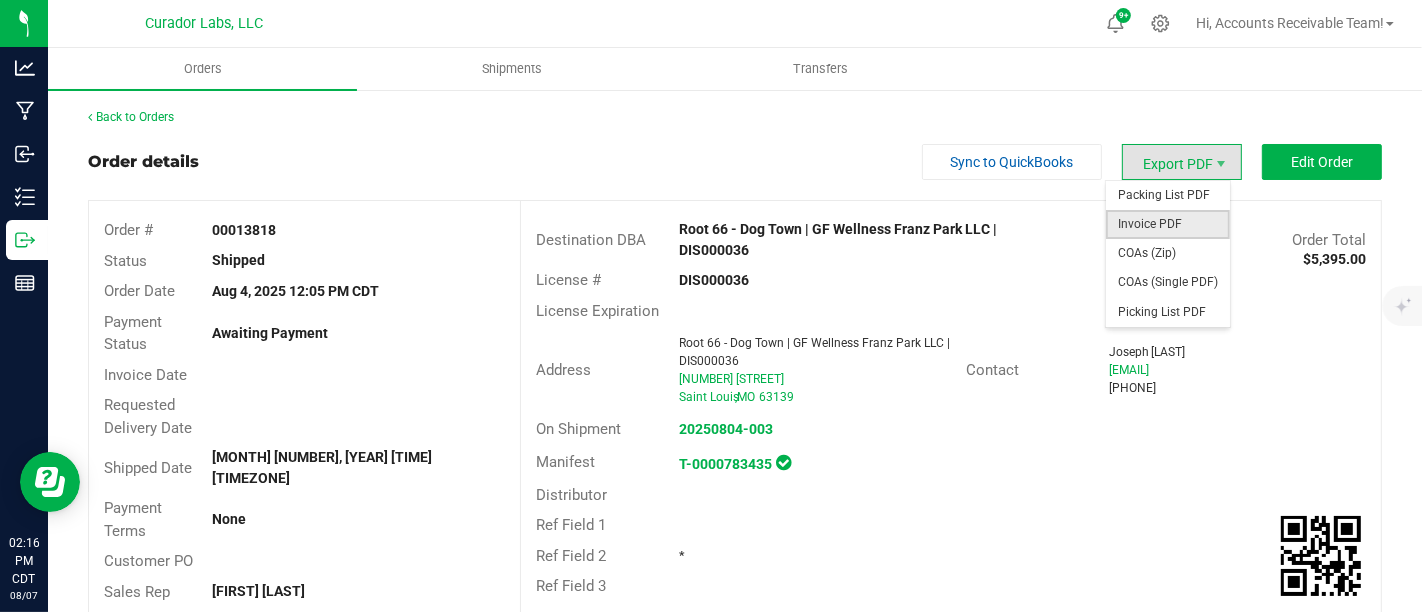 click on "Invoice PDF" at bounding box center [1168, 224] 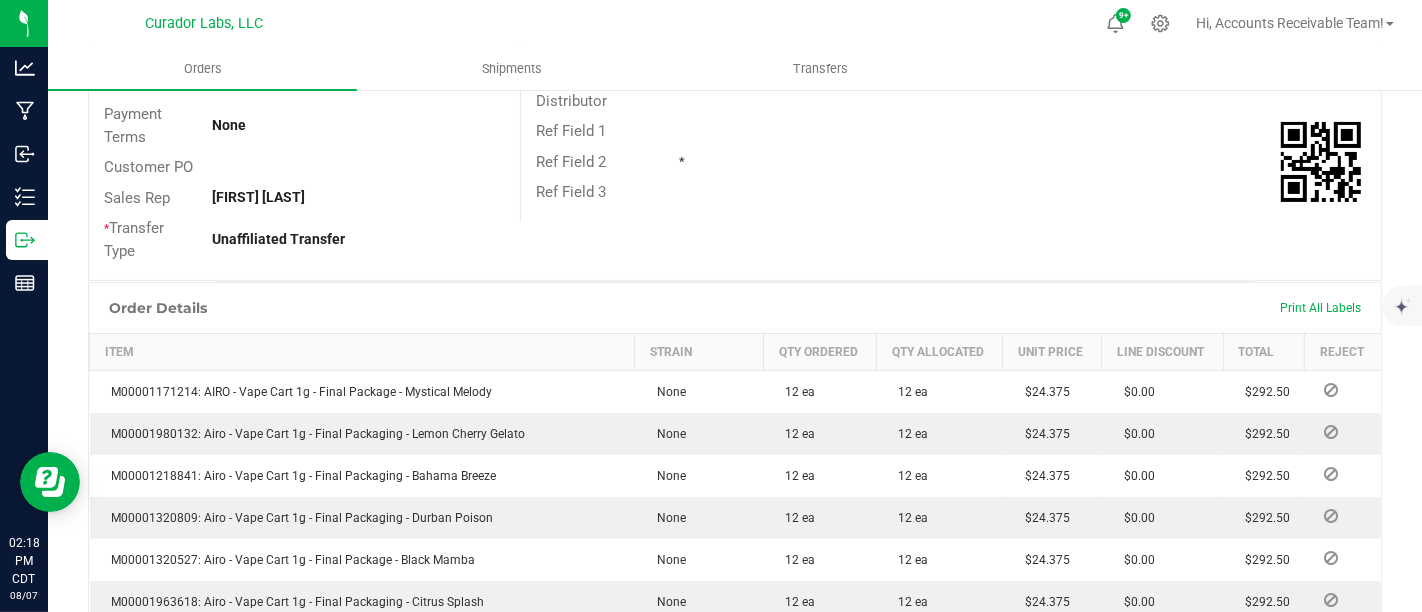 scroll, scrollTop: 555, scrollLeft: 0, axis: vertical 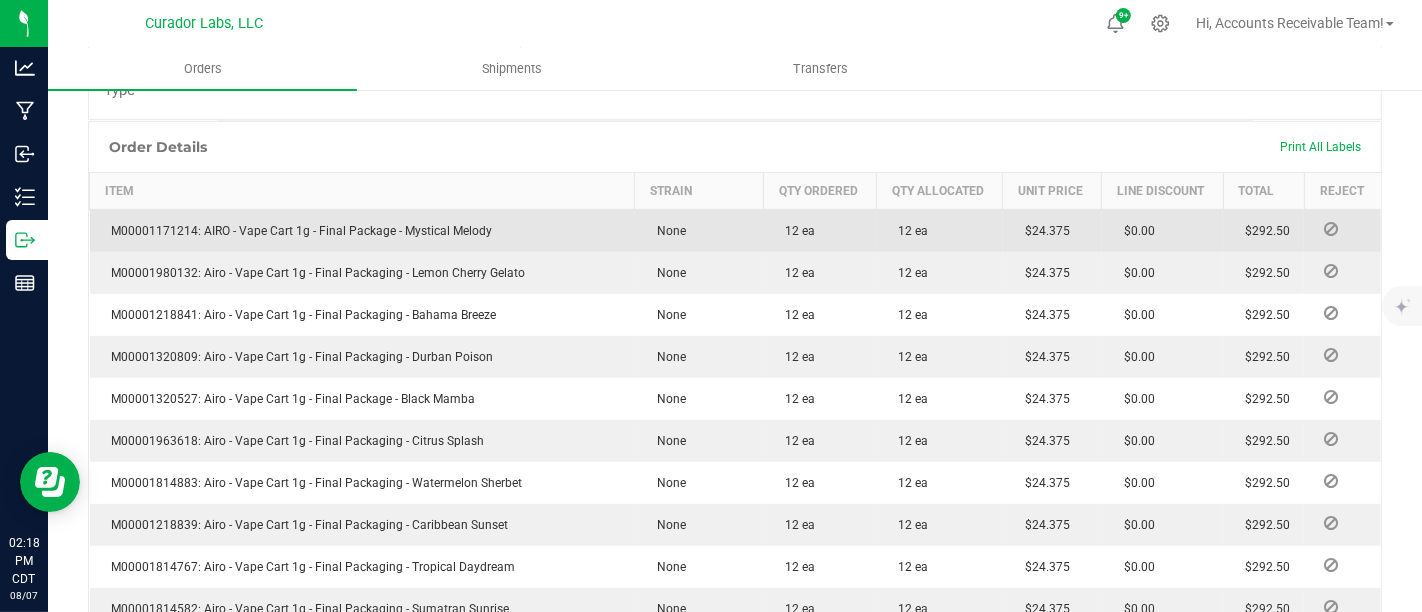 click on "M00001171214: AIRO - Vape Cart 1g - Final Package - Mystical Melody" at bounding box center [297, 231] 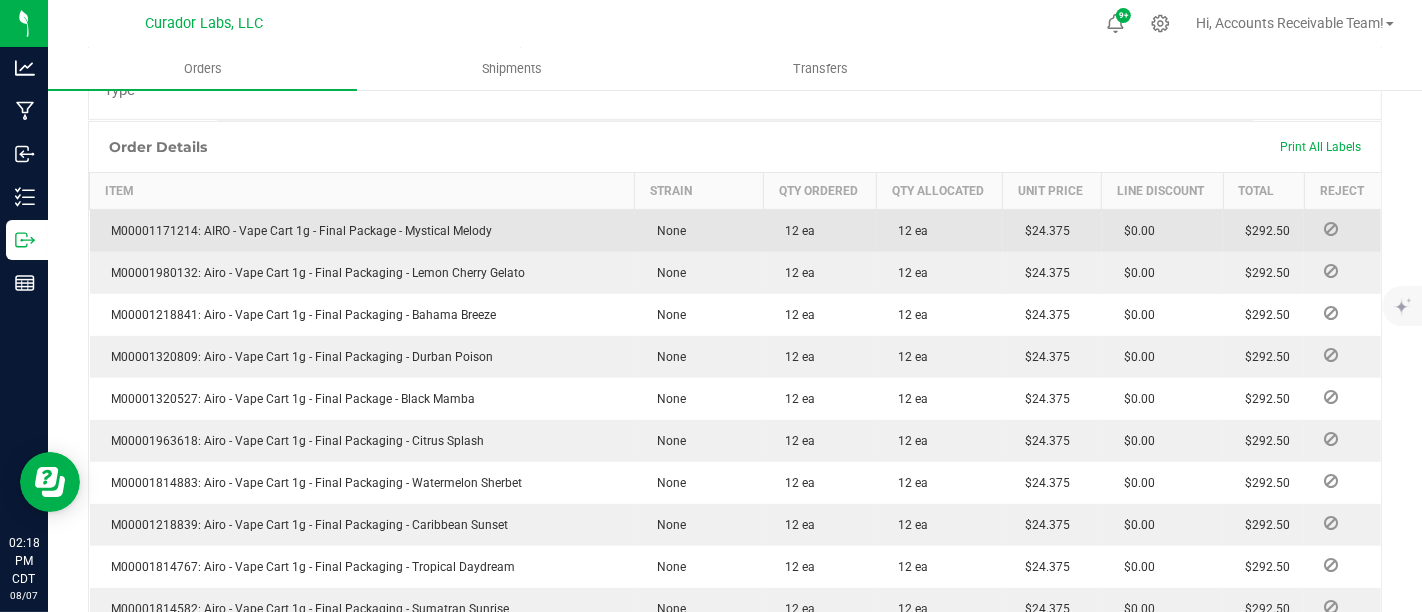 click on "M00001171214: AIRO - Vape Cart 1g - Final Package - Mystical Melody" at bounding box center [297, 231] 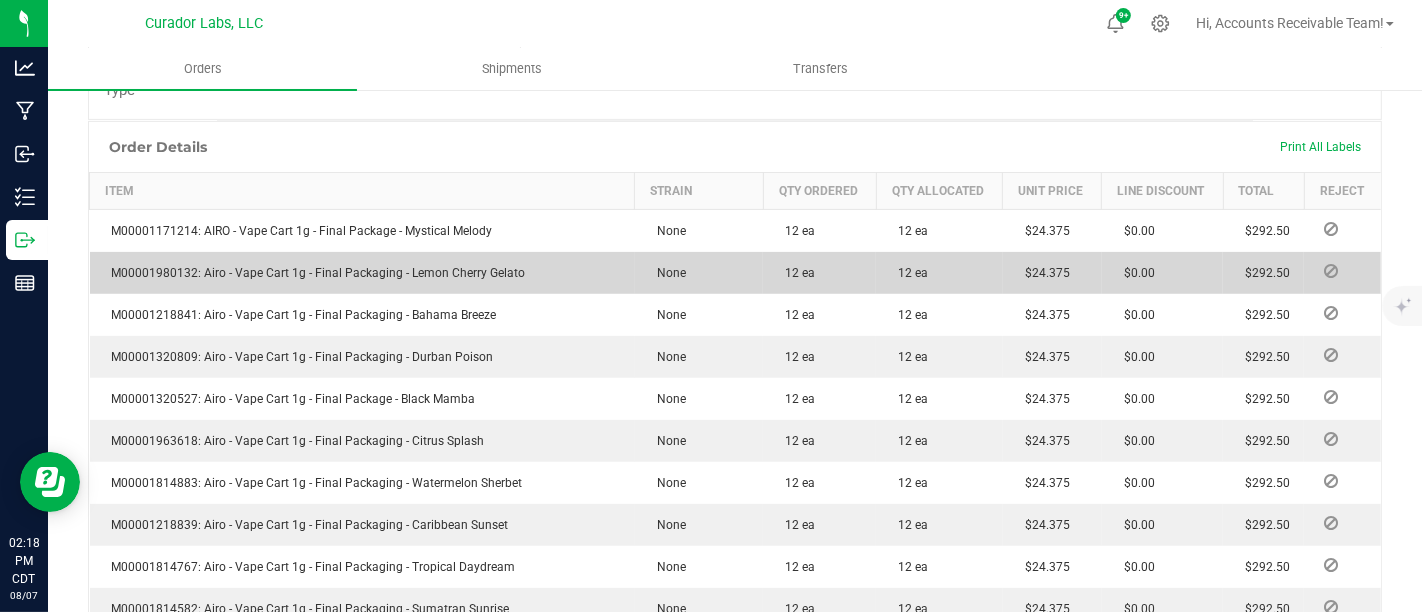 click on "M00001980132: Airo - Vape Cart 1g - Final Packaging - Lemon Cherry Gelato" at bounding box center [314, 273] 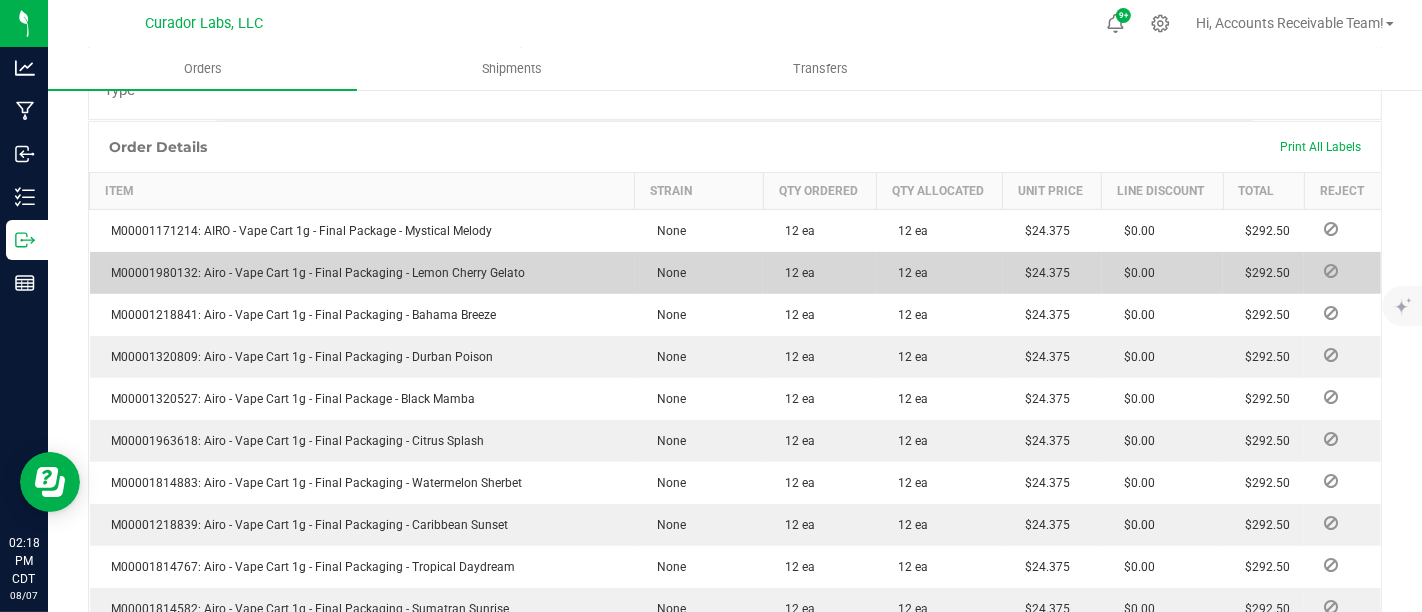click on "M00001980132: Airo - Vape Cart 1g - Final Packaging - Lemon Cherry Gelato" at bounding box center [314, 273] 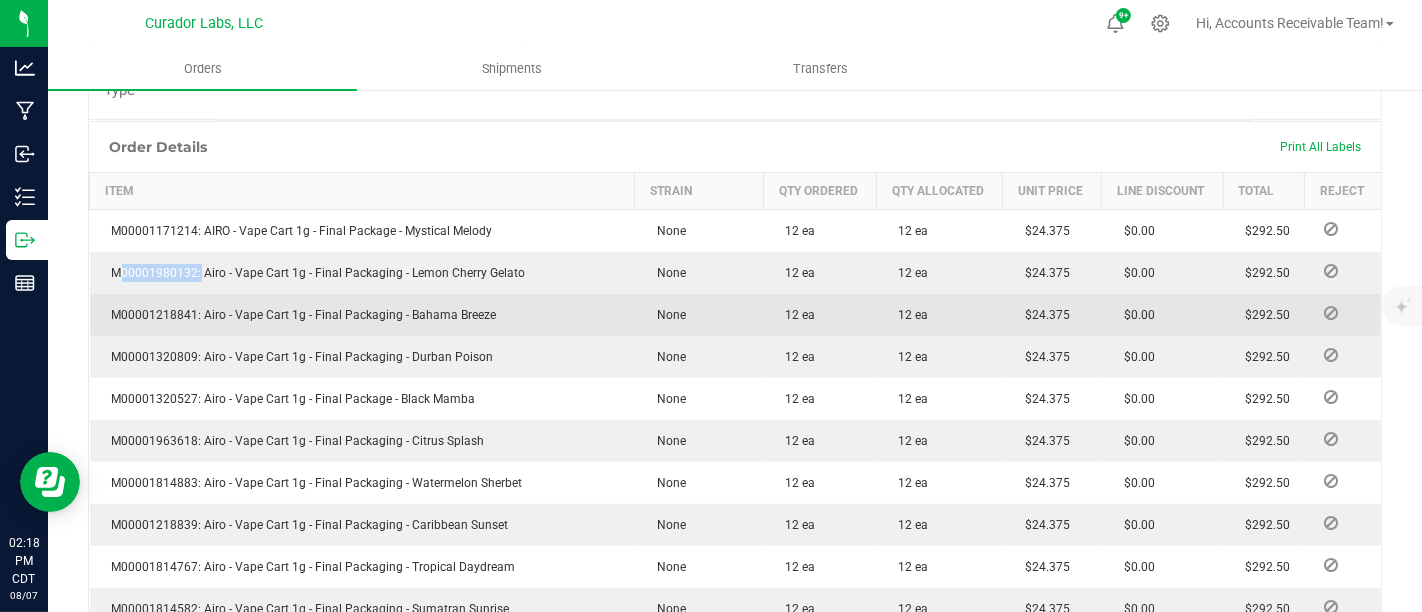 click on "M00001218841: Airo - Vape Cart 1g - Final Packaging - Bahama Breeze" at bounding box center (299, 315) 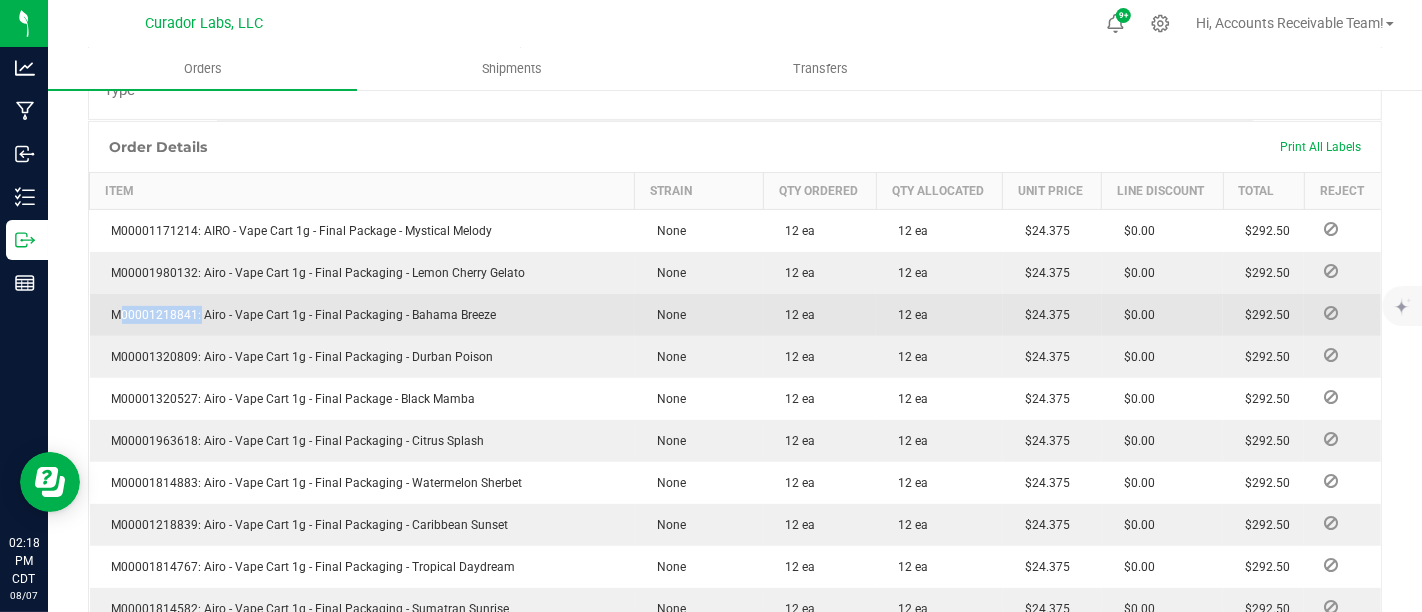 click on "M00001218841: Airo - Vape Cart 1g - Final Packaging - Bahama Breeze" at bounding box center (299, 315) 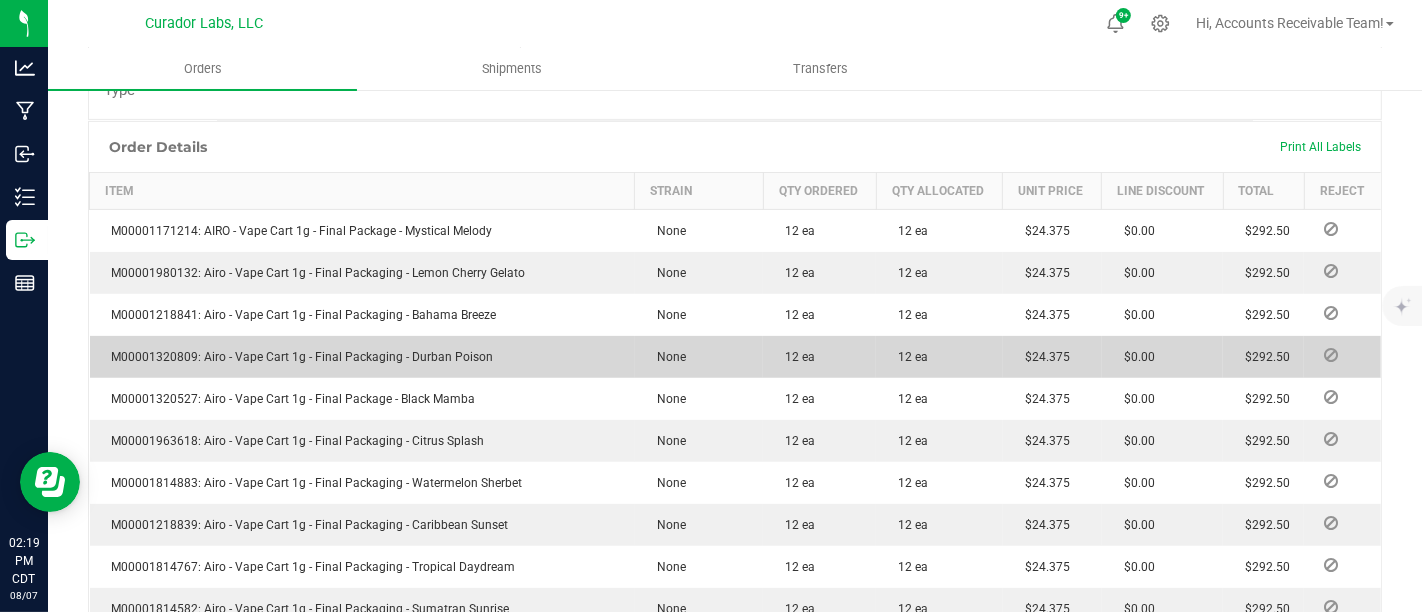 click on "M00001320809: Airo - Vape Cart 1g - Final Packaging - Durban Poison" at bounding box center [298, 357] 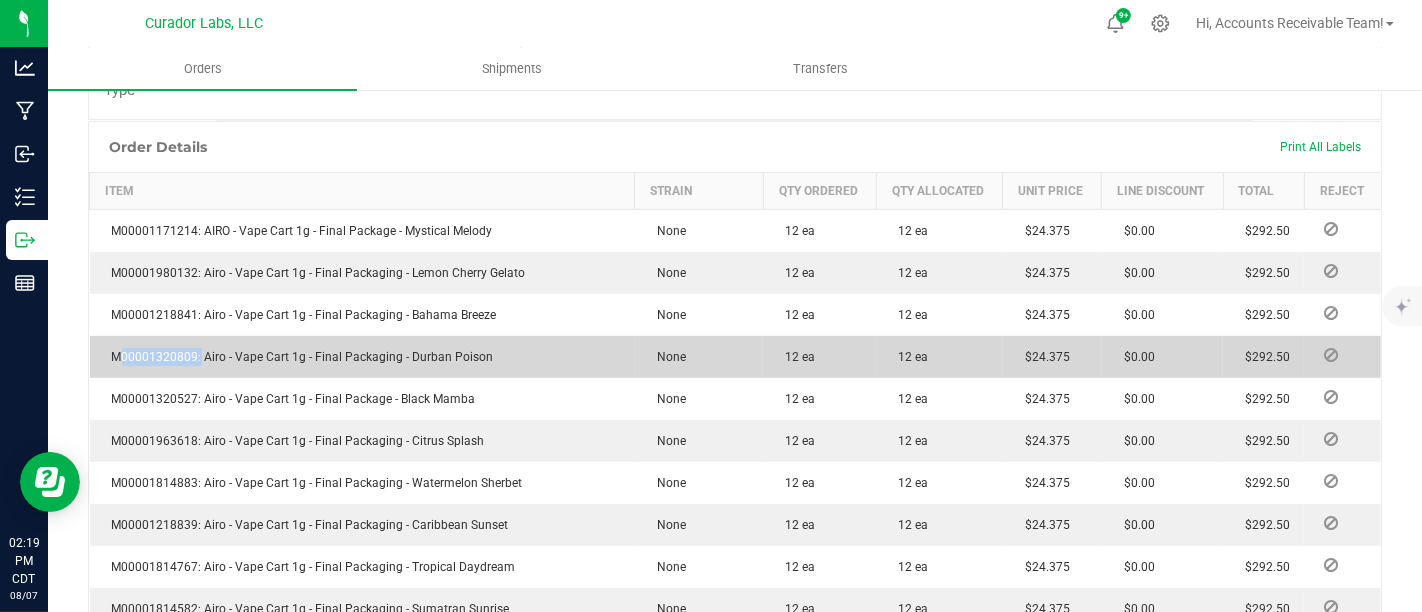 click on "M00001320809: Airo - Vape Cart 1g - Final Packaging - Durban Poison" at bounding box center [298, 357] 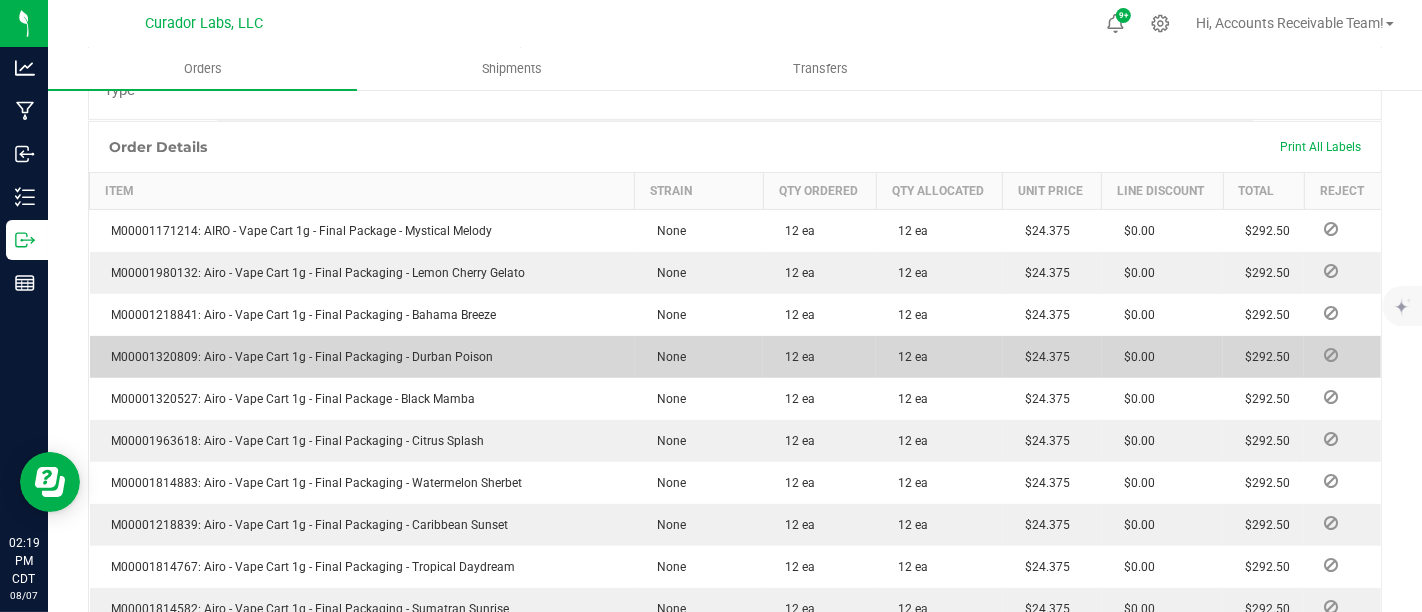 drag, startPoint x: 142, startPoint y: 334, endPoint x: 110, endPoint y: 336, distance: 32.06244 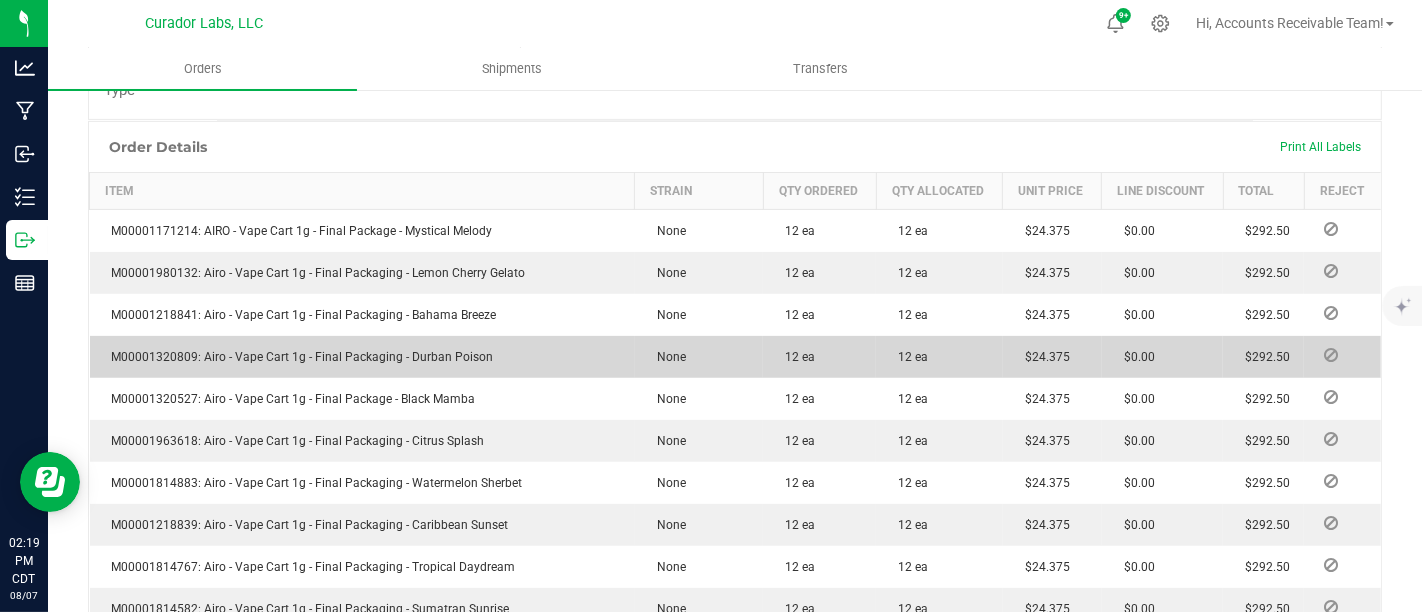 click on "M00001320809: Airo - Vape Cart 1g - Final Packaging - Durban Poison" at bounding box center (298, 357) 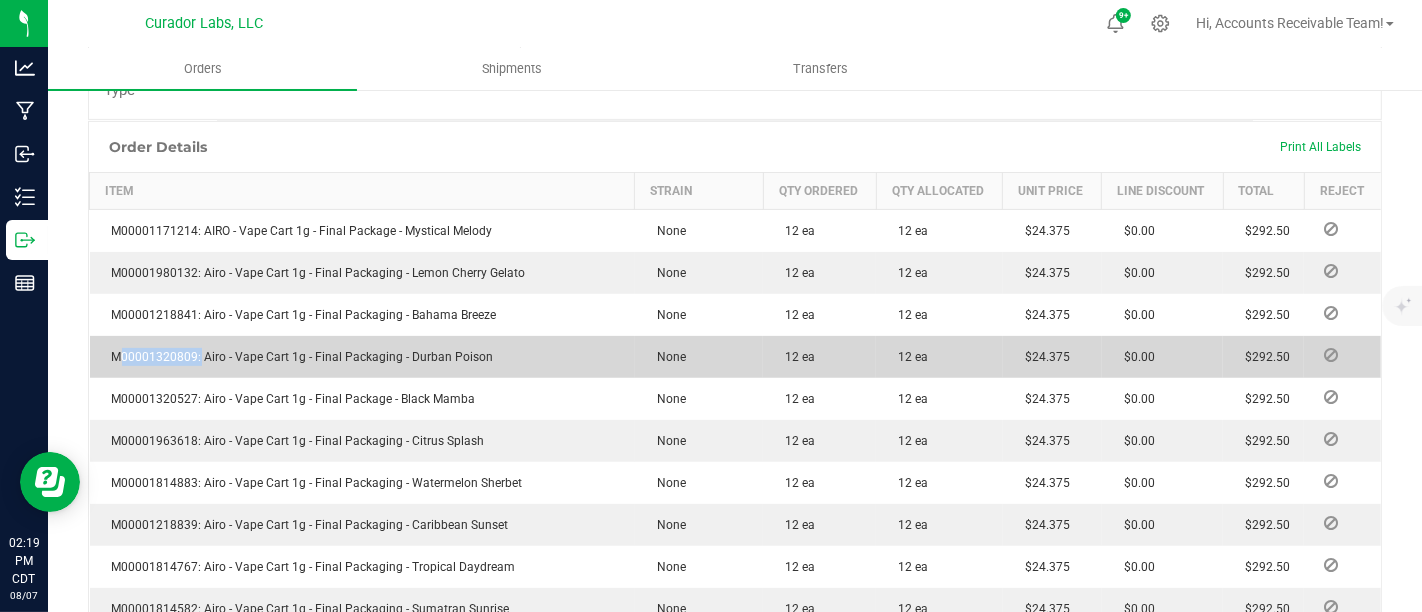 click on "M00001320809: Airo - Vape Cart 1g - Final Packaging - Durban Poison" at bounding box center [298, 357] 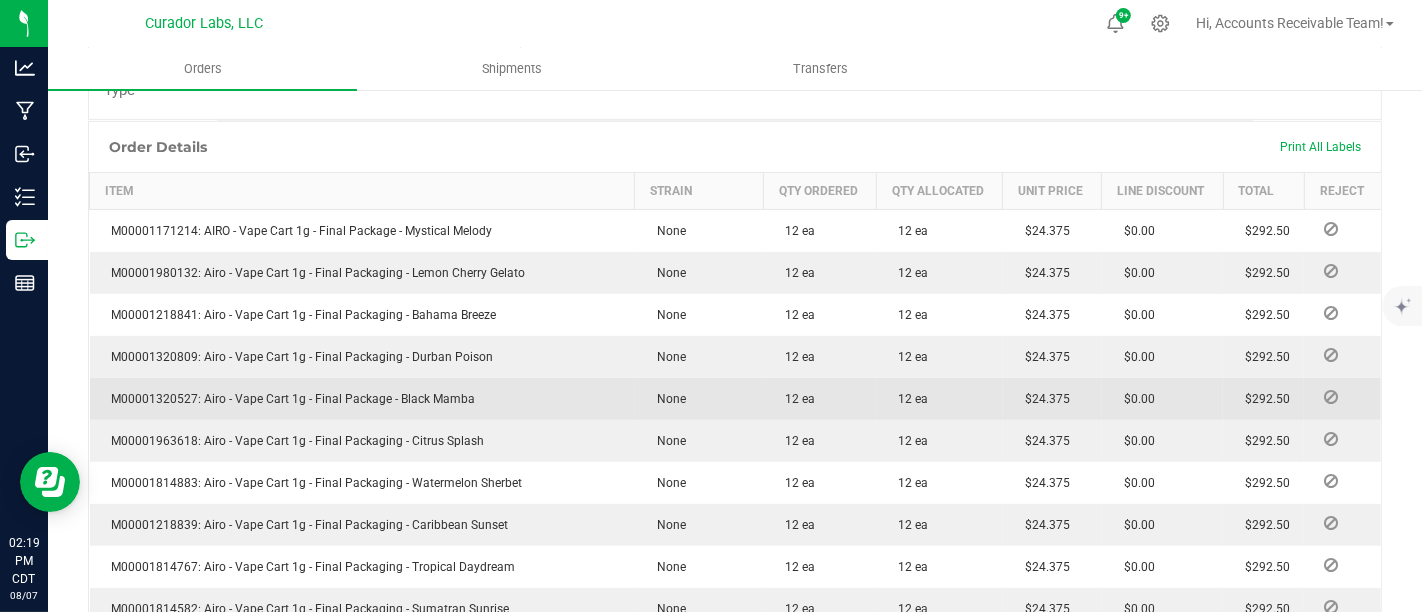 click on "M00001320527: Airo - Vape Cart 1g - Final Package - Black Mamba" at bounding box center (289, 399) 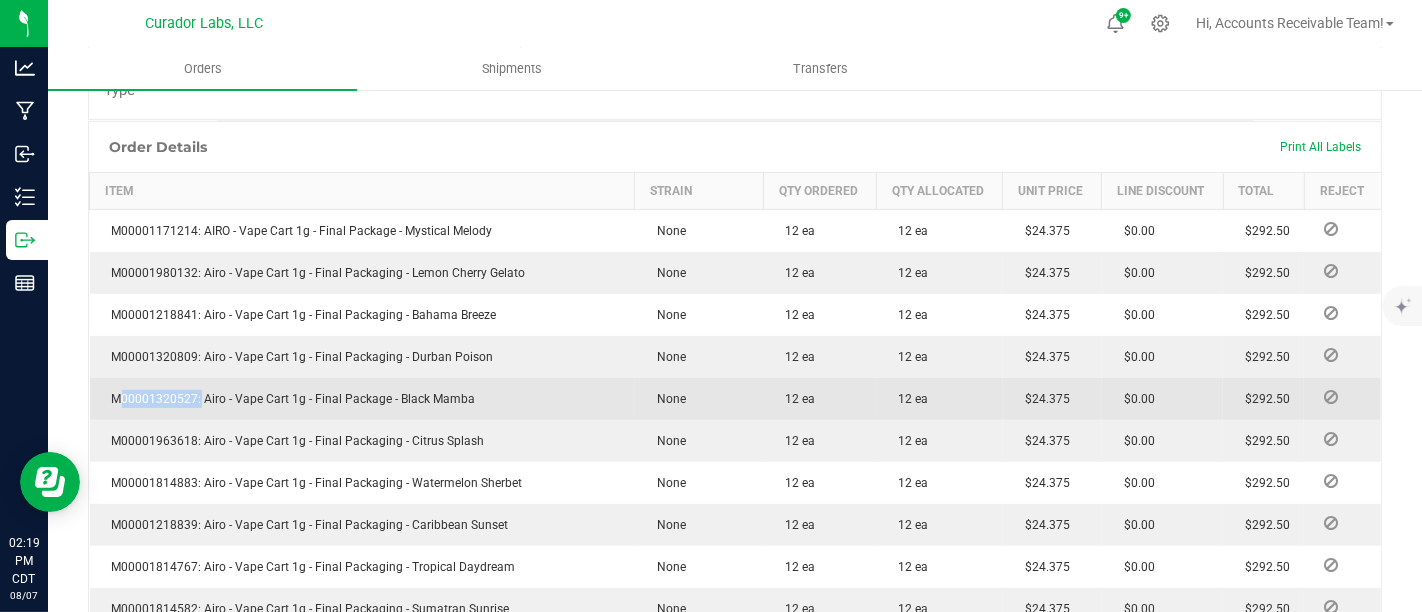 click on "M00001320527: Airo - Vape Cart 1g - Final Package - Black Mamba" at bounding box center [289, 399] 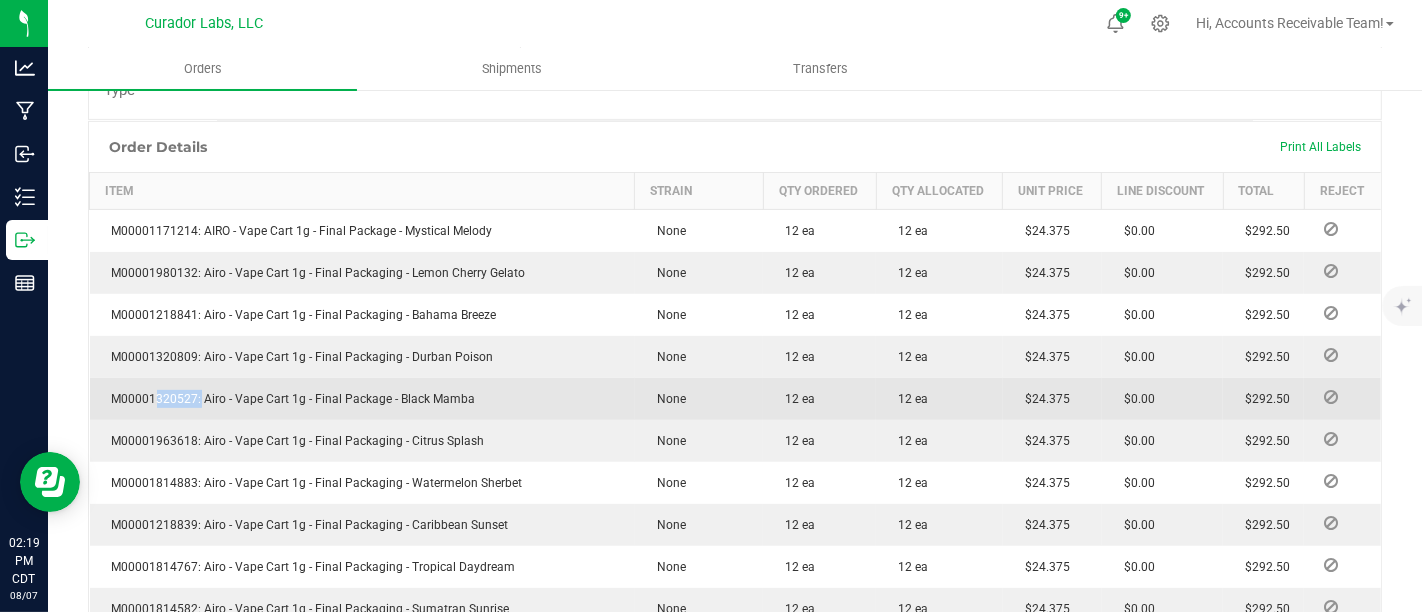 click on "M00001320527: Airo - Vape Cart 1g - Final Package - Black Mamba" at bounding box center [289, 399] 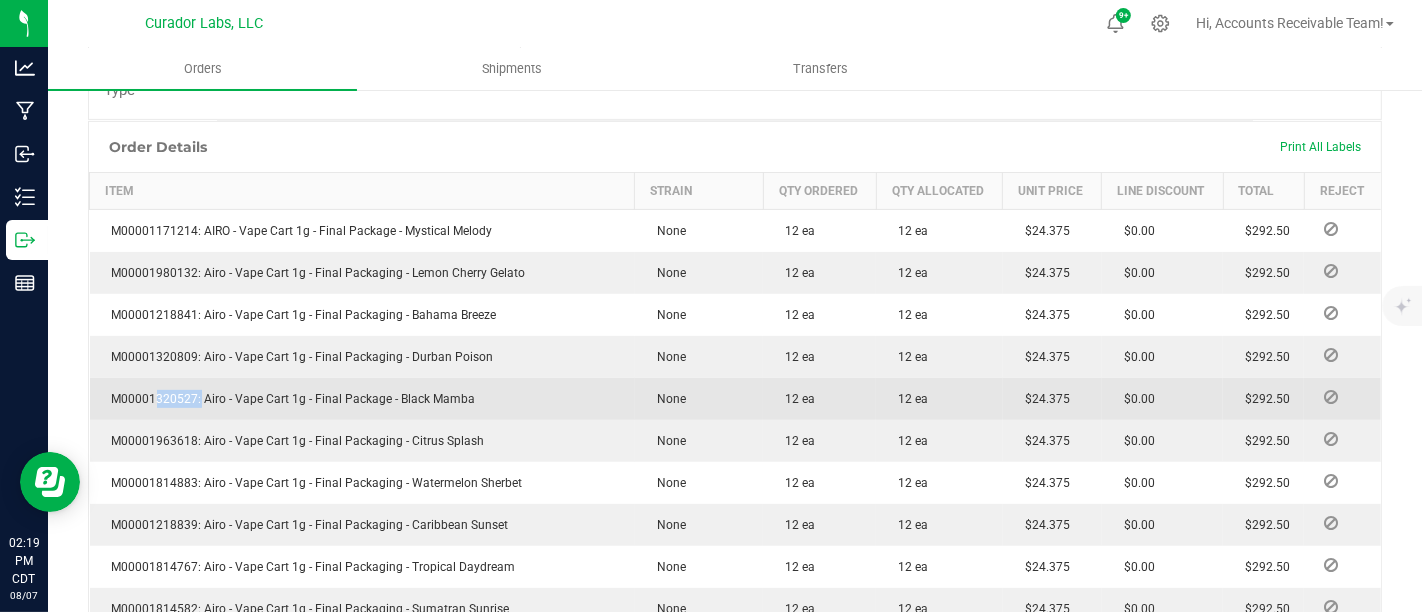 click on "M00001320527: Airo - Vape Cart 1g - Final Package - Black Mamba" at bounding box center (289, 399) 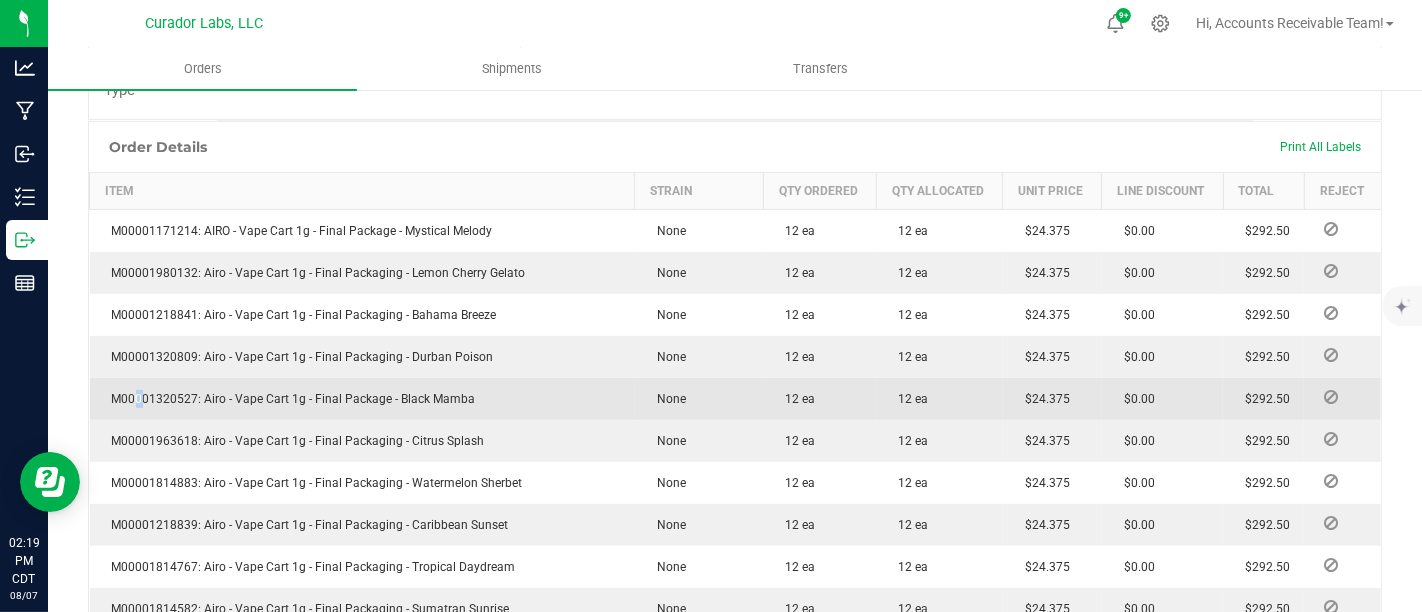 drag, startPoint x: 151, startPoint y: 377, endPoint x: 132, endPoint y: 378, distance: 19.026299 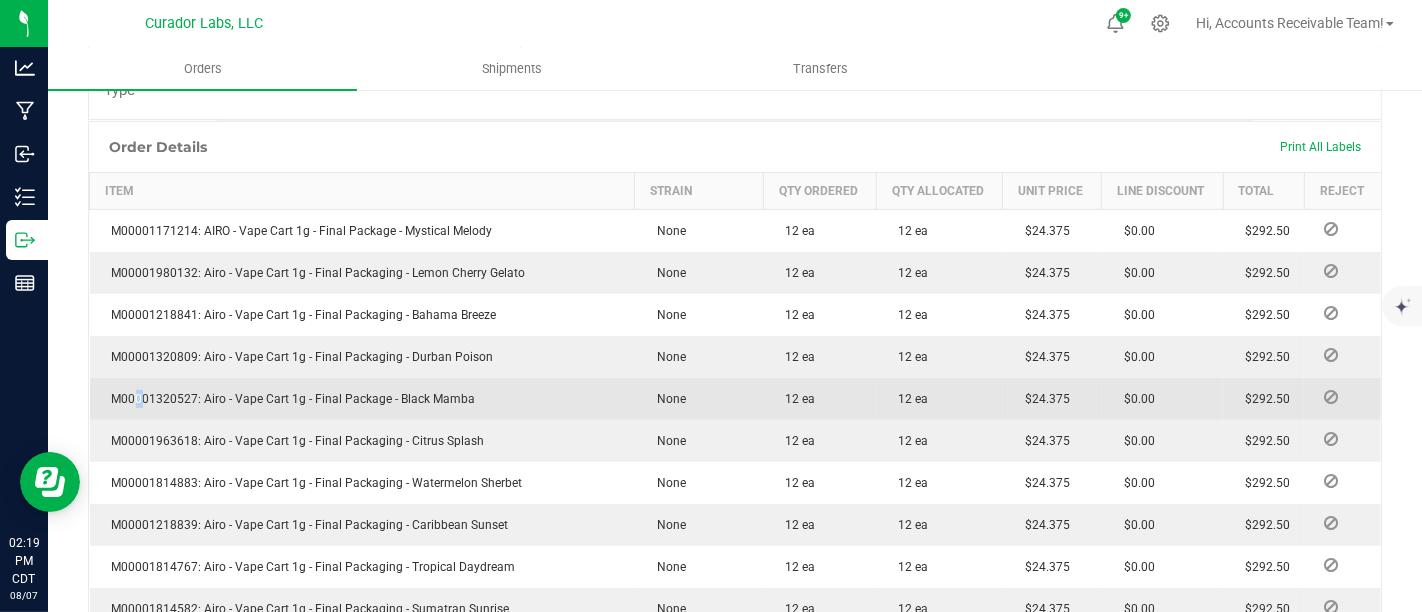 click on "M00001320527: Airo - Vape Cart 1g - Final Package - Black Mamba" at bounding box center [289, 399] 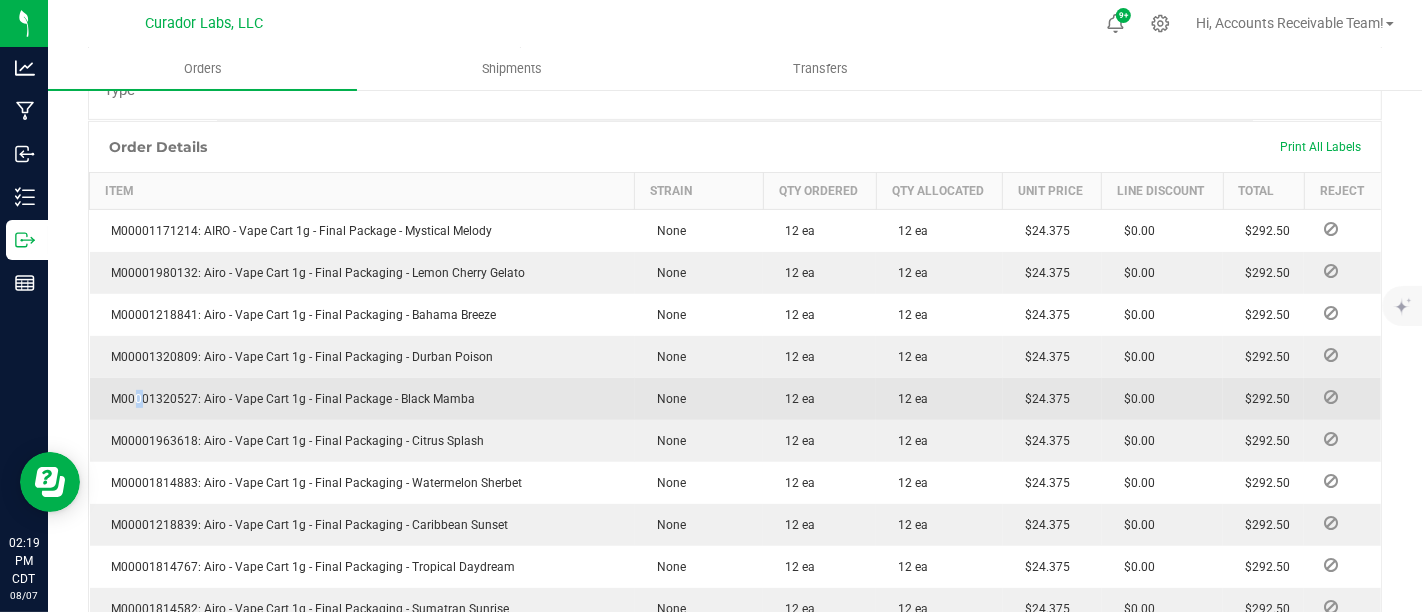 click on "M00001320527: Airo - Vape Cart 1g - Final Package - Black Mamba" at bounding box center [289, 399] 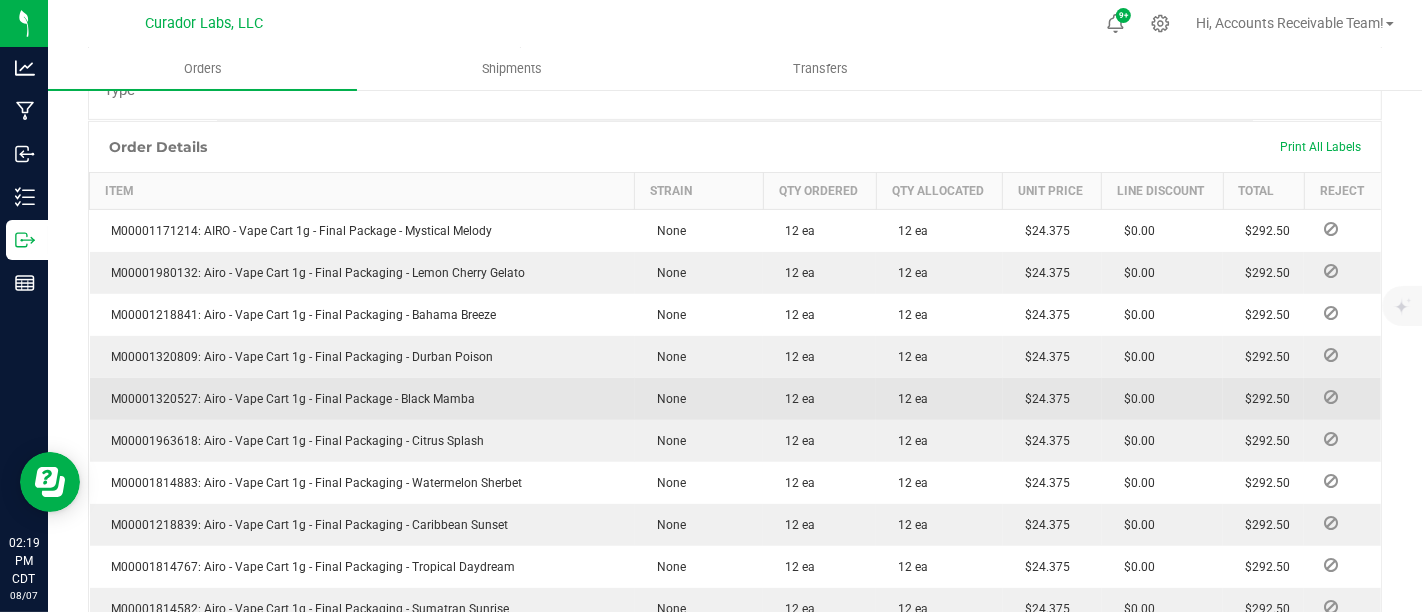 click on "M00001320527: Airo - Vape Cart 1g - Final Package - Black Mamba" at bounding box center (289, 399) 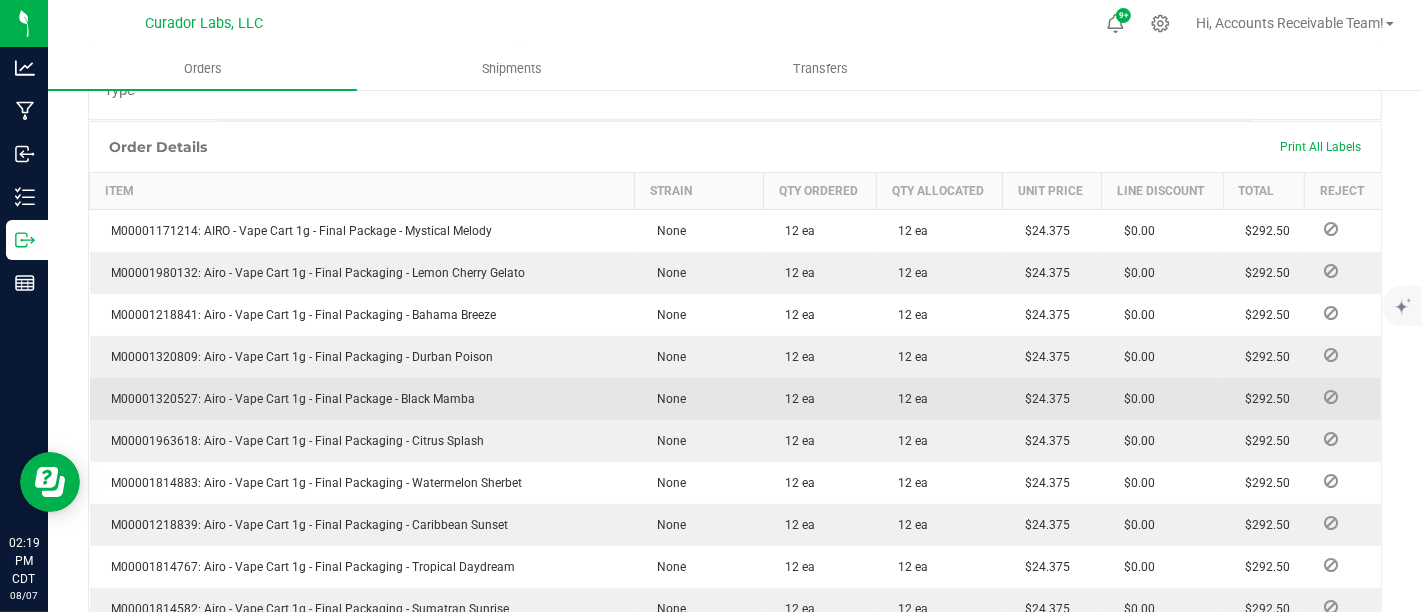 click on "M00001320527: Airo - Vape Cart 1g - Final Package - Black Mamba" at bounding box center (289, 399) 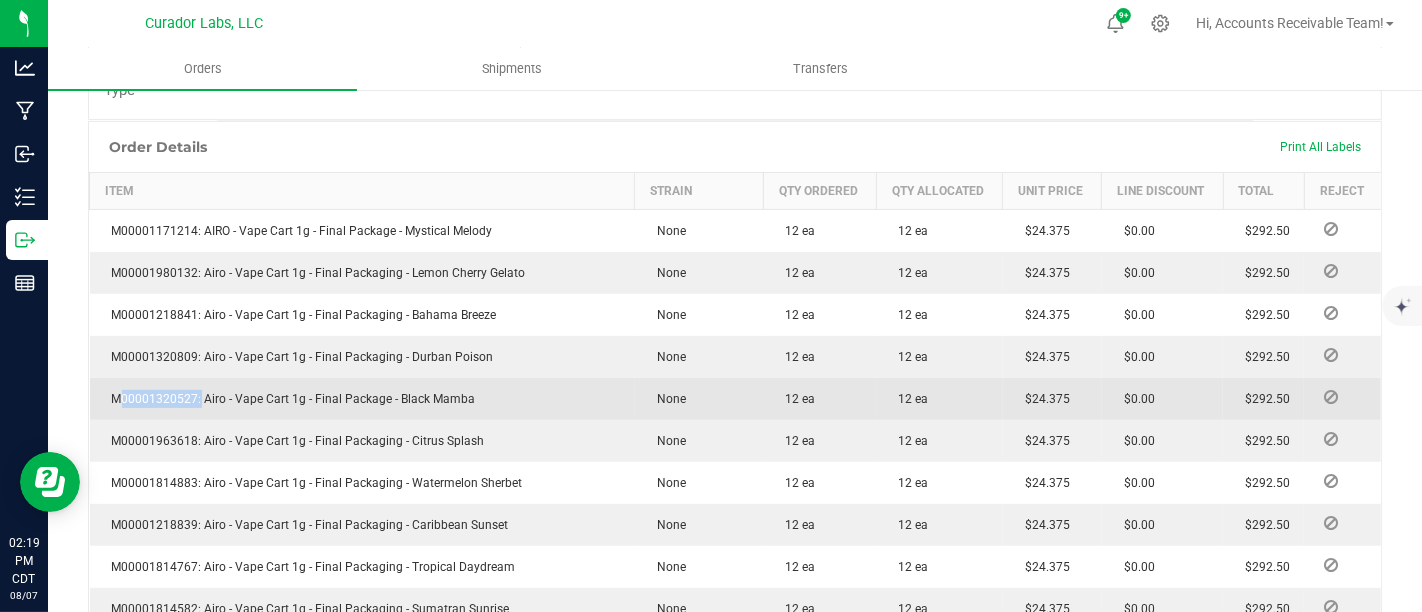 click on "M00001320527: Airo - Vape Cart 1g - Final Package - Black Mamba" at bounding box center (289, 399) 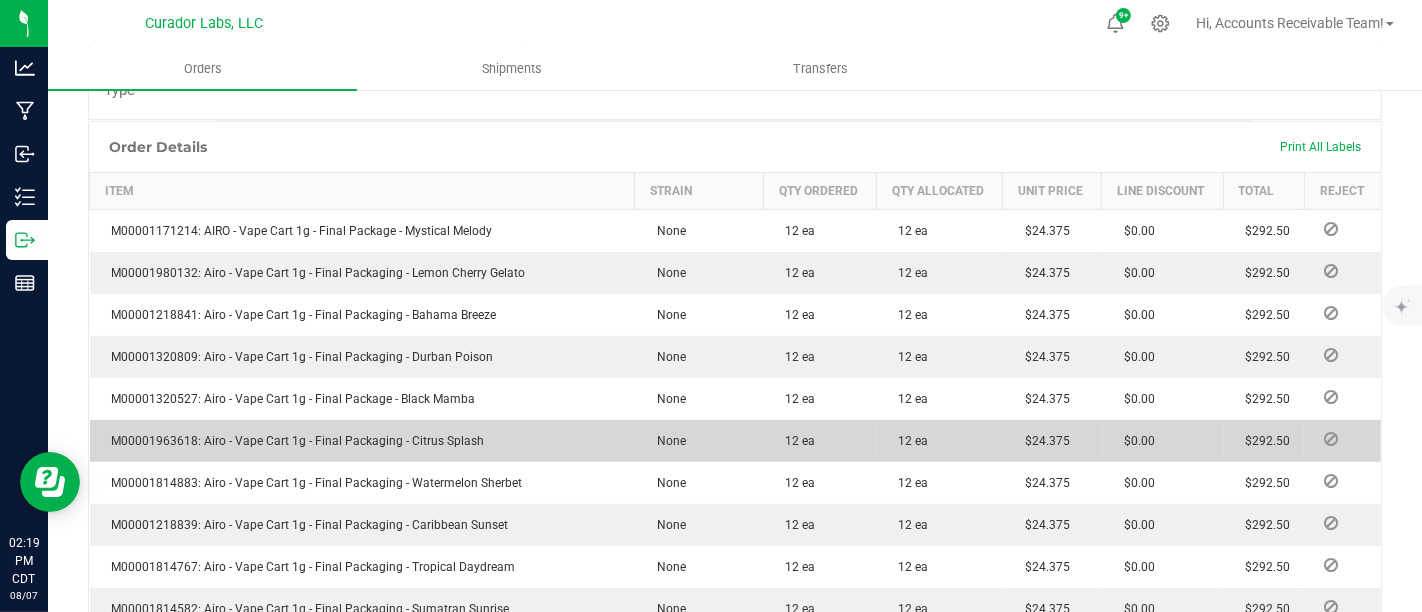 click on "M00001963618: Airo - Vape Cart 1g - Final Packaging - Citrus Splash" at bounding box center (293, 441) 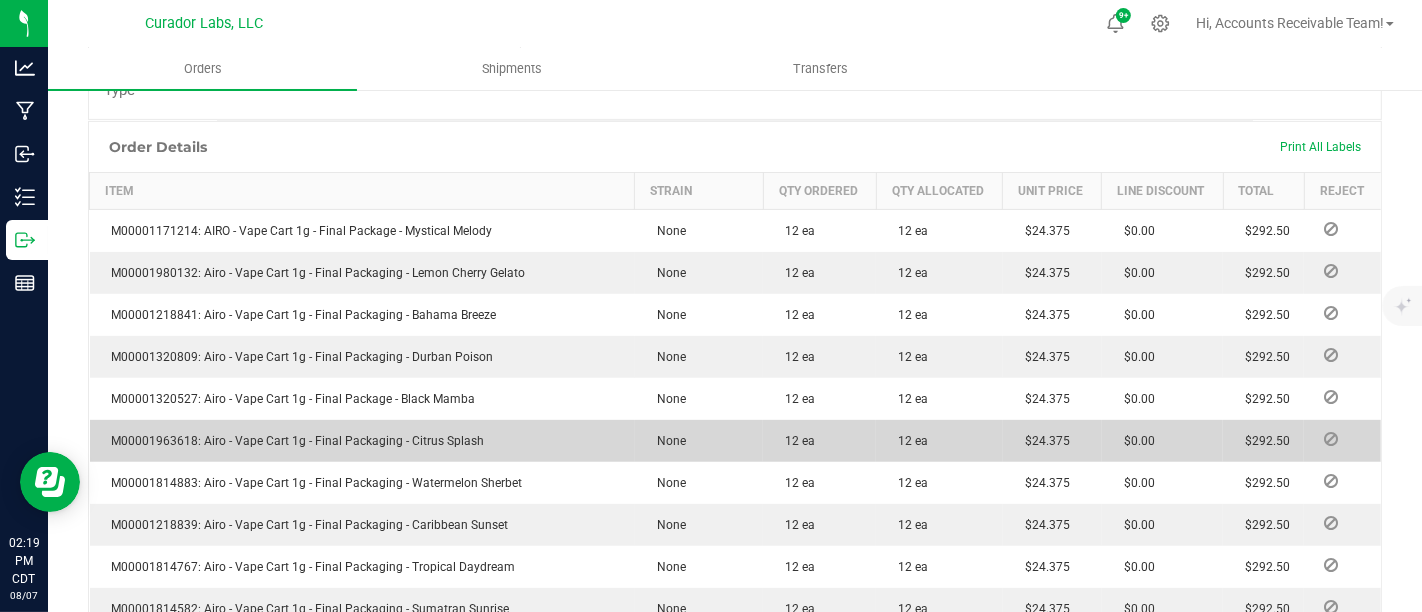 click on "M00001963618: Airo - Vape Cart 1g - Final Packaging - Citrus Splash" at bounding box center (293, 441) 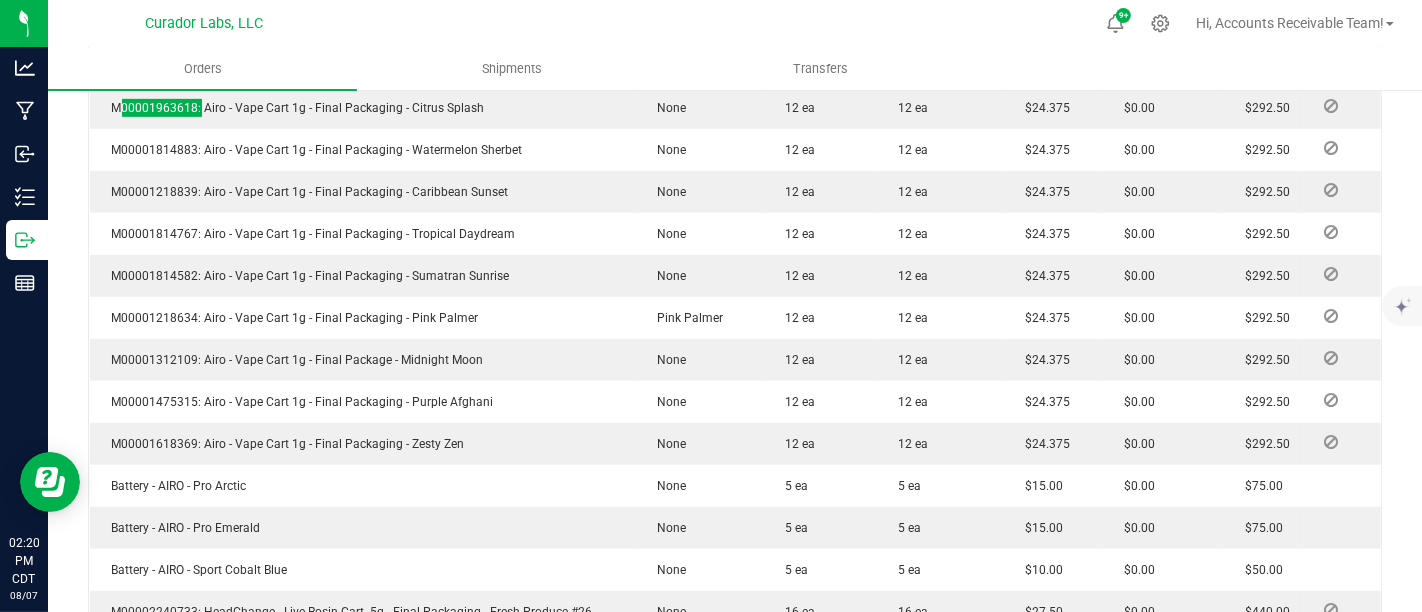scroll, scrollTop: 777, scrollLeft: 0, axis: vertical 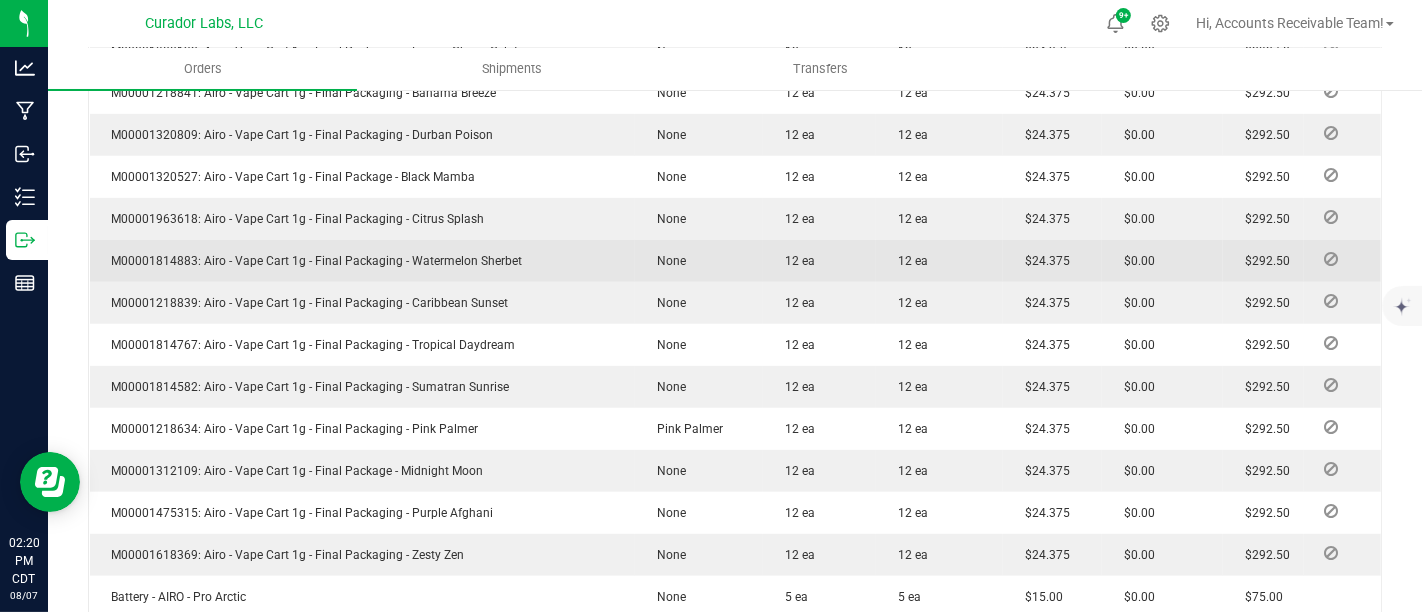 click on "M00001814883: Airo - Vape Cart 1g - Final Packaging - Watermelon Sherbet" at bounding box center [312, 261] 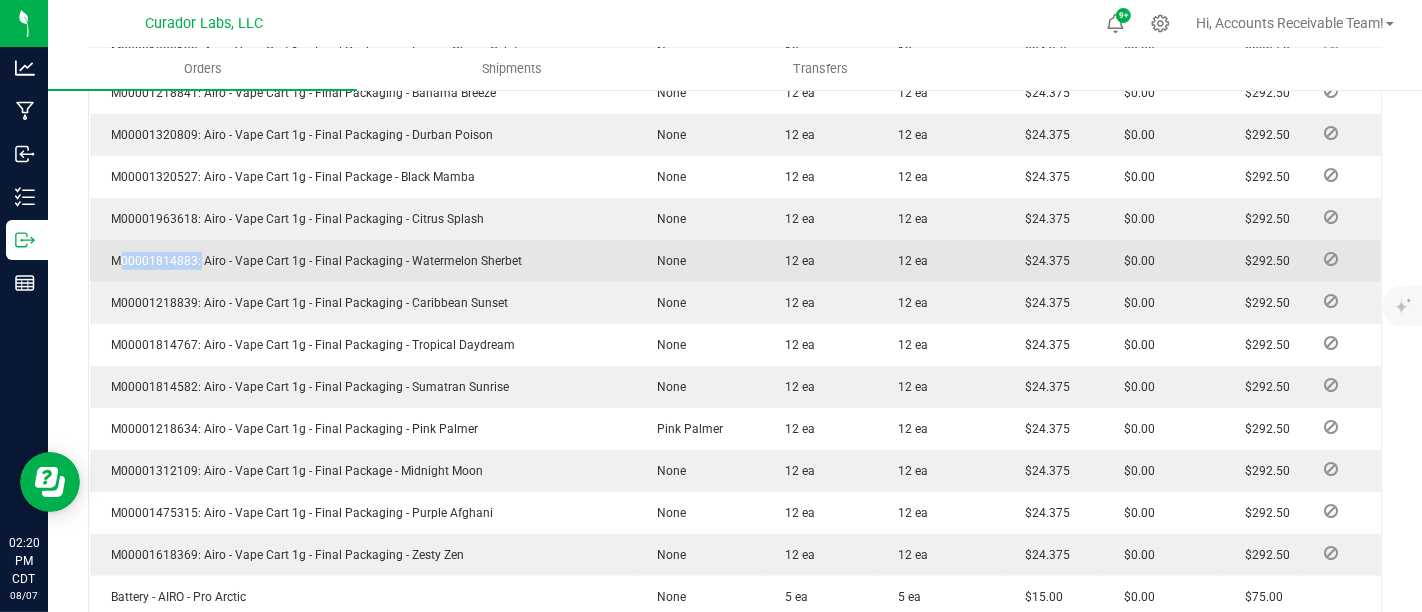 click on "M00001814883: Airo - Vape Cart 1g - Final Packaging - Watermelon Sherbet" at bounding box center [312, 261] 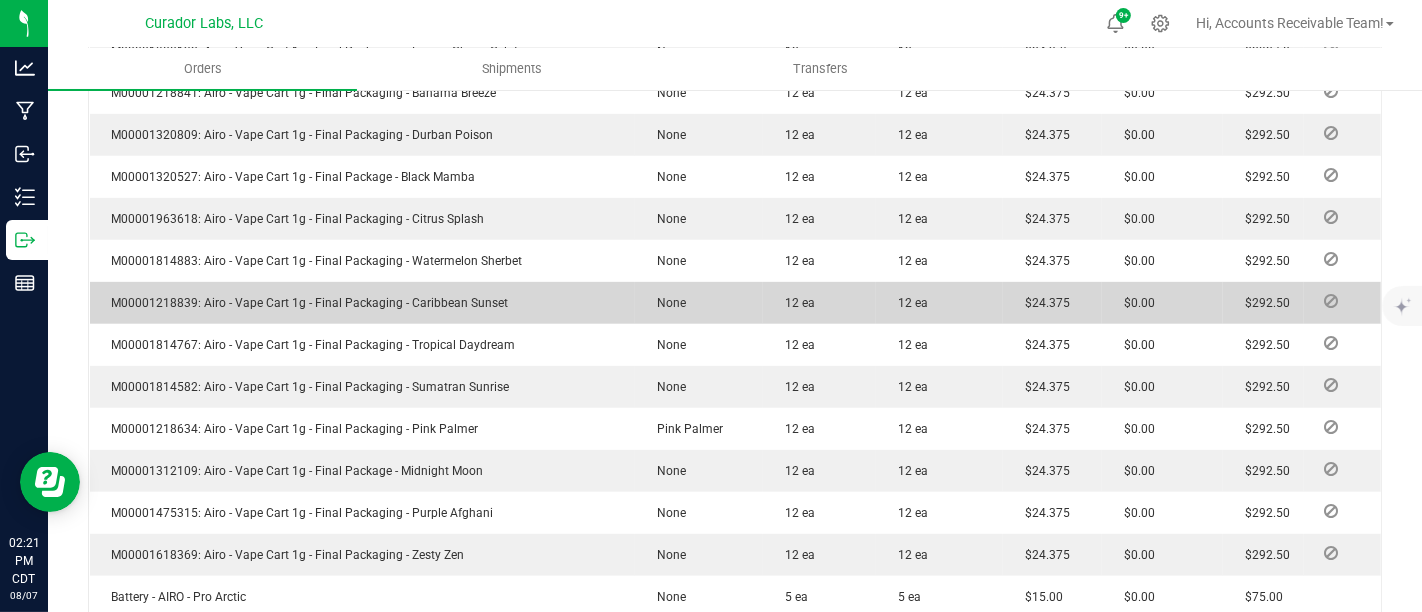 click on "M00001218839: Airo - Vape Cart 1g - Final Packaging - Caribbean Sunset" at bounding box center (305, 303) 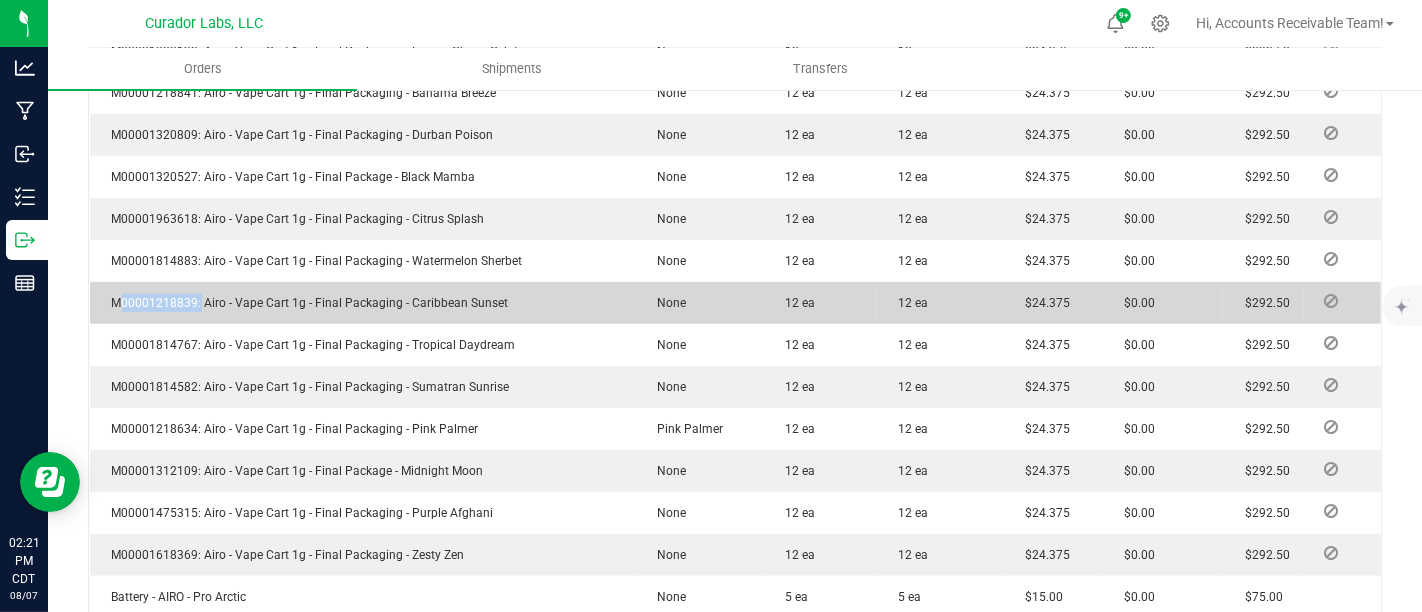 click on "M00001218839: Airo - Vape Cart 1g - Final Packaging - Caribbean Sunset" at bounding box center [305, 303] 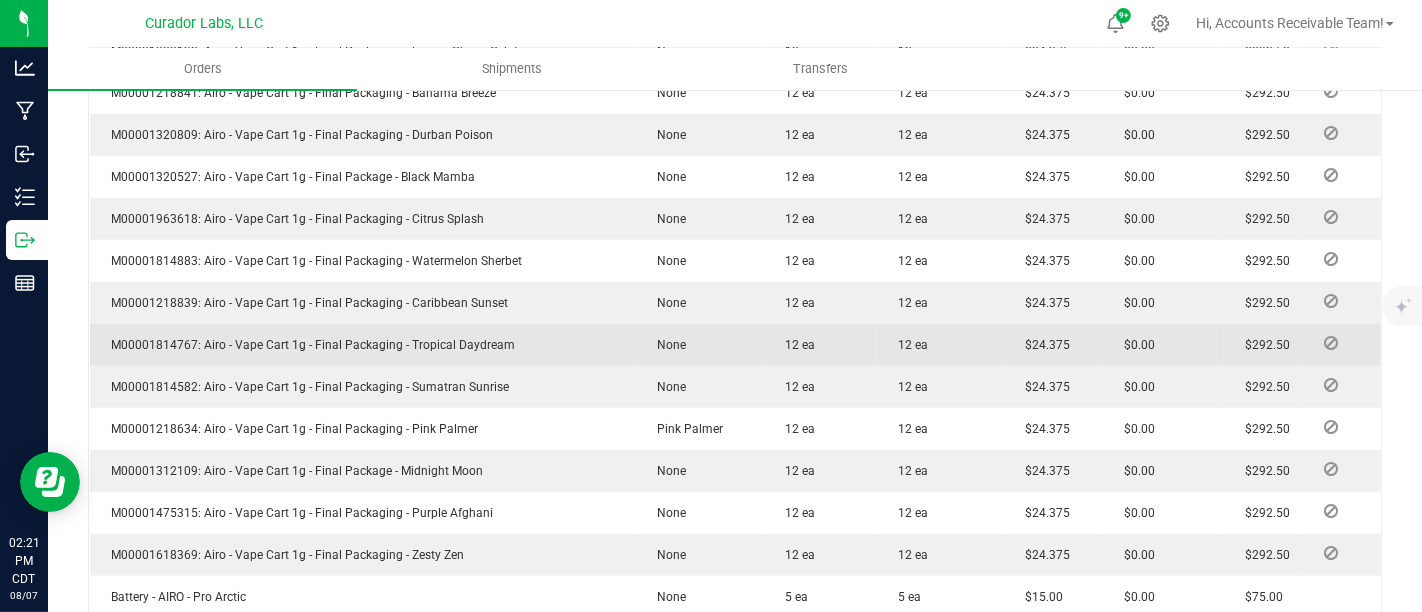 click on "M00001814767: Airo - Vape Cart 1g - Final Packaging - Tropical Daydream" at bounding box center [309, 345] 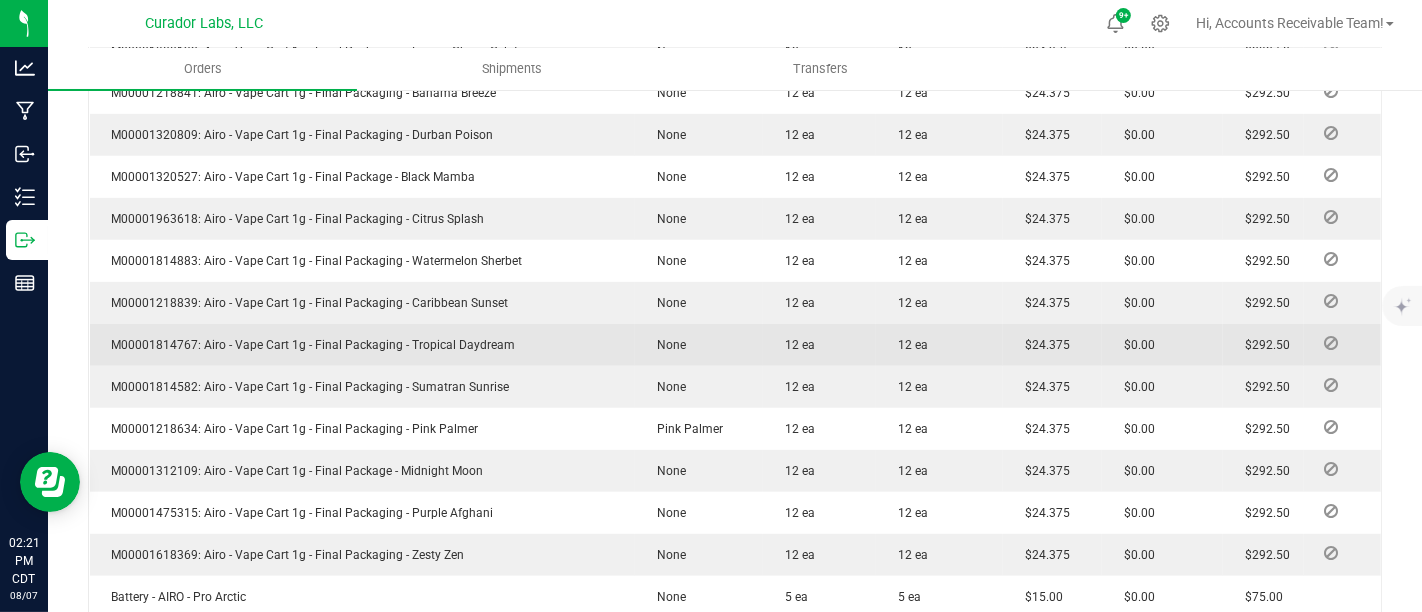 click on "M00001814767: Airo - Vape Cart 1g - Final Packaging - Tropical Daydream" at bounding box center (309, 345) 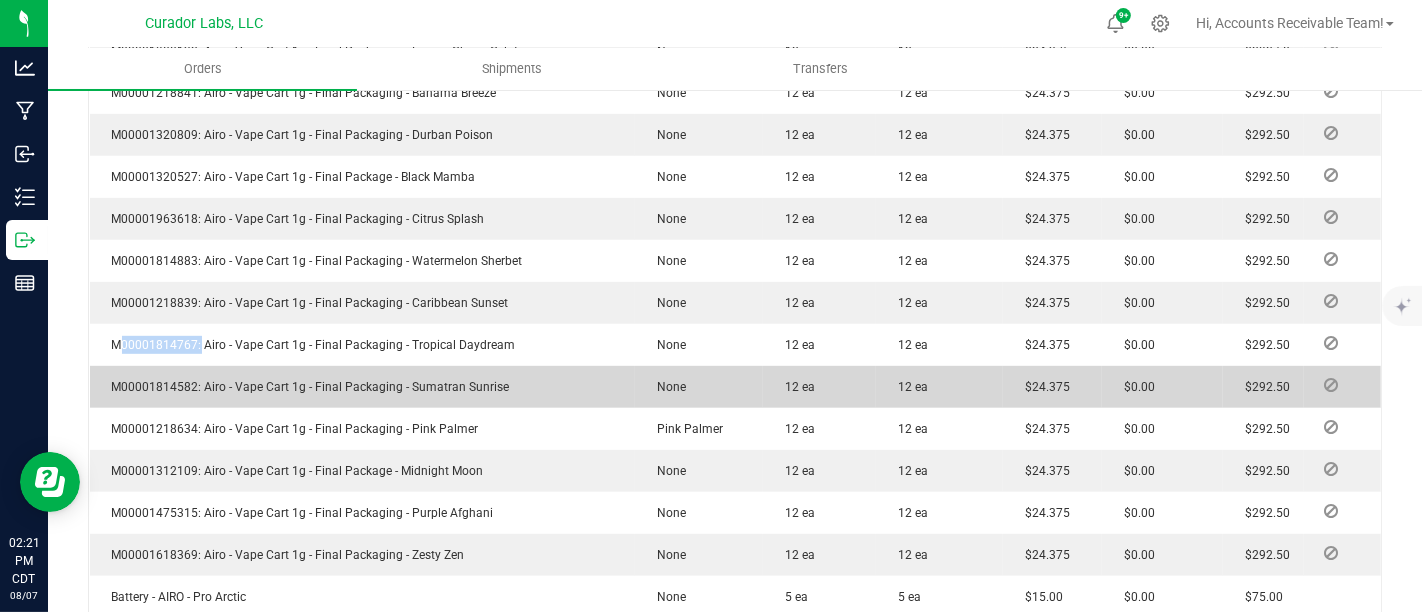 click on "M00001814582: Airo - Vape Cart 1g - Final Packaging - Sumatran Sunrise" at bounding box center [362, 387] 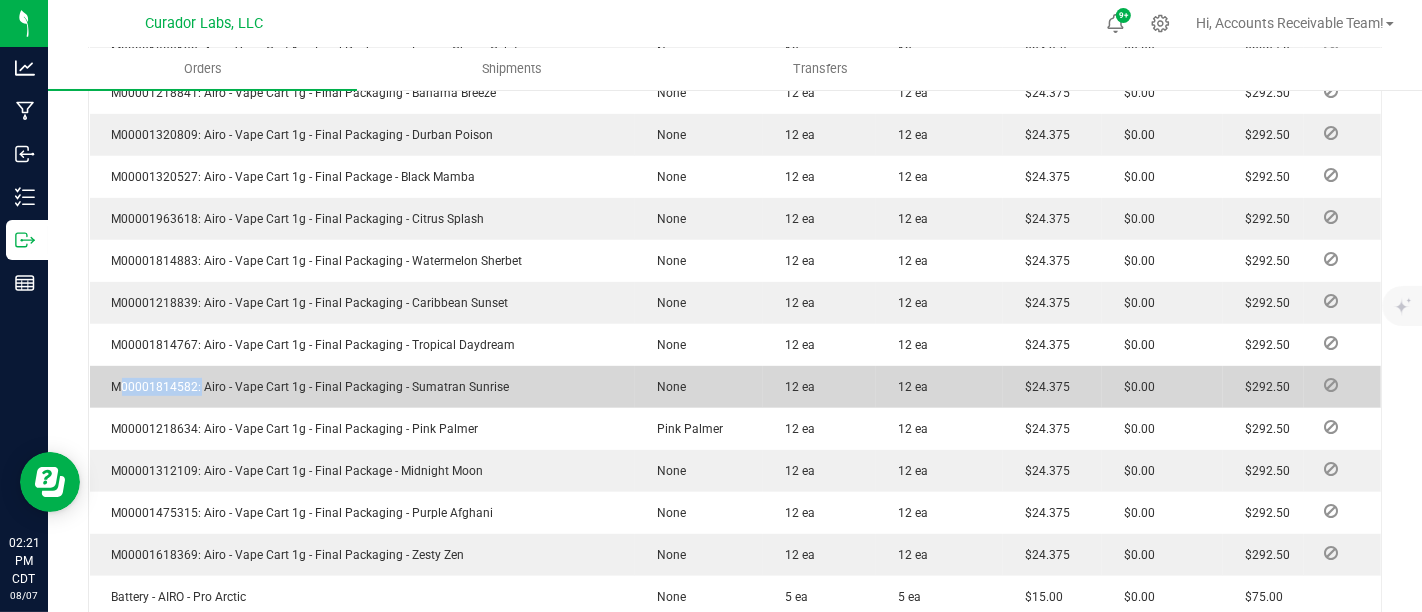 click on "M00001814582: Airo - Vape Cart 1g - Final Packaging - Sumatran Sunrise" at bounding box center (362, 387) 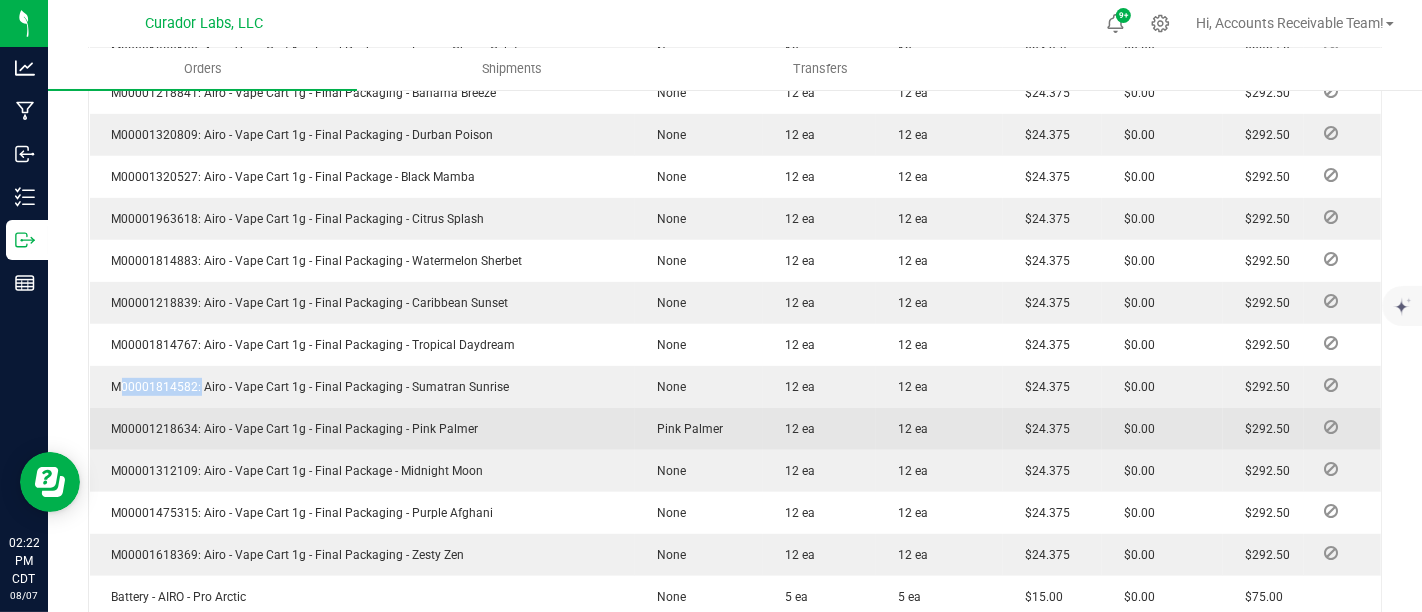 click on "M00001218634: Airo - Vape Cart 1g - Final Packaging - Pink Palmer" at bounding box center [290, 429] 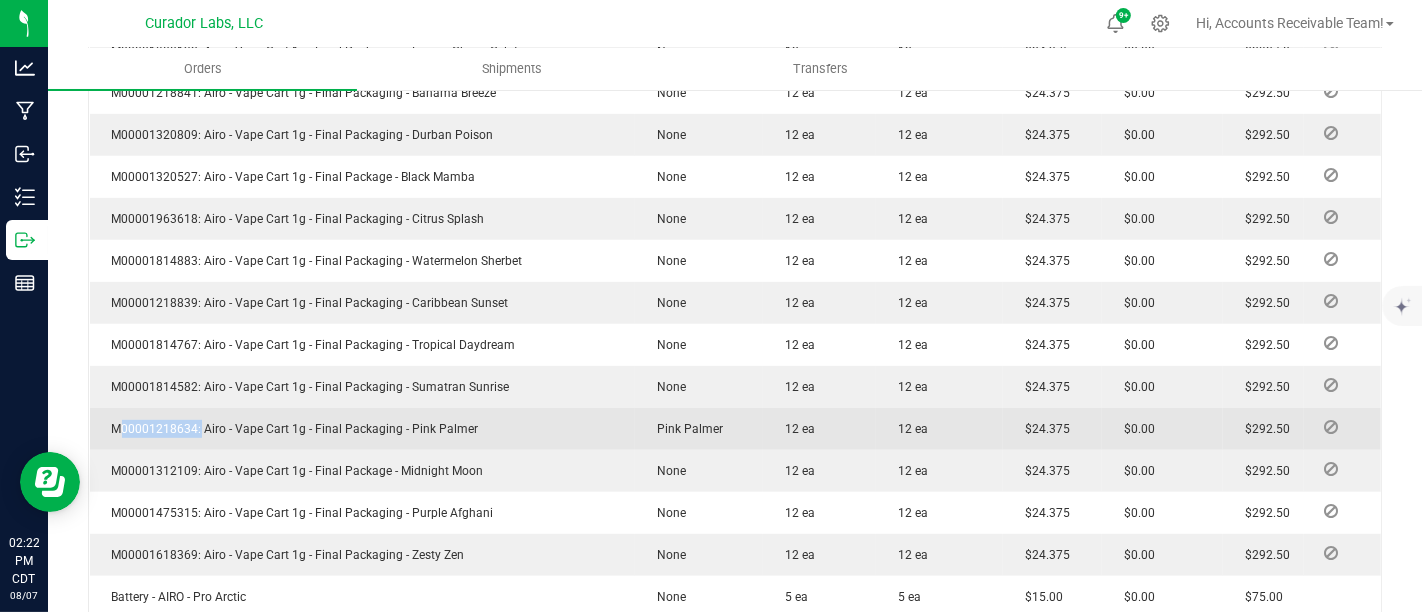 click on "M00001218634: Airo - Vape Cart 1g - Final Packaging - Pink Palmer" at bounding box center [290, 429] 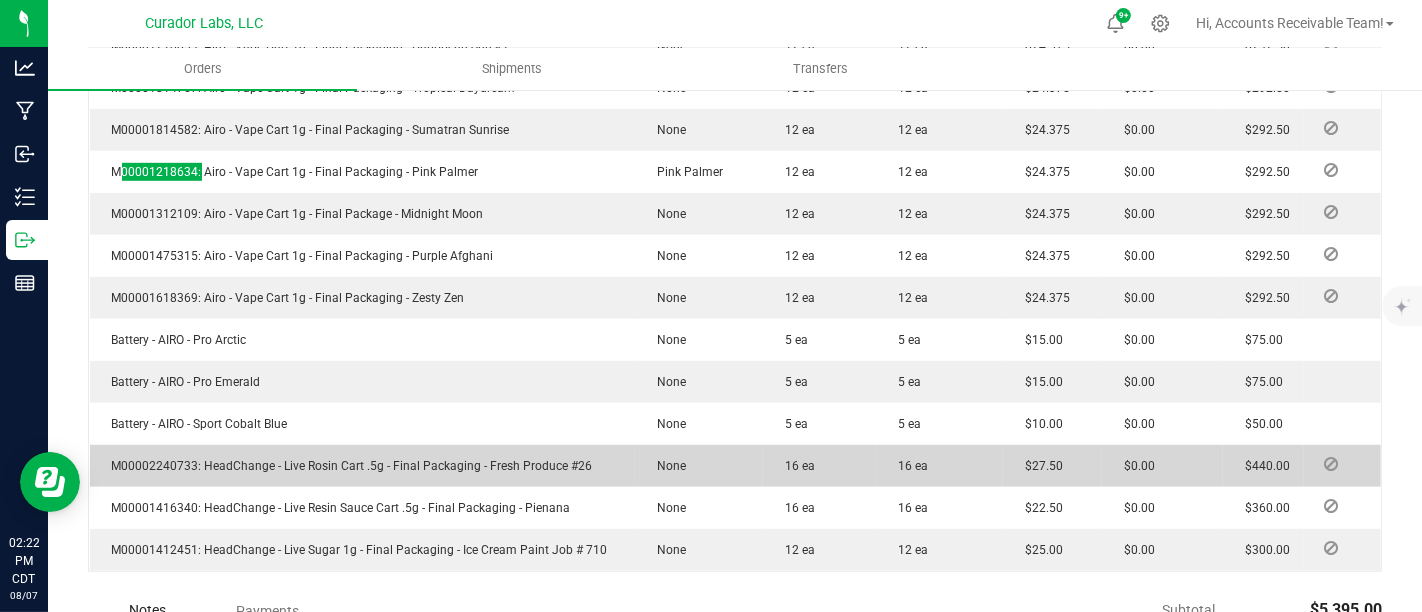 scroll, scrollTop: 1000, scrollLeft: 0, axis: vertical 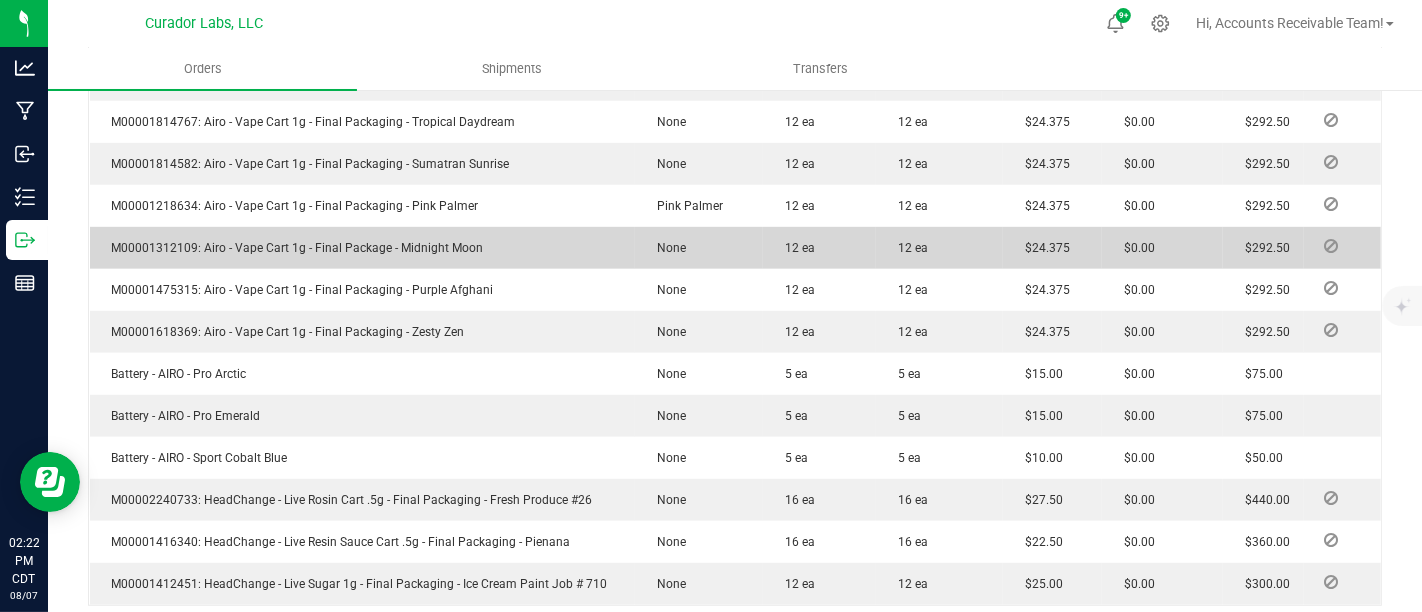 click on "M00001312109: Airo - Vape Cart 1g - Final Package - Midnight Moon" at bounding box center [293, 248] 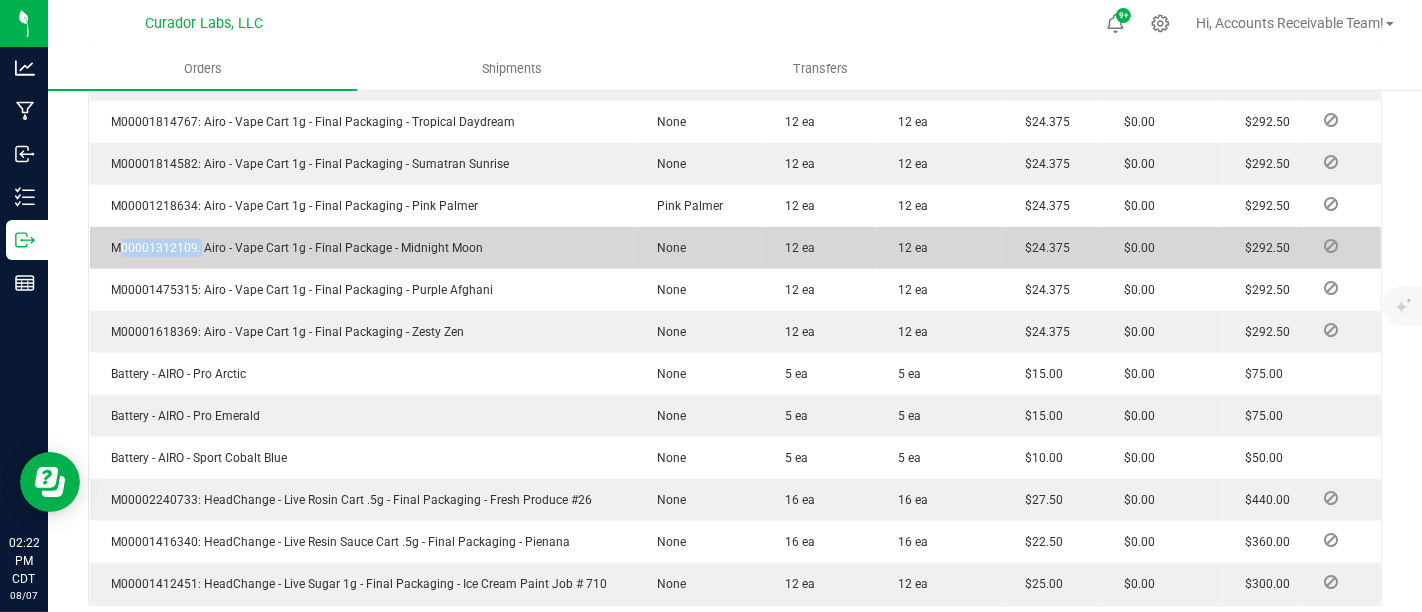 click on "M00001312109: Airo - Vape Cart 1g - Final Package - Midnight Moon" at bounding box center [293, 248] 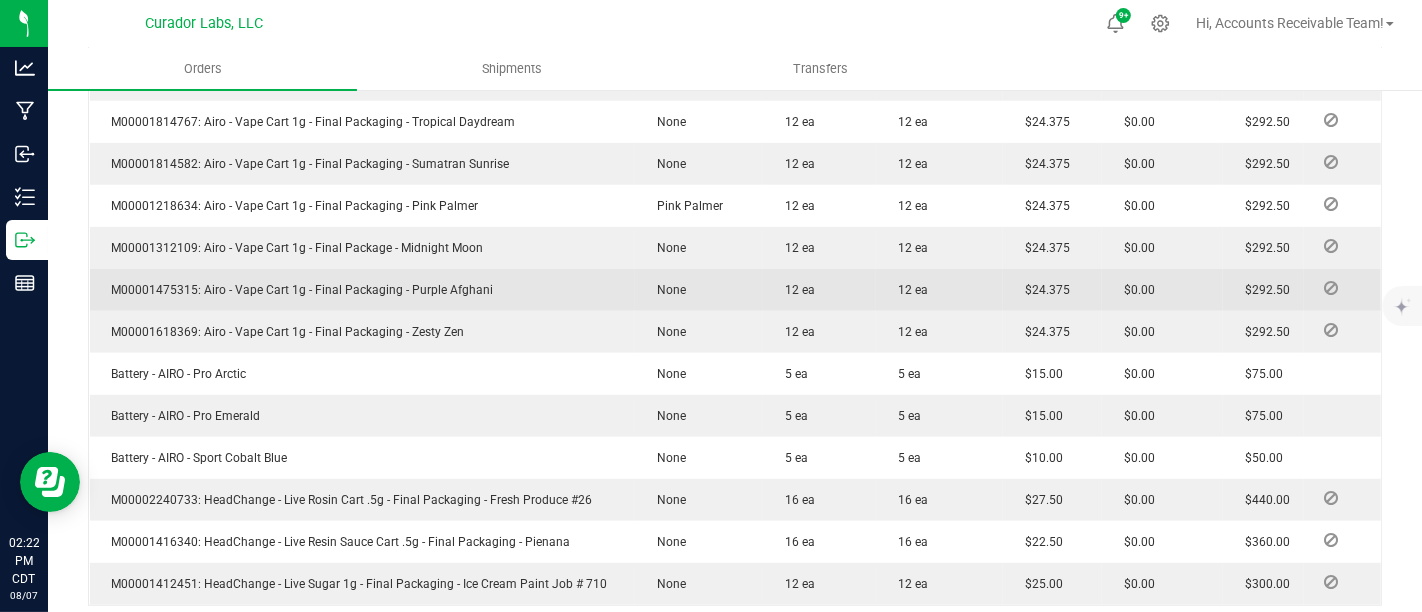 click on "M00001475315: Airo - Vape Cart 1g - Final Packaging - Purple Afghani" at bounding box center [298, 290] 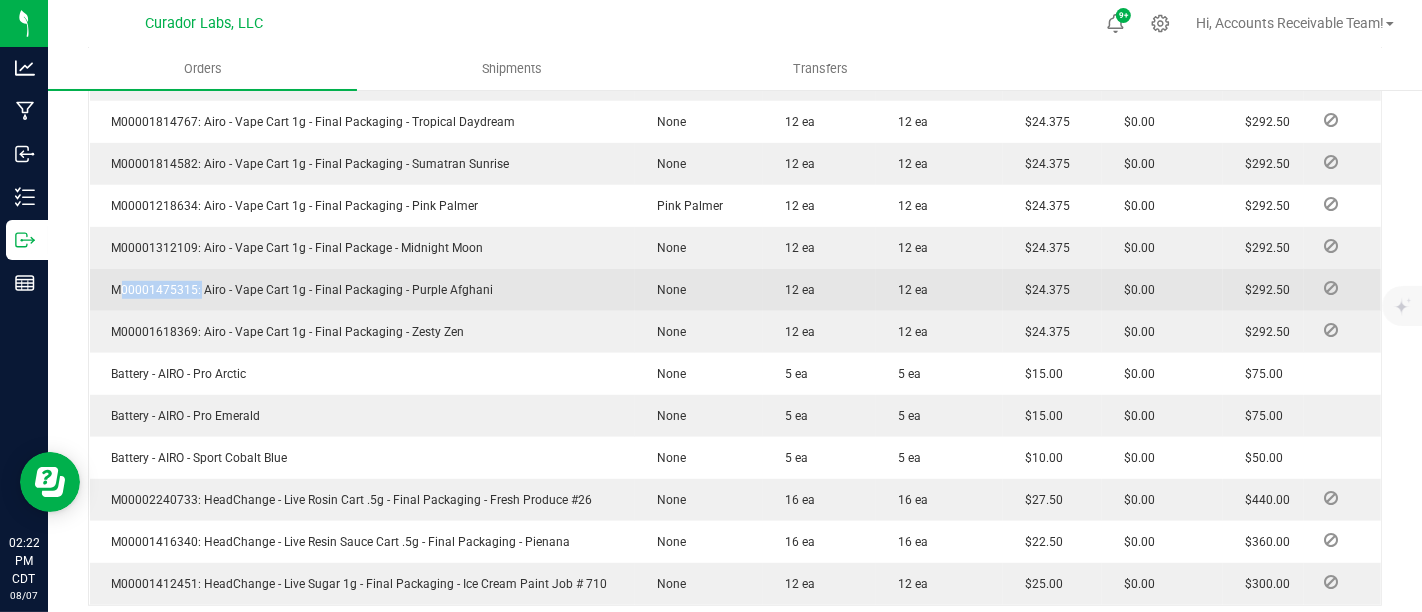 click on "M00001475315: Airo - Vape Cart 1g - Final Packaging - Purple Afghani" at bounding box center (298, 290) 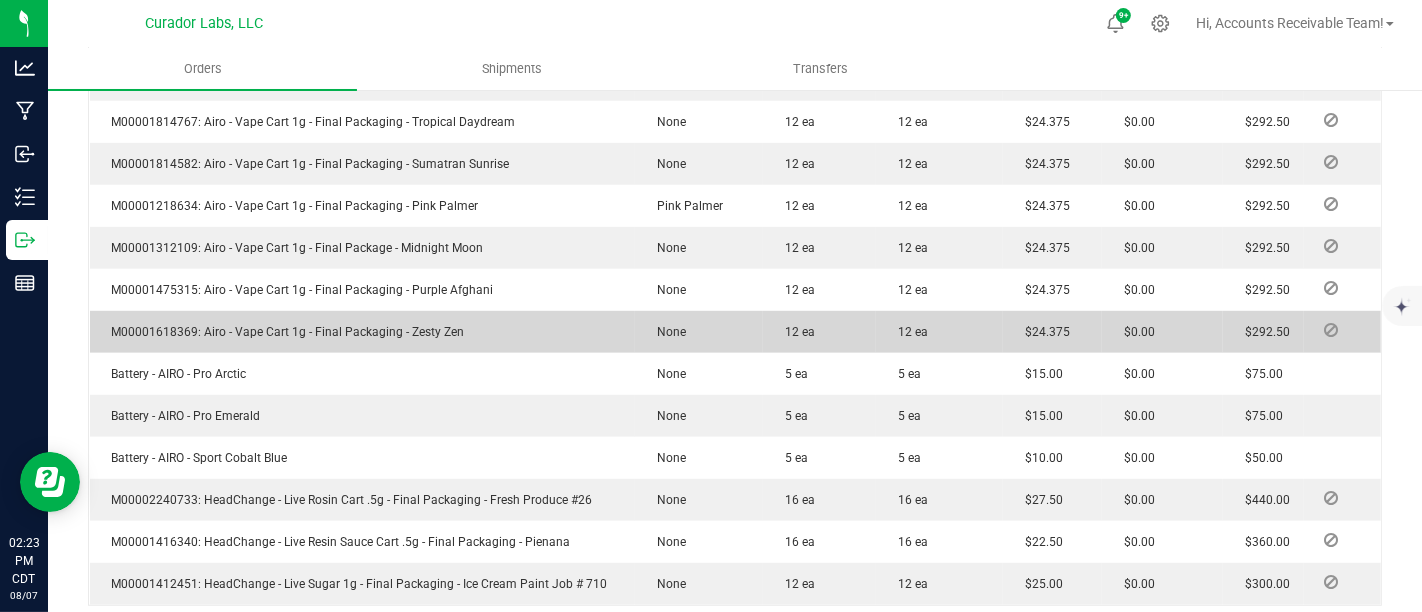 click on "M00001618369: Airo - Vape Cart 1g - Final Packaging - Zesty Zen" at bounding box center [283, 332] 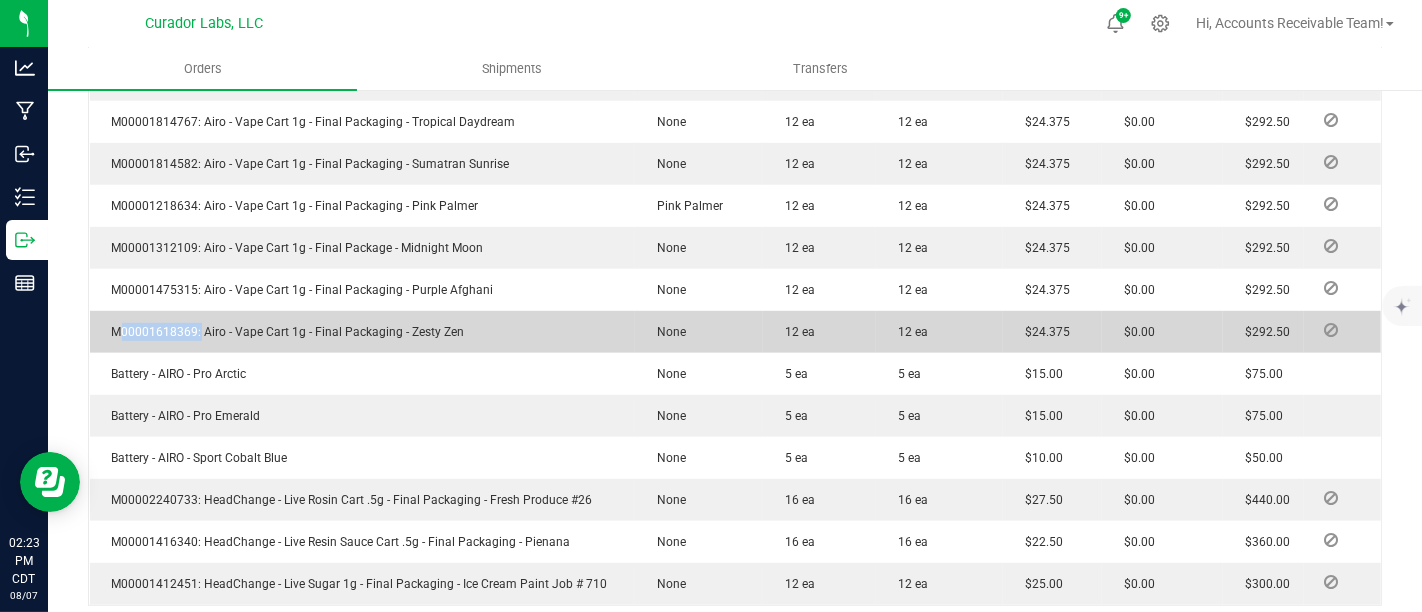 click on "M00001618369: Airo - Vape Cart 1g - Final Packaging - Zesty Zen" at bounding box center [283, 332] 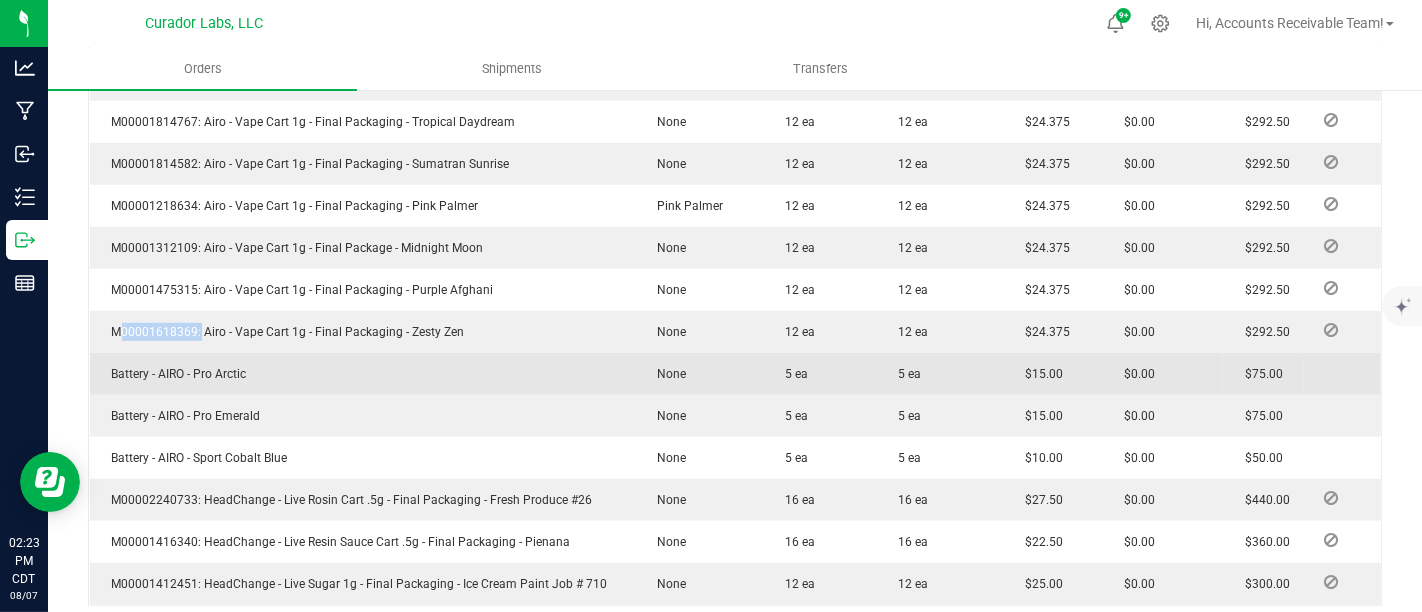 drag, startPoint x: 106, startPoint y: 351, endPoint x: 282, endPoint y: 352, distance: 176.00284 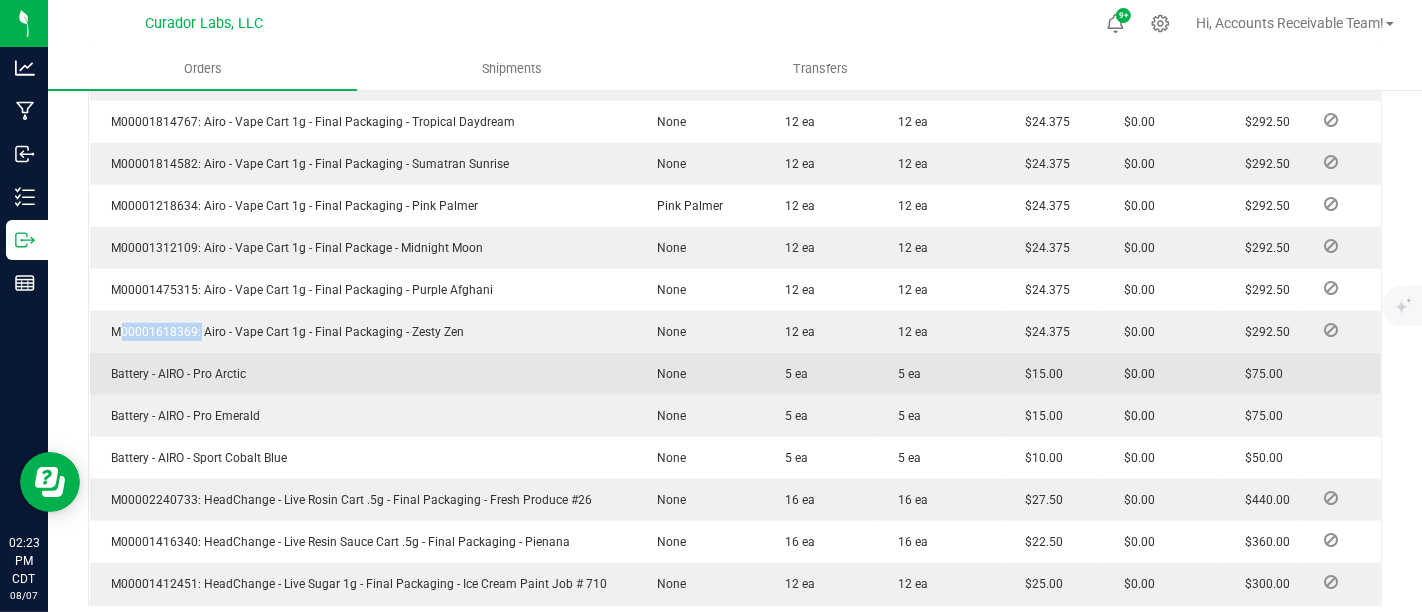 click on "Battery - AIRO - Pro Arctic" at bounding box center [362, 374] 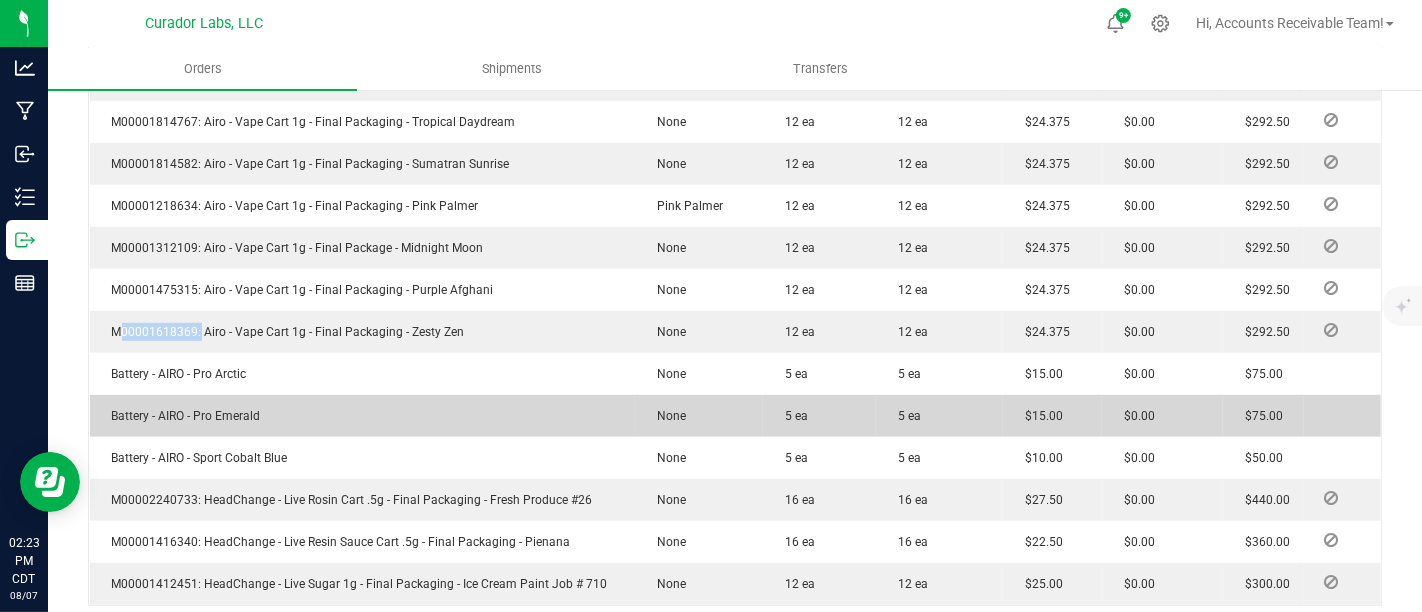 drag, startPoint x: 111, startPoint y: 395, endPoint x: 308, endPoint y: 398, distance: 197.02284 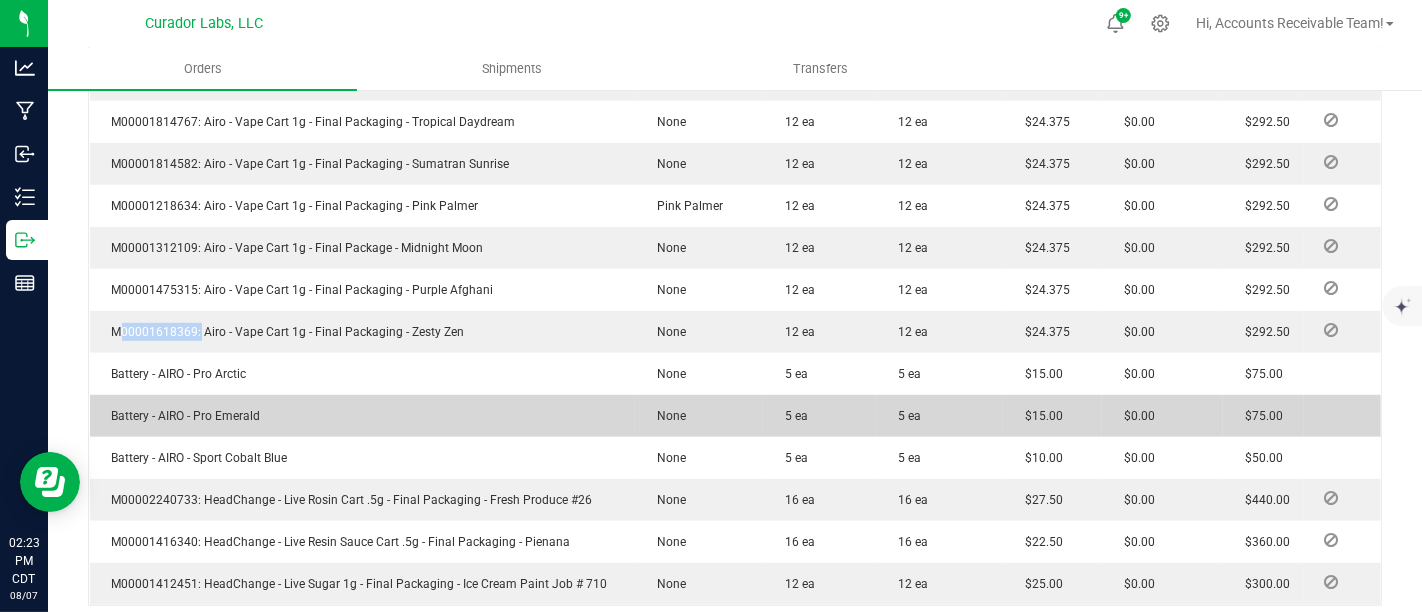 click on "Battery - AIRO - Pro Emerald" at bounding box center (362, 416) 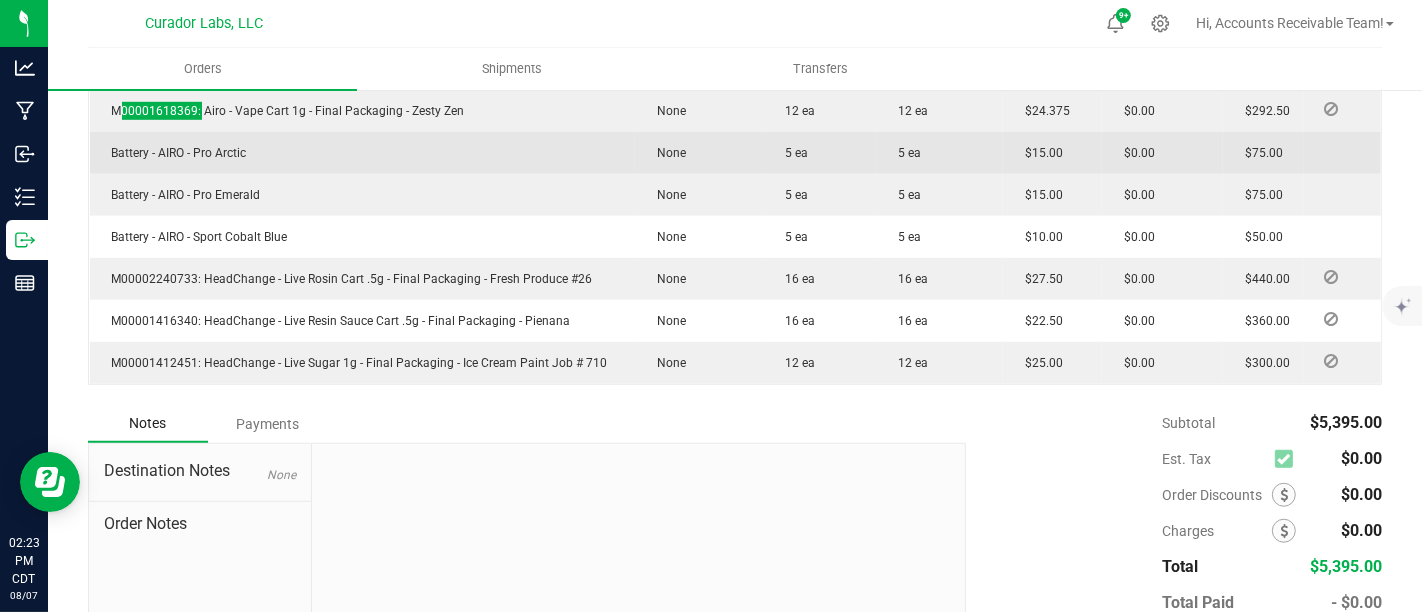 scroll, scrollTop: 1222, scrollLeft: 0, axis: vertical 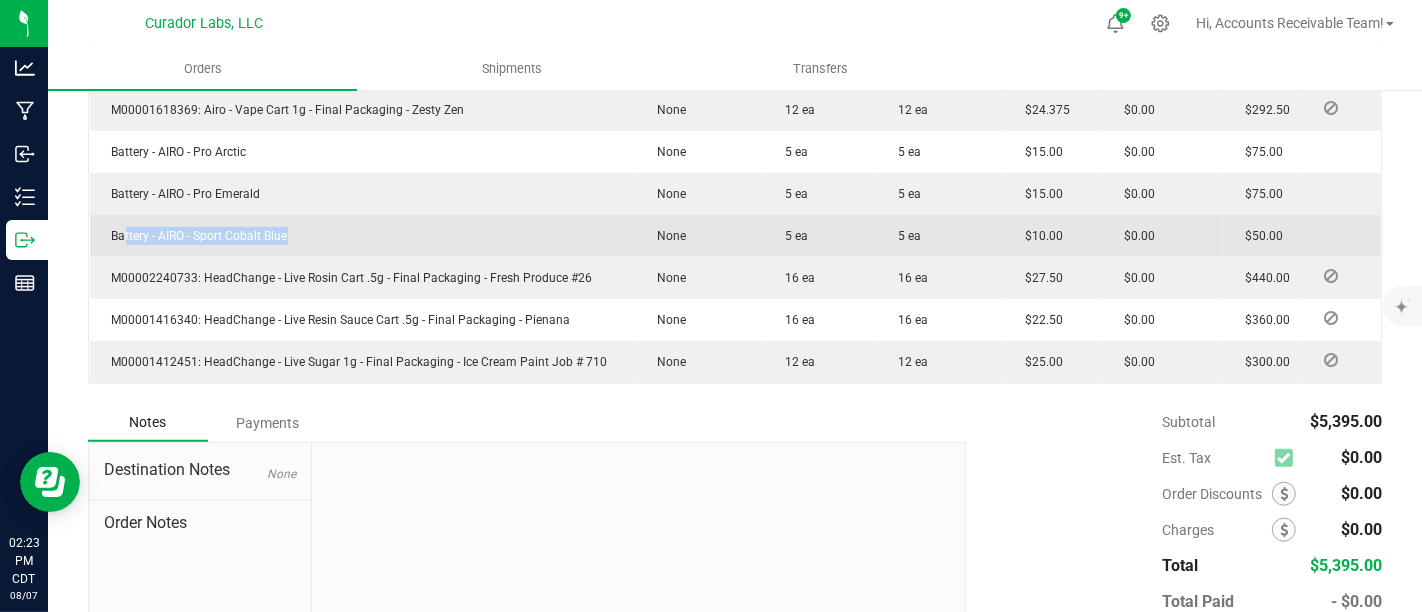 drag, startPoint x: 115, startPoint y: 212, endPoint x: 280, endPoint y: 213, distance: 165.00304 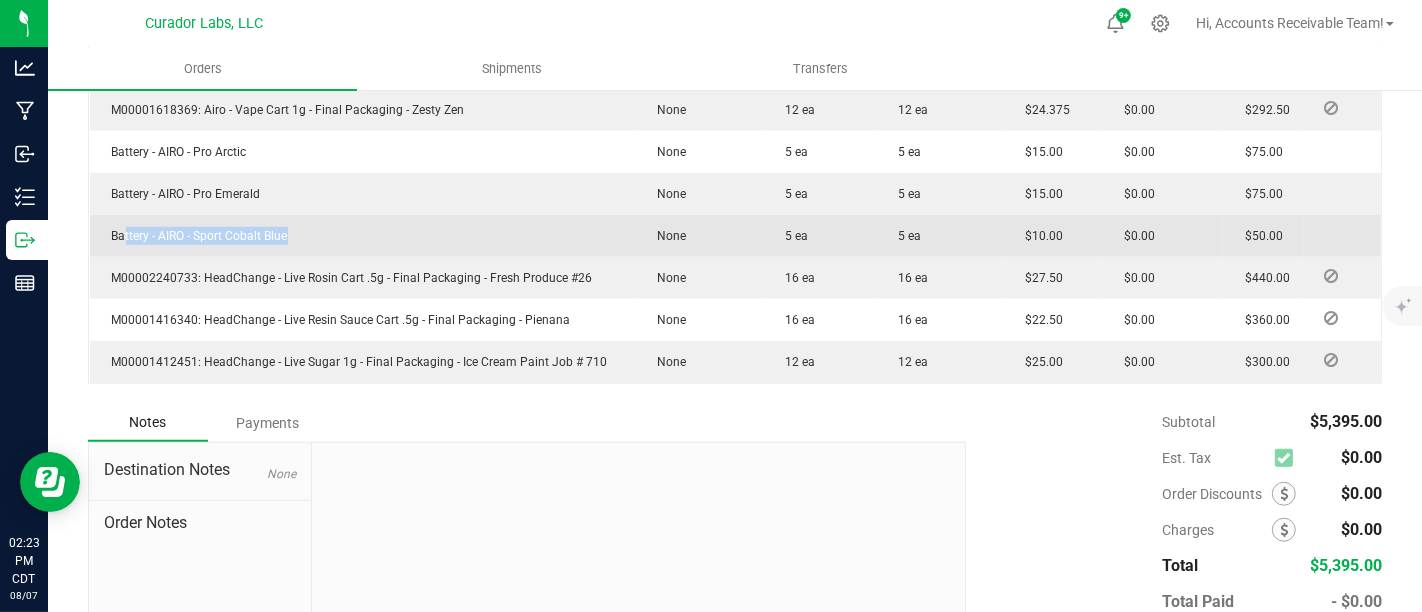 click on "Battery - AIRO - Sport Cobalt Blue" at bounding box center [195, 236] 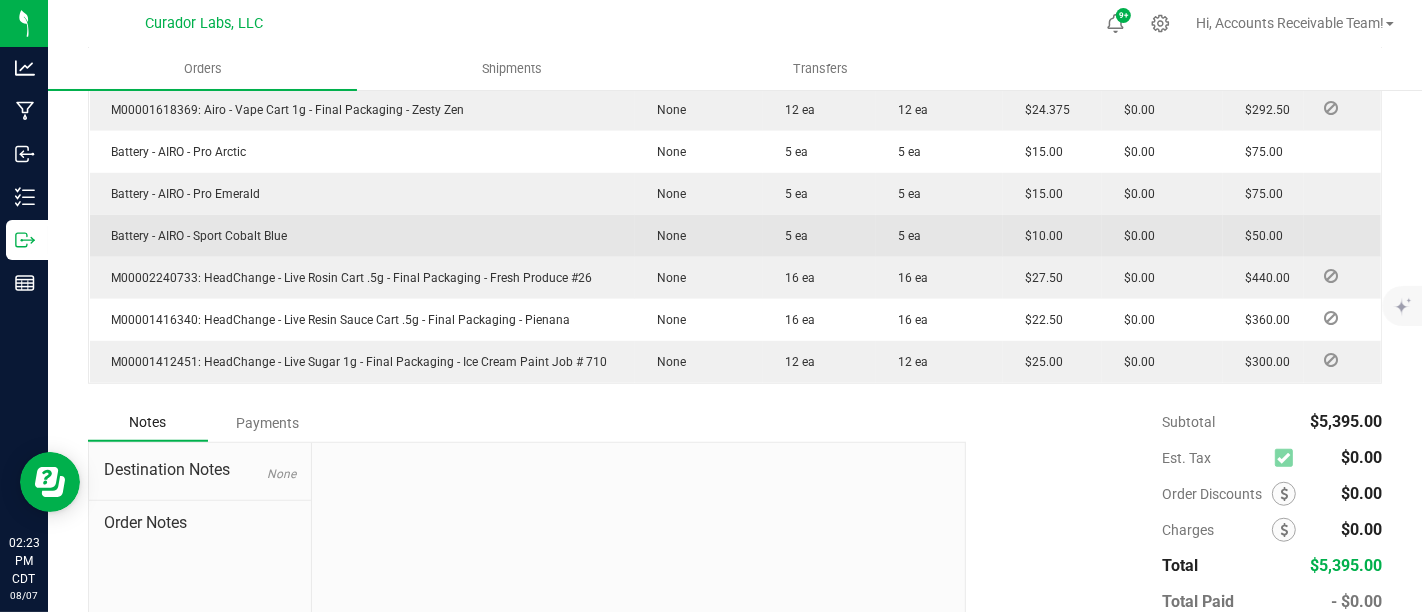 click on "Battery - AIRO - Sport Cobalt Blue" at bounding box center [362, 236] 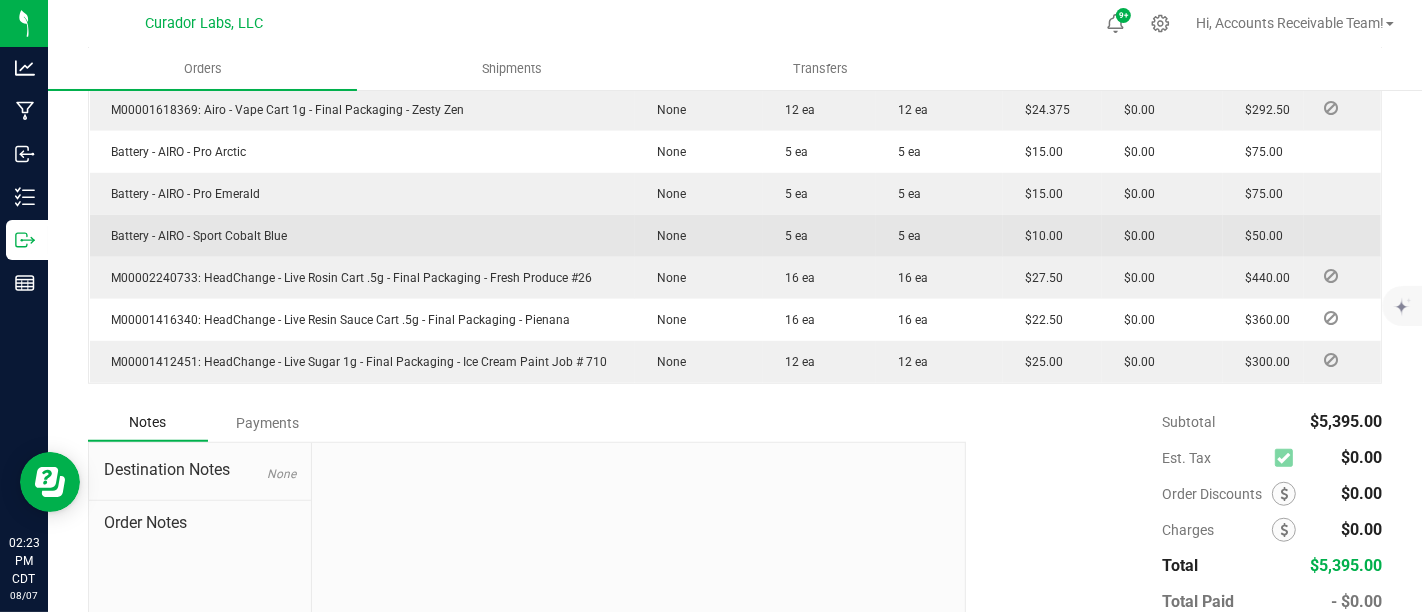 drag, startPoint x: 109, startPoint y: 216, endPoint x: 299, endPoint y: 222, distance: 190.09471 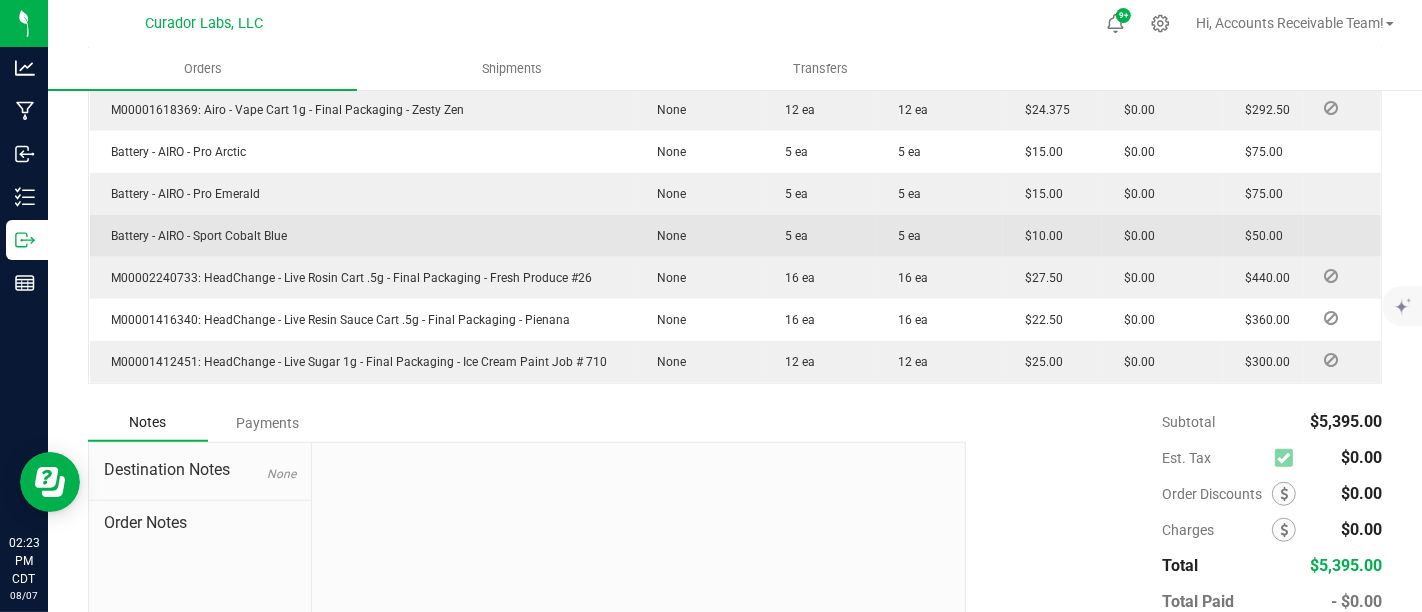 click on "Battery - AIRO - Sport Cobalt Blue" at bounding box center (362, 236) 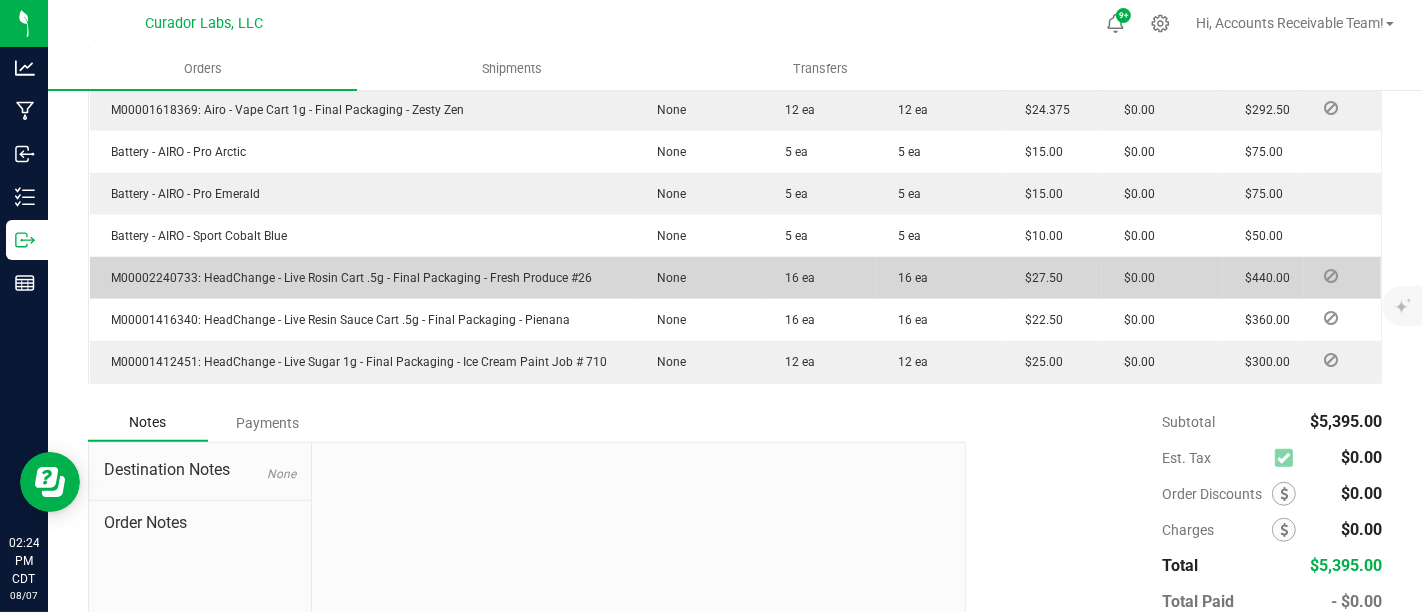 click on "M00002240733: HeadChange - Live Rosin Cart .5g - Final Packaging - Fresh Produce #26" at bounding box center (347, 278) 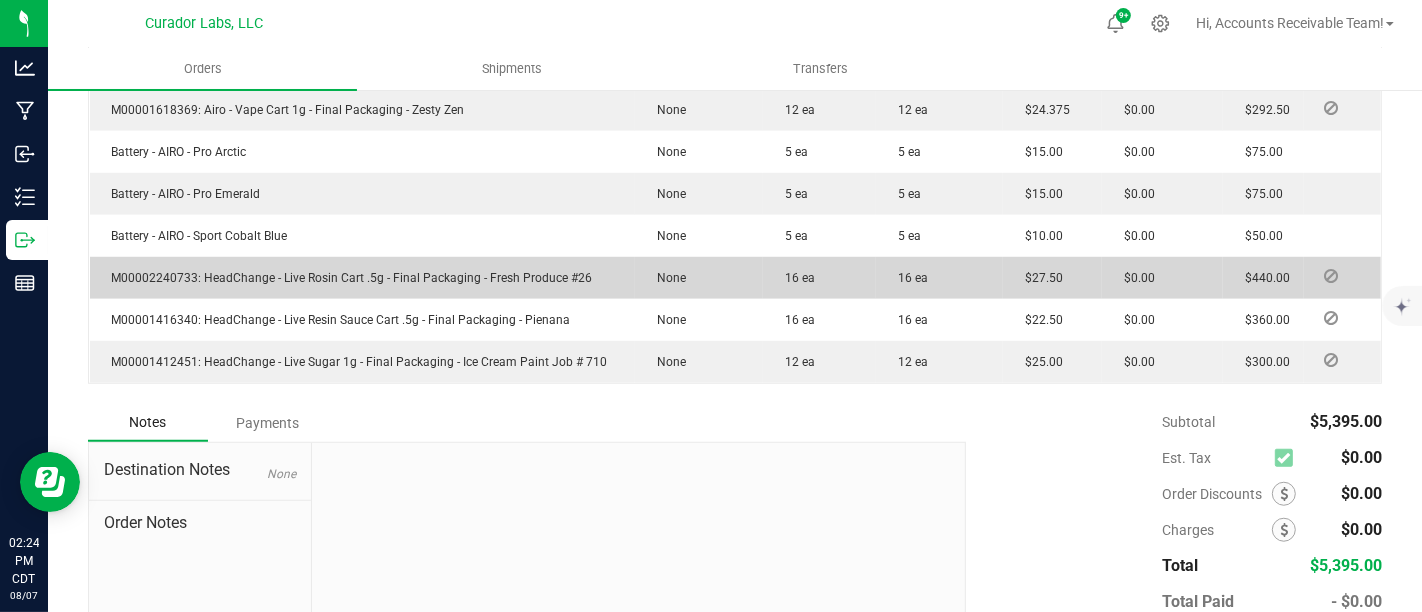 click on "M00002240733: HeadChange - Live Rosin Cart .5g - Final Packaging - Fresh Produce #26" at bounding box center (347, 278) 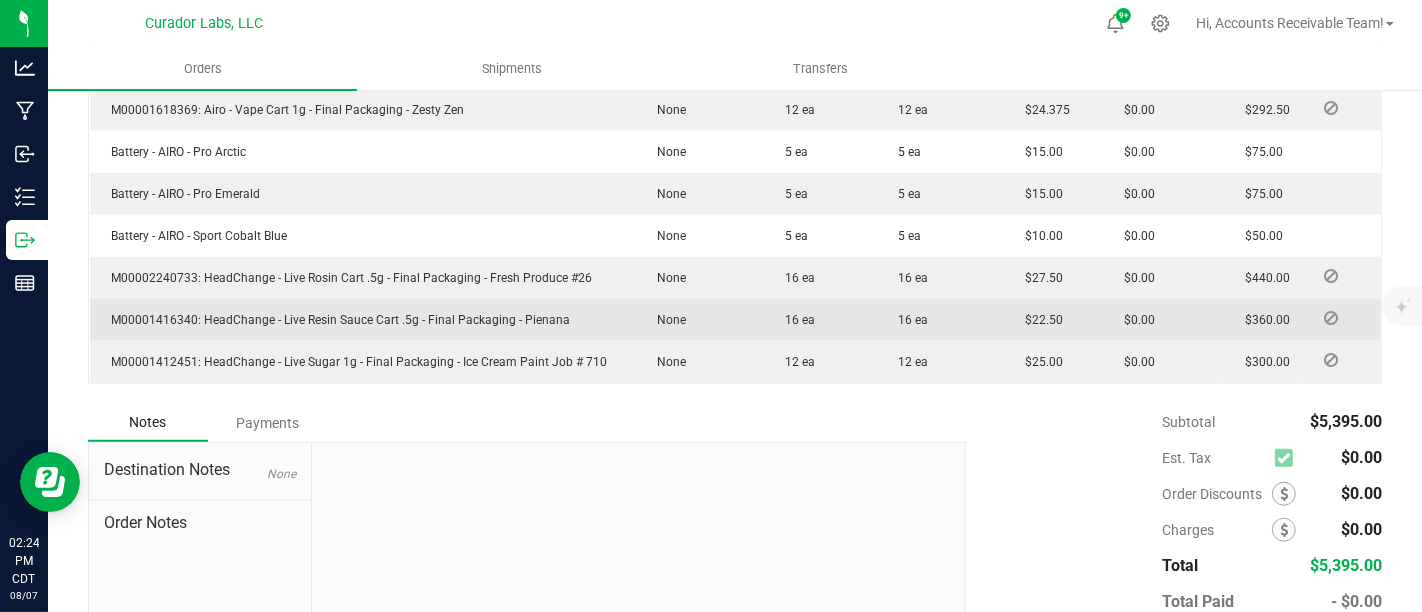 click on "M00001416340: HeadChange - Live Resin Sauce Cart .5g - Final Packaging - Pienana" at bounding box center (336, 320) 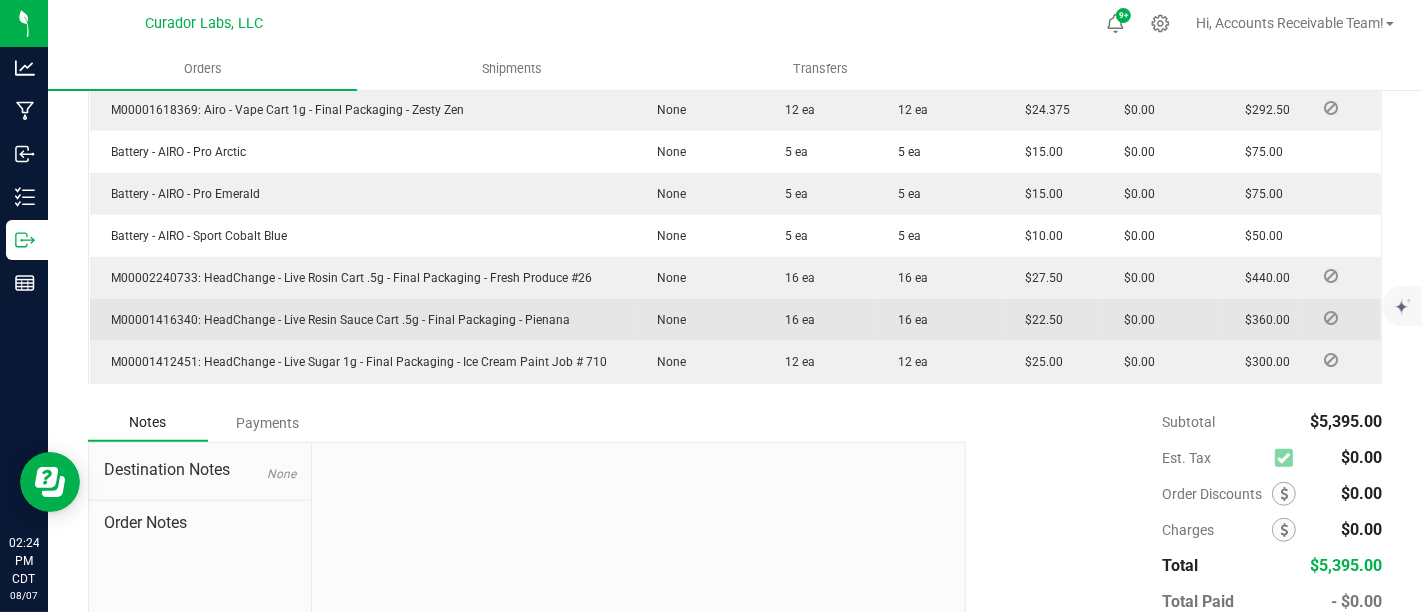click on "M00001416340: HeadChange - Live Resin Sauce Cart .5g - Final Packaging - Pienana" at bounding box center (336, 320) 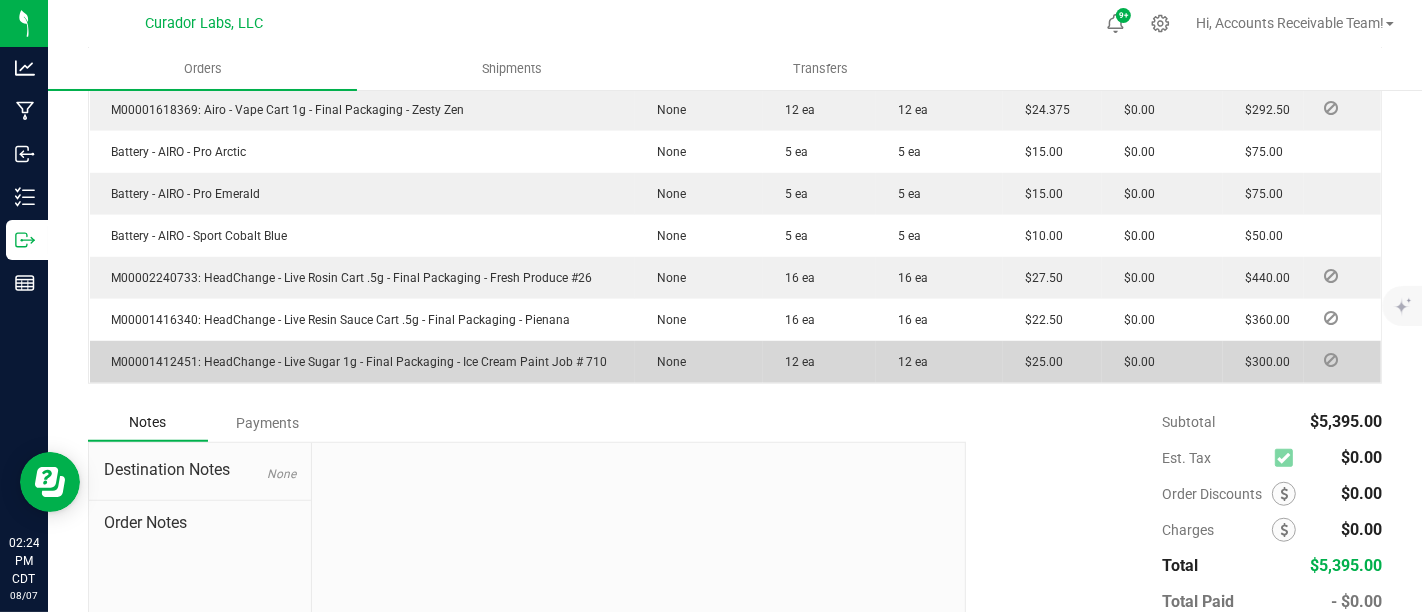 click on "M00001412451: HeadChange - Live Sugar 1g - Final Packaging - Ice Cream Paint Job # 710" at bounding box center (355, 362) 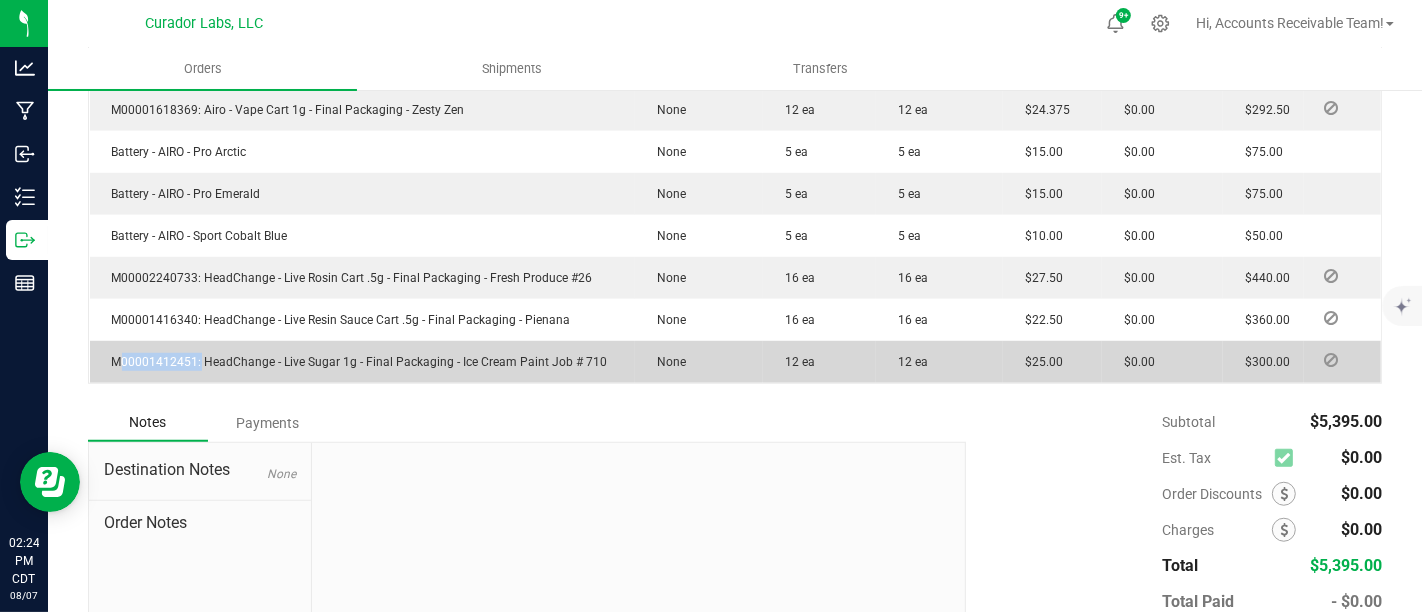 click on "M00001412451: HeadChange - Live Sugar 1g - Final Packaging - Ice Cream Paint Job # 710" at bounding box center [355, 362] 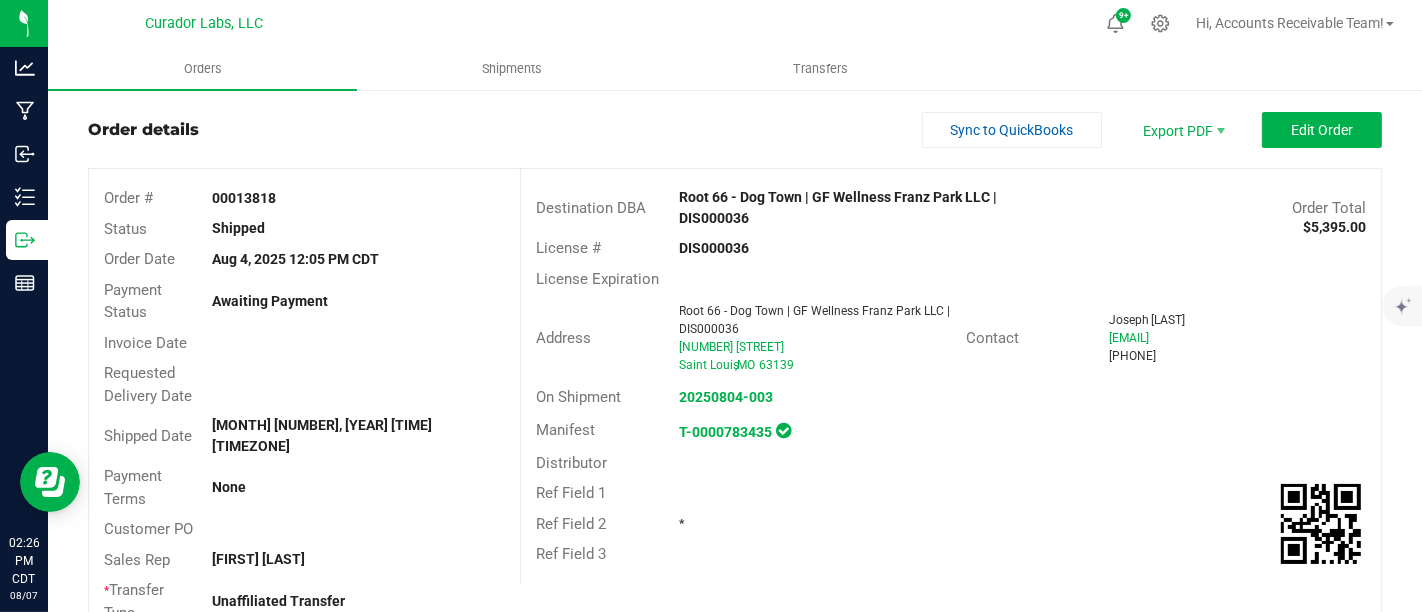 scroll, scrollTop: 0, scrollLeft: 0, axis: both 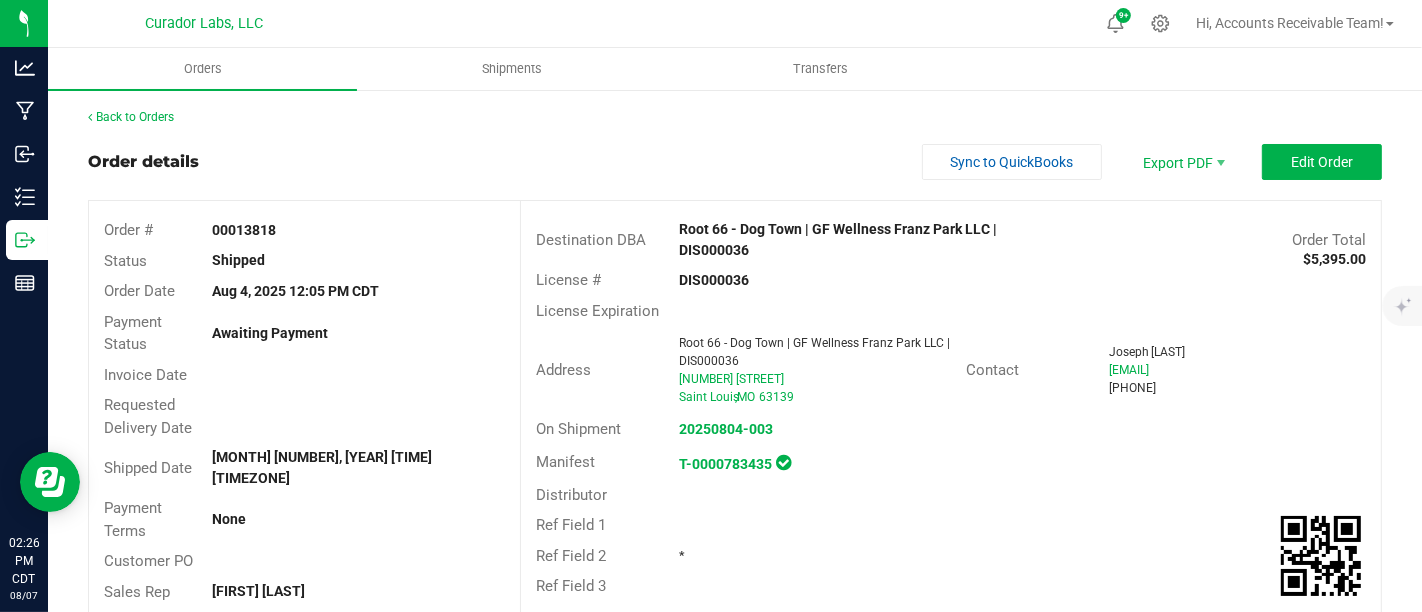click on "Order #   00013818   Status   Shipped   Order Date   [MONTH] [NUMBER], [YEAR] [TIME] [TIMEZONE]   Payment Status   Awaiting Payment   Invoice Date      Requested Delivery Date      Shipped Date   [MONTH] [NUMBER] [TIME] [TIMEZONE]   Payment Terms   None   Customer PO      Sales Rep   [FIRST] [LAST]  *  Transfer Type   Unaffiliated Transfer   Destination DBA   Root 66 - Dog Town | GF Wellness Franz Park LLC | DIS000036   Order Total   $5,395.00   License #   DIS000036   License Expiration   Address  Root 66 - Dog Town | GF Wellness Franz Park LLC | DIS000036 [NUMBER] [STREET] [CITY]  ,  MO [ZIP]  Contact  [FIRST] [LAST] [EMAIL]  [PHONE]   On Shipment   20250804-003   Manifest   T-0000783435
Distributor      Ref Field 1      Ref Field 2   *   Ref Field 3
Item" at bounding box center (735, 1021) 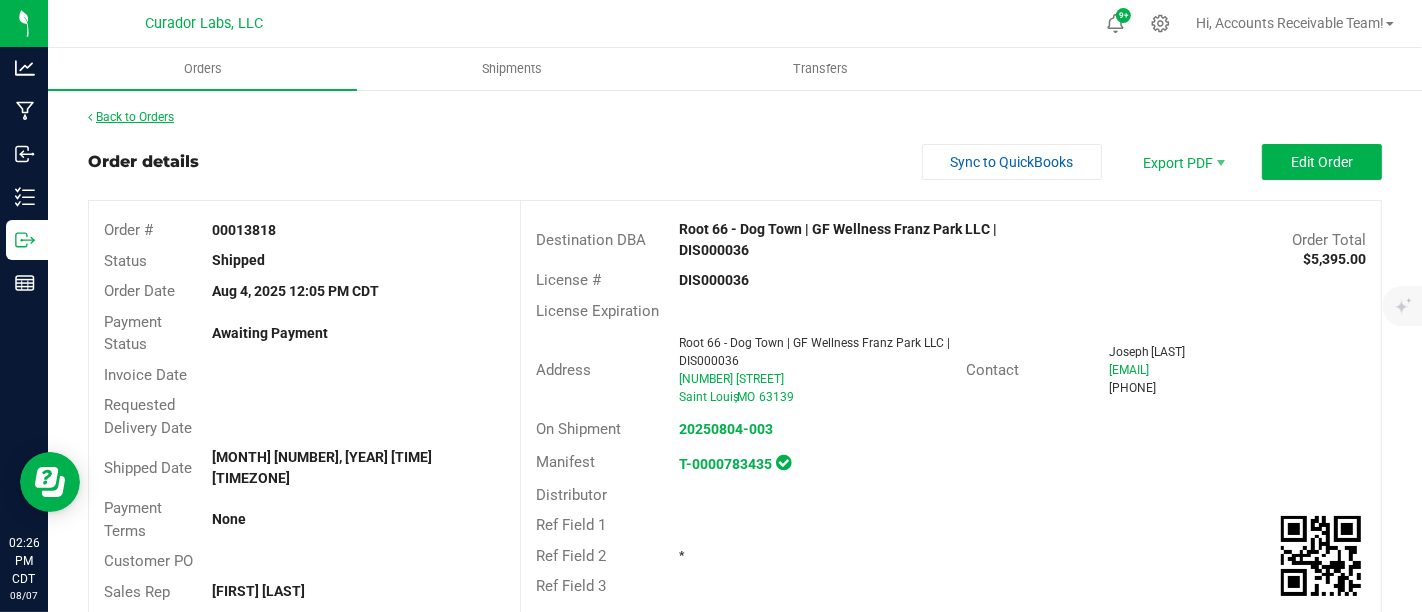 click on "Back to Orders" at bounding box center [131, 117] 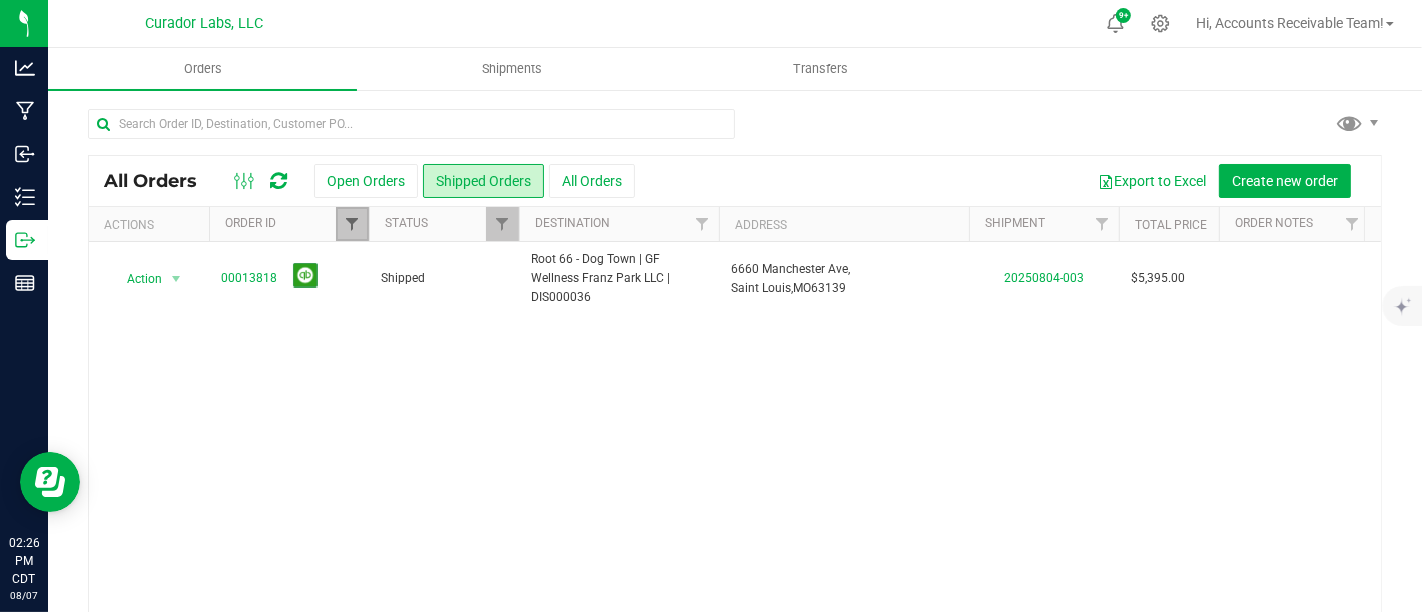 click at bounding box center (352, 224) 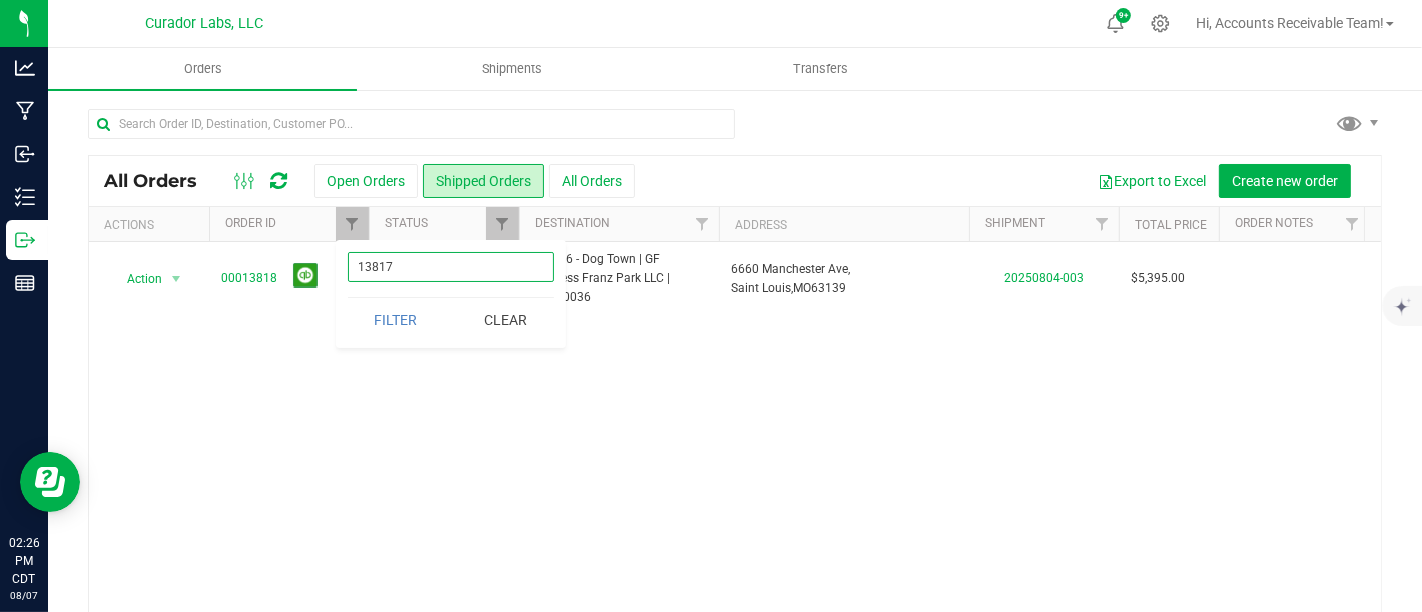 type on "13817" 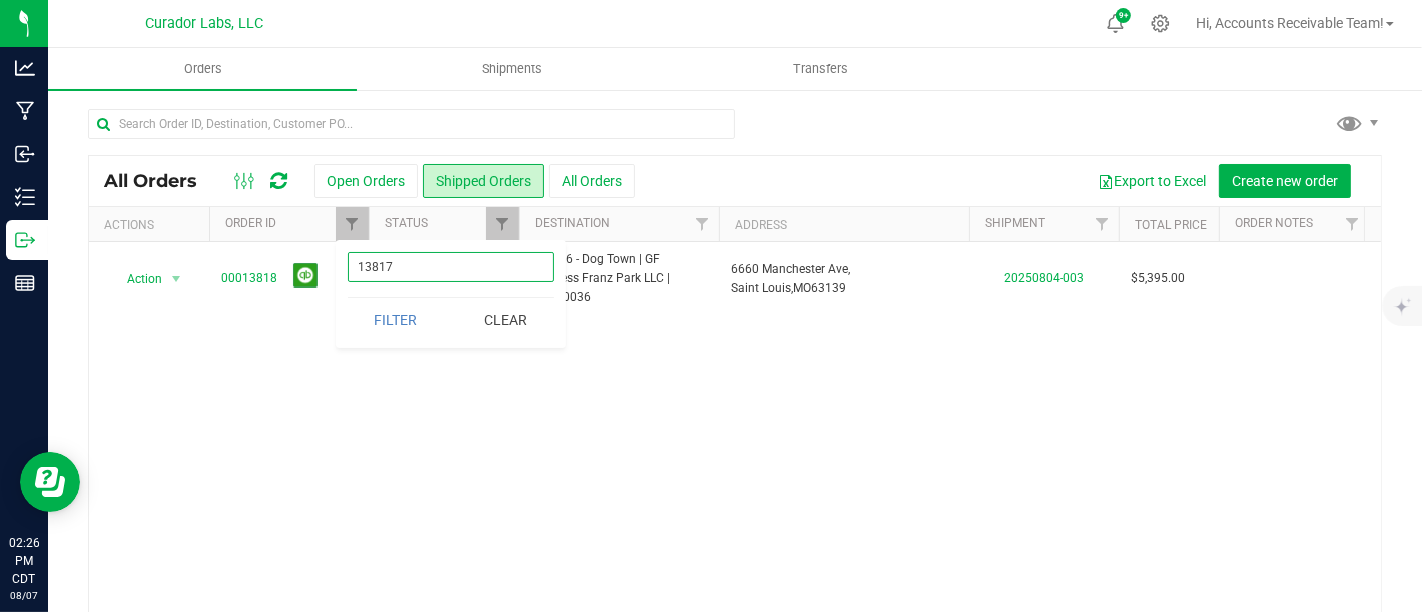 click on "Filter" at bounding box center (396, 320) 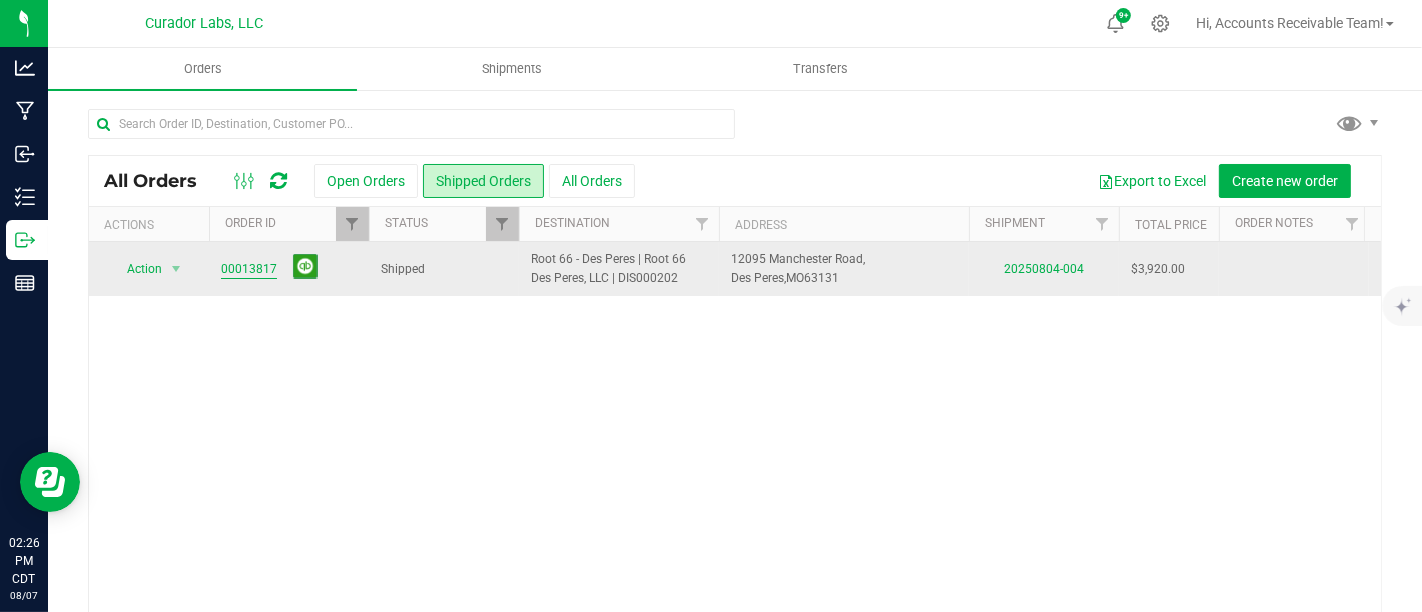 click on "00013817" at bounding box center (249, 269) 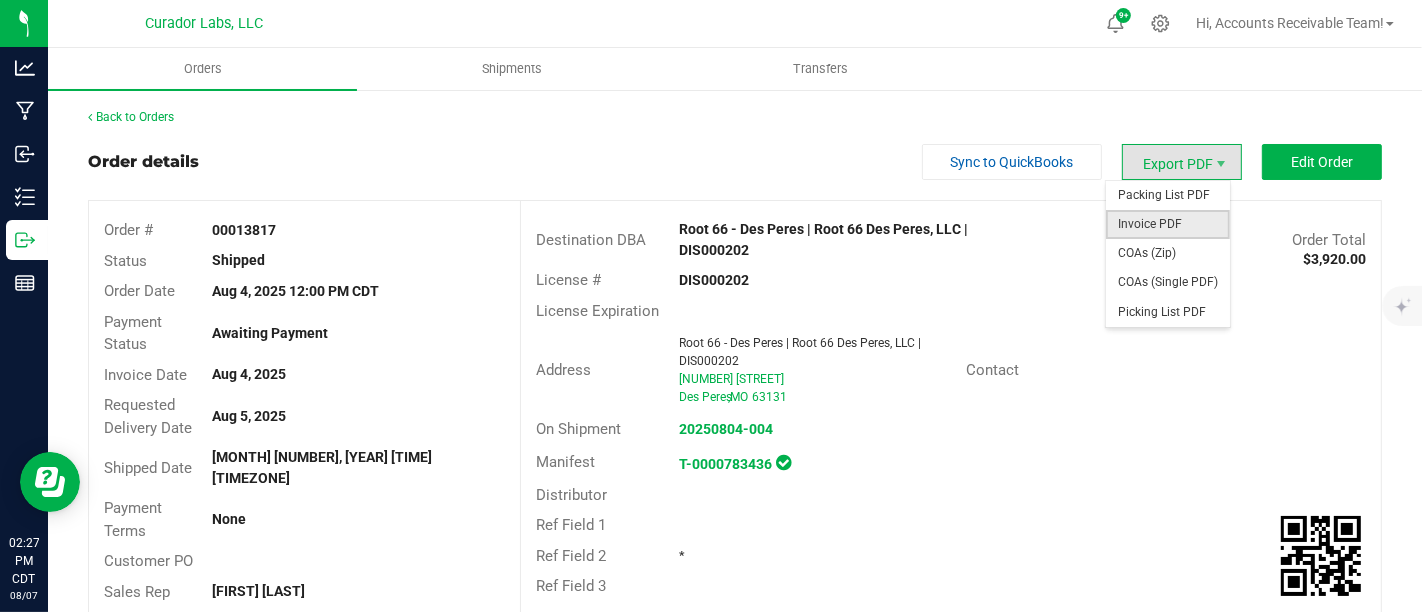 click on "Invoice PDF" at bounding box center (1168, 224) 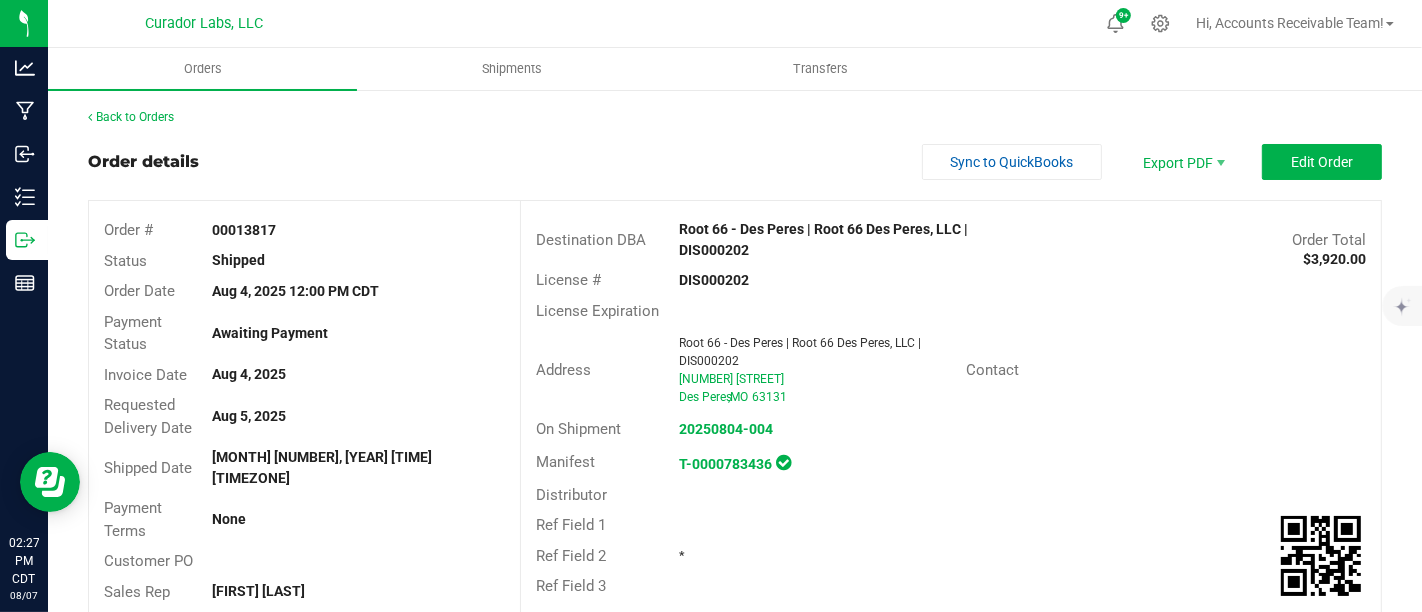 click on "Order details   Sync to QuickBooks   Export PDF   Edit Order" at bounding box center [735, 162] 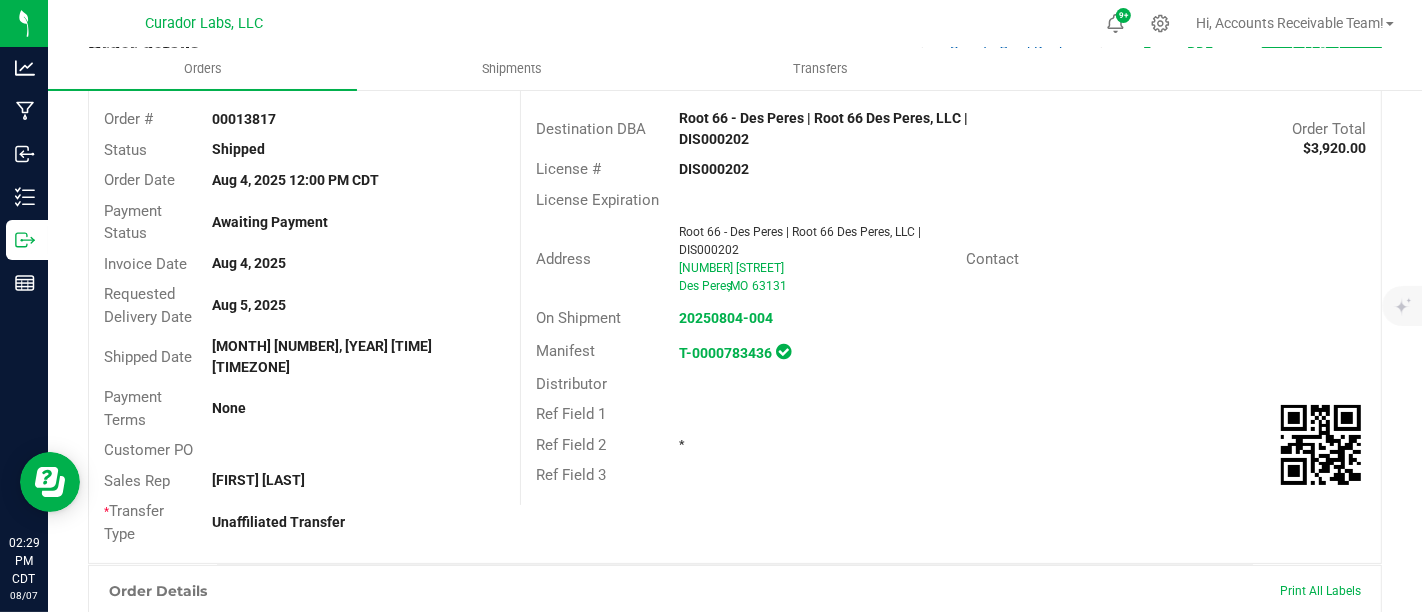 scroll, scrollTop: 0, scrollLeft: 0, axis: both 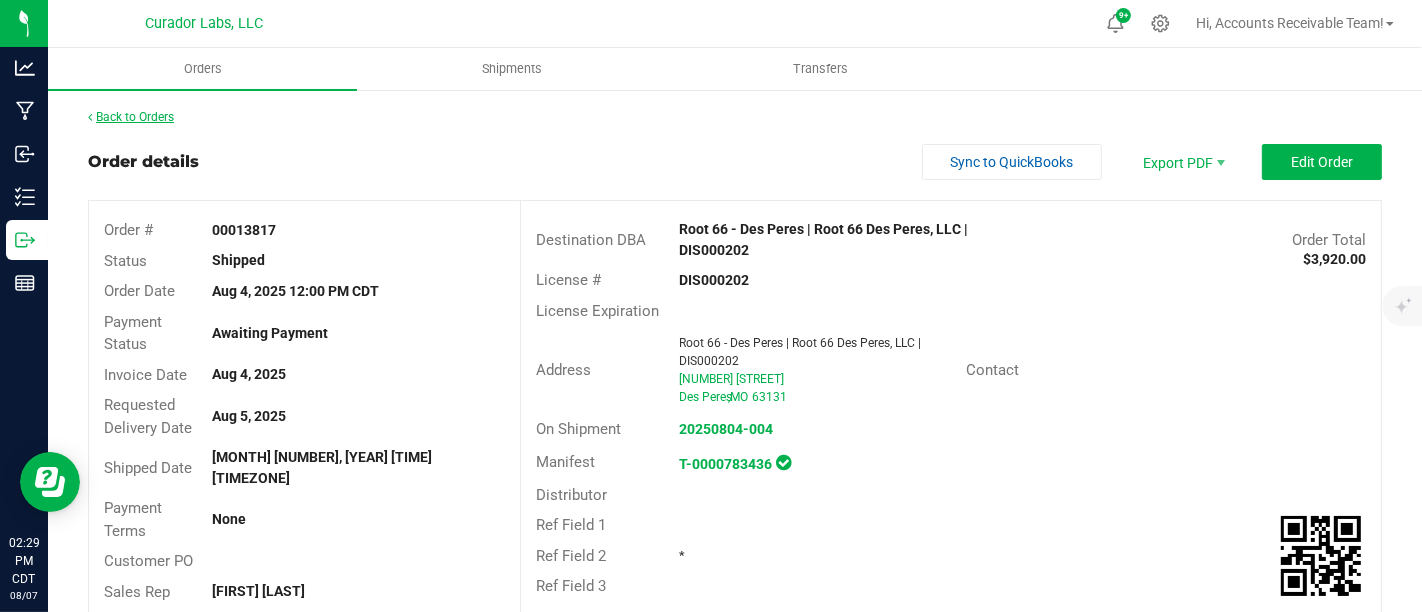 click on "Back to Orders" at bounding box center (131, 117) 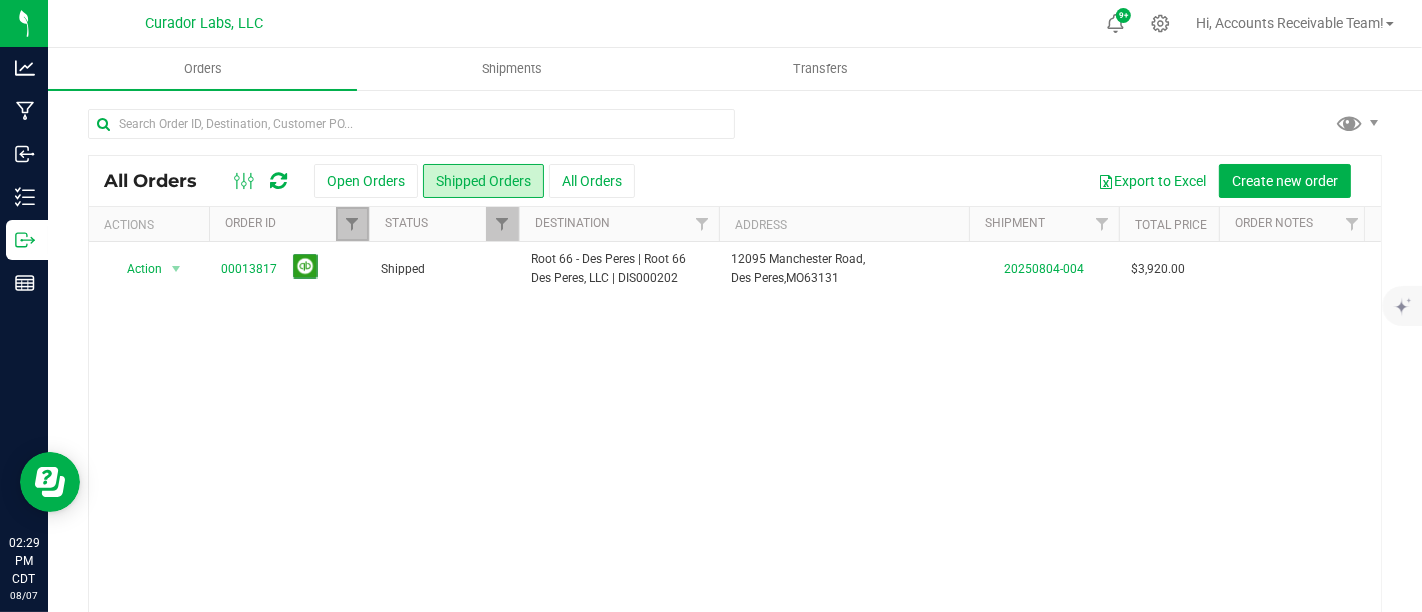 click at bounding box center (352, 224) 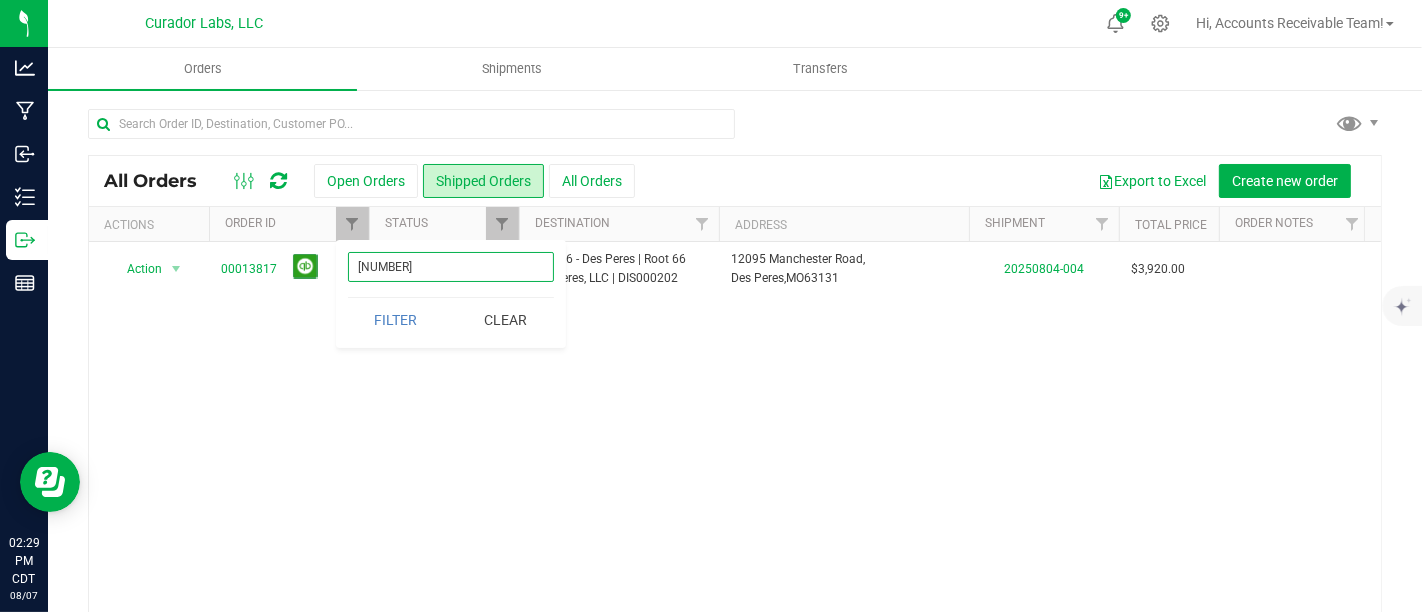 type on "[NUMBER]" 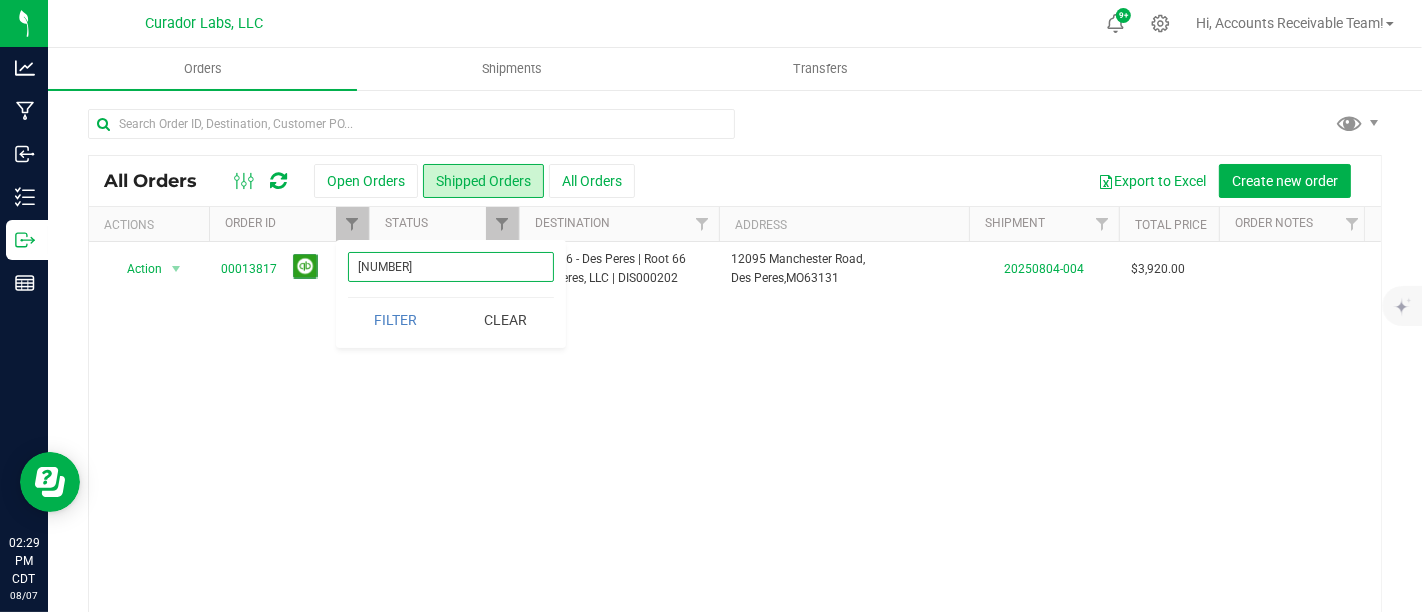 click on "Filter" at bounding box center [396, 320] 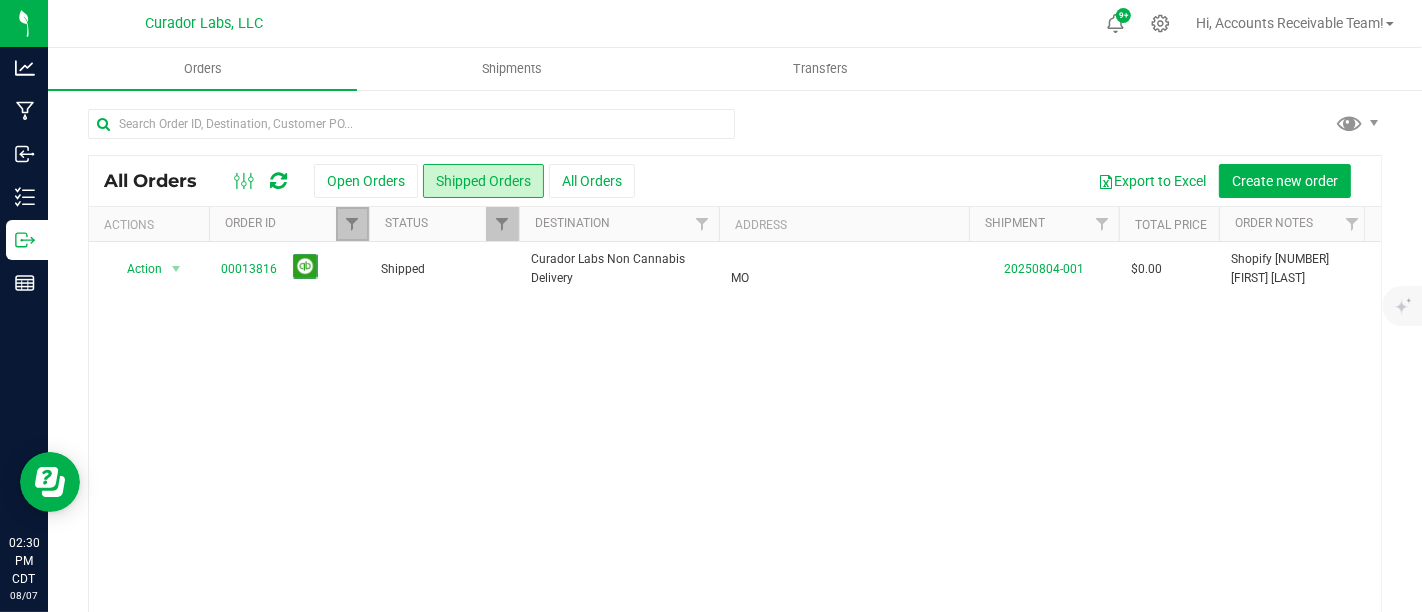 click at bounding box center (352, 224) 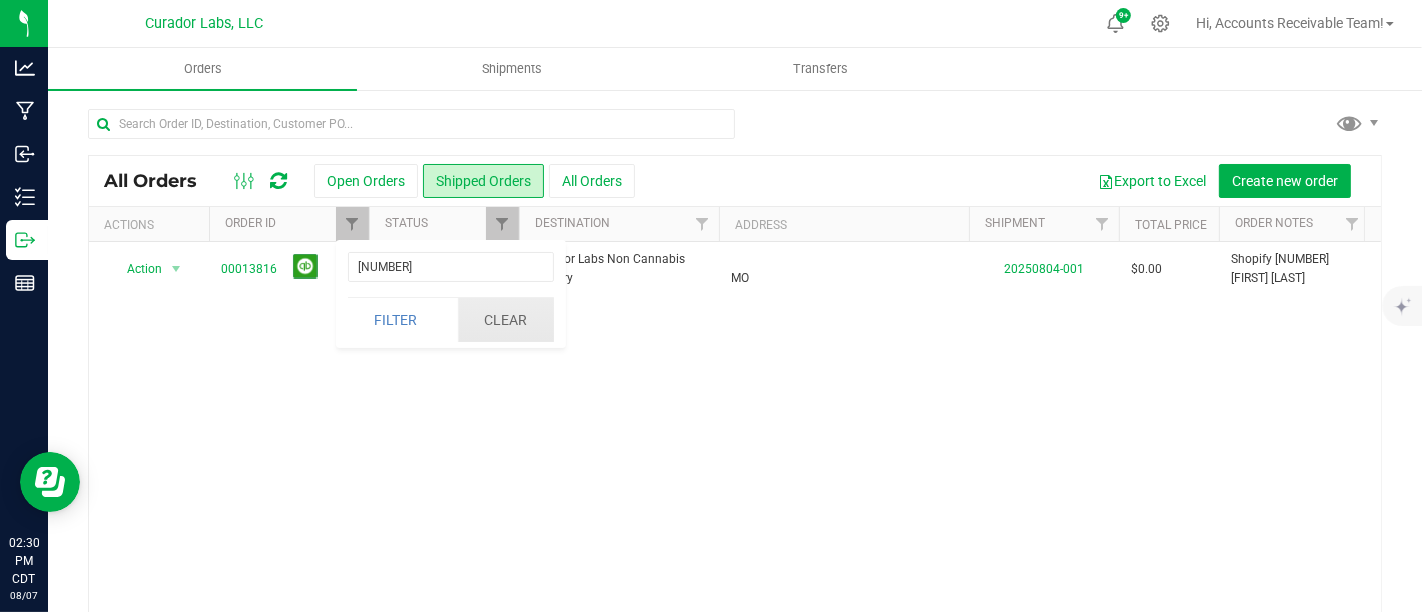 click on "Clear" at bounding box center (506, 320) 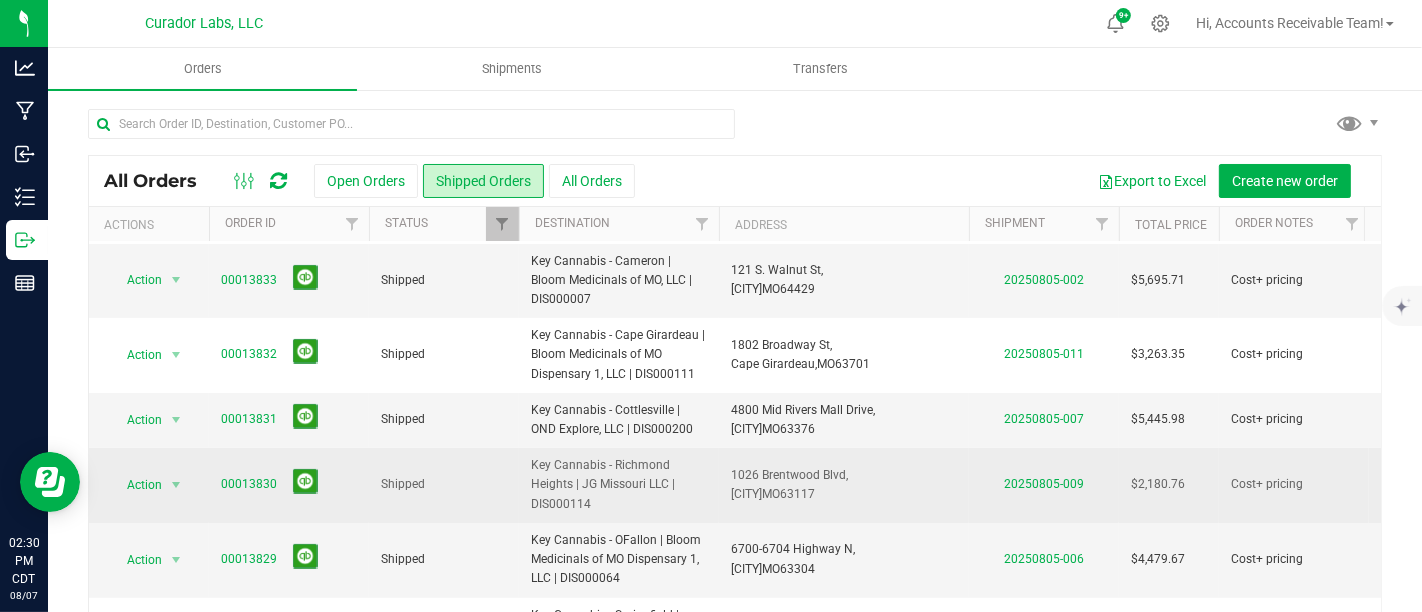 scroll, scrollTop: 0, scrollLeft: 0, axis: both 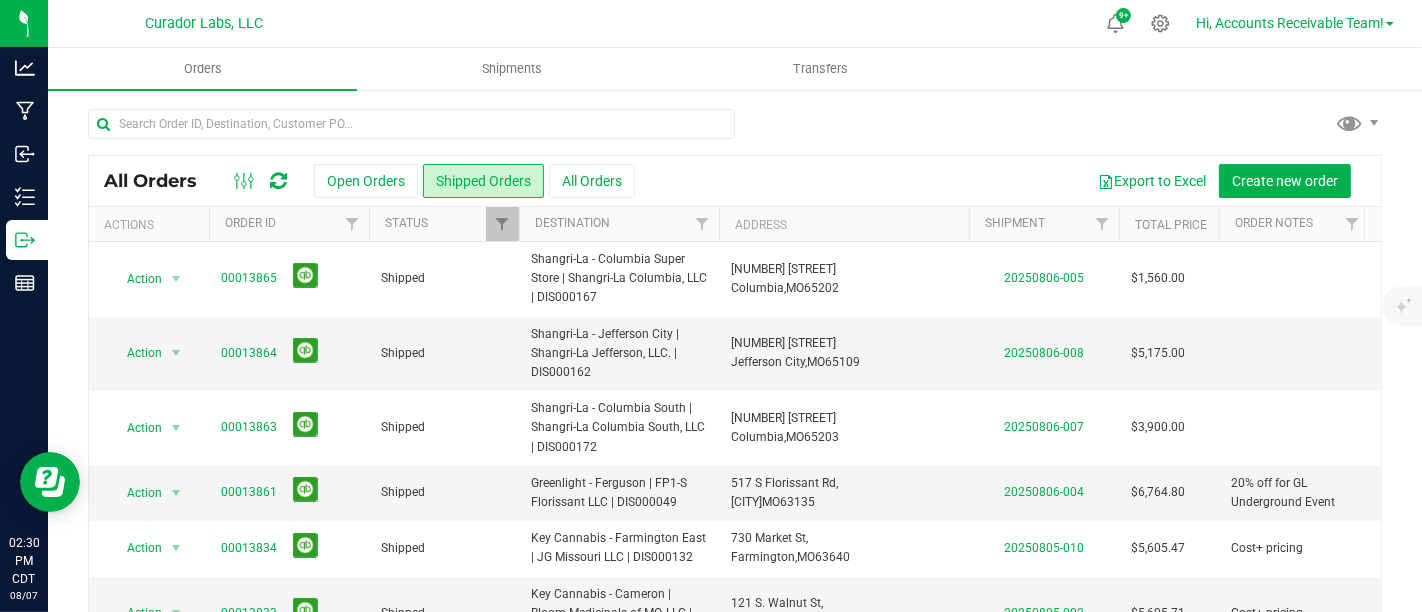 click on "Hi, Accounts Receivable Team!" at bounding box center (1290, 23) 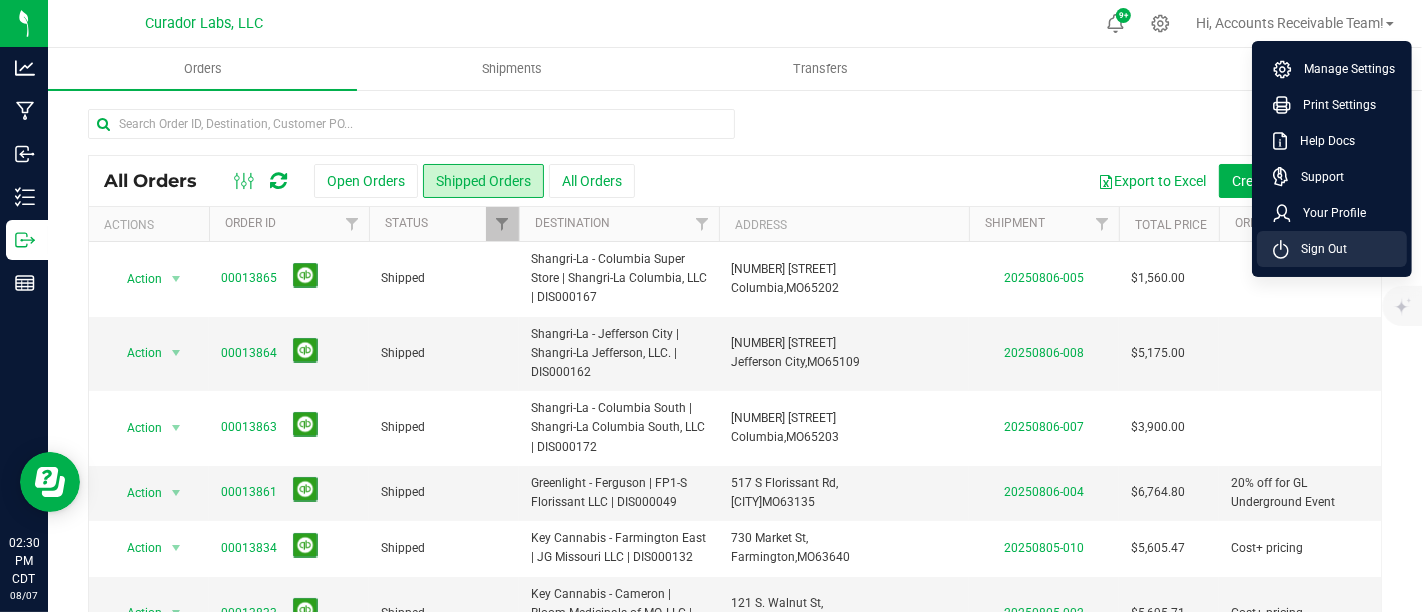 click on "Sign Out" at bounding box center [1318, 249] 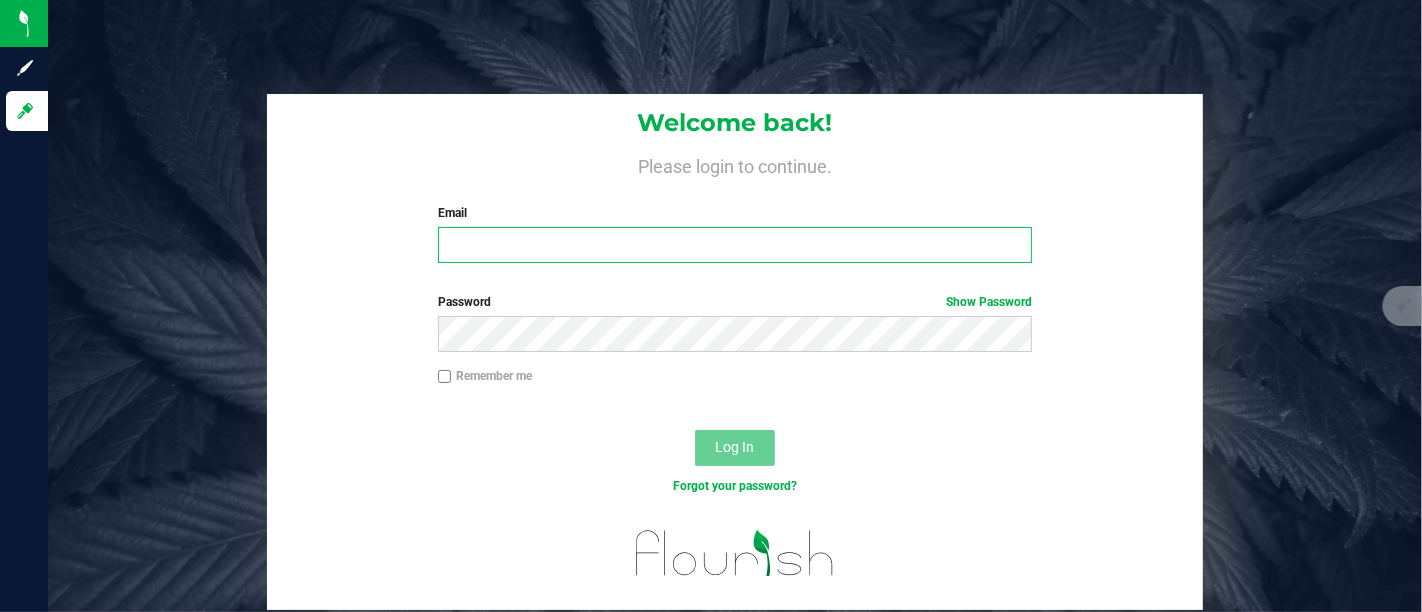 type on "[EMAIL]" 